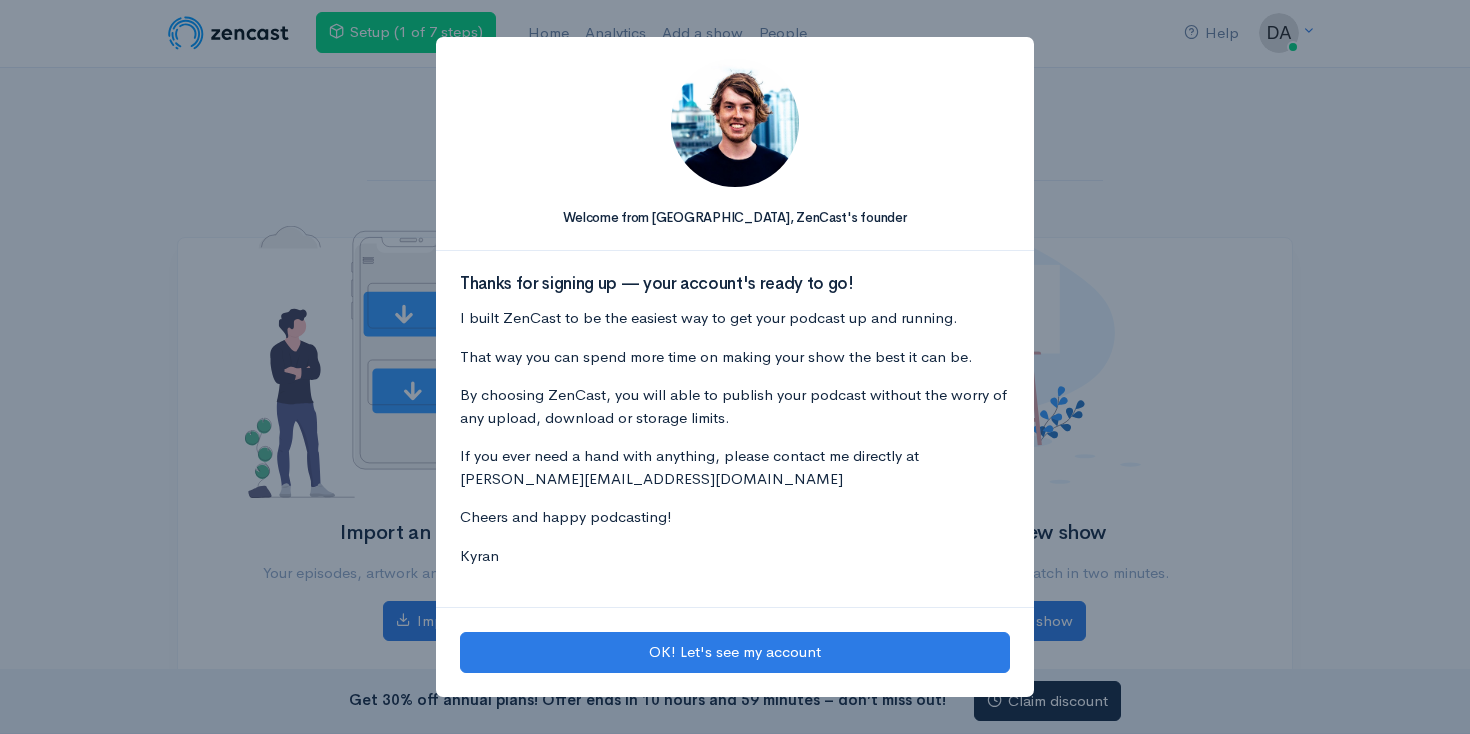 scroll, scrollTop: 0, scrollLeft: 0, axis: both 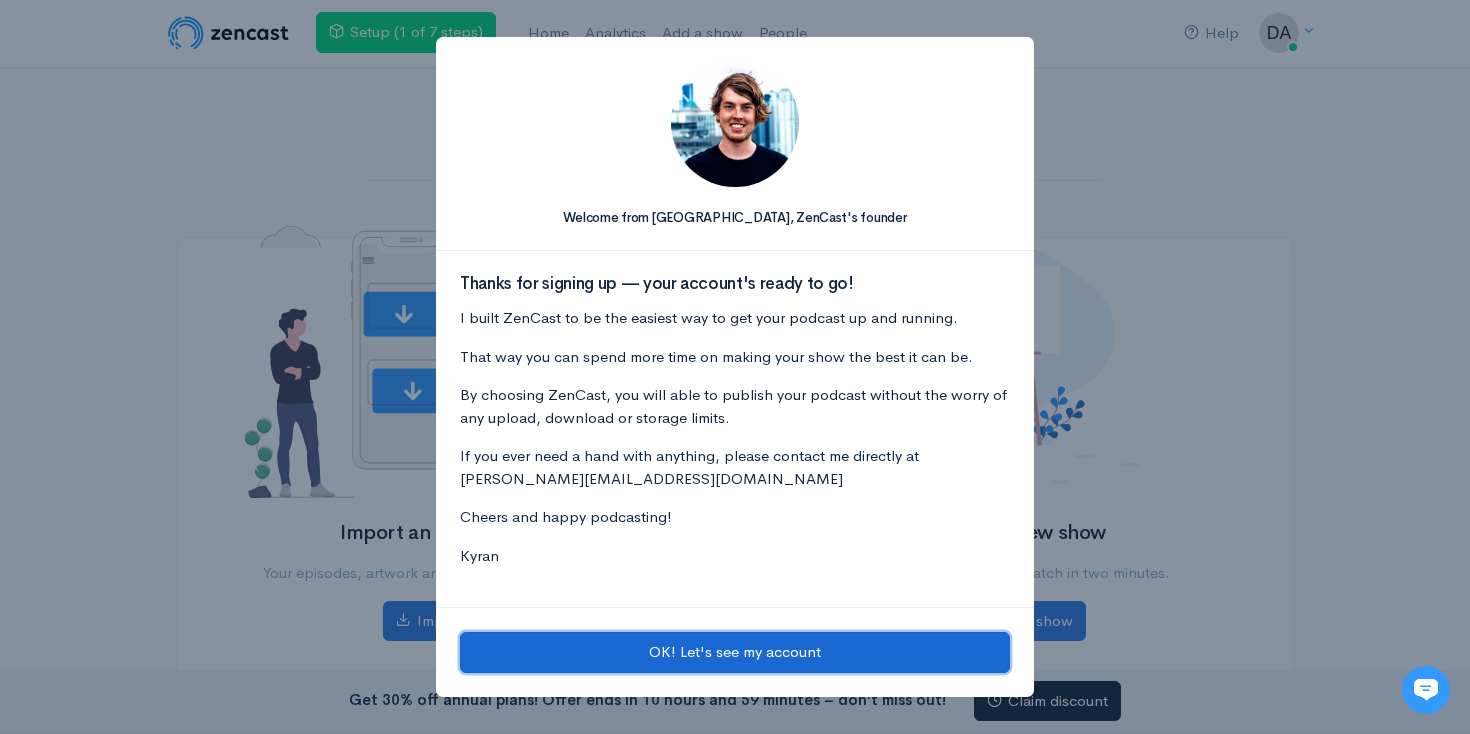 click on "OK! Let's see my
account" at bounding box center [735, 652] 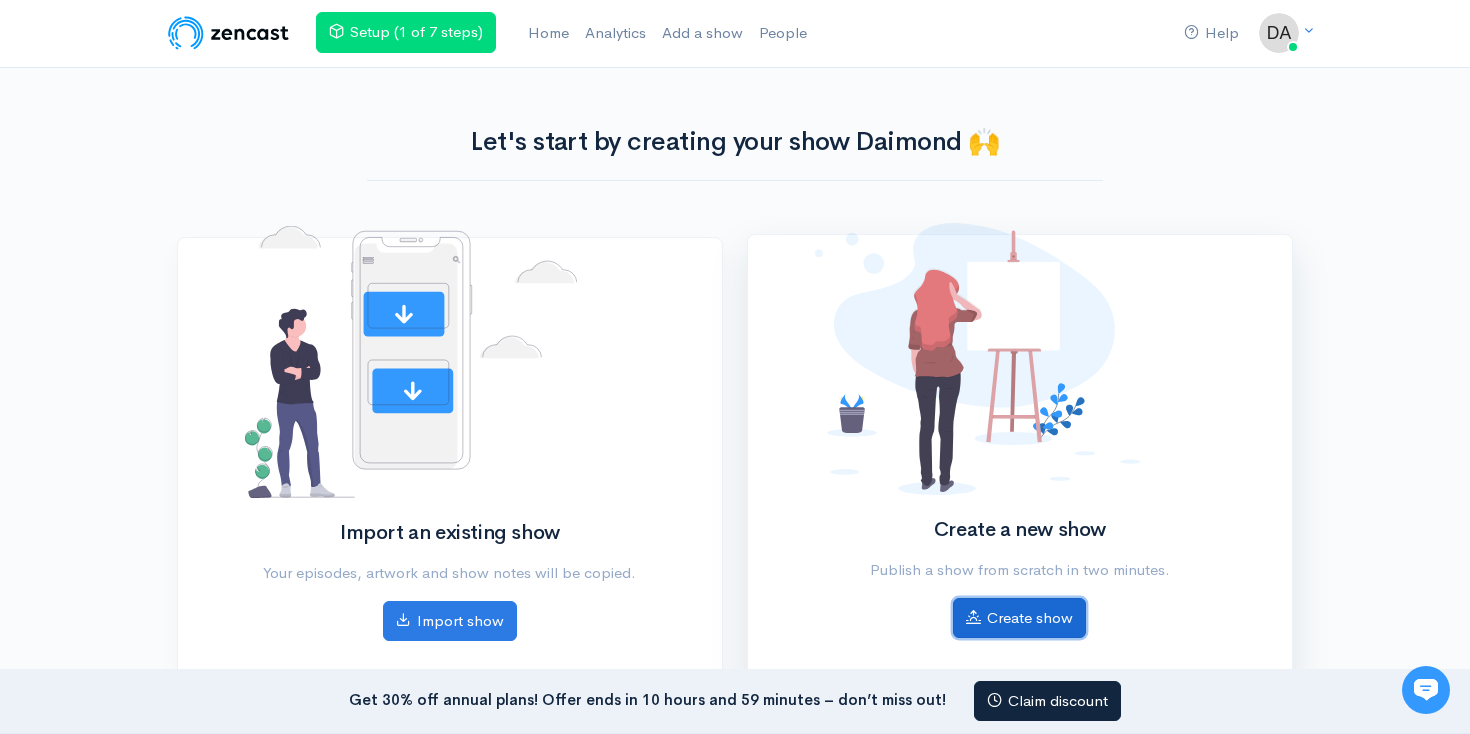 click on "Create show" at bounding box center (1019, 618) 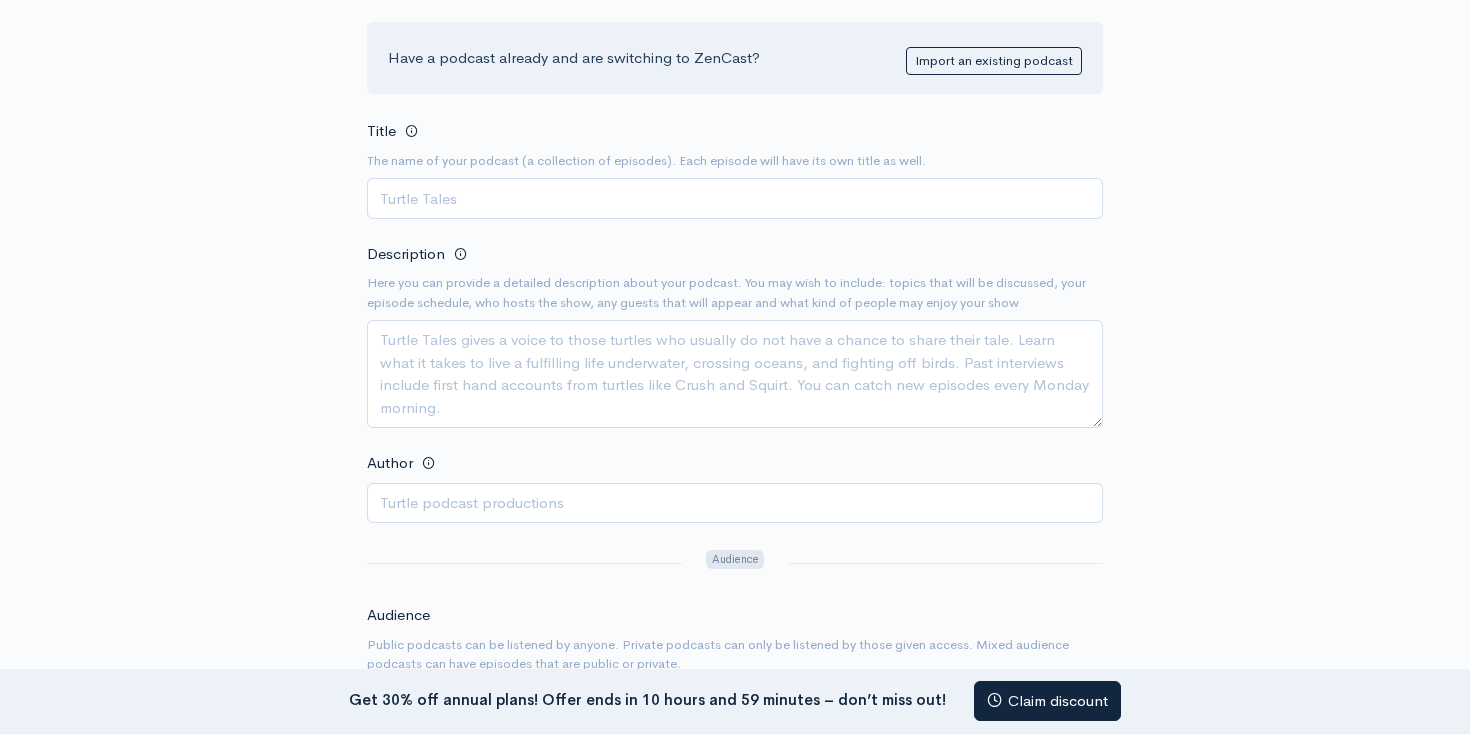 scroll, scrollTop: 237, scrollLeft: 0, axis: vertical 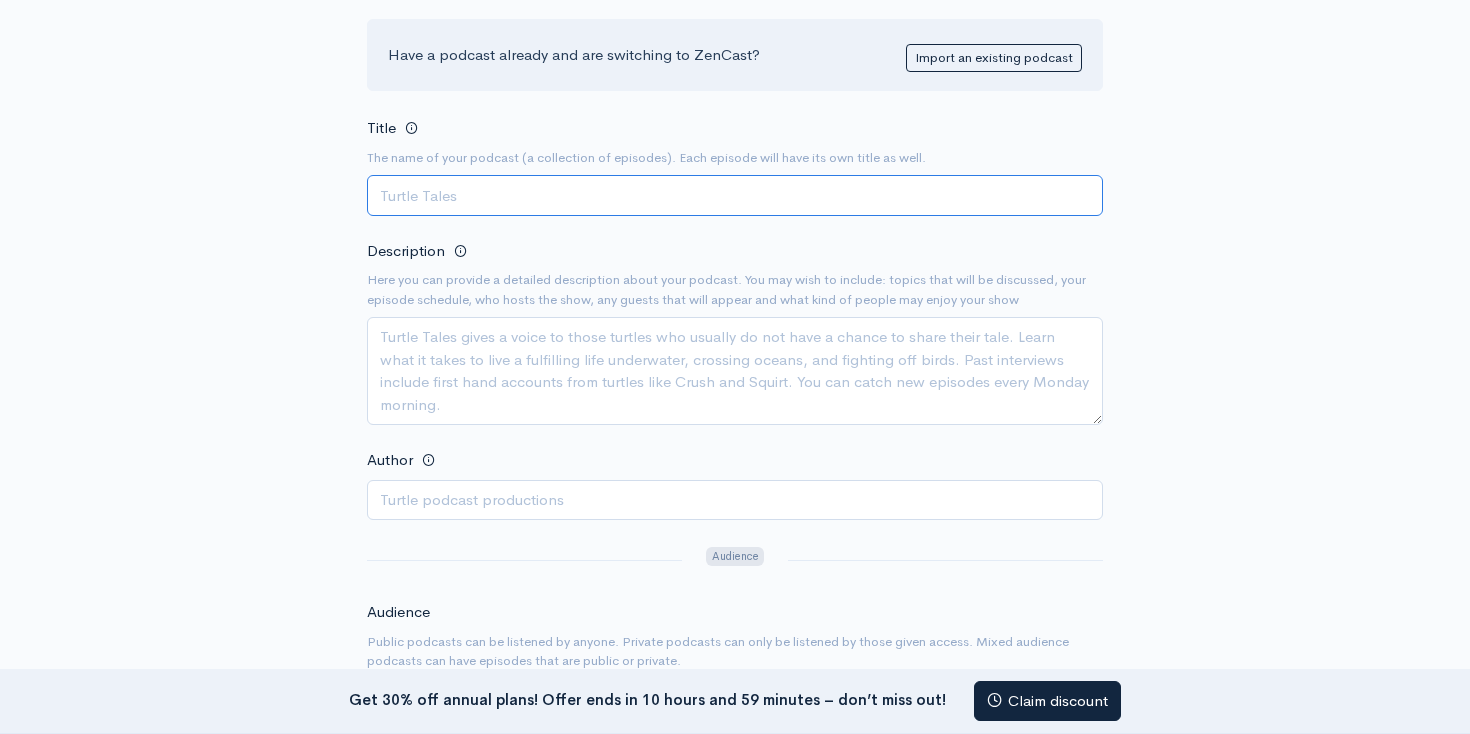 paste on "Hiljaisuus, yhteisöllisyys ja suomalainen kesäkulttuuri – pohdintoja festivaalin kautta" 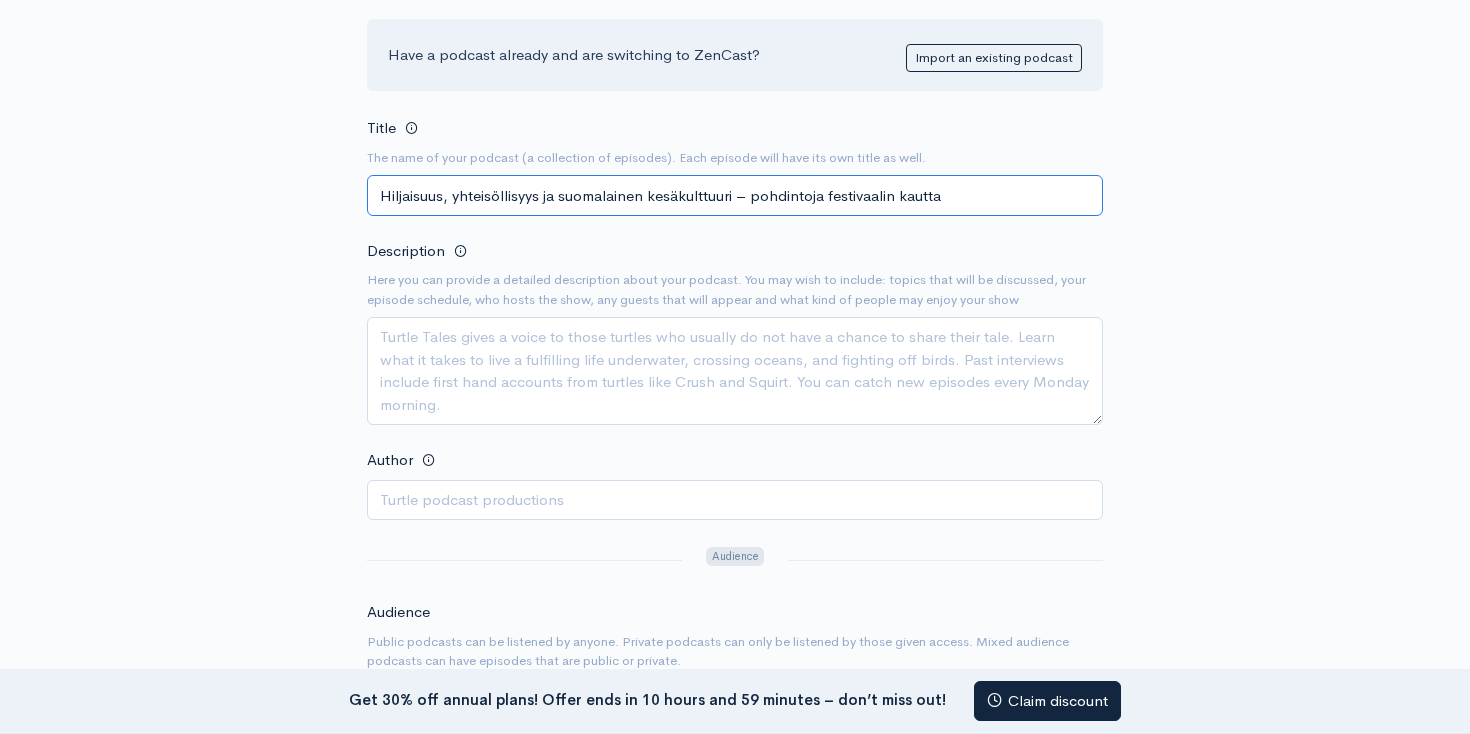 click on "Hiljaisuus, yhteisöllisyys ja suomalainen kesäkulttuuri – pohdintoja festivaalin kautta" at bounding box center (735, 195) 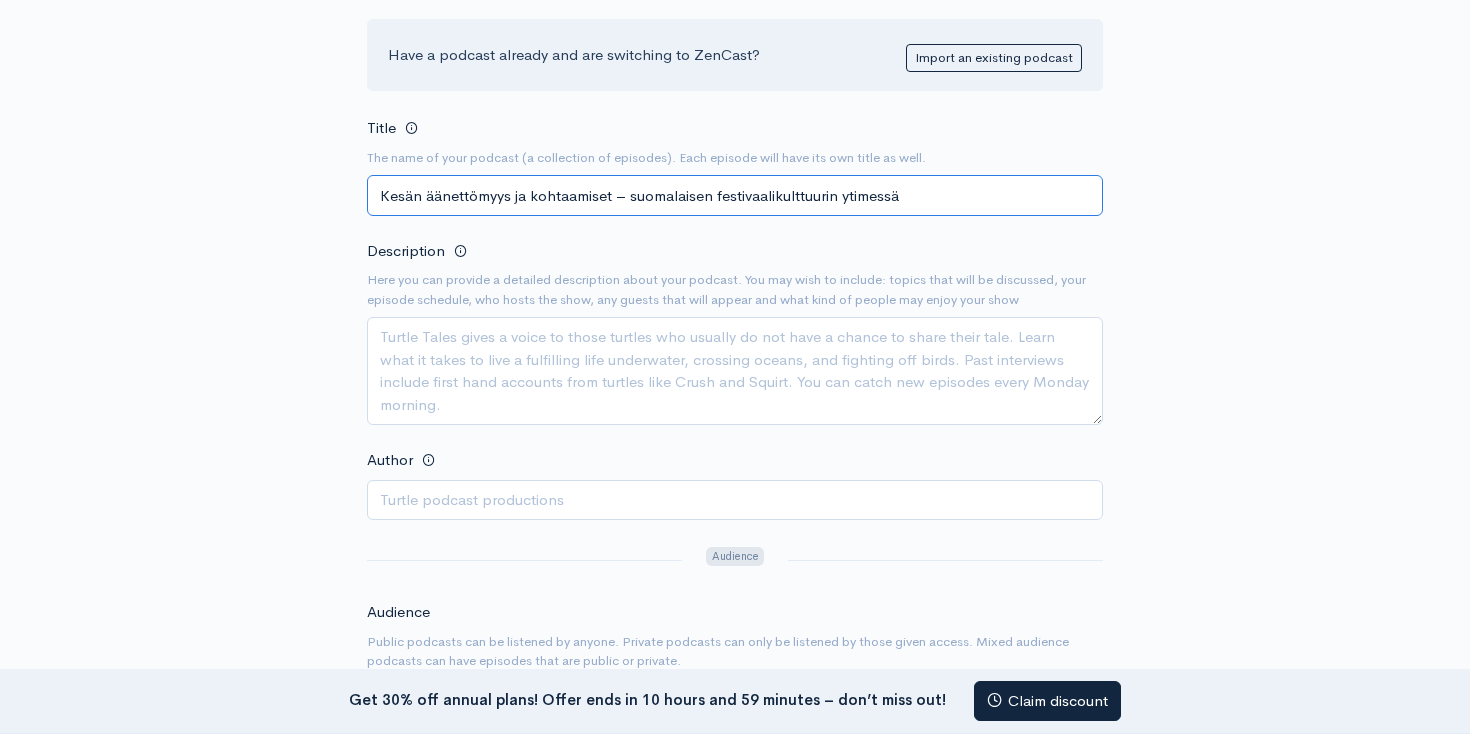 type on "Kesän äänettömyys ja kohtaamiset – suomalaisen festivaalikulttuurin ytimessä" 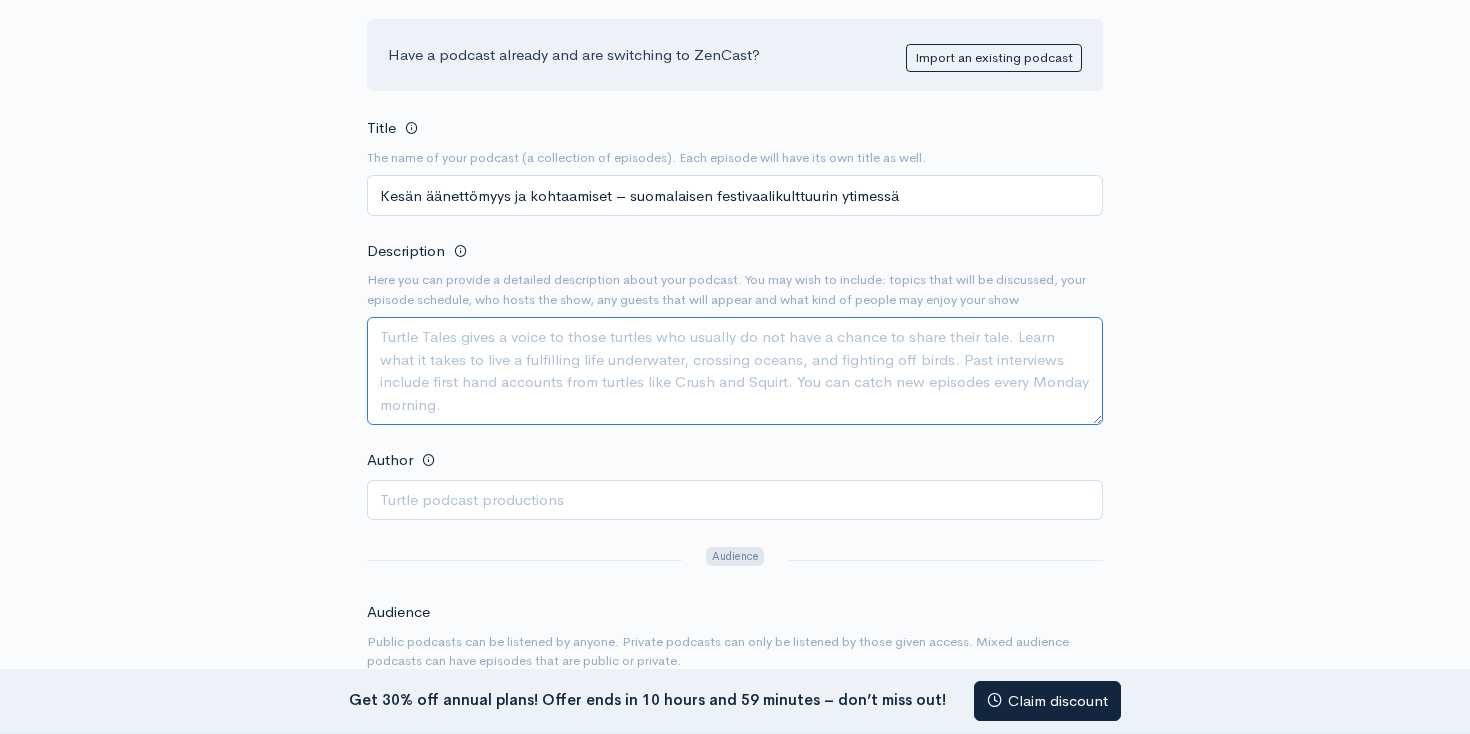click on "Description" at bounding box center [735, 371] 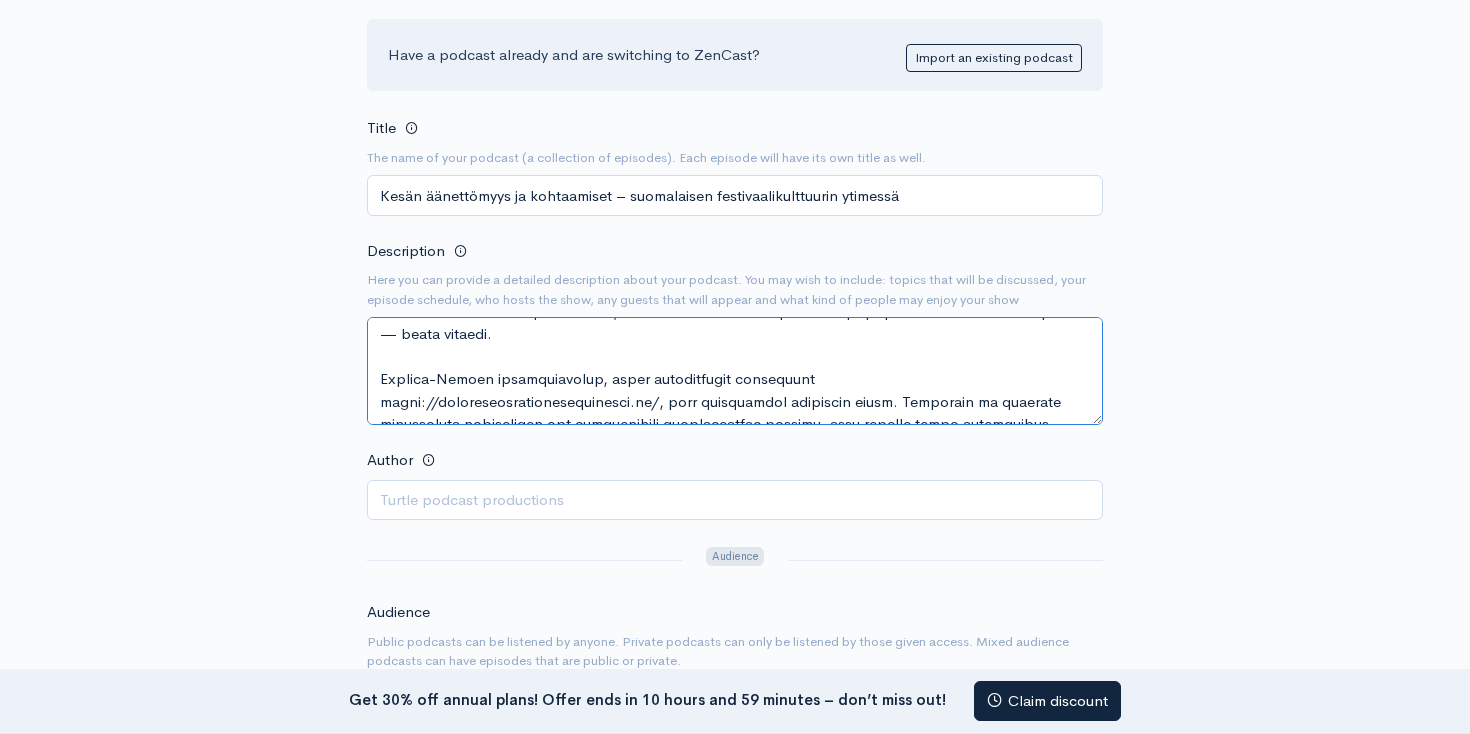 scroll, scrollTop: 107, scrollLeft: 0, axis: vertical 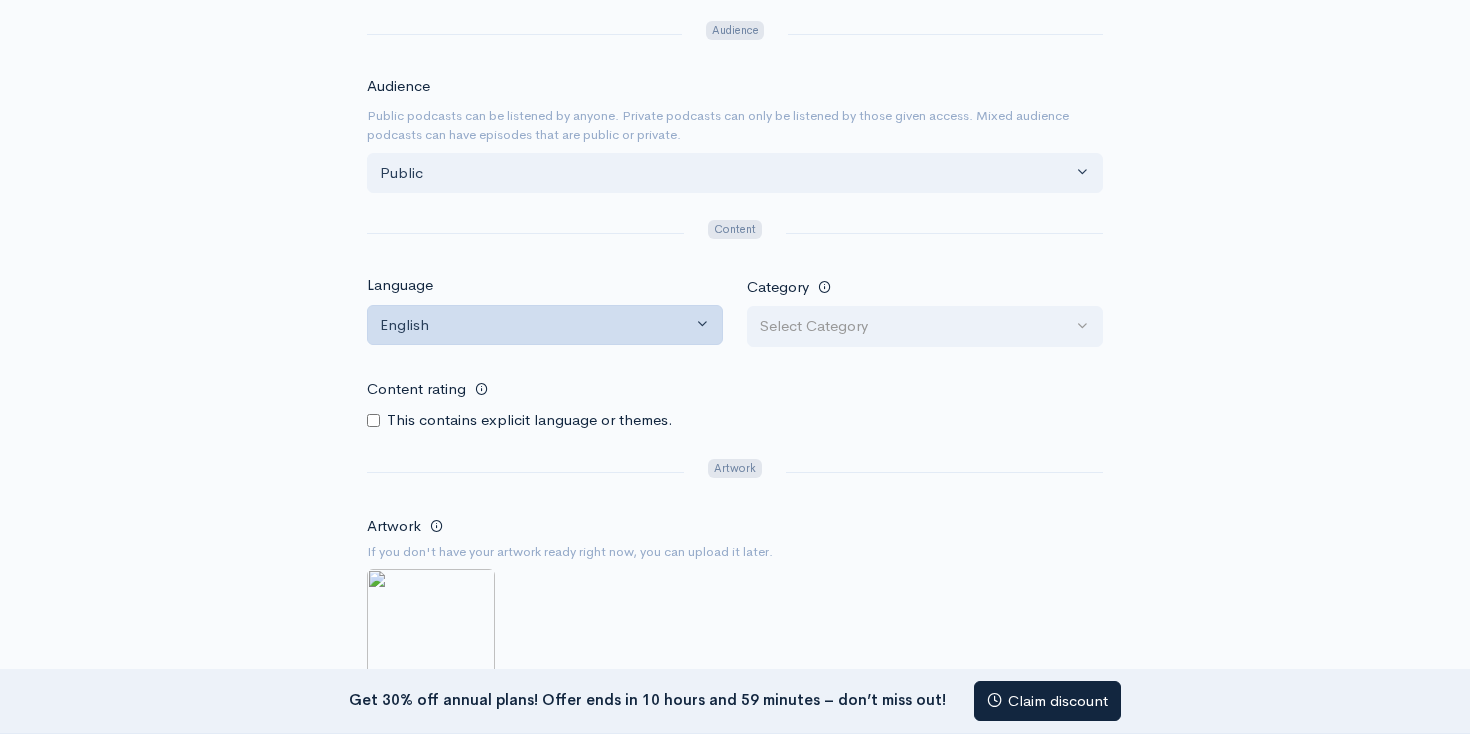 type on "Suomi tunnetaan laajasta festivaalikirjostaan, mutta maan kulttuurinen sydän sykkii hiljaisemmissa, pienimuotoisissa tapahtumissa, joissa keskiöön nousevat yhteisöllisyys, rauha ja luonnon läheisyys. Monien suomalaisten kesiin kuuluvat kulttuuritilaisuudet, jotka eivät nojaudu valtavaan yleisömäärään tai kimaltelevaan markkinointiin, vaan kutsuvat ihmisiä pysähtymään ja jakamaan aikaa toistensa kanssa — ilman meteliä.
Lounais-Hämeen musiikkipäivät, joita järjestetään vuosittain https://lounaishameenmusiikkipaivat.fi/, ovat erinomainen esimerkki tästä. Tapahtuma ei kilpaile tunnettujen esiintyjien tai massiivisten lavaesitysten keinoin, vaan tarjoaa tilan kuuntelulle, hiljaiselle vuorovaikutukselle ja aidolle läsnäololle. Konserttipaikat ovat pieniä, torimyyntiä ei ole, eikä tapahtuma edellytä mitään muuta kuin avoimen mielen.
Pienuus tuo voimaa – kun musiikki ei huuda, vaan hengittää
Tapahtuman estetiikka on pelkistetty: esiintymistilat ovat intiimejä, koristelu hillittyä ja markkinointi lähes huomaamato..." 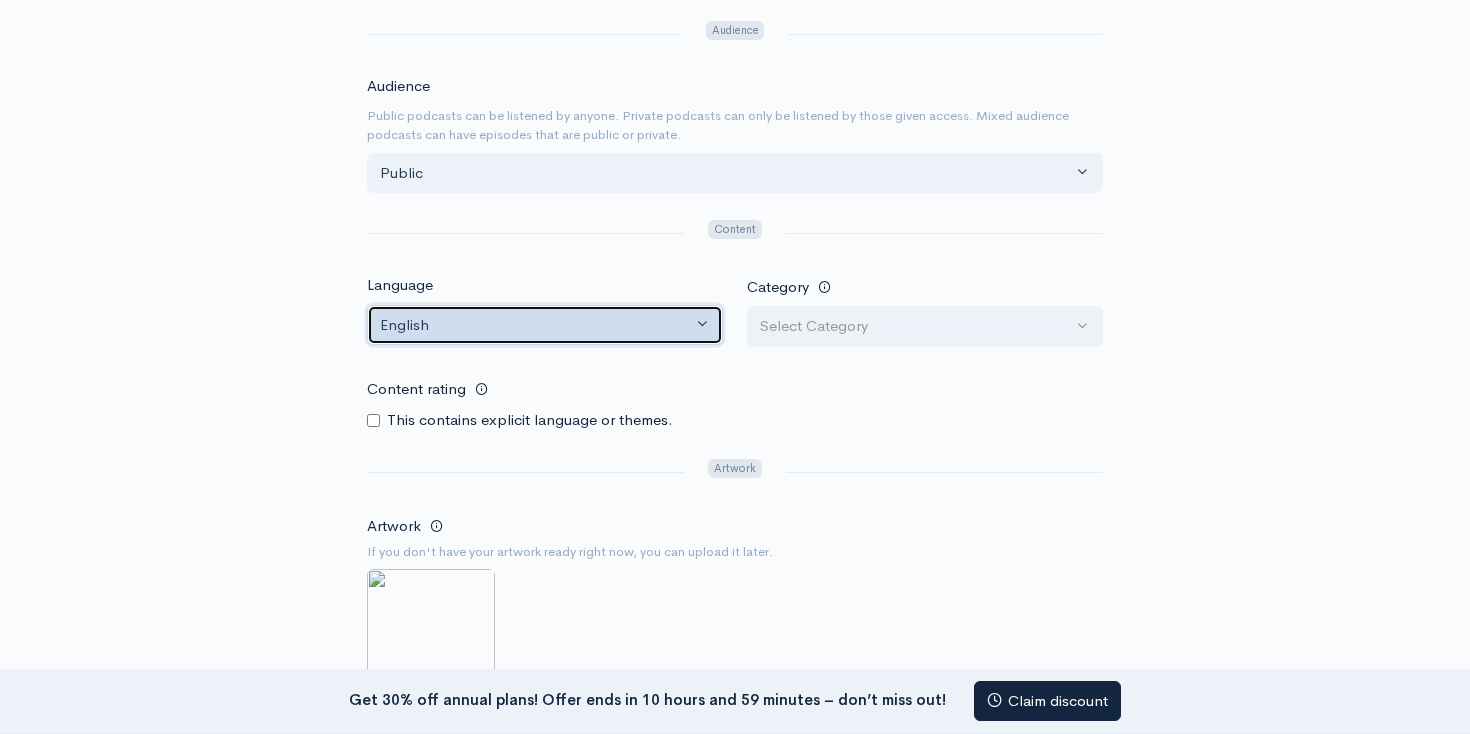 click on "English" at bounding box center [536, 325] 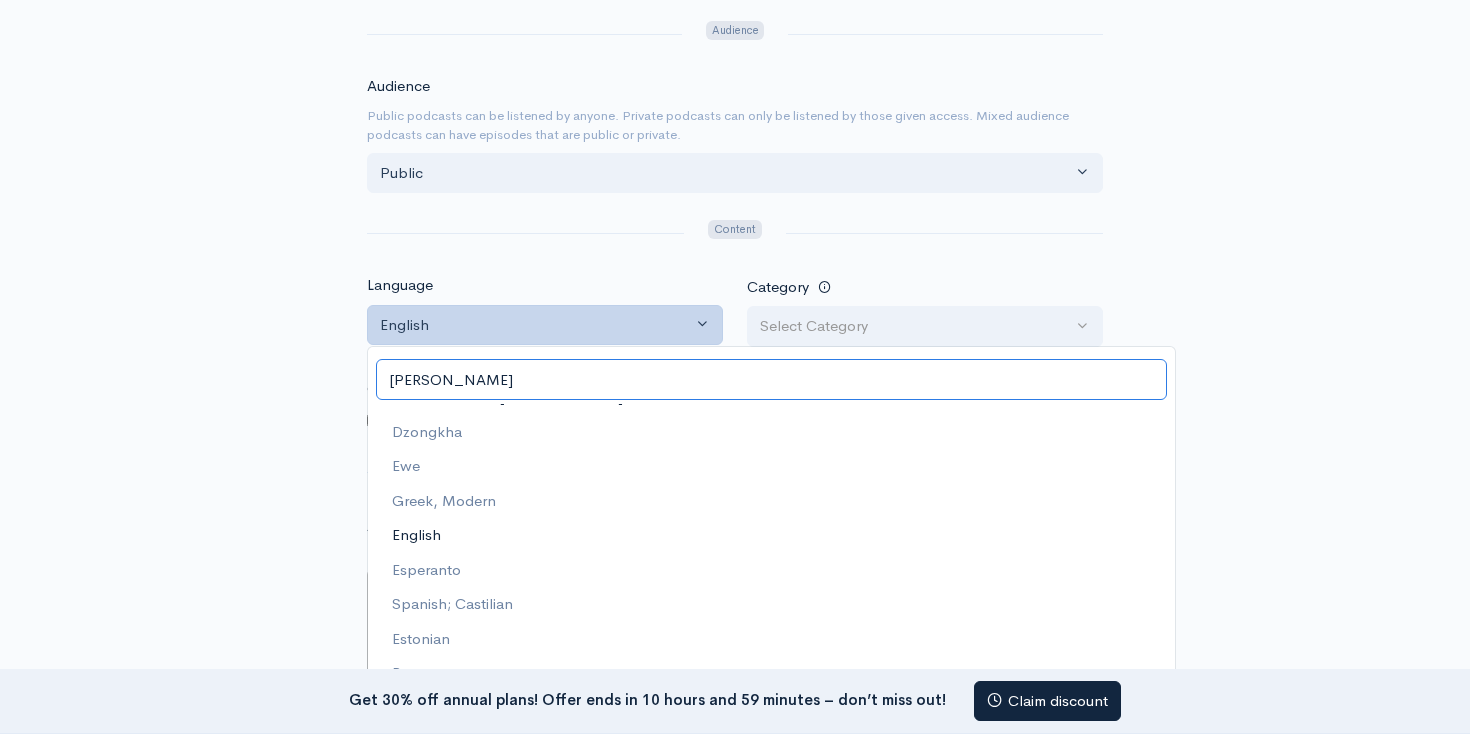 scroll, scrollTop: 0, scrollLeft: 0, axis: both 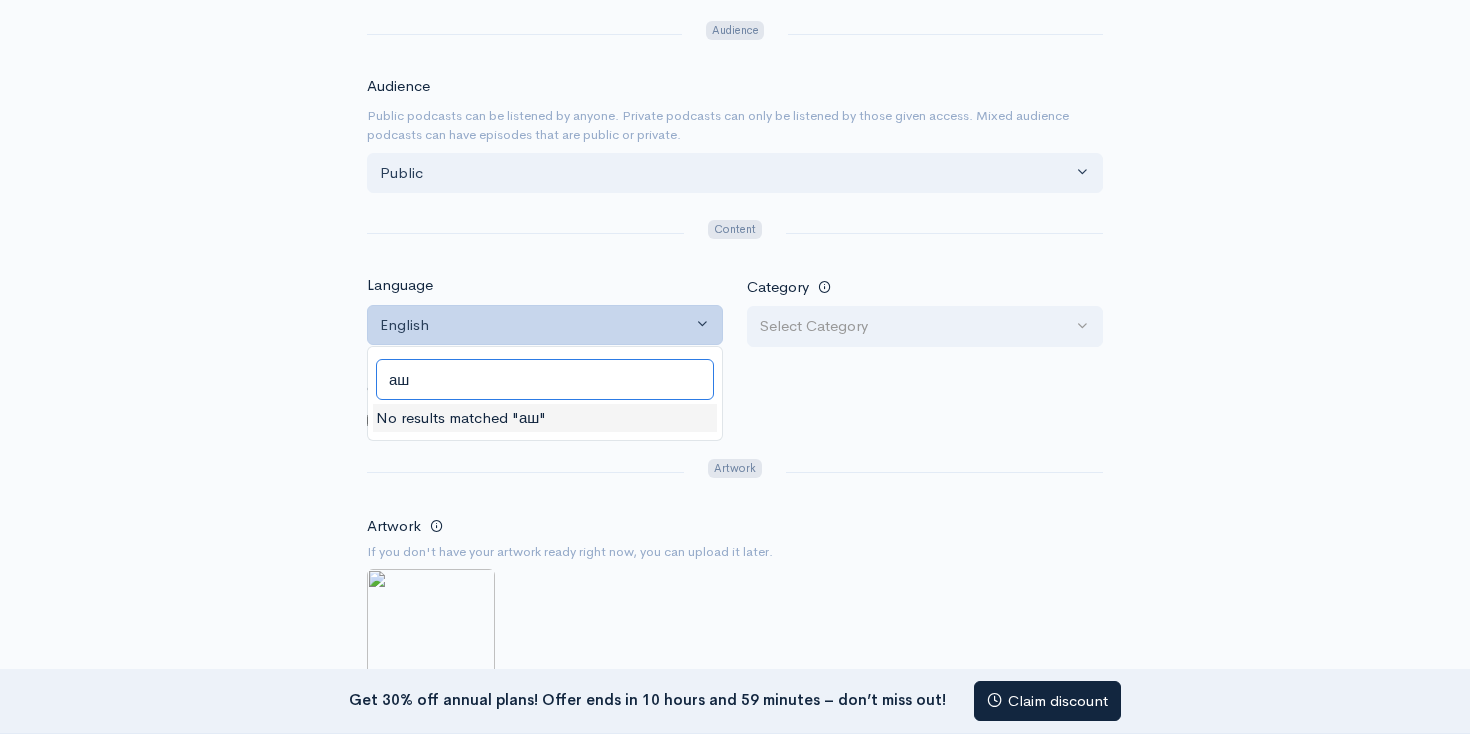 type on "а" 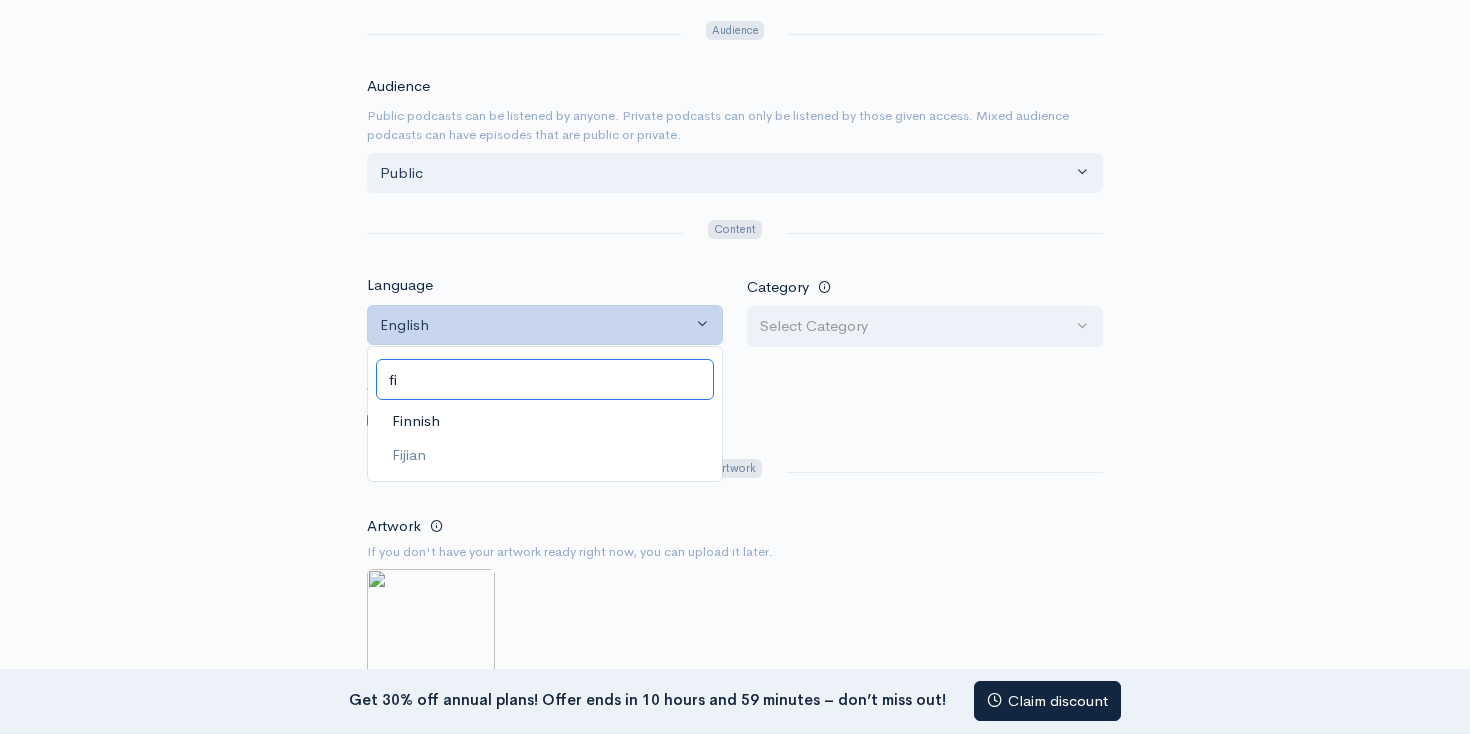 type on "fi" 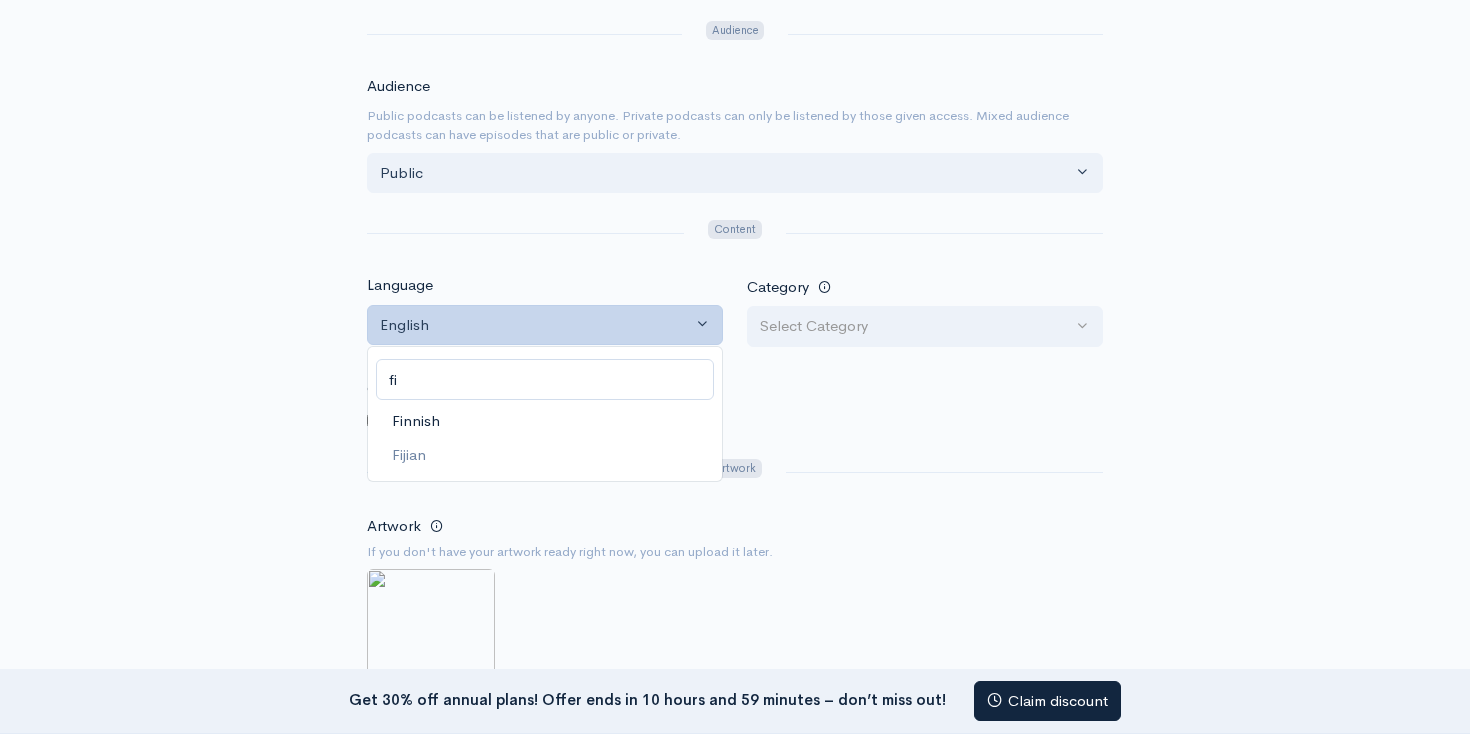 click on "Finnish" at bounding box center (545, 420) 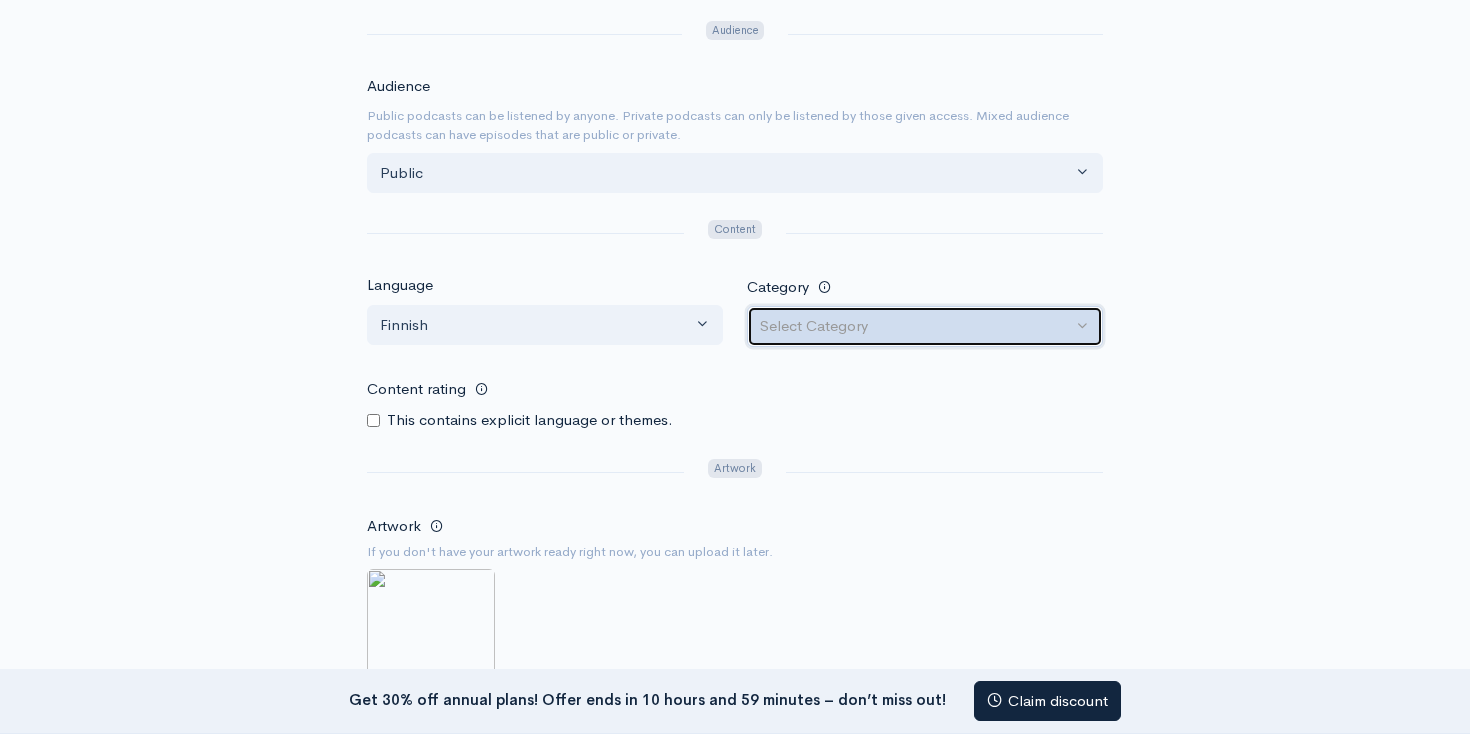 click on "Select Category" at bounding box center (916, 326) 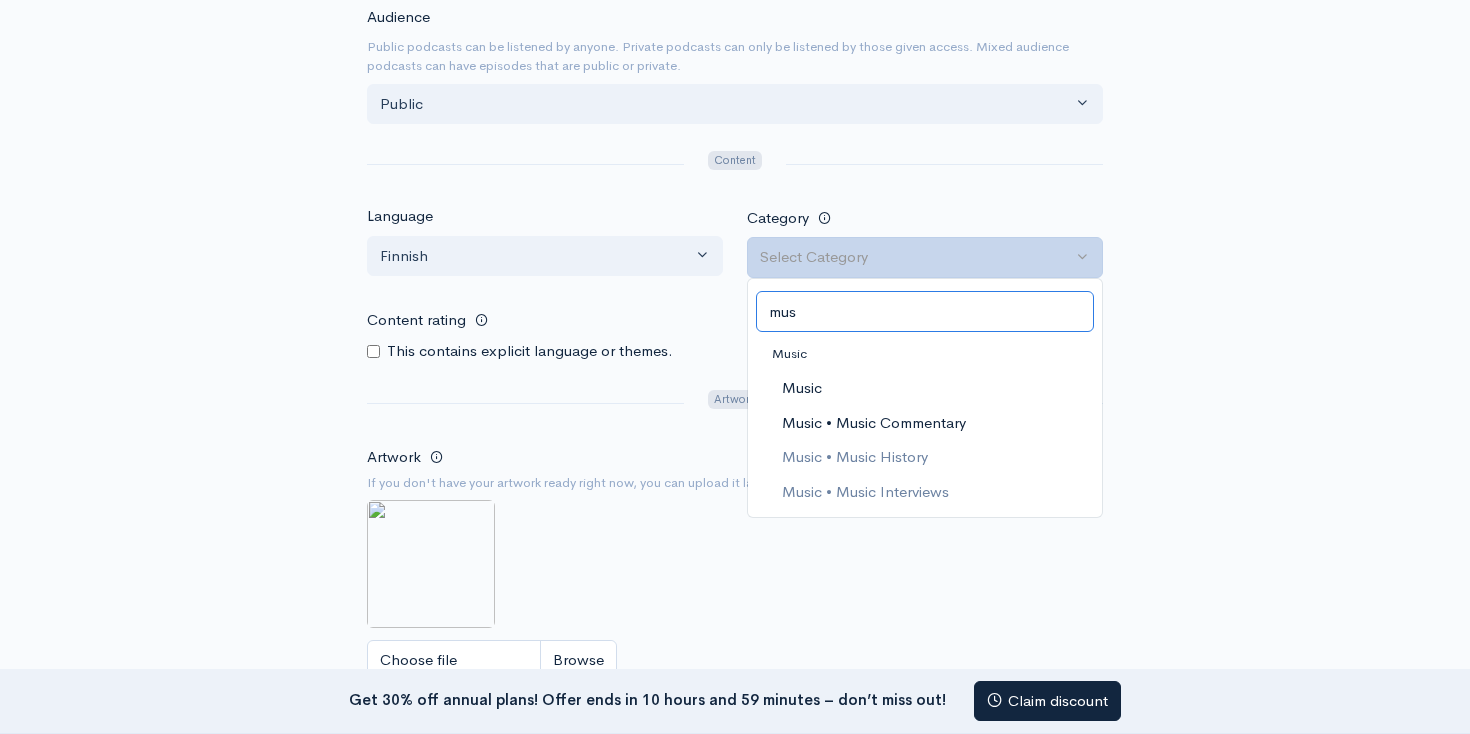 scroll, scrollTop: 834, scrollLeft: 0, axis: vertical 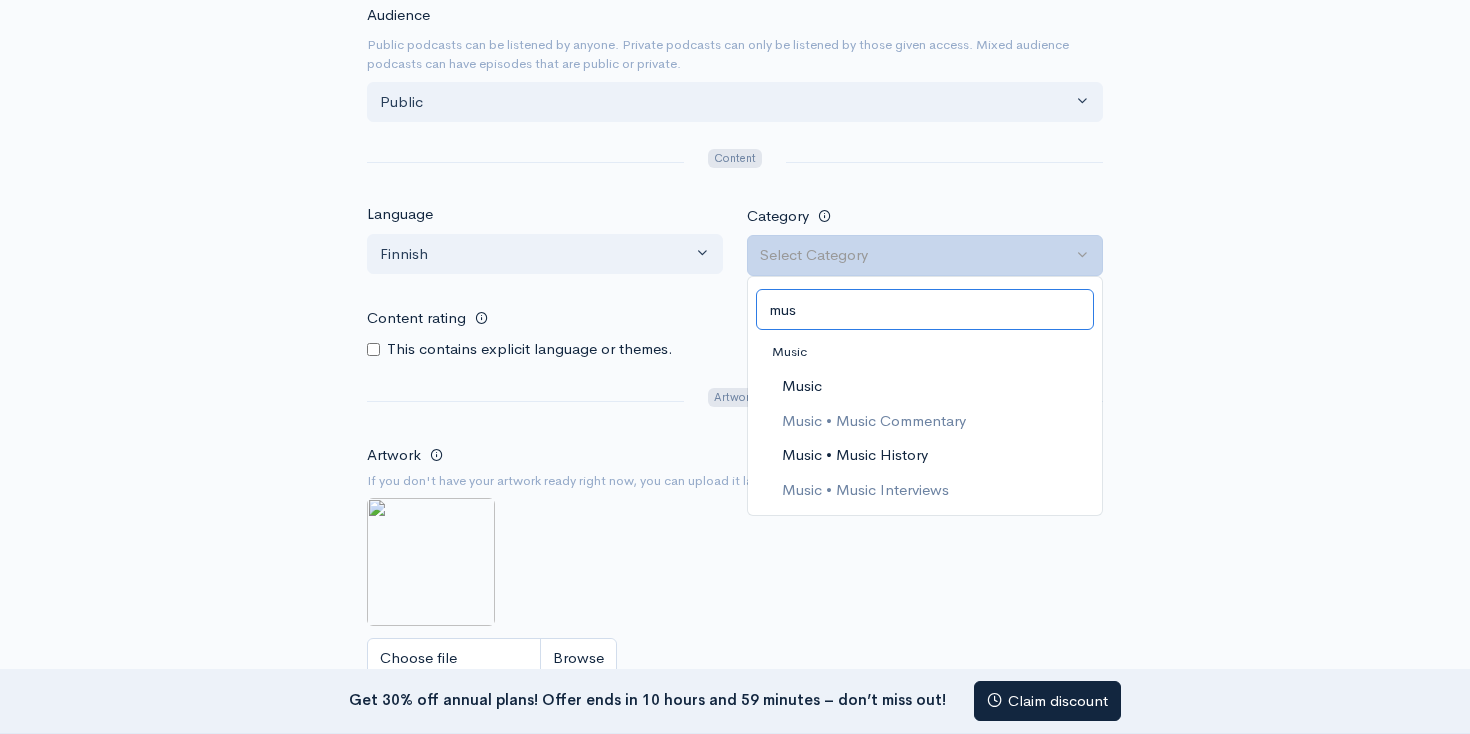 type on "mus" 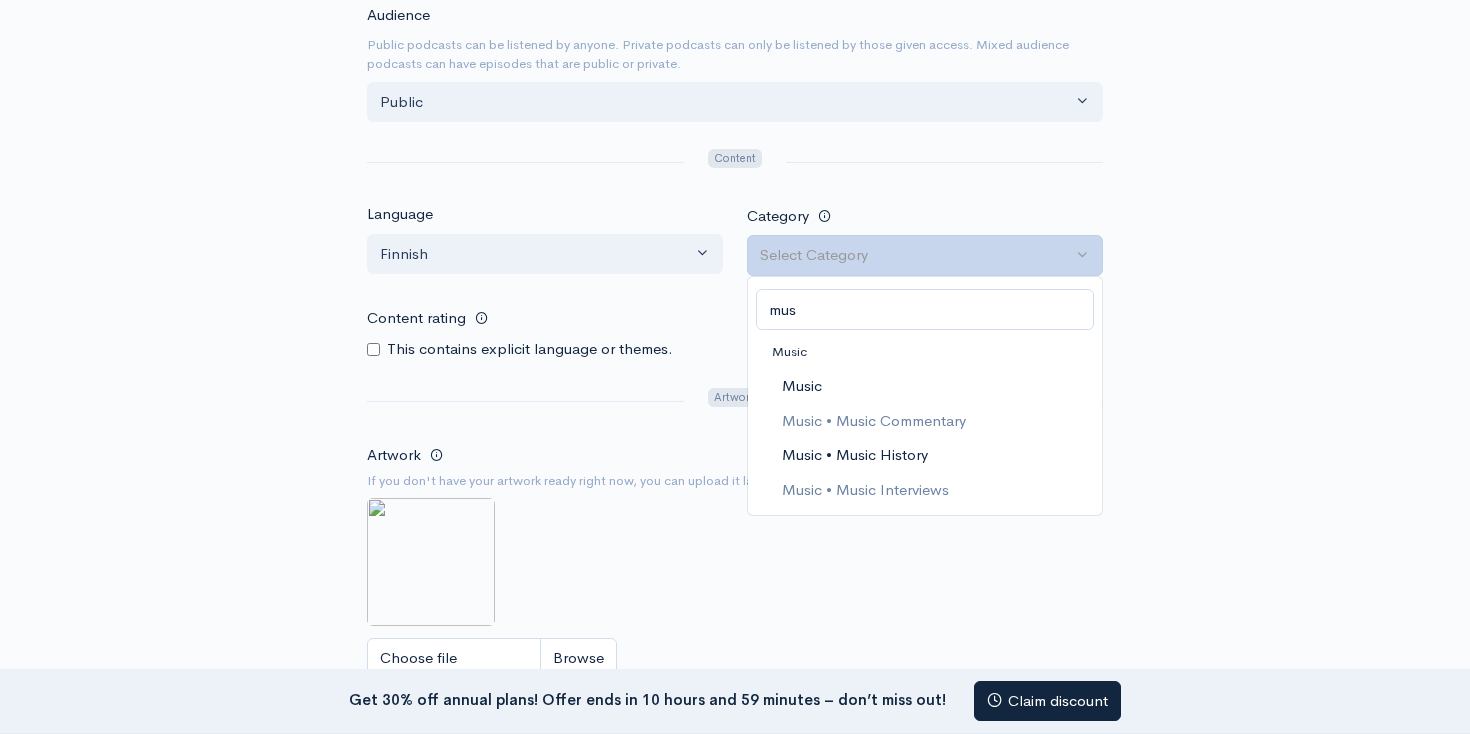 click on "Music • Music History" at bounding box center (855, 455) 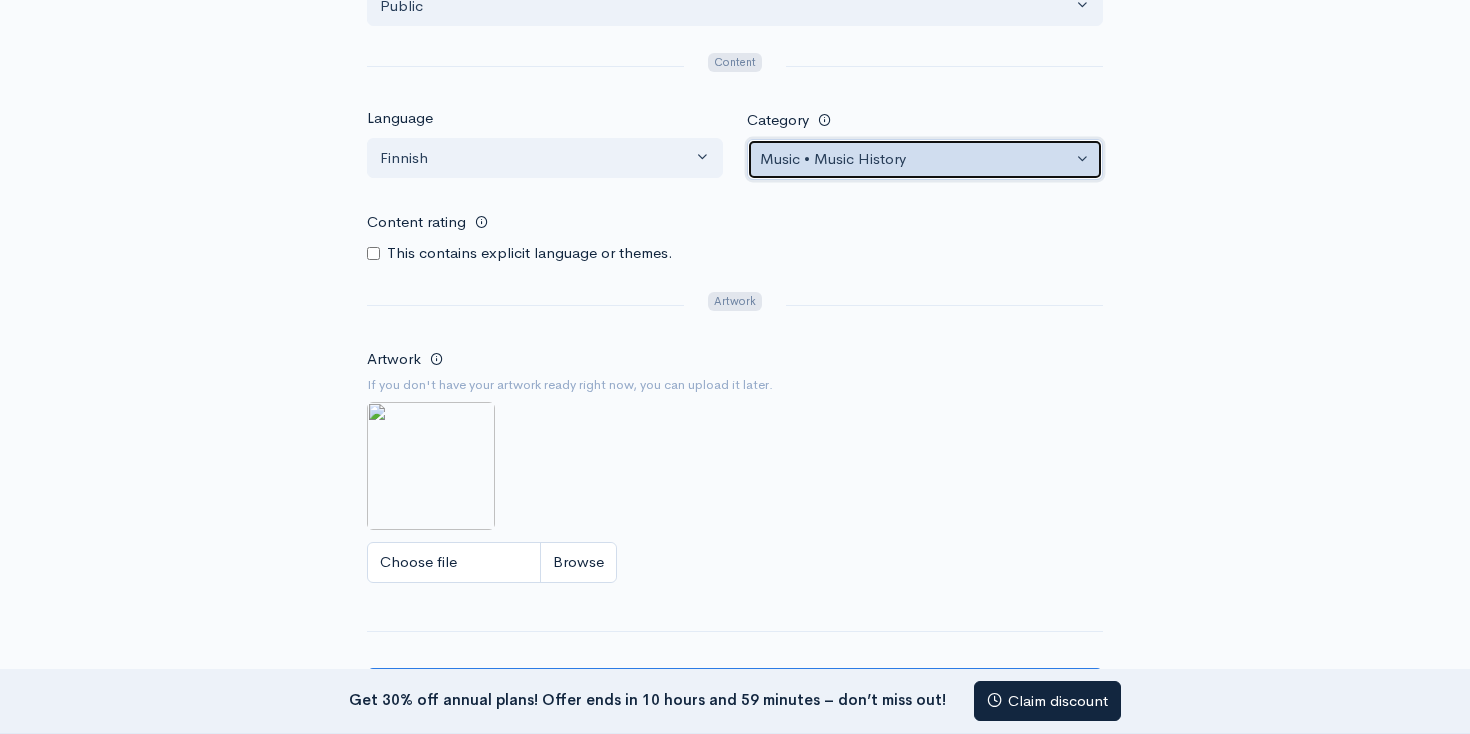 scroll, scrollTop: 953, scrollLeft: 0, axis: vertical 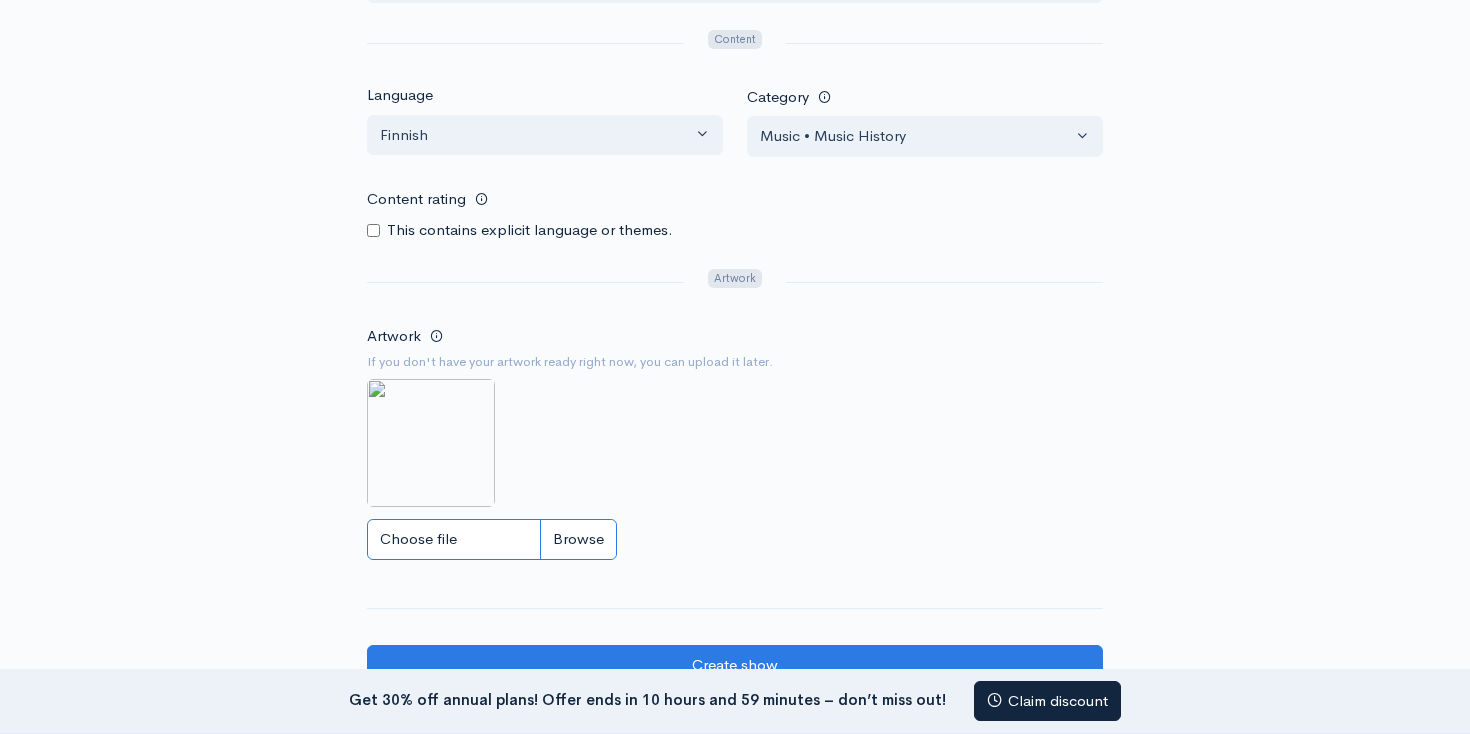click on "Choose file" at bounding box center [492, 539] 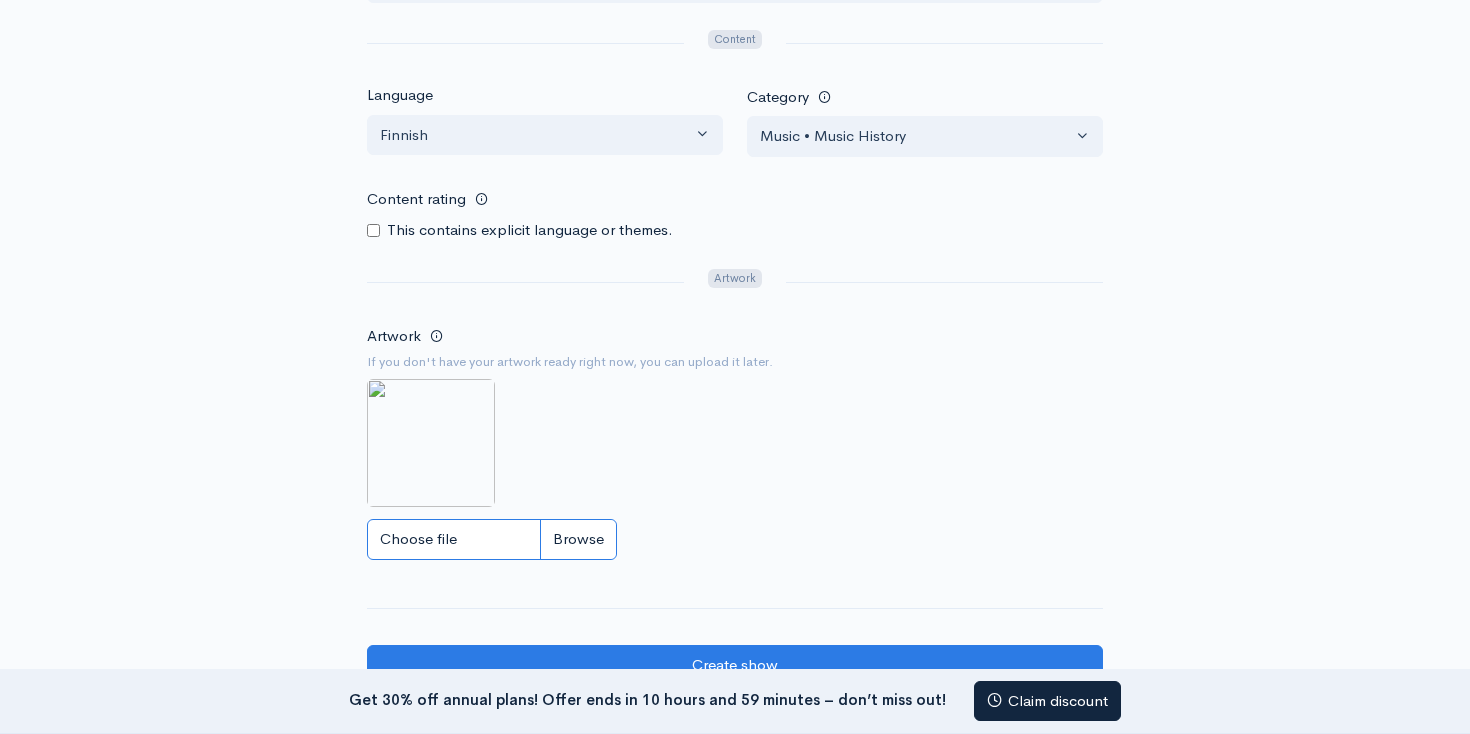 scroll, scrollTop: 0, scrollLeft: 0, axis: both 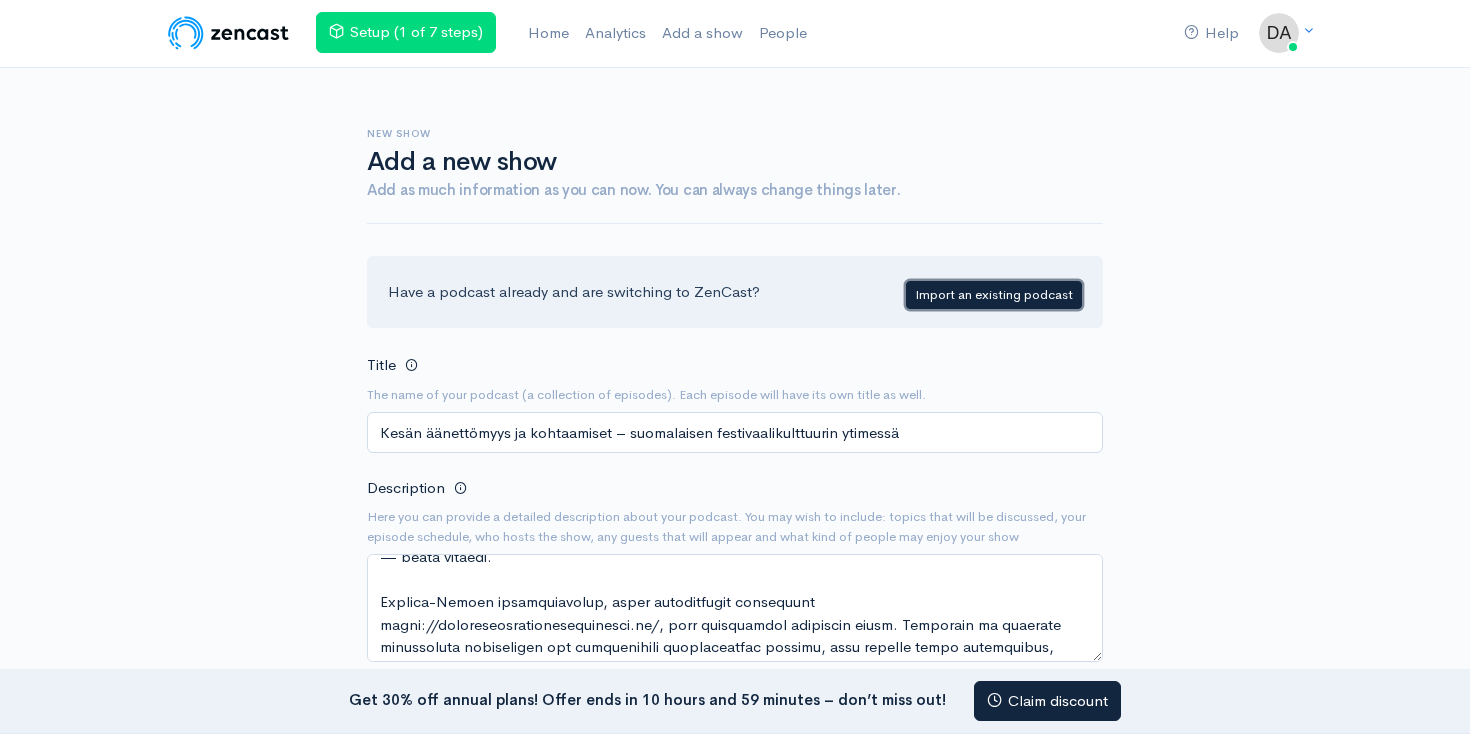 click on "Import an existing podcast" at bounding box center (994, 295) 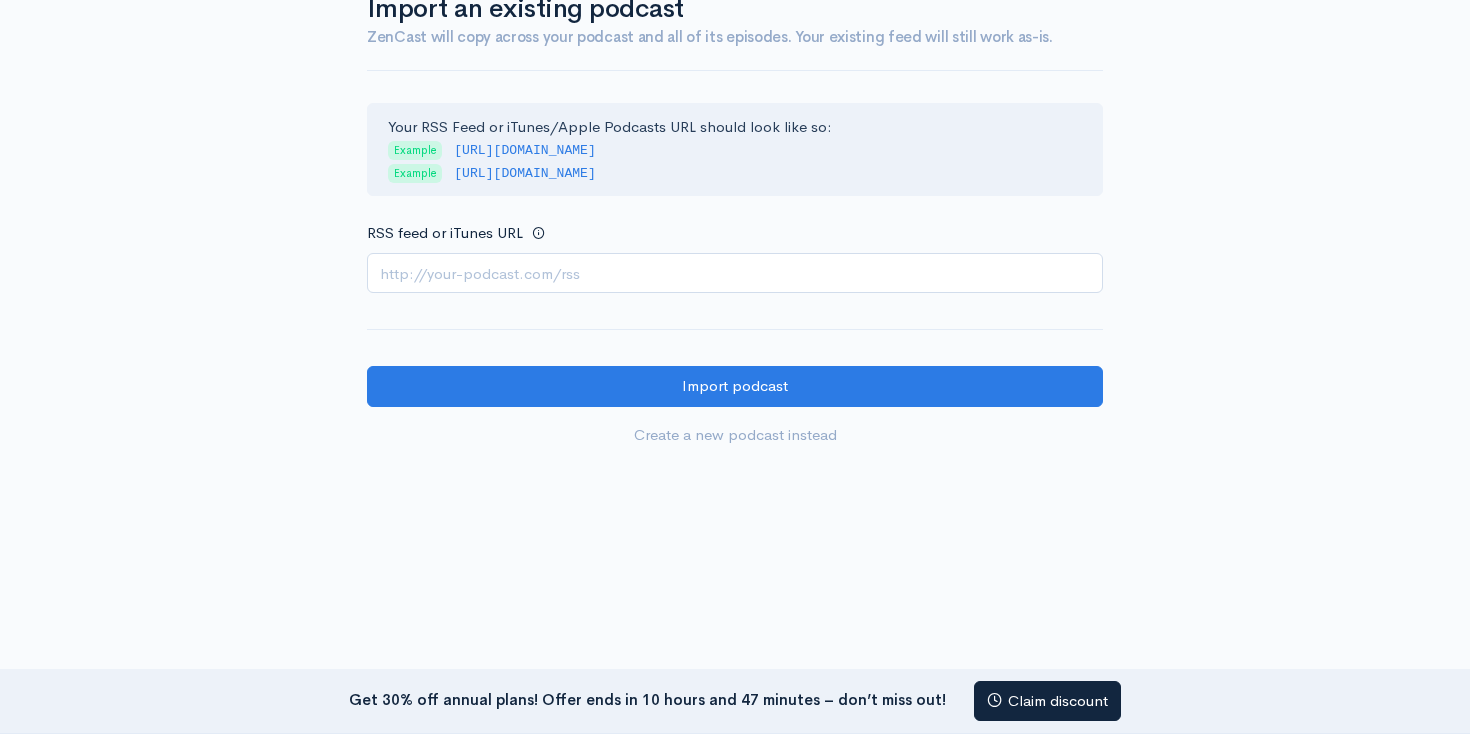 scroll, scrollTop: 62, scrollLeft: 0, axis: vertical 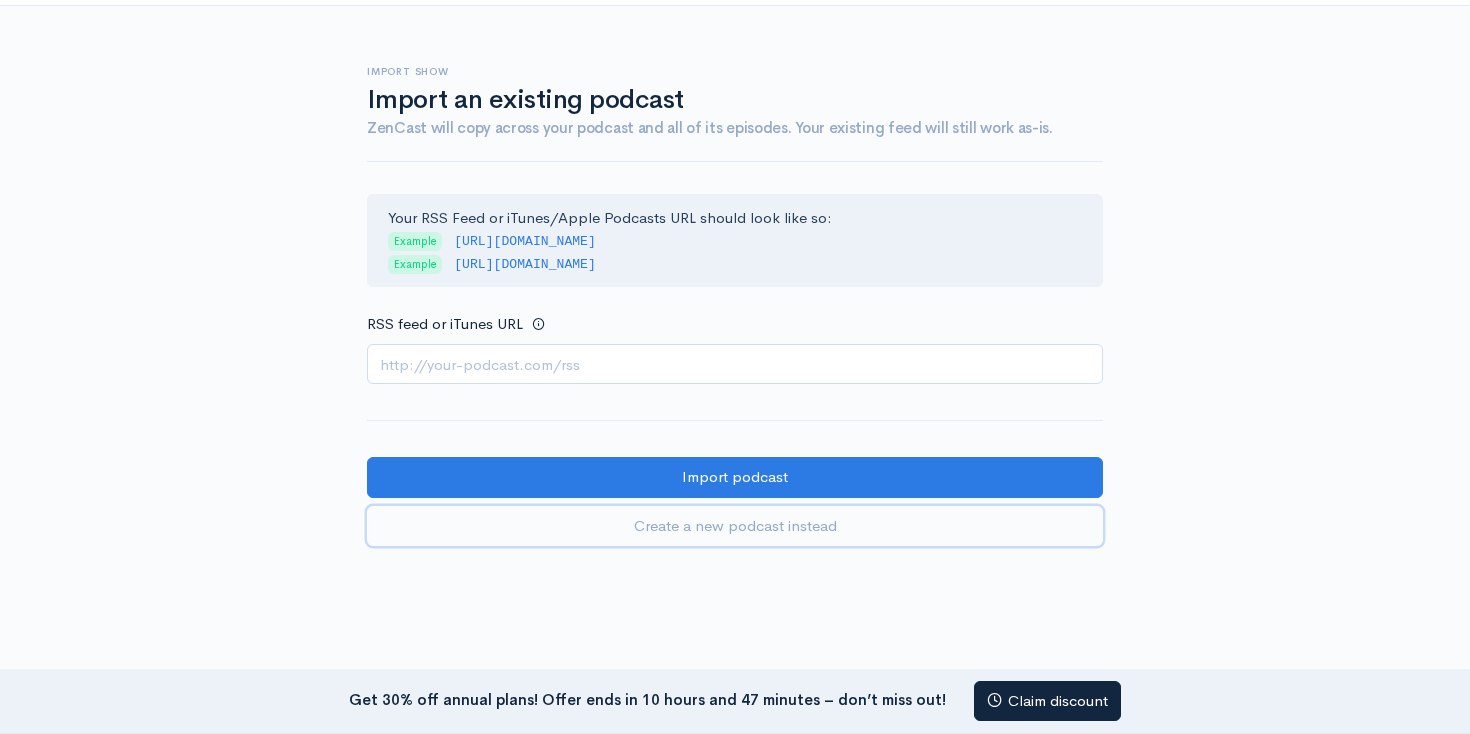 click on "Create a new podcast instead" at bounding box center (735, 526) 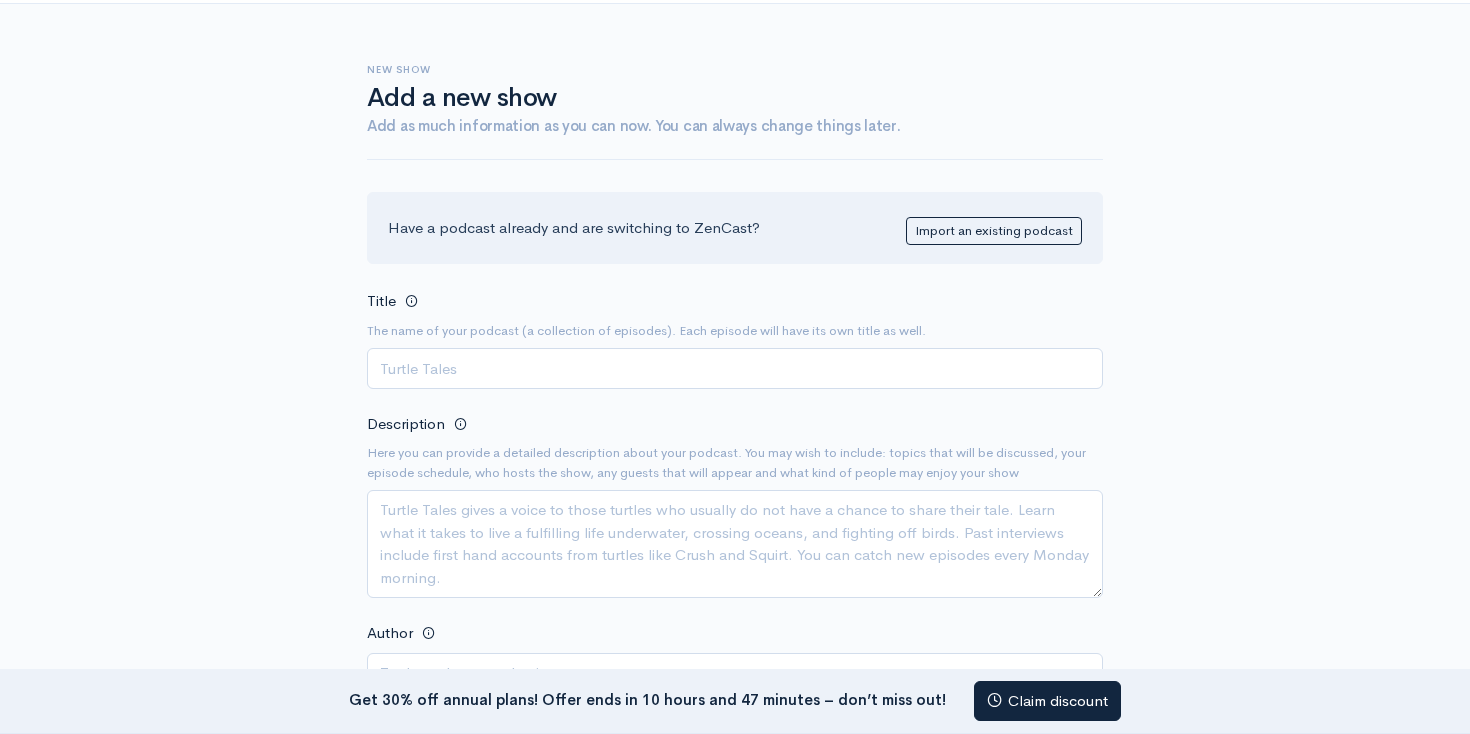 scroll, scrollTop: 181, scrollLeft: 0, axis: vertical 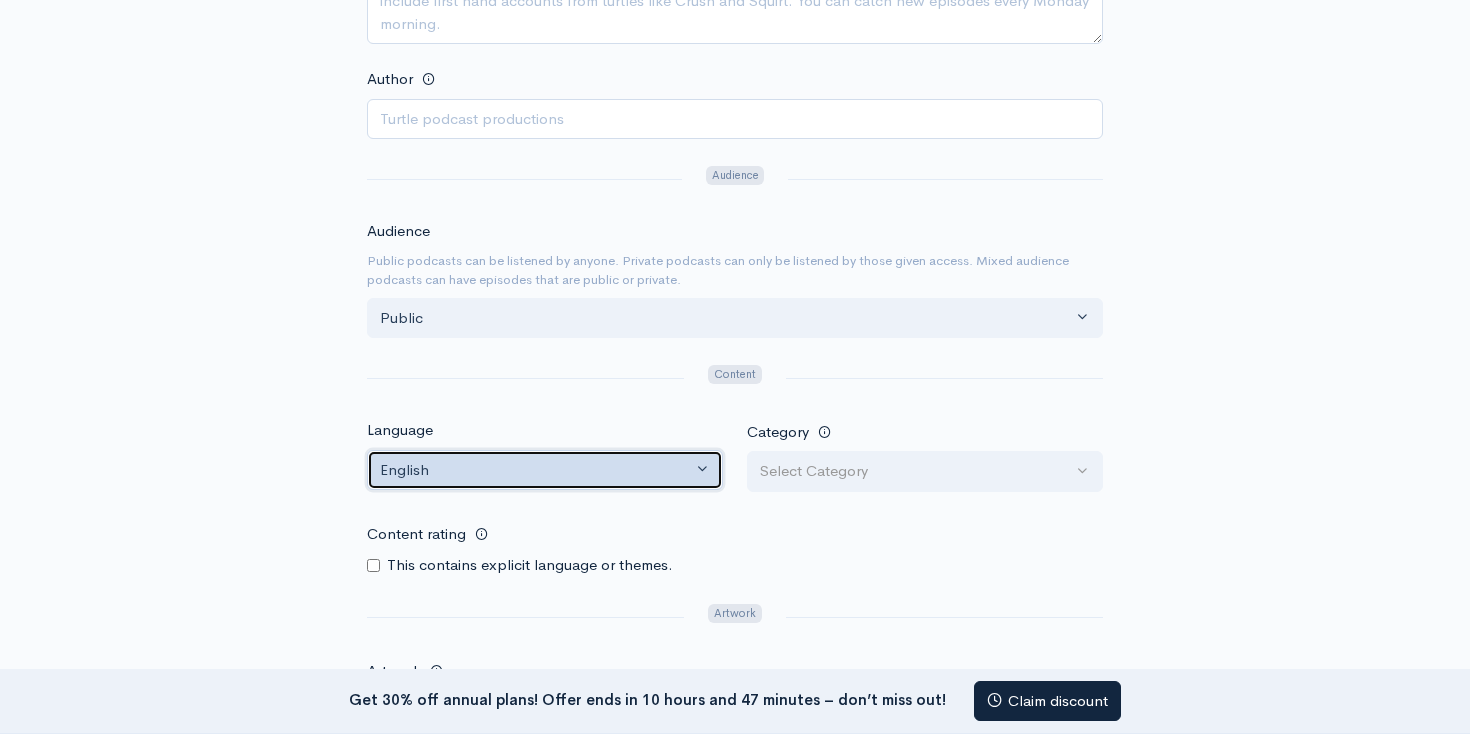 click on "English" at bounding box center (545, 470) 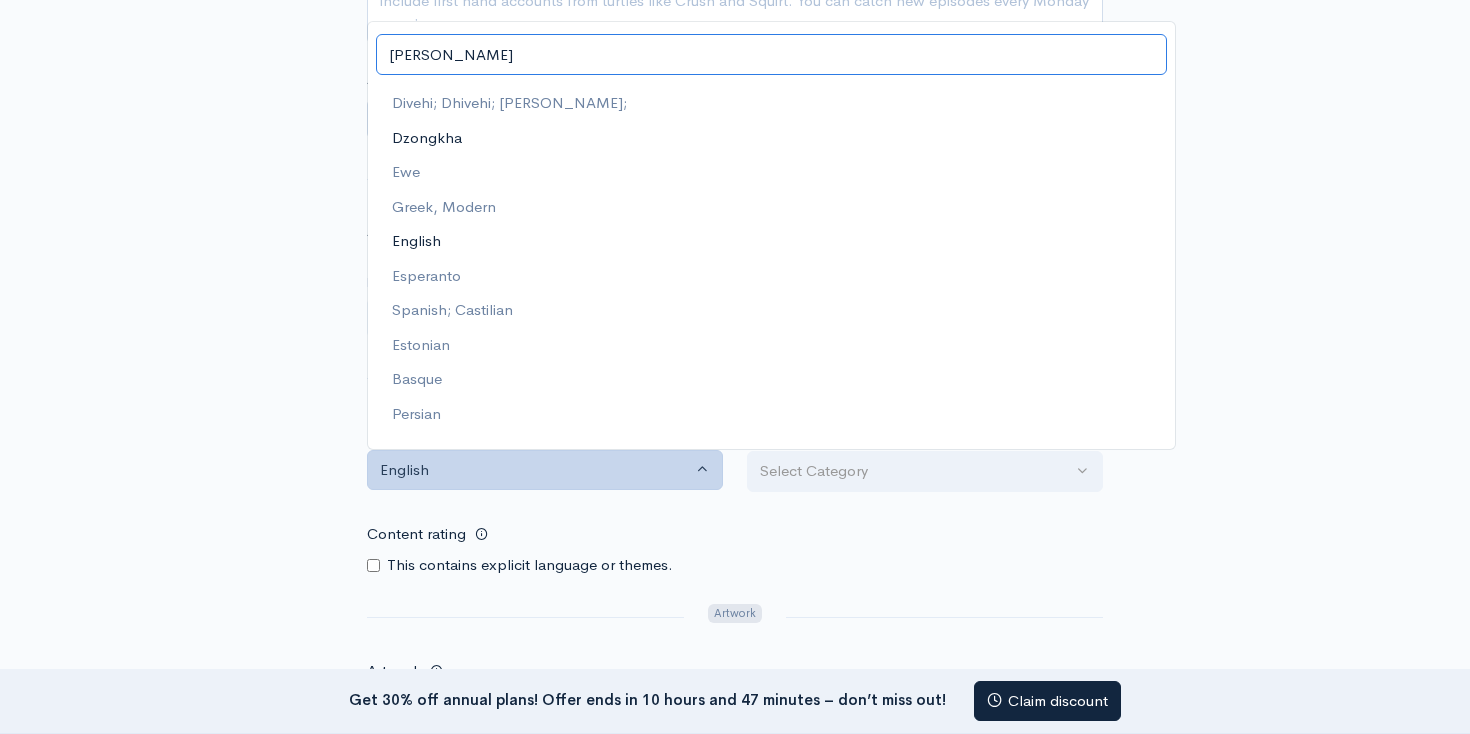scroll, scrollTop: 0, scrollLeft: 0, axis: both 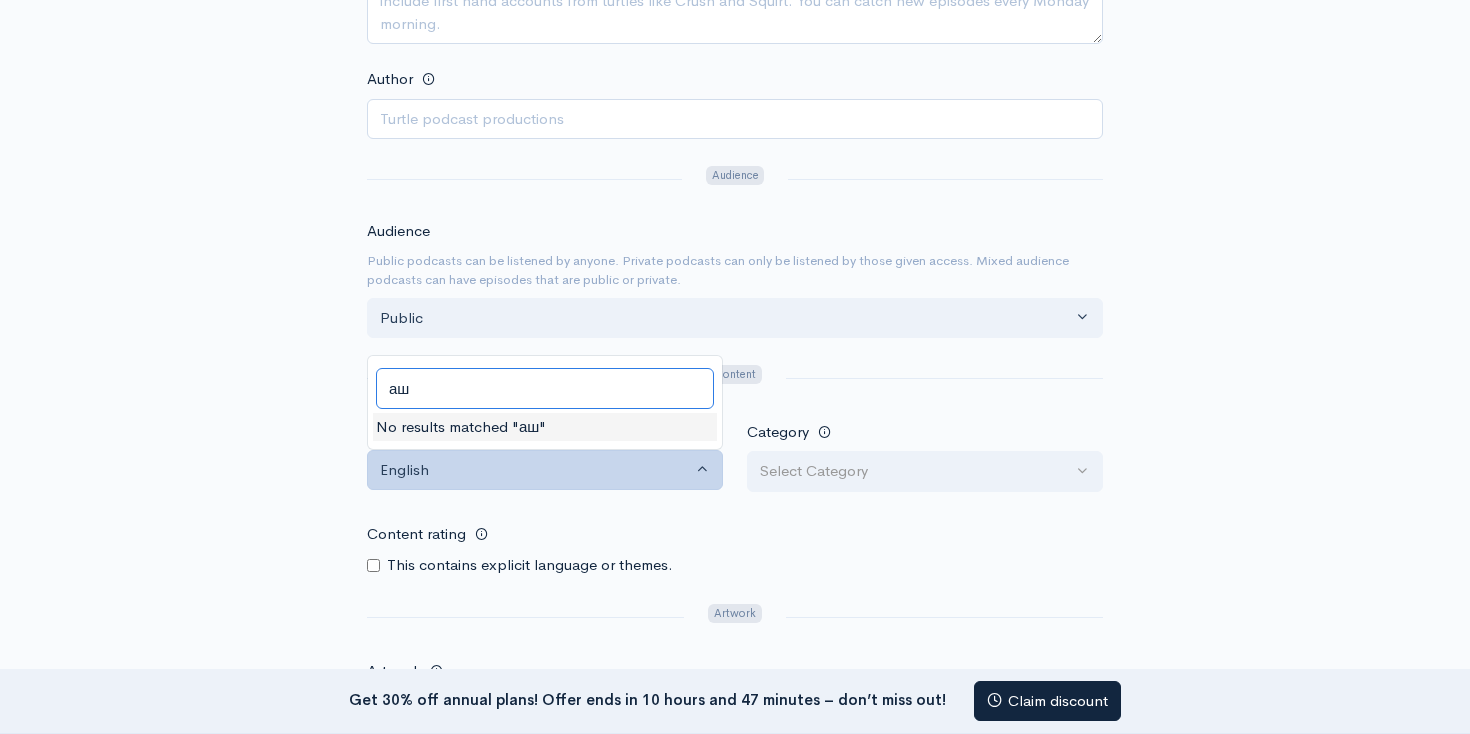 type on "а" 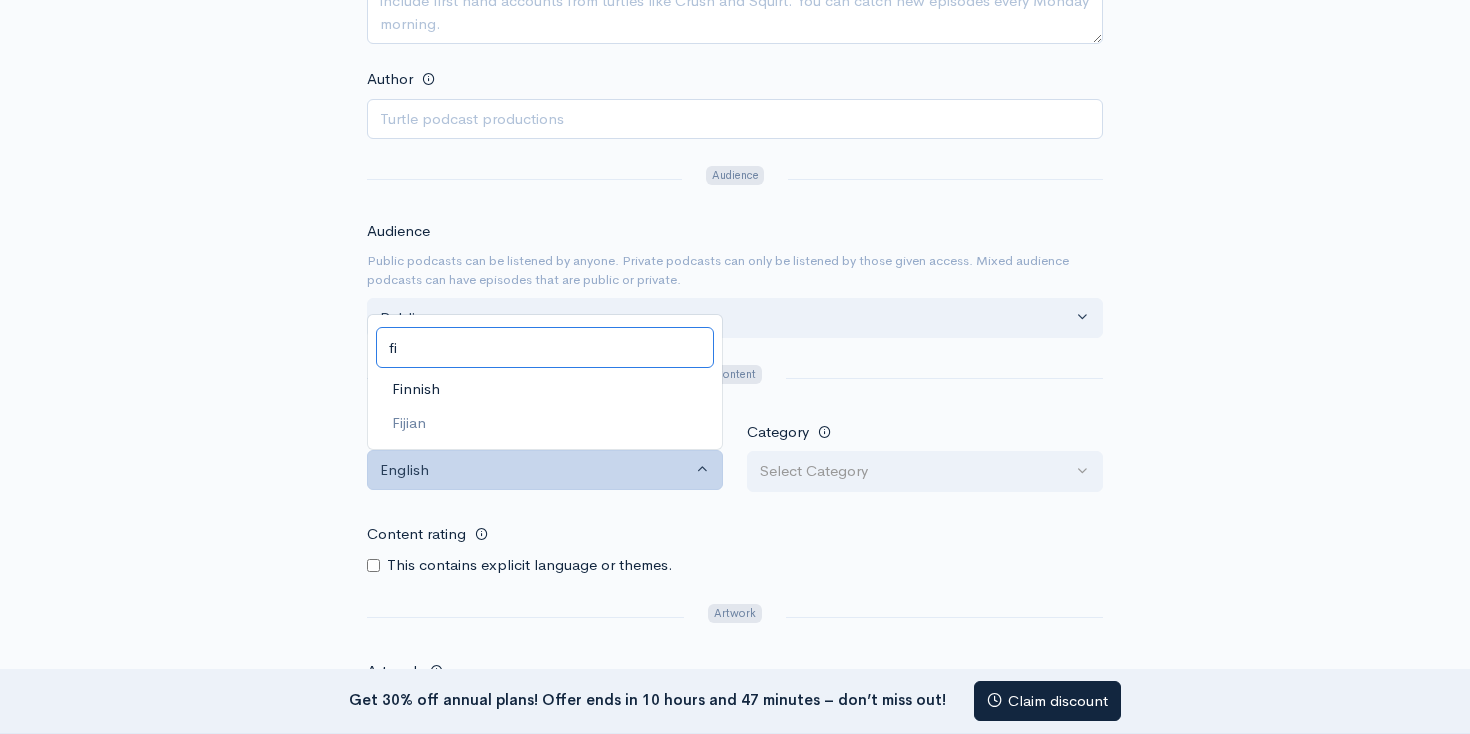 type on "fi" 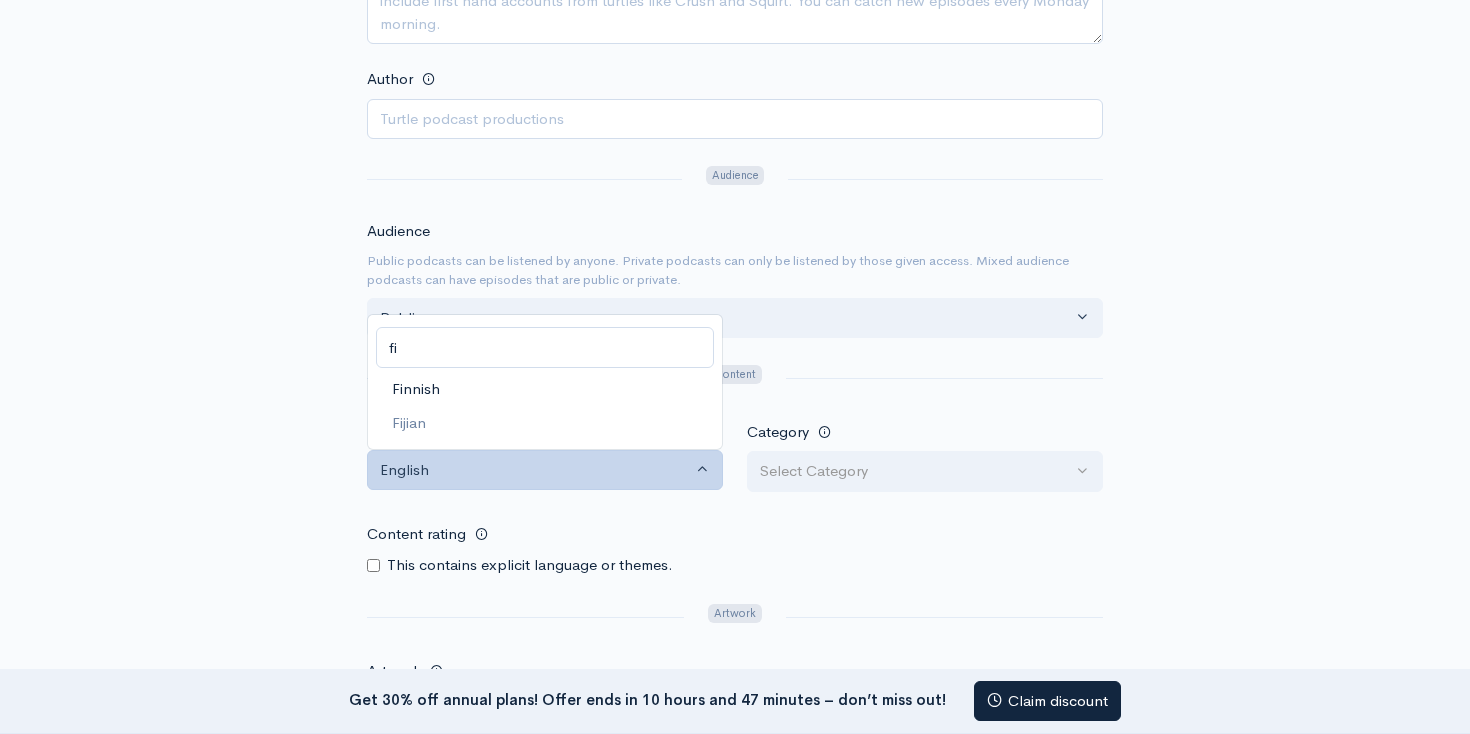 click on "Finnish" at bounding box center [545, 388] 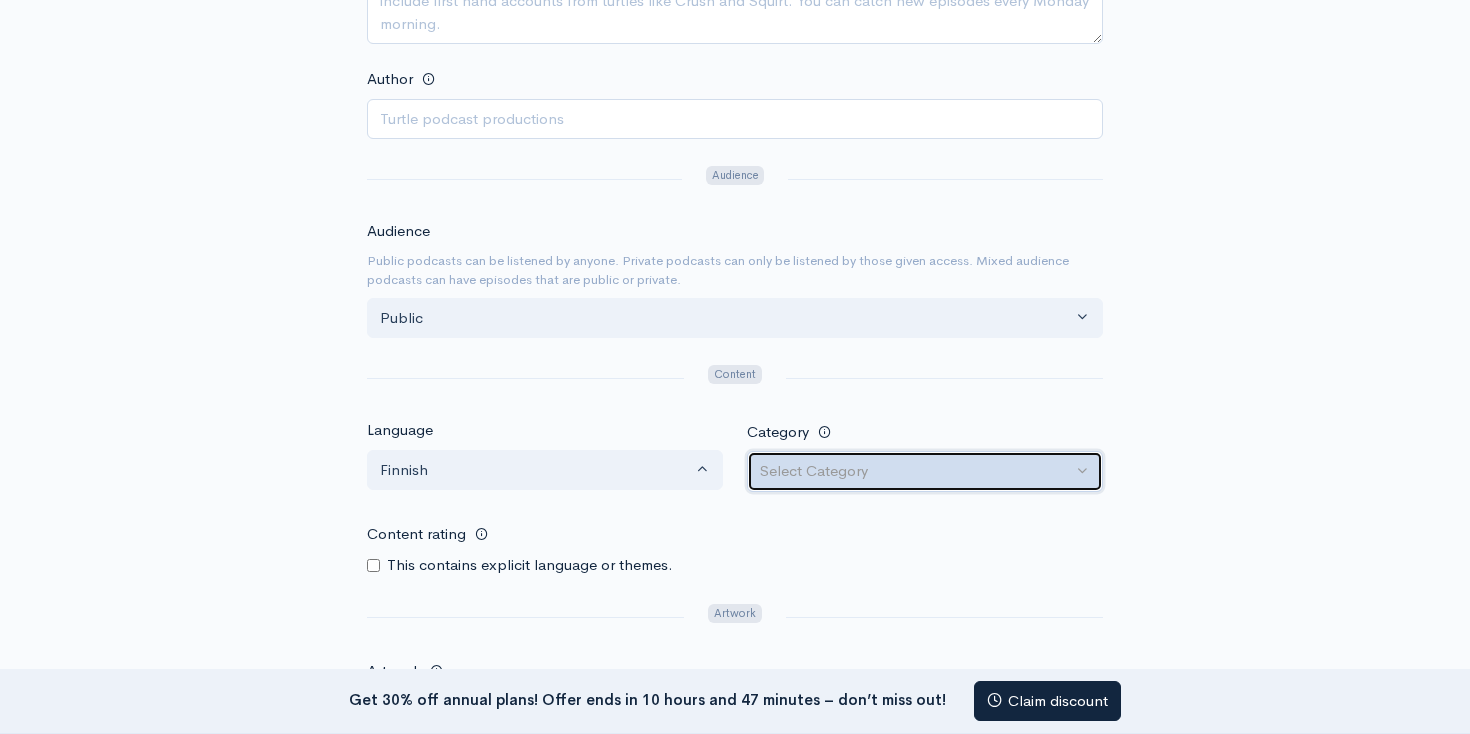 click on "Select Category" at bounding box center (916, 471) 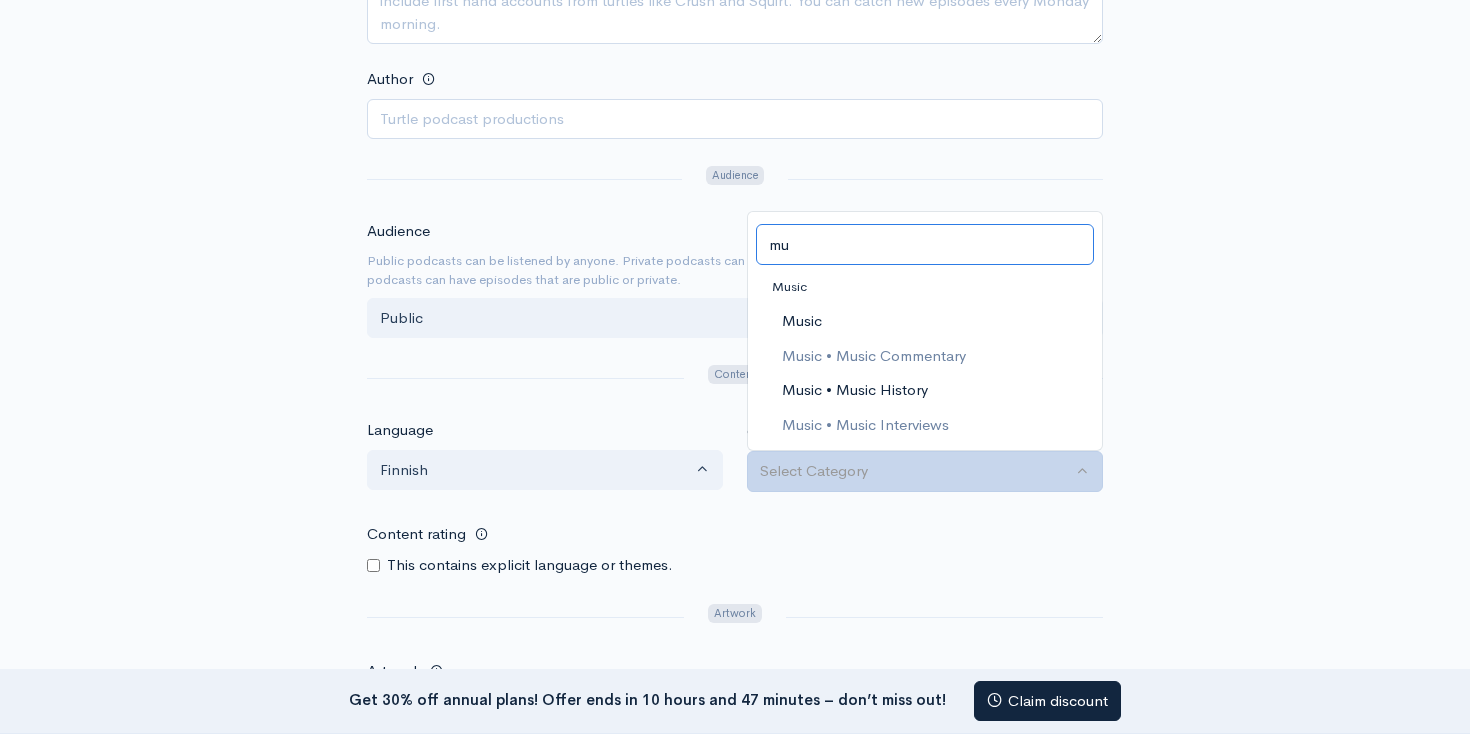 type on "mu" 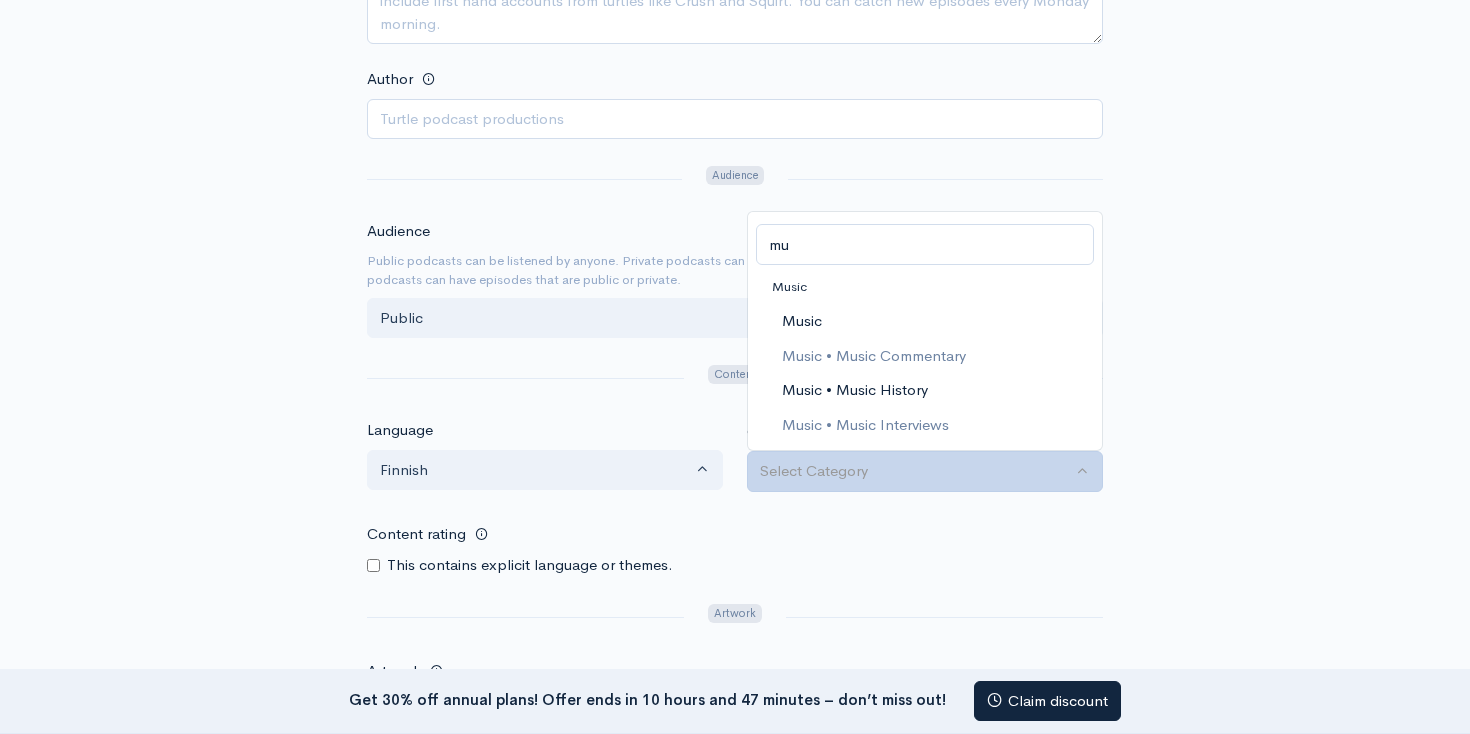 click on "Music • Music History" at bounding box center (855, 390) 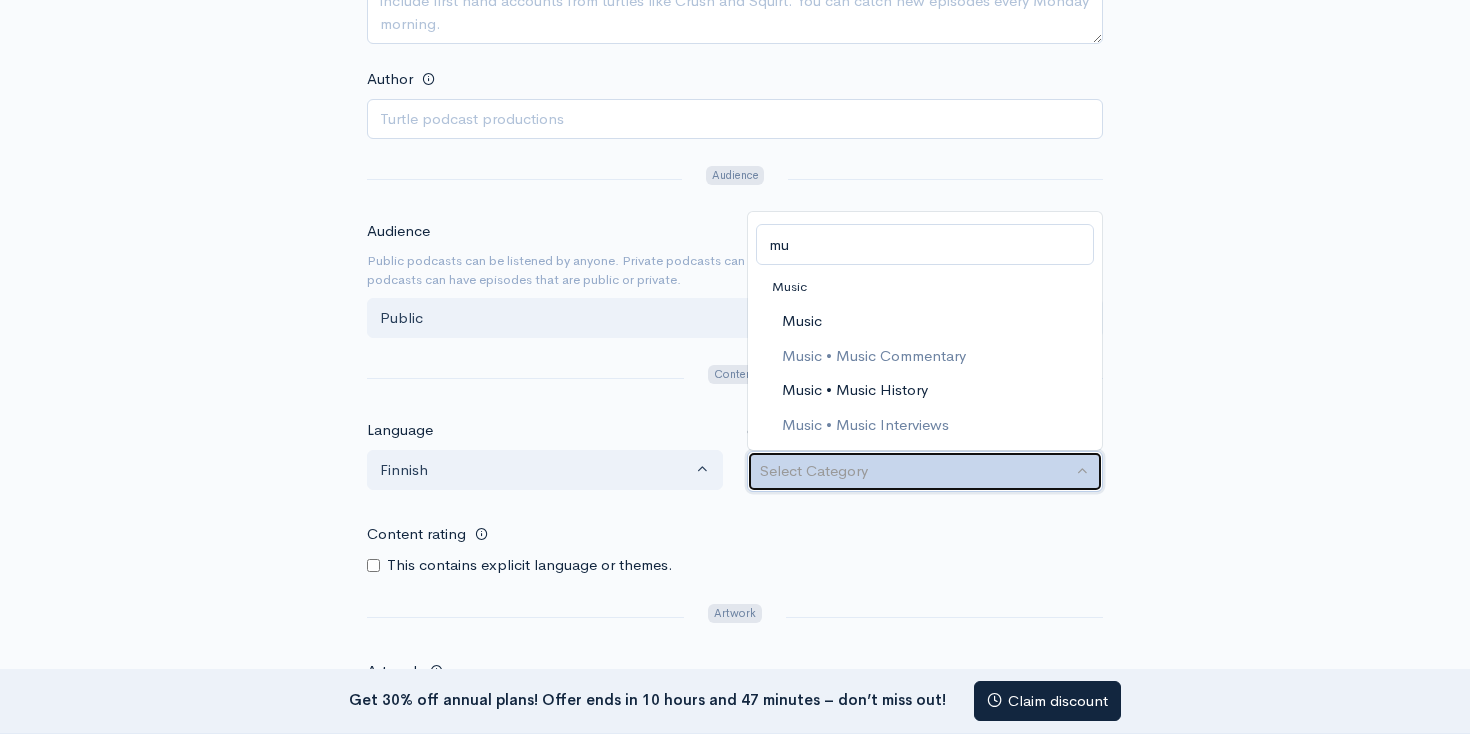 select on "Music > Music History" 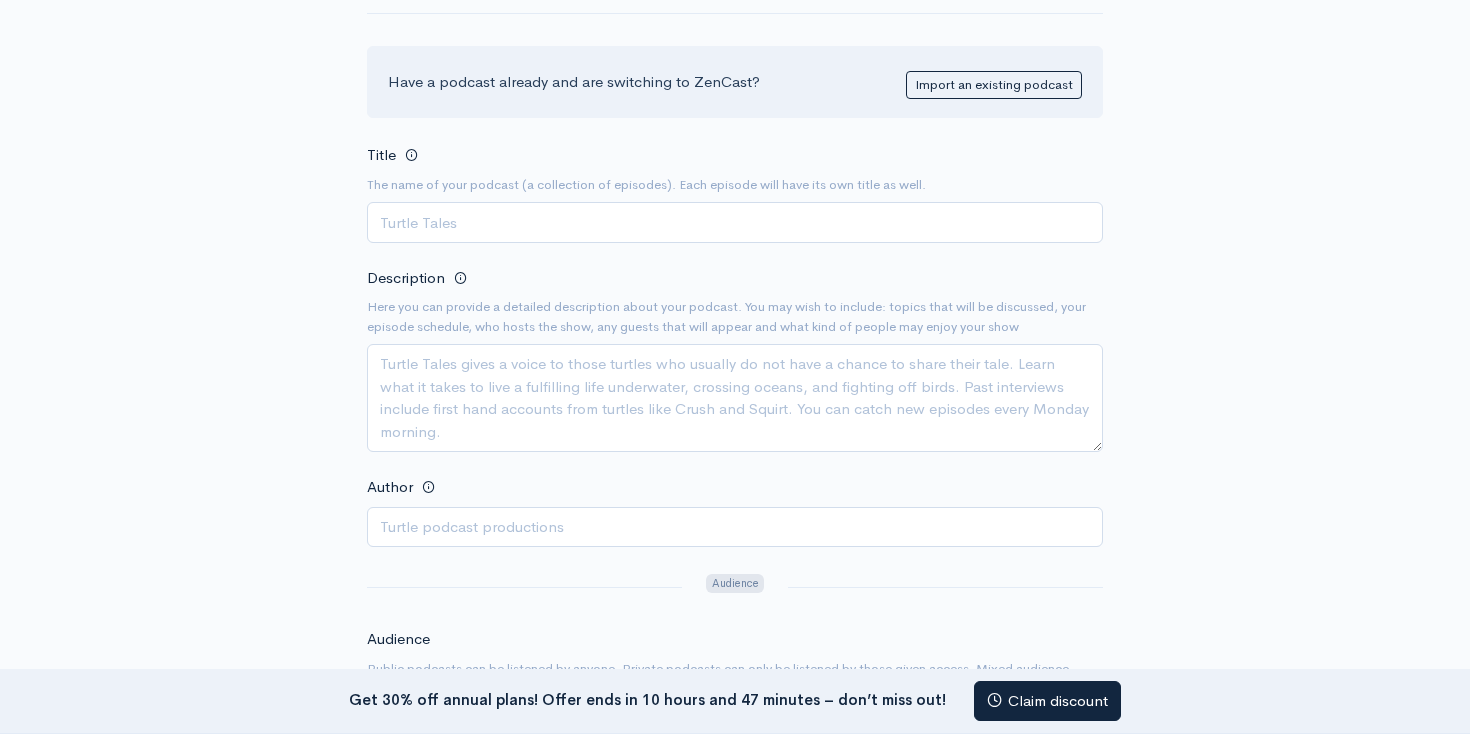 scroll, scrollTop: 131, scrollLeft: 0, axis: vertical 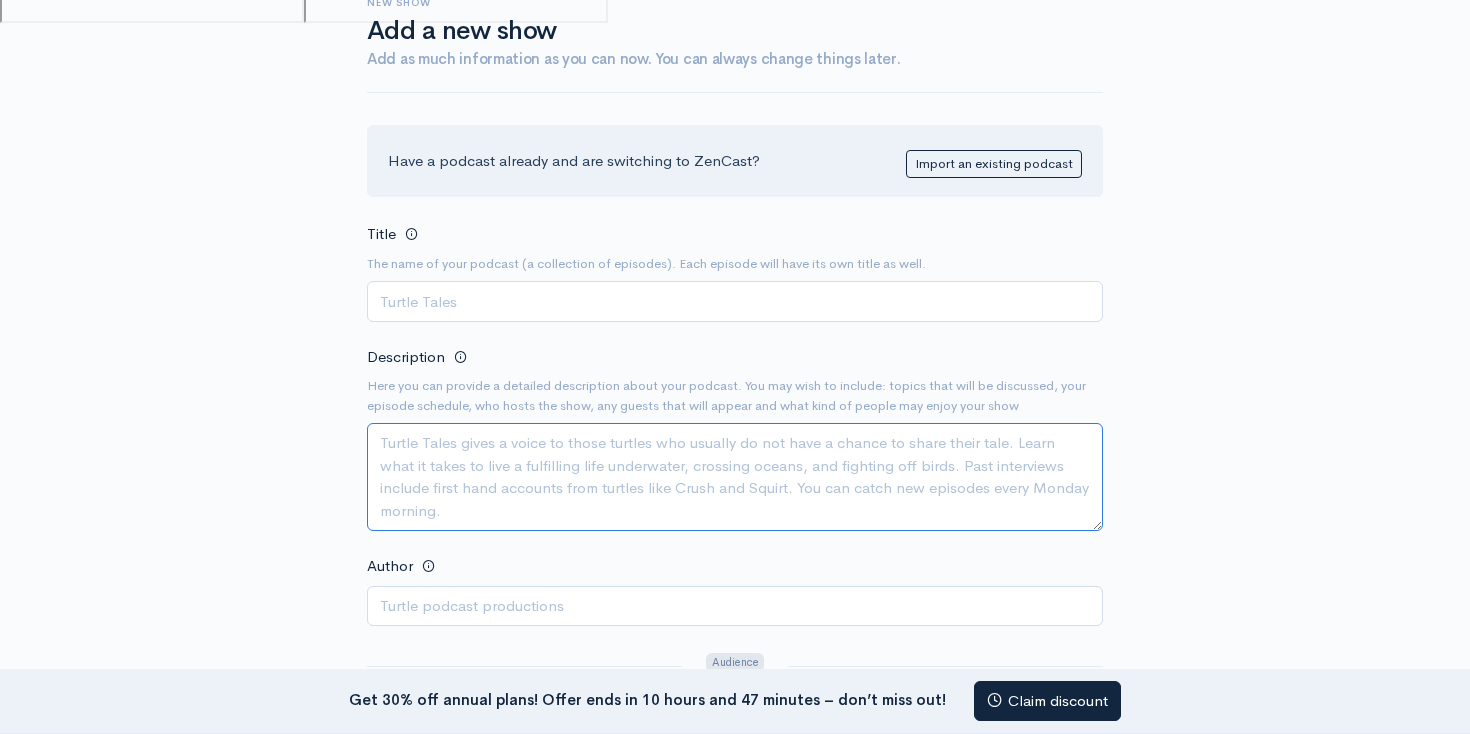click on "Description" at bounding box center (735, 477) 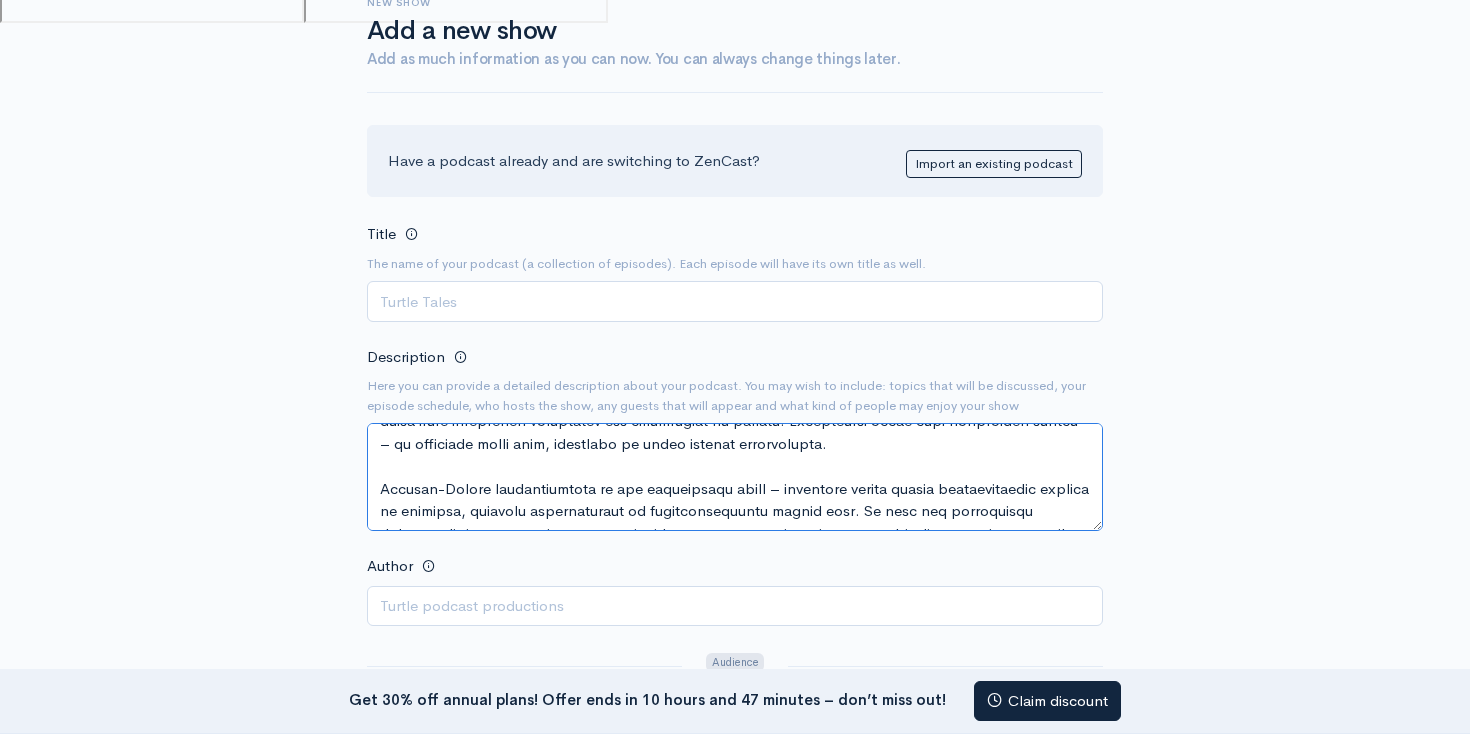 scroll, scrollTop: 0, scrollLeft: 0, axis: both 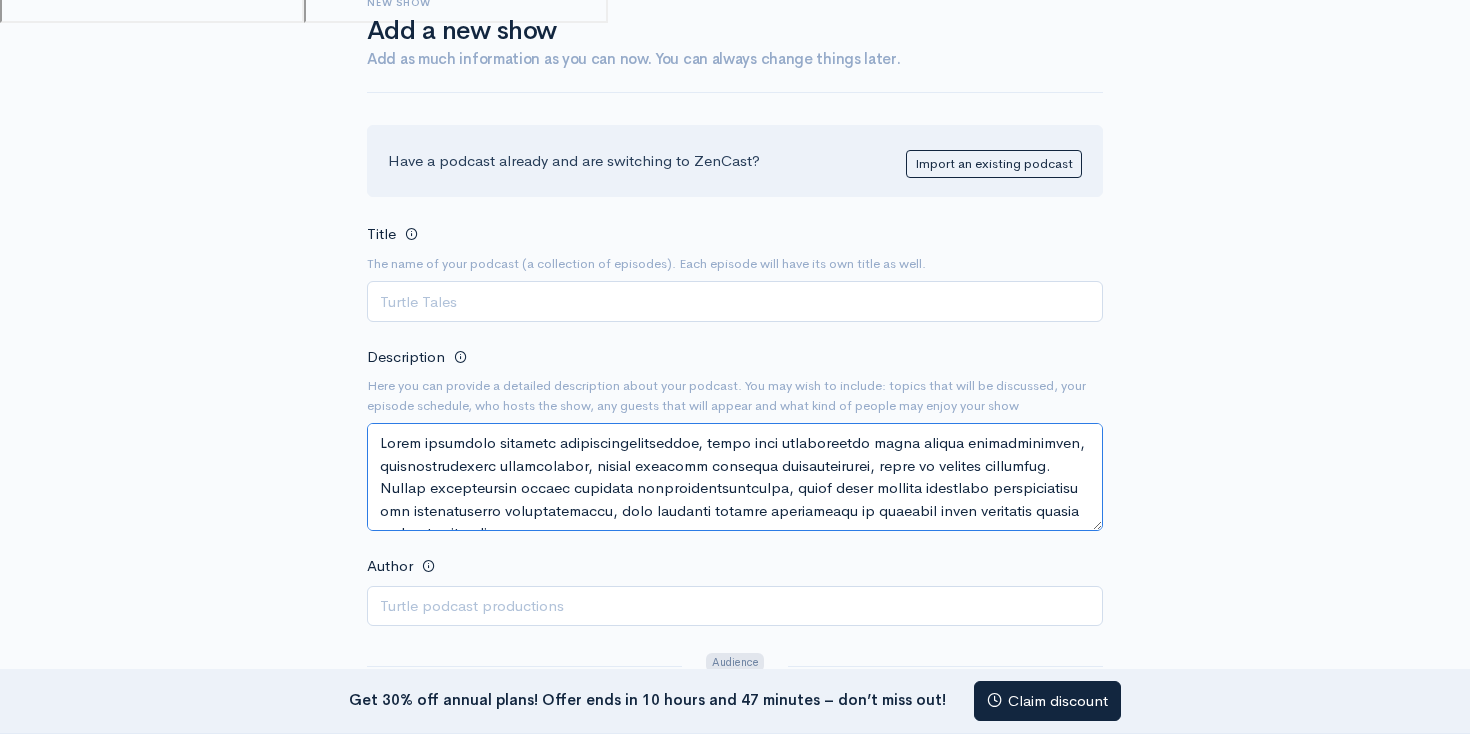 type on "Suomi tunnetaan laajasta festivaalikirjostaan, mutta maan kulttuurinen sydän sykkii hiljaisemmissa, pienimuotoisissa tapahtumissa, joissa keskiöön nousevat yhteisöllisyys, rauha ja luonnon läheisyys. Monien suomalaisten kesiin kuuluvat kulttuuritilaisuudet, jotka eivät nojaudu valtavaan yleisömäärään tai kimaltelevaan markkinointiin, vaan kutsuvat ihmisiä pysähtymään ja jakamaan aikaa toistensa kanssa — ilman meteliä.
Lounais-Hämeen musiikkipäivät, joita järjestetään vuosittain https://lounaishameenmusiikkipaivat.fi/, ovat erinomainen esimerkki tästä. Tapahtuma ei kilpaile tunnettujen esiintyjien tai massiivisten lavaesitysten keinoin, vaan tarjoaa tilan kuuntelulle, hiljaiselle vuorovaikutukselle ja aidolle läsnäololle. Konserttipaikat ovat pieniä, torimyyntiä ei ole, eikä tapahtuma edellytä mitään muuta kuin avoimen mielen.
Pienuus tuo voimaa – kun musiikki ei huuda, vaan hengittää
Tapahtuman estetiikka on pelkistetty: esiintymistilat ovat intiimejä, koristelu hillittyä ja markkinointi lähes huomaamato..." 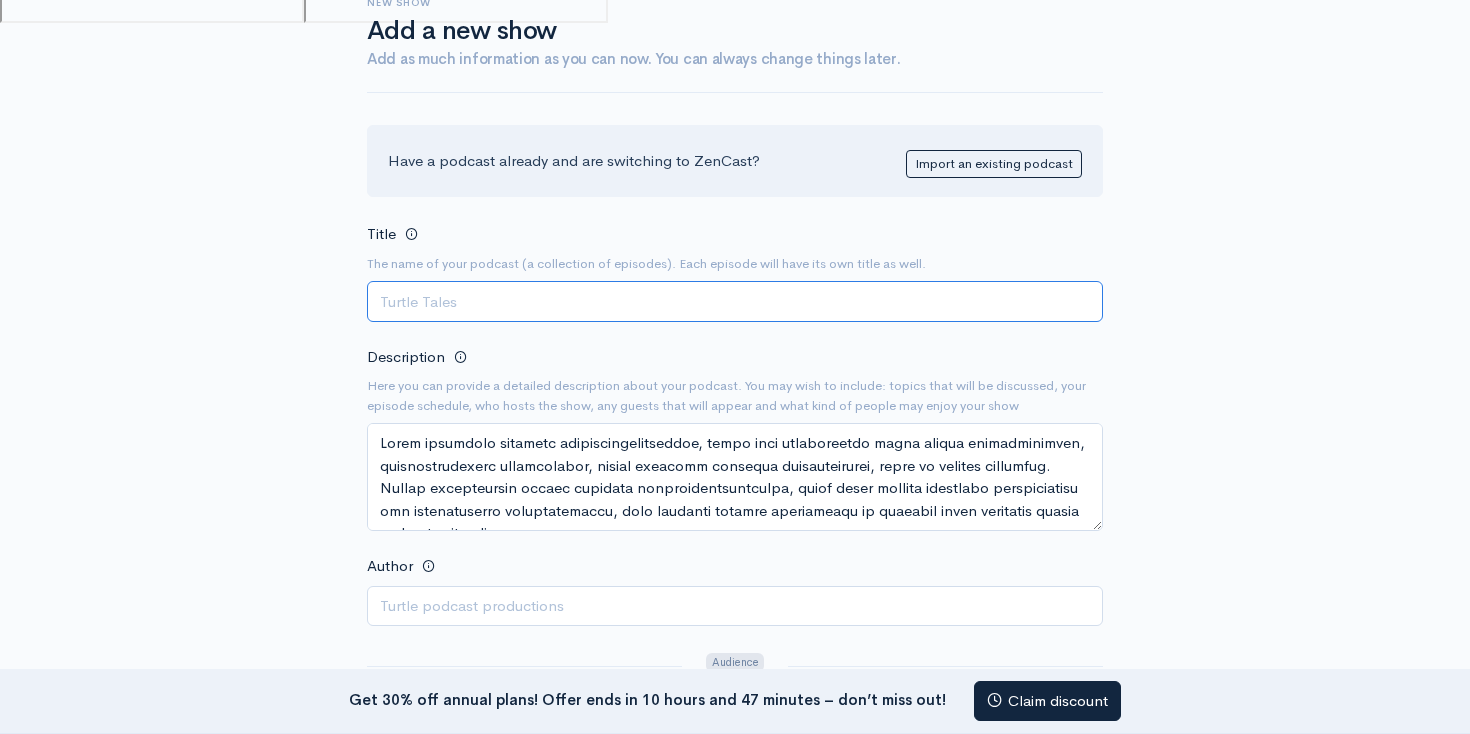 click on "Title" at bounding box center (735, 301) 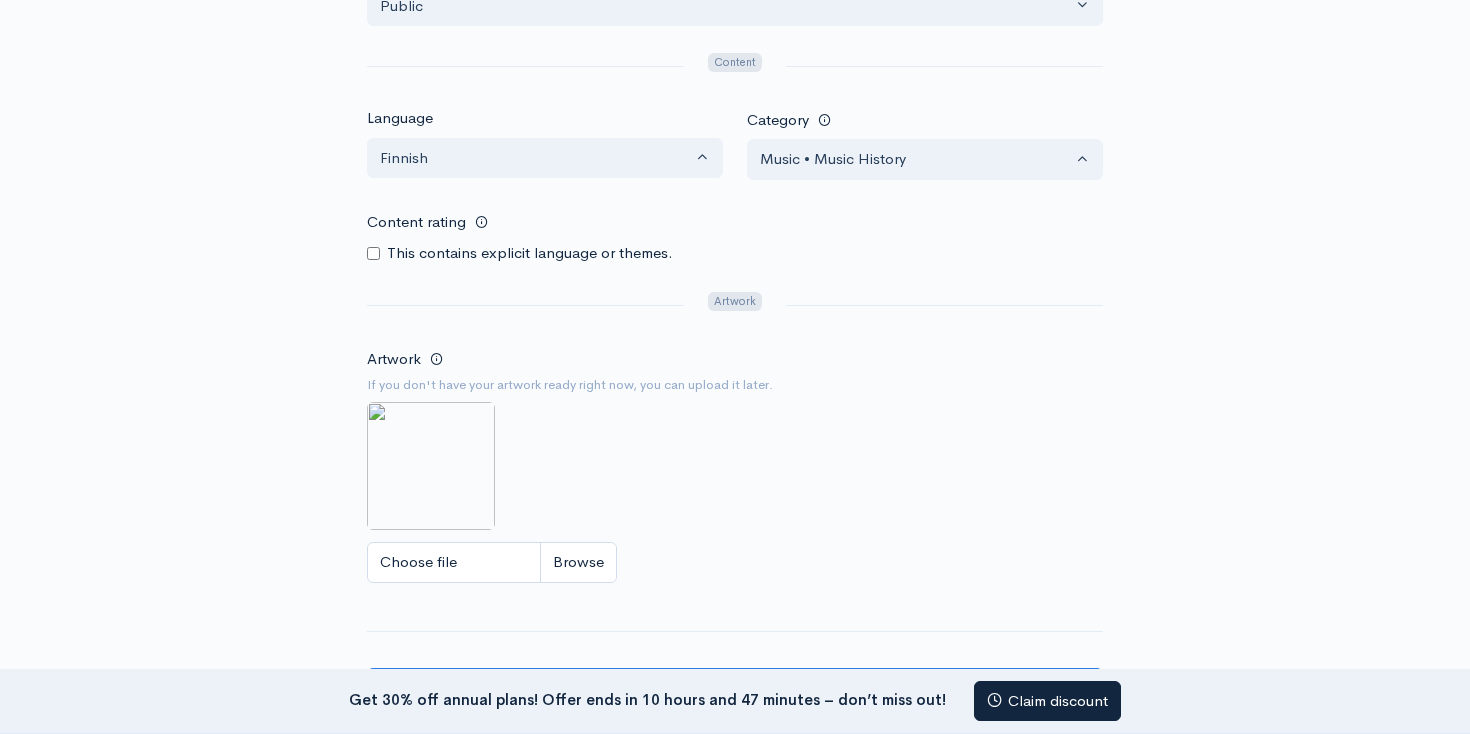 scroll, scrollTop: 1022, scrollLeft: 0, axis: vertical 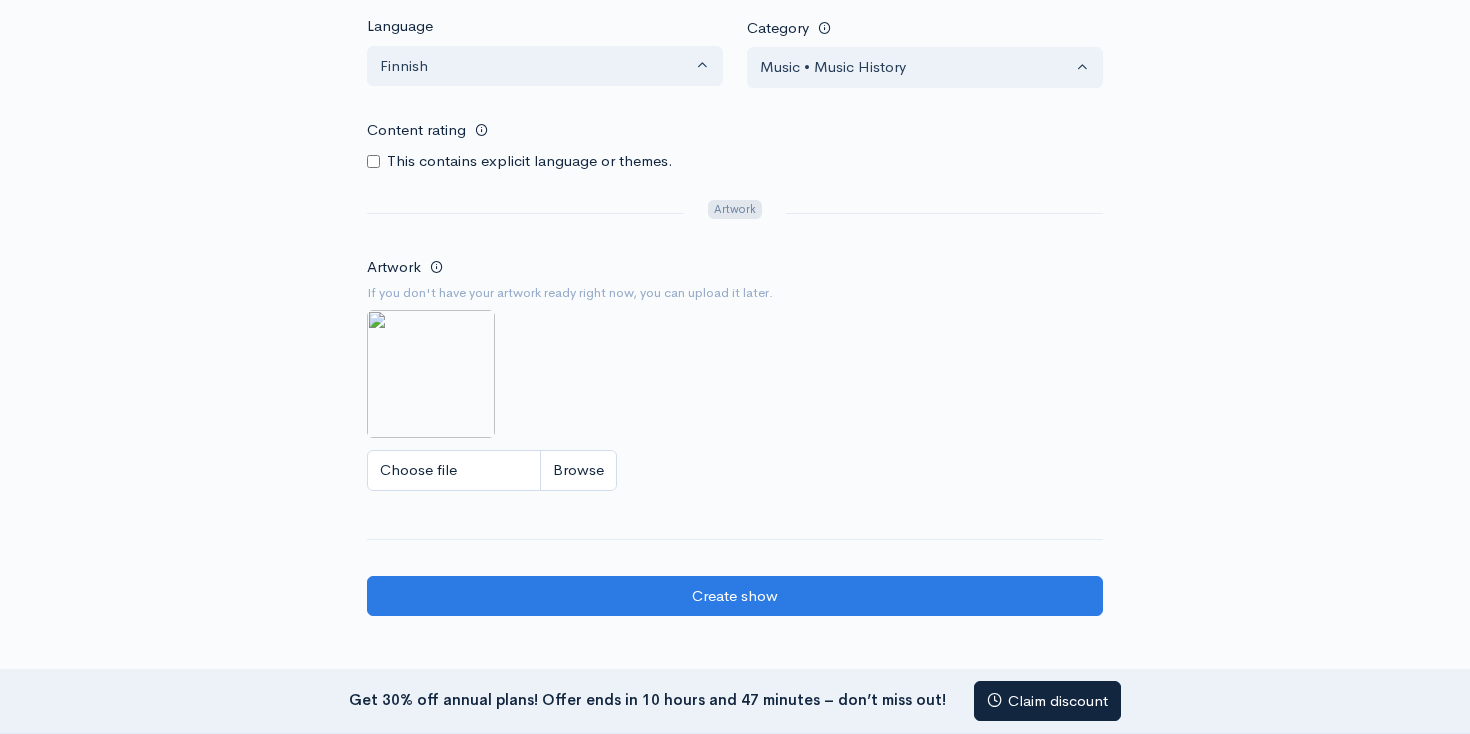 type on "Kesän äänettömyys ja kohtaamiset – suomalaisen festivaalikulttuurin ytimessä" 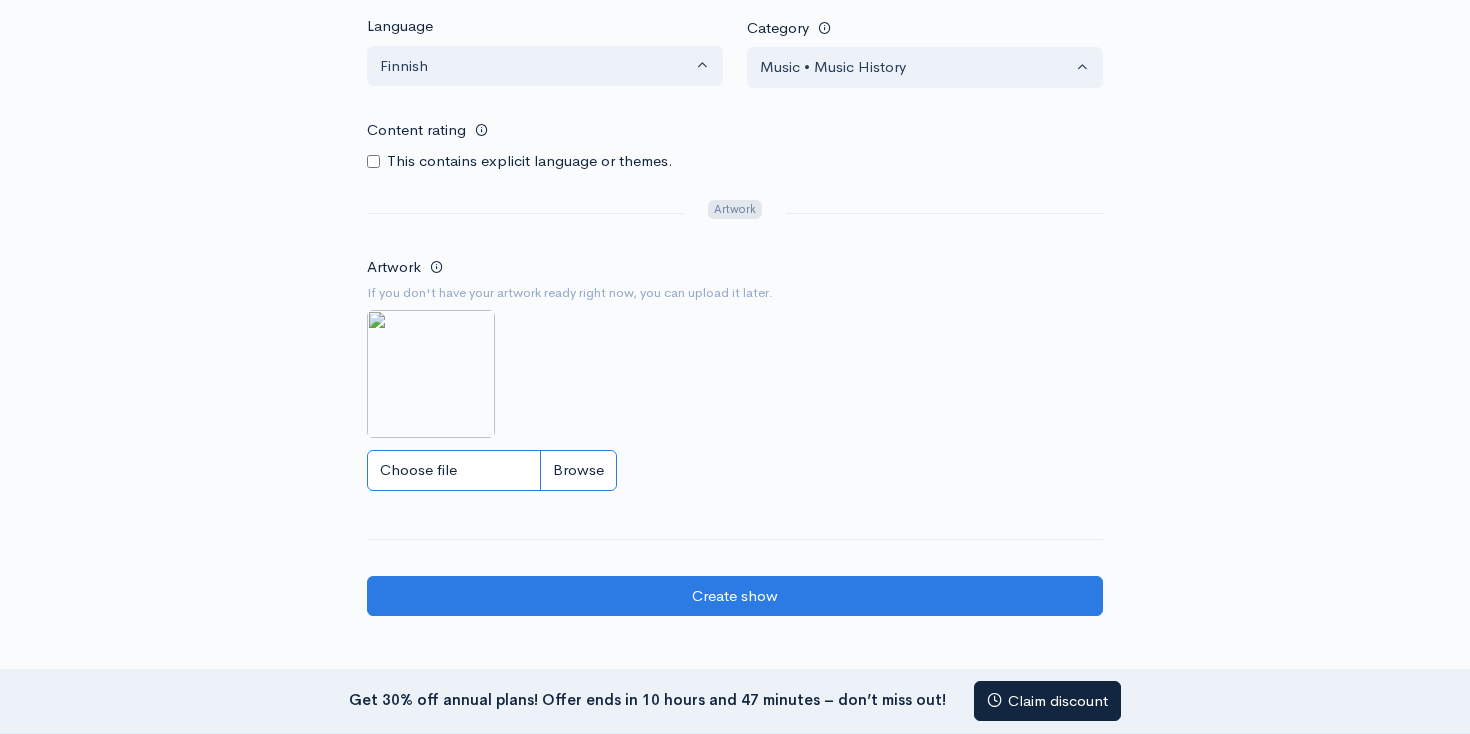 click on "Choose file" at bounding box center (492, 470) 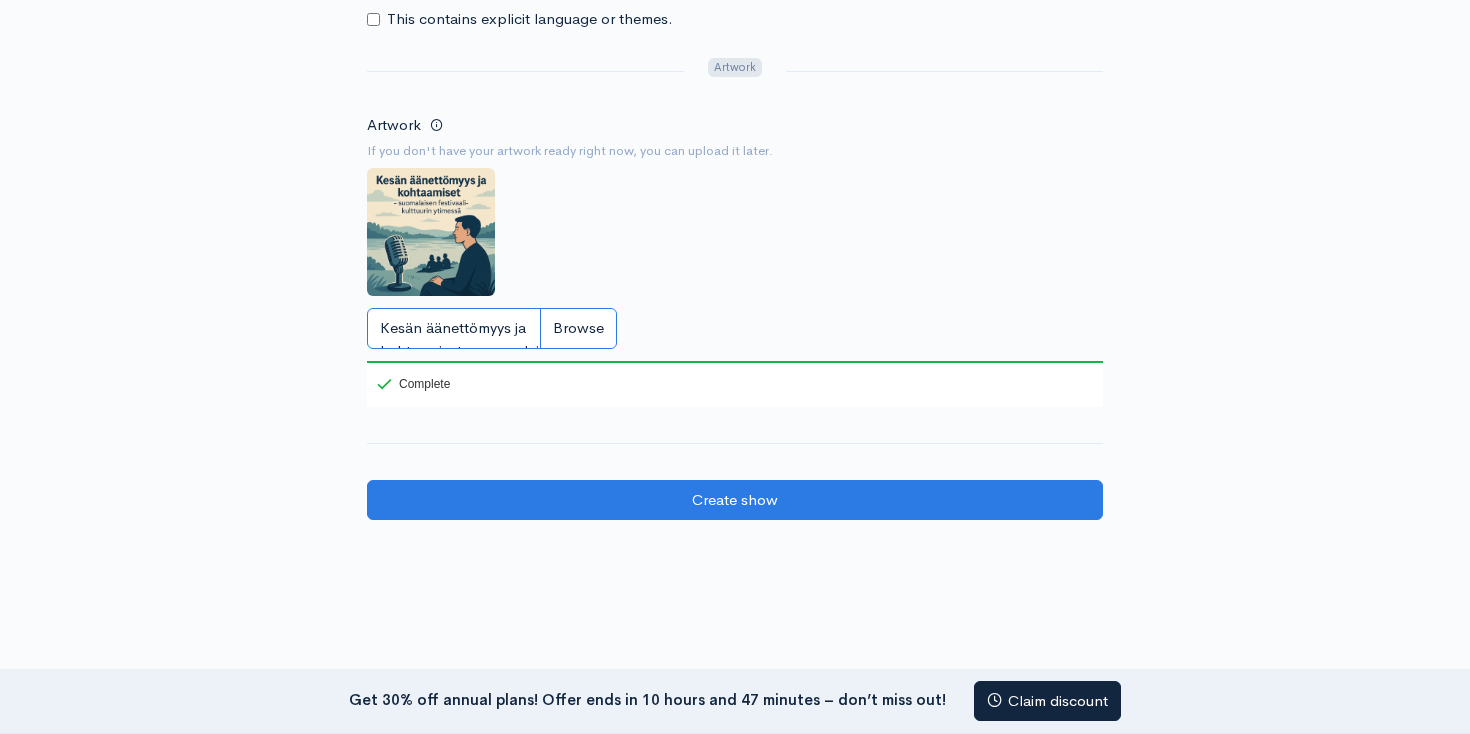 scroll, scrollTop: 1196, scrollLeft: 0, axis: vertical 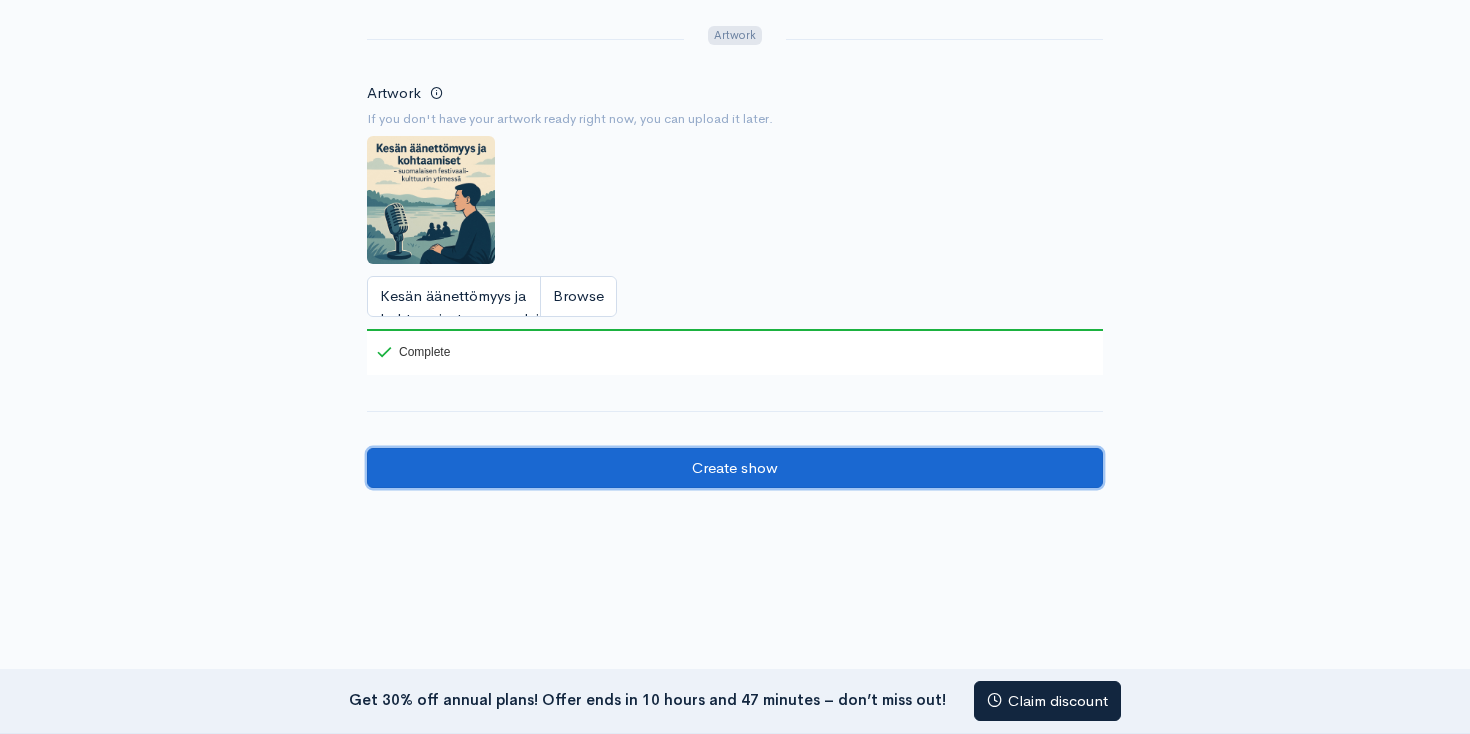 click on "Create show" at bounding box center [735, 468] 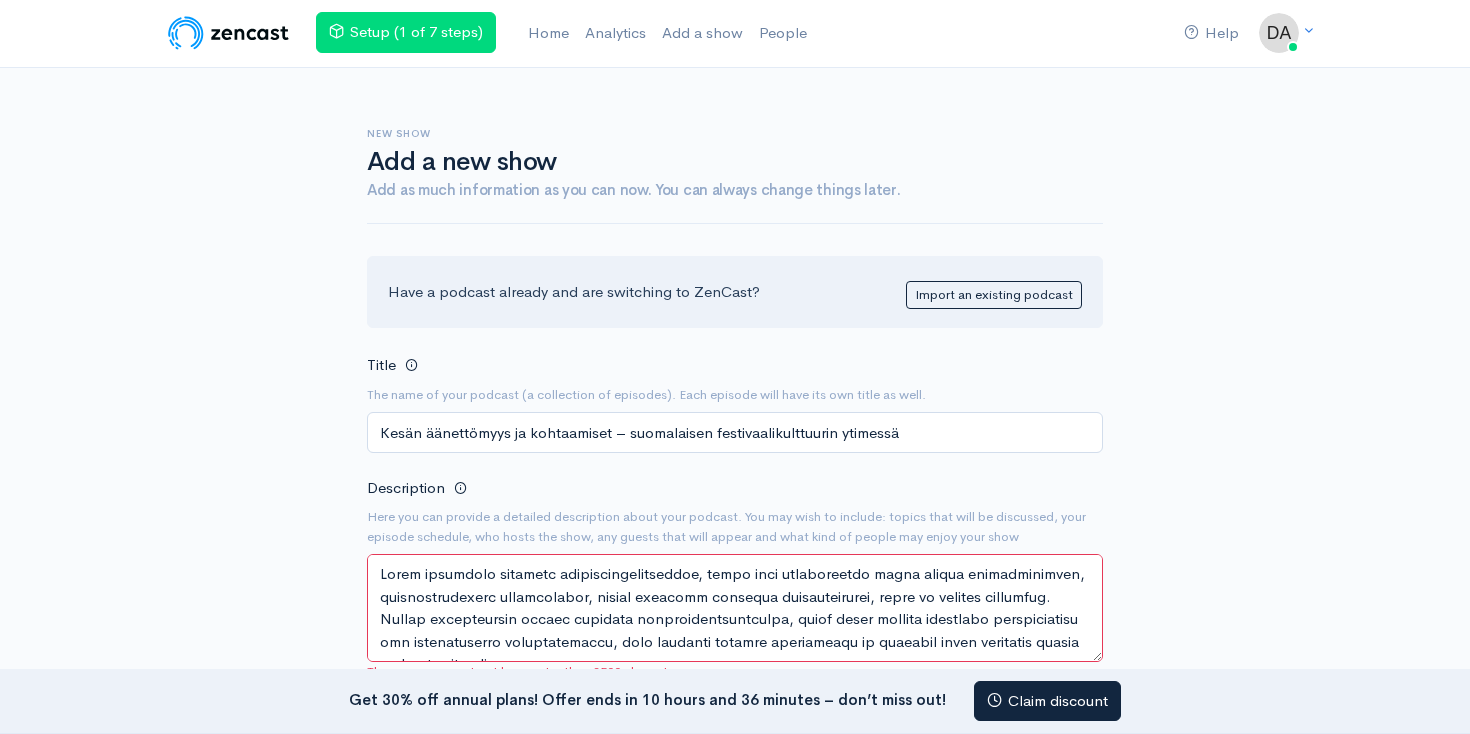 scroll, scrollTop: 0, scrollLeft: 0, axis: both 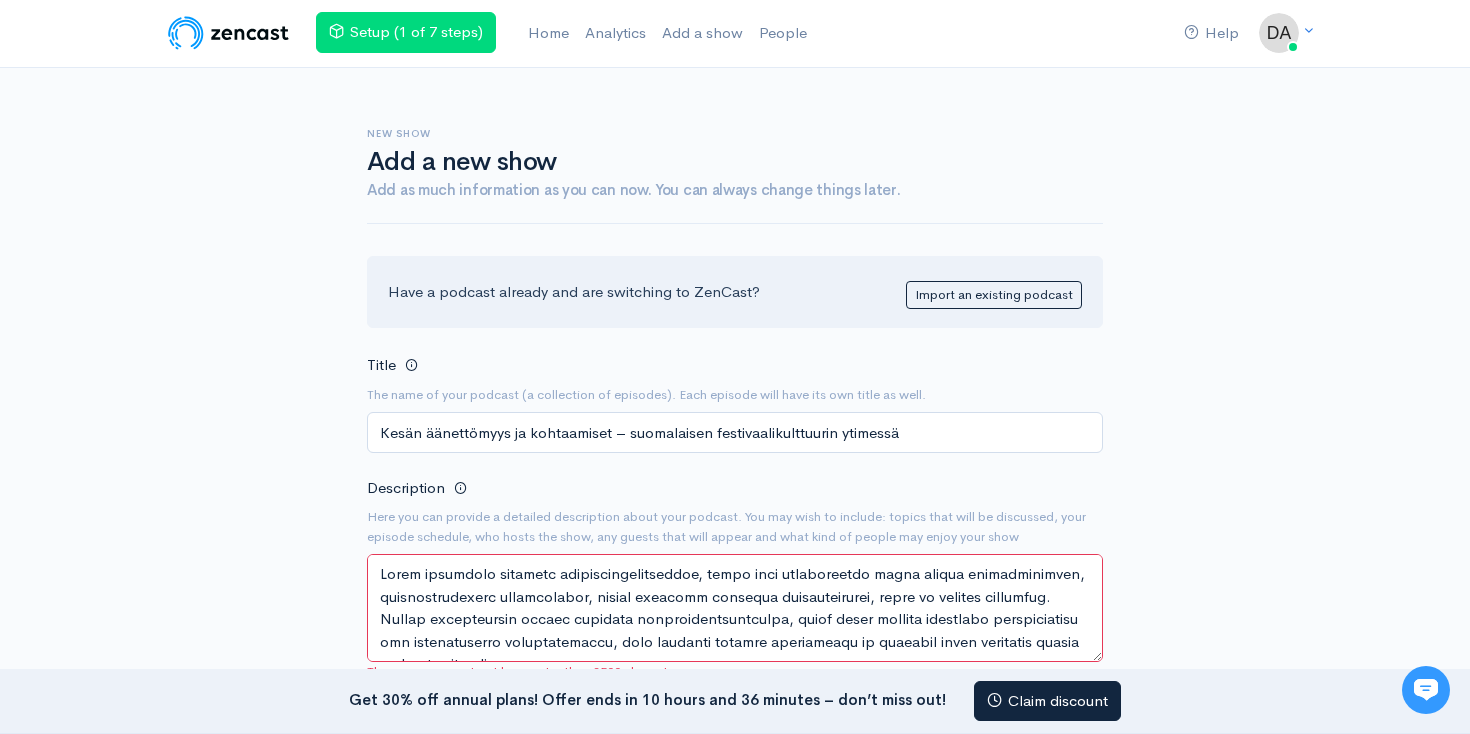 click on "Add a new show" at bounding box center [735, 162] 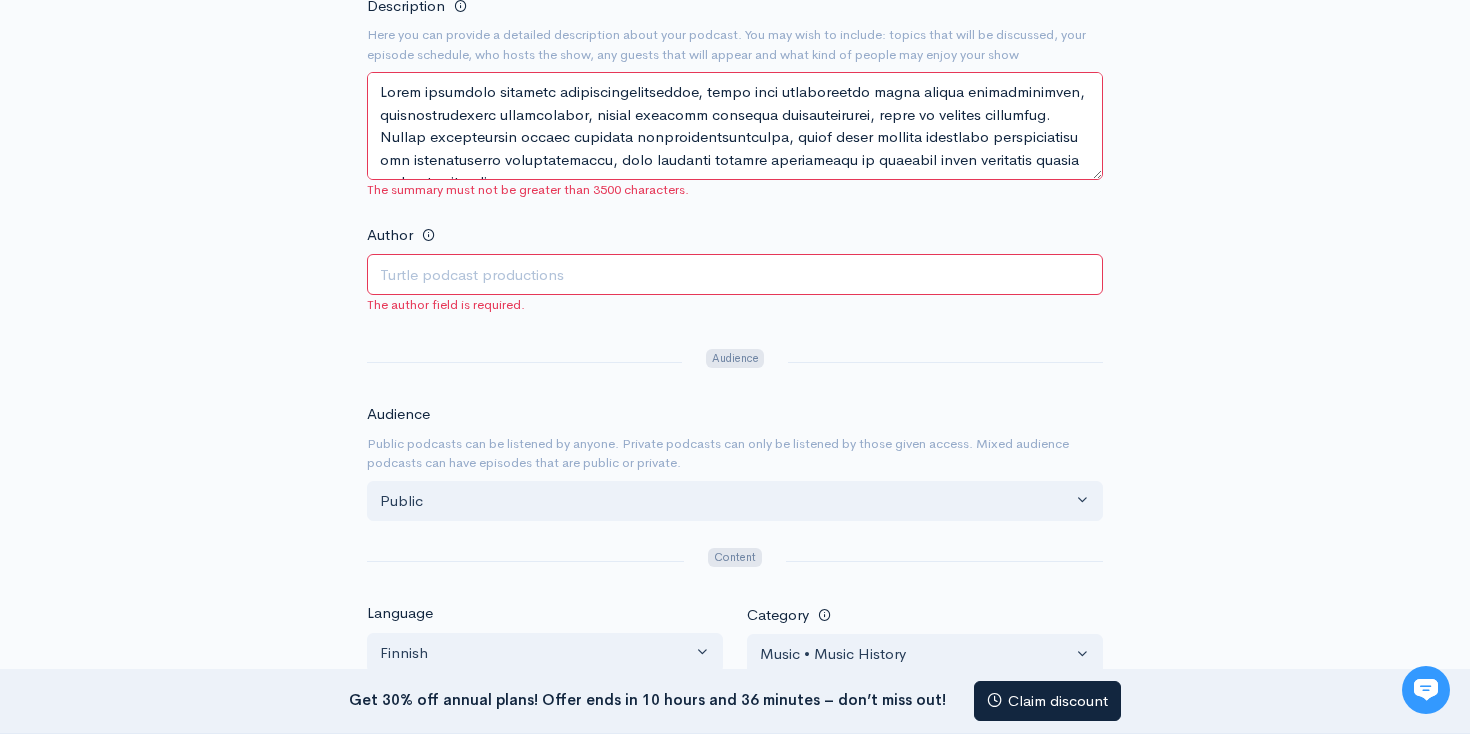 scroll, scrollTop: 490, scrollLeft: 0, axis: vertical 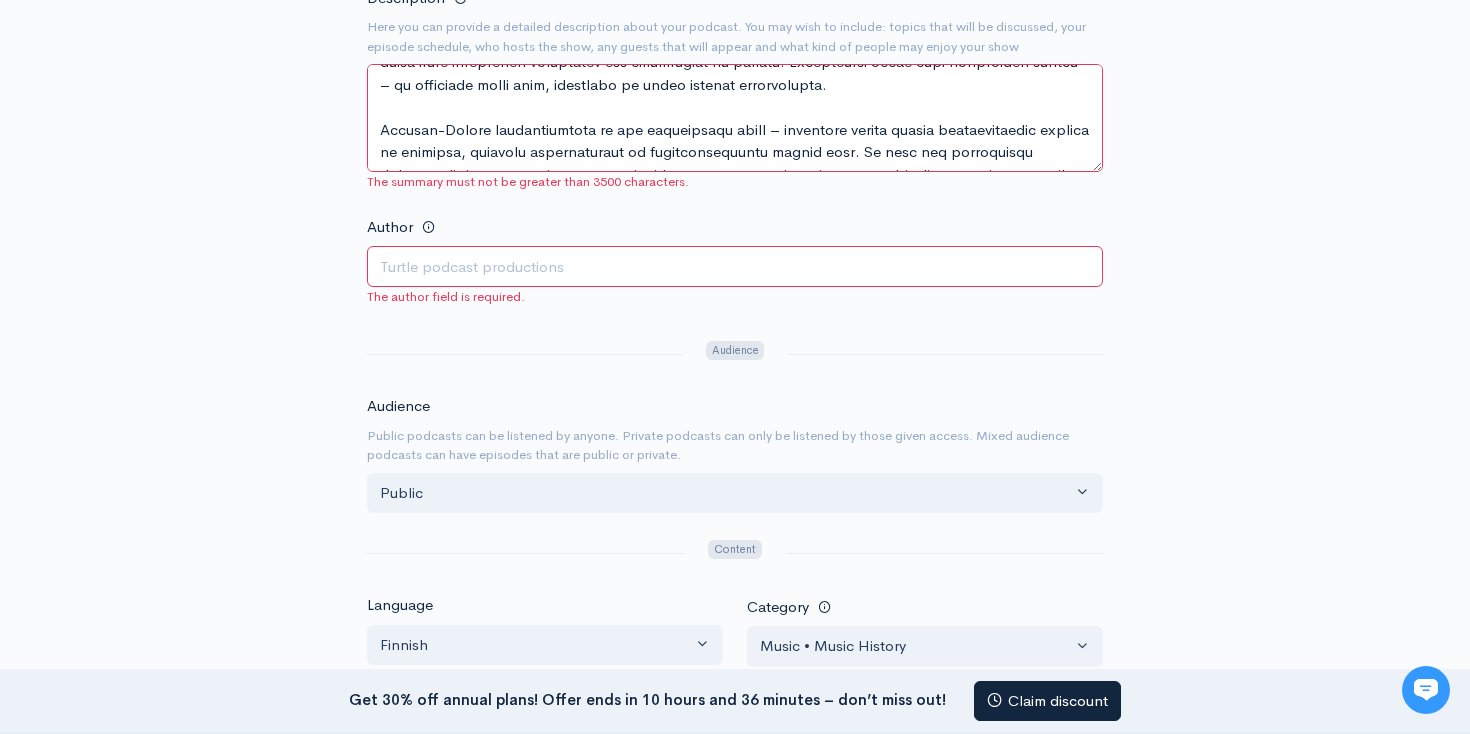 click on "Description" at bounding box center (735, 118) 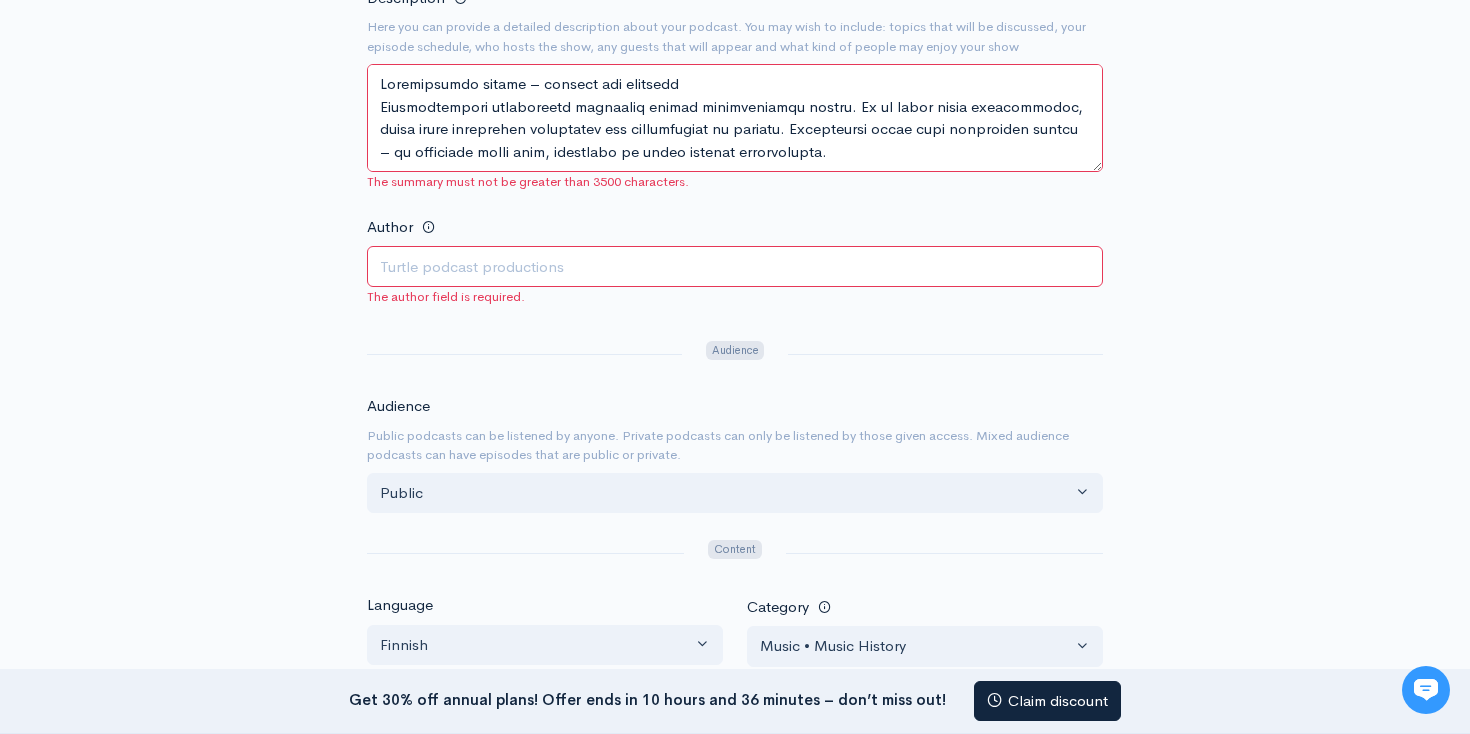 scroll, scrollTop: 967, scrollLeft: 0, axis: vertical 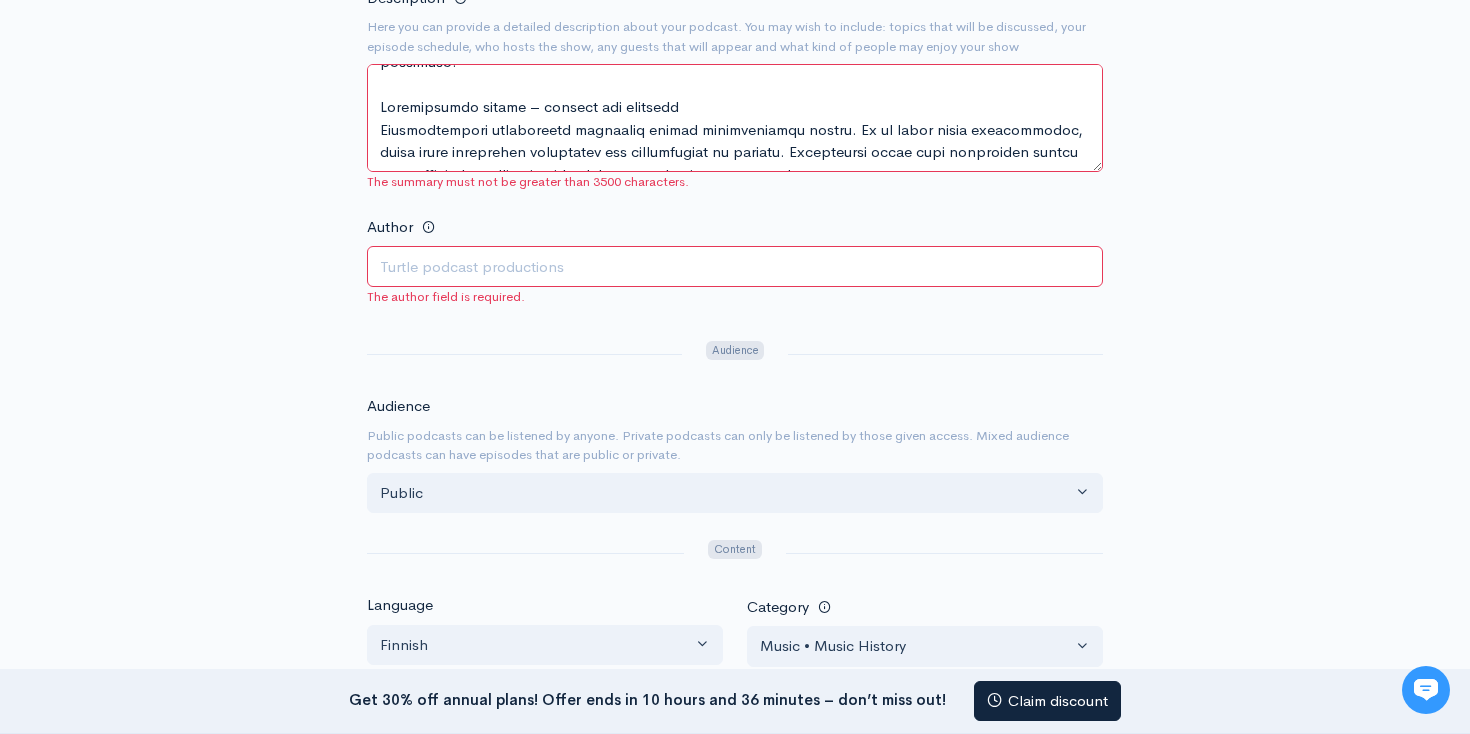 drag, startPoint x: 382, startPoint y: 81, endPoint x: 733, endPoint y: 222, distance: 378.2618 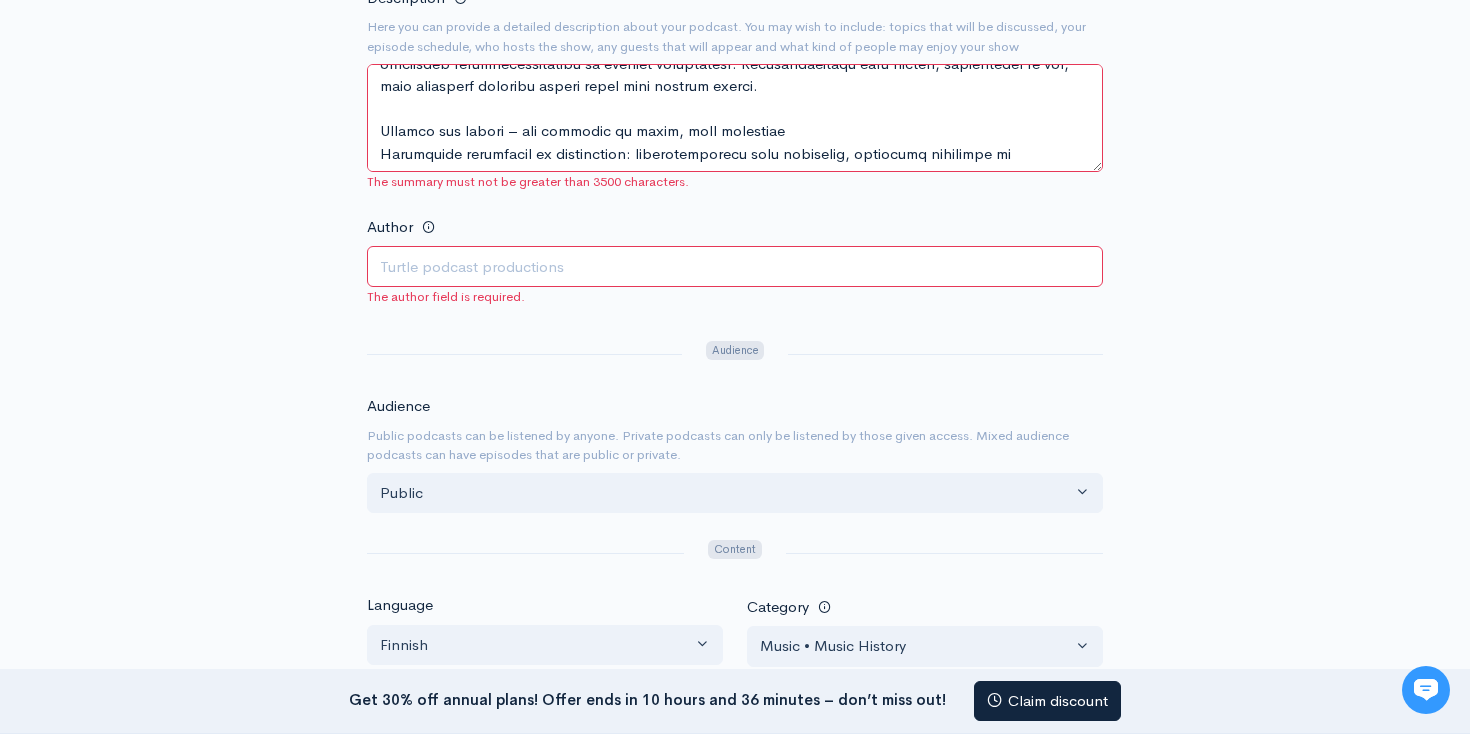 scroll, scrollTop: 0, scrollLeft: 0, axis: both 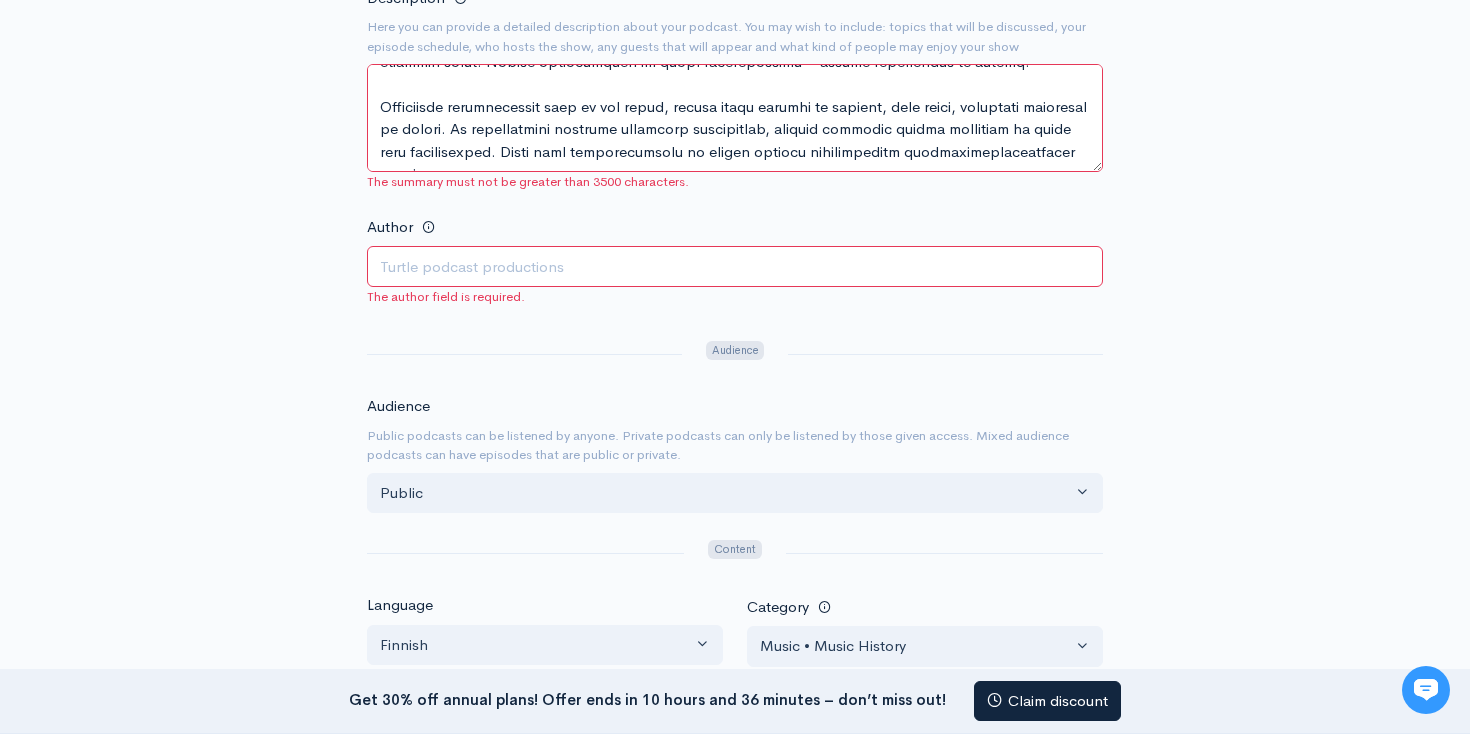 drag, startPoint x: 382, startPoint y: 77, endPoint x: 482, endPoint y: 421, distance: 358.24014 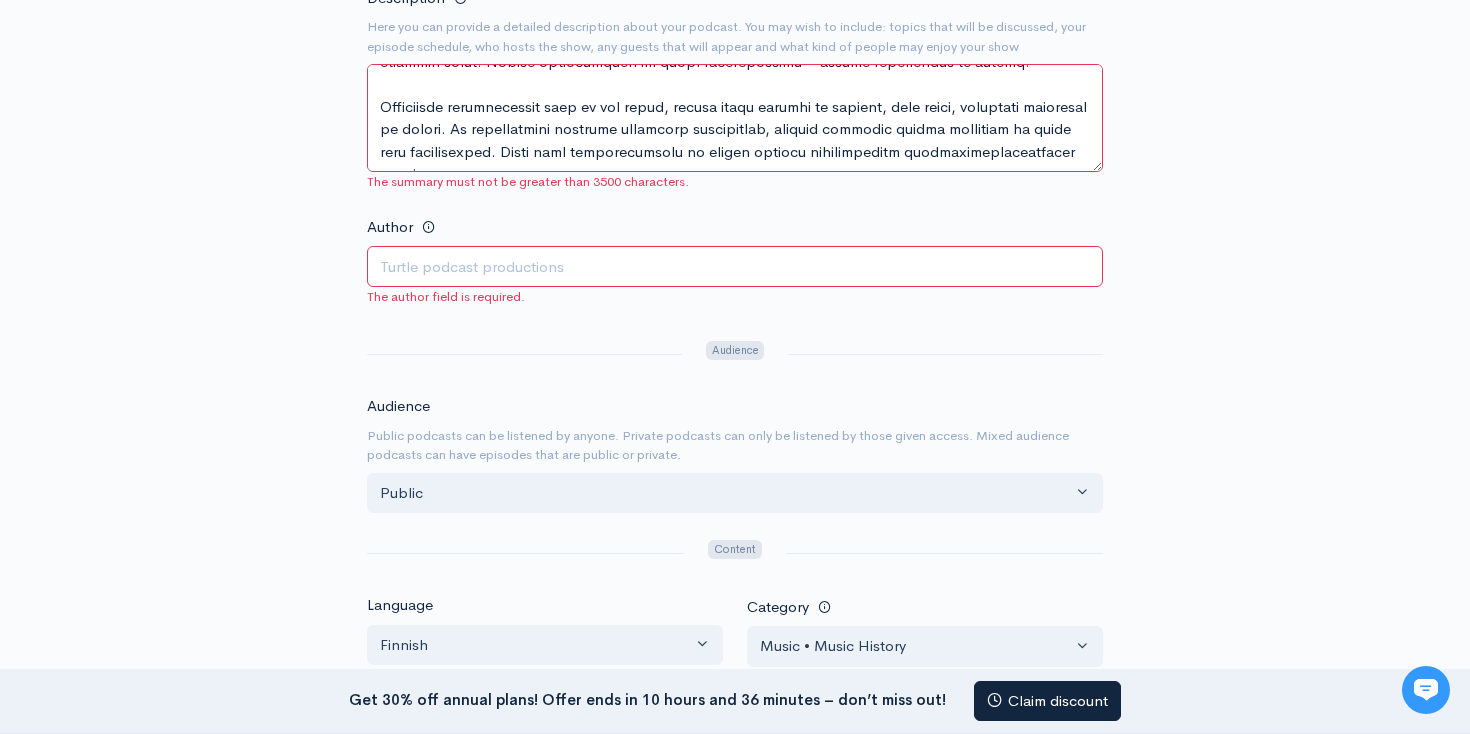 type on "Suomi tunnetaan laajasta festivaalikirjostaan, mutta maan kulttuurinen sydän sykkii hiljaisemmissa, pienimuotoisissa tapahtumissa, joissa keskiöön nousevat yhteisöllisyys, rauha ja luonnon läheisyys. Monien suomalaisten kesiin kuuluvat kulttuuritilaisuudet, jotka eivät nojaudu valtavaan yleisömäärään tai kimaltelevaan markkinointiin, vaan kutsuvat ihmisiä pysähtymään ja jakamaan aikaa toistensa kanssa — ilman meteliä.
Lounais-Hämeen musiikkipäivät, joita järjestetään vuosittain https://lounaishameenmusiikkipaivat.fi/, ovat erinomainen esimerkki tästä. Tapahtuma ei kilpaile tunnettujen esiintyjien tai massiivisten lavaesitysten keinoin, vaan tarjoaa tilan kuuntelulle, hiljaiselle vuorovaikutukselle ja aidolle läsnäololle. Konserttipaikat ovat pieniä, torimyyntiä ei ole, eikä tapahtuma edellytä mitään muuta kuin avoimen mielen.
Pienuus tuo voimaa – kun musiikki ei huuda, vaan hengittää
Tapahtuman estetiikka on pelkistetty: esiintymistilat ovat intiimejä, koristelu hillittyä ja markkinointi lähes huomaamato..." 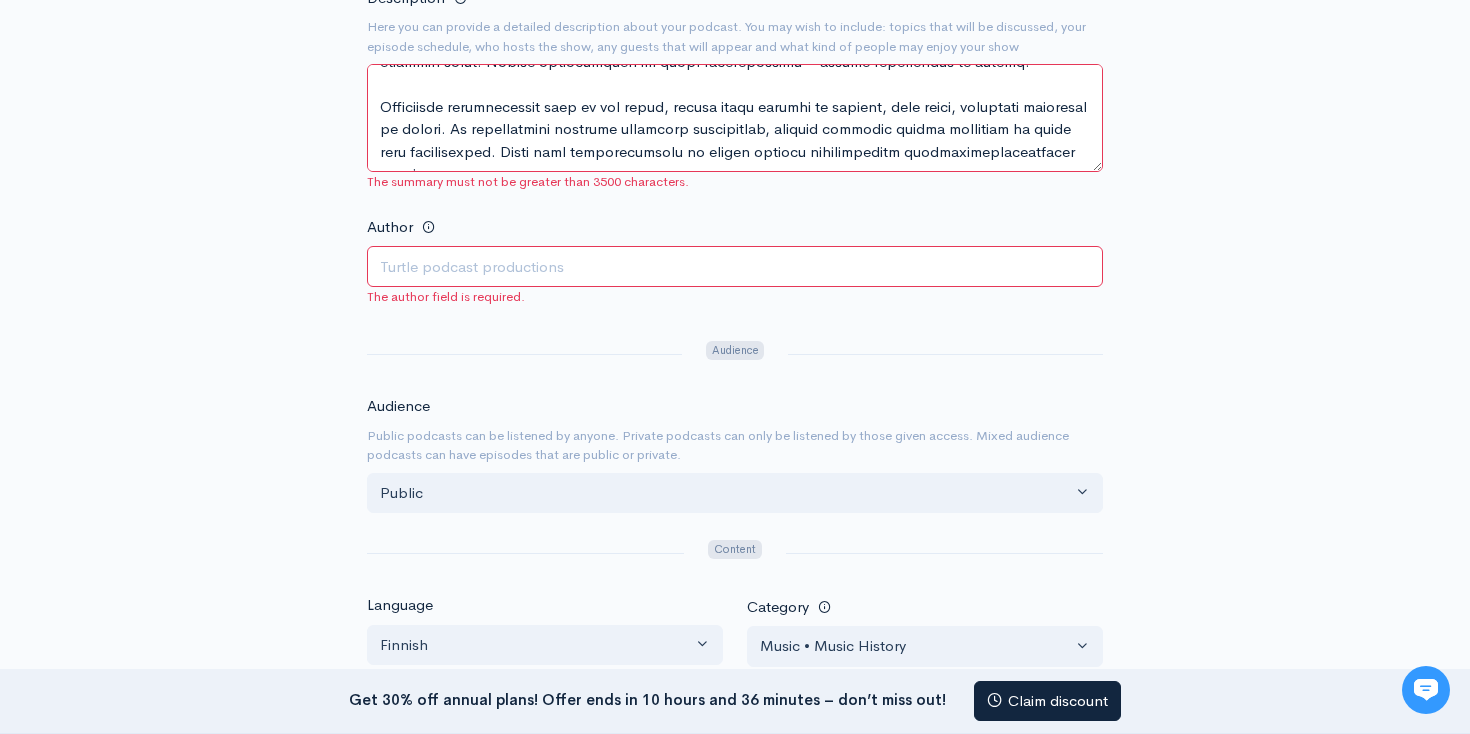 click on "Author" at bounding box center (735, 266) 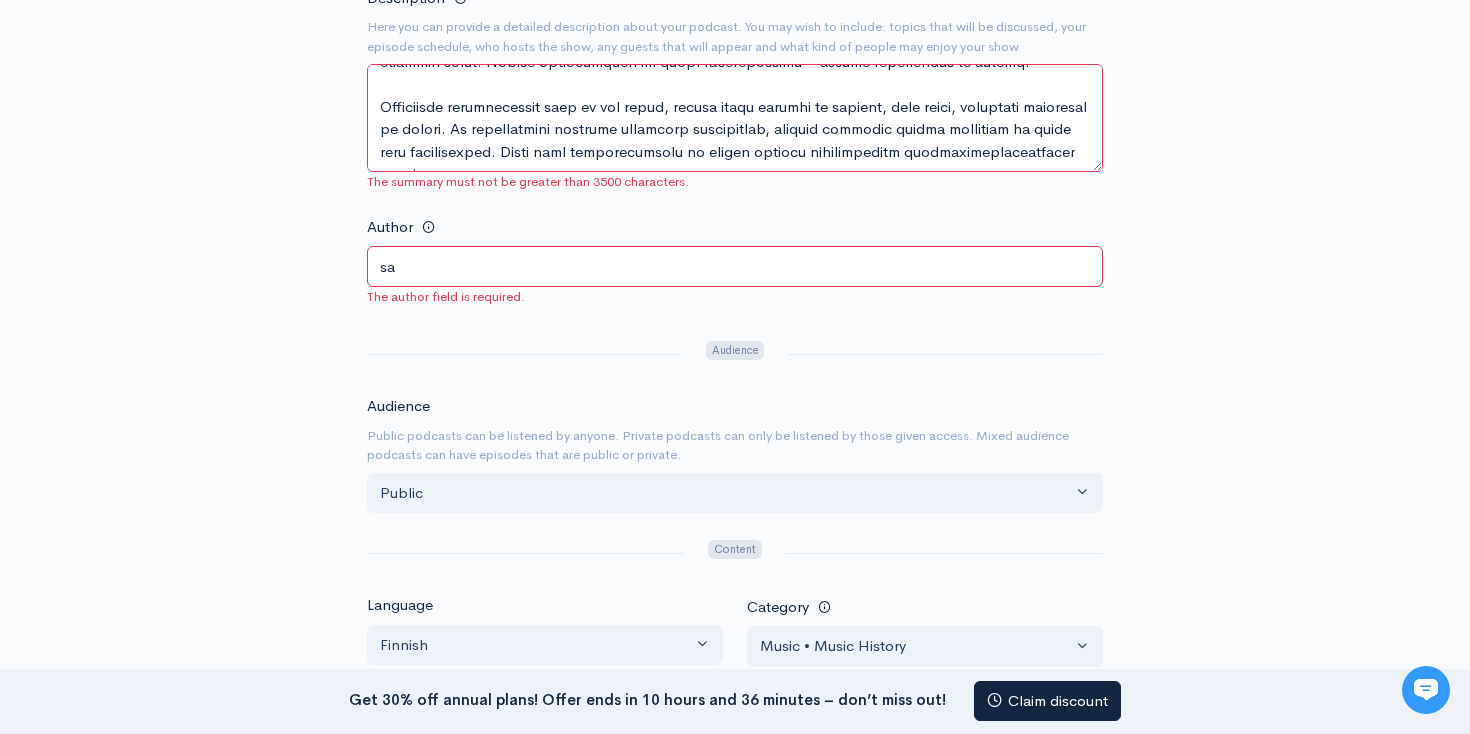 type on "s" 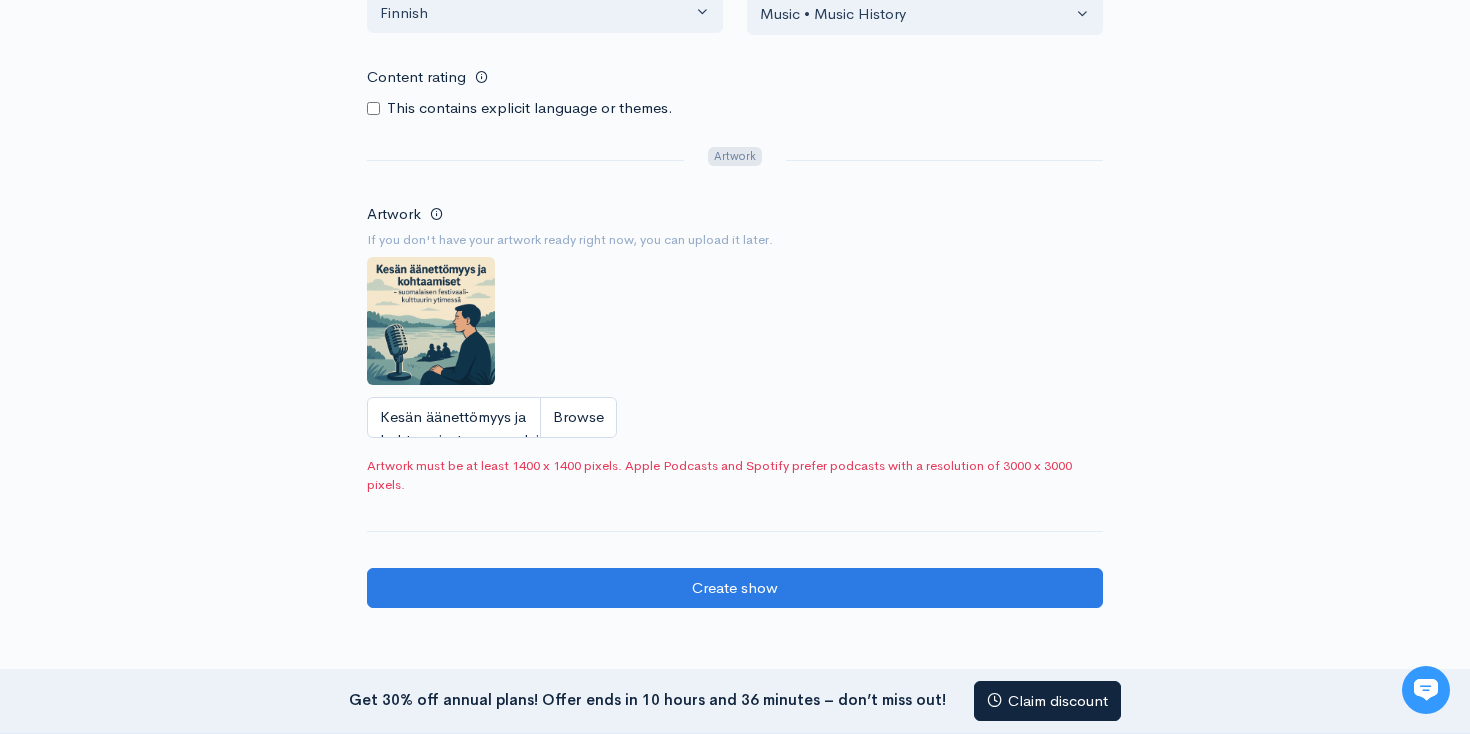 scroll, scrollTop: 1352, scrollLeft: 0, axis: vertical 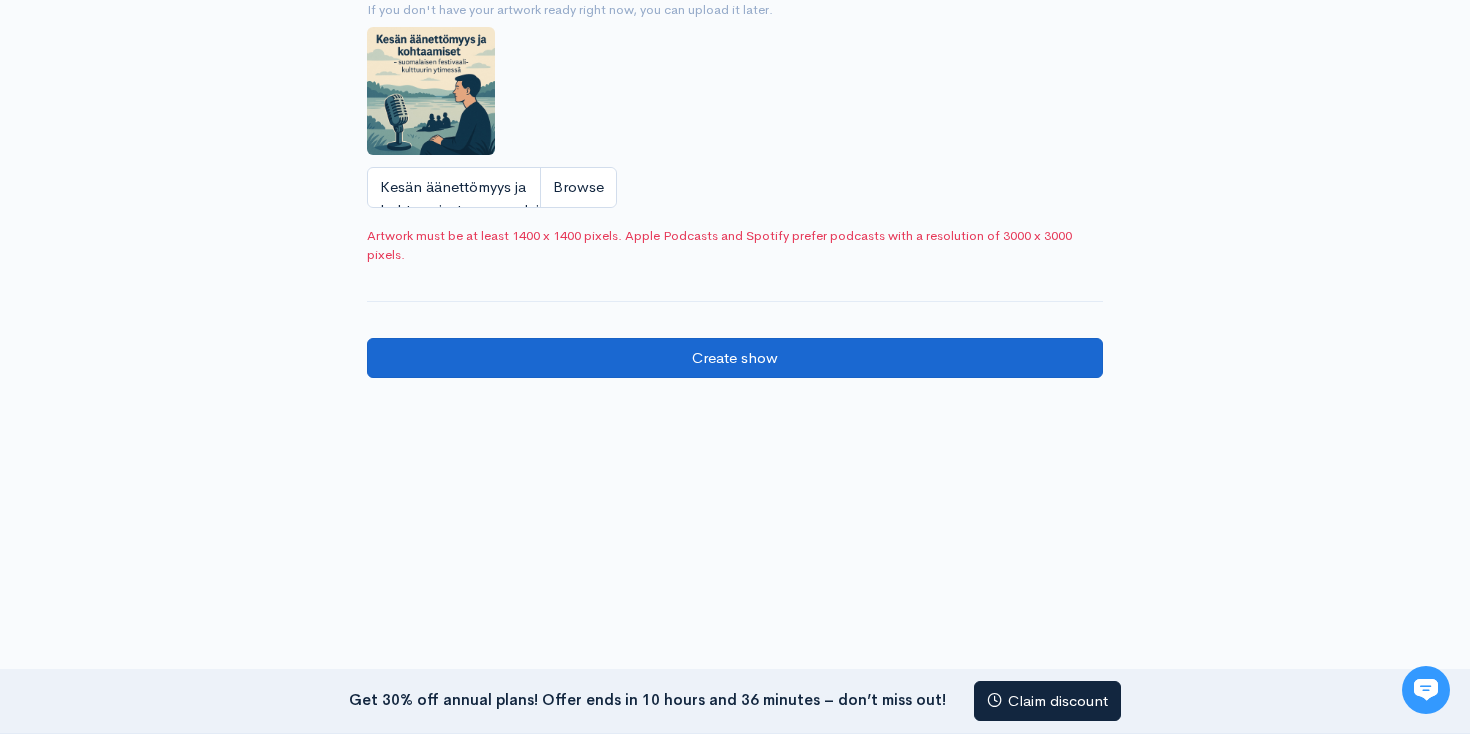type on "[PERSON_NAME]" 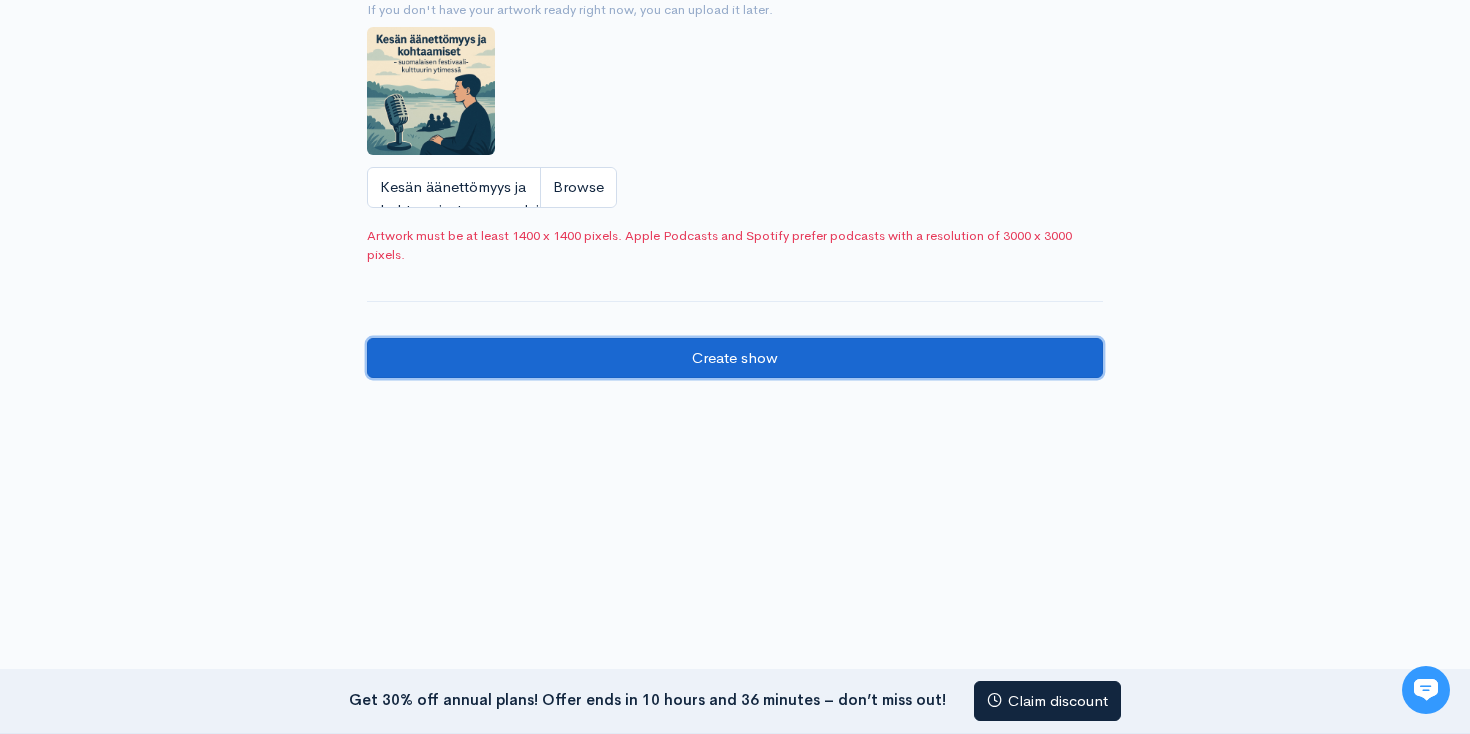 click on "Create show" at bounding box center (735, 358) 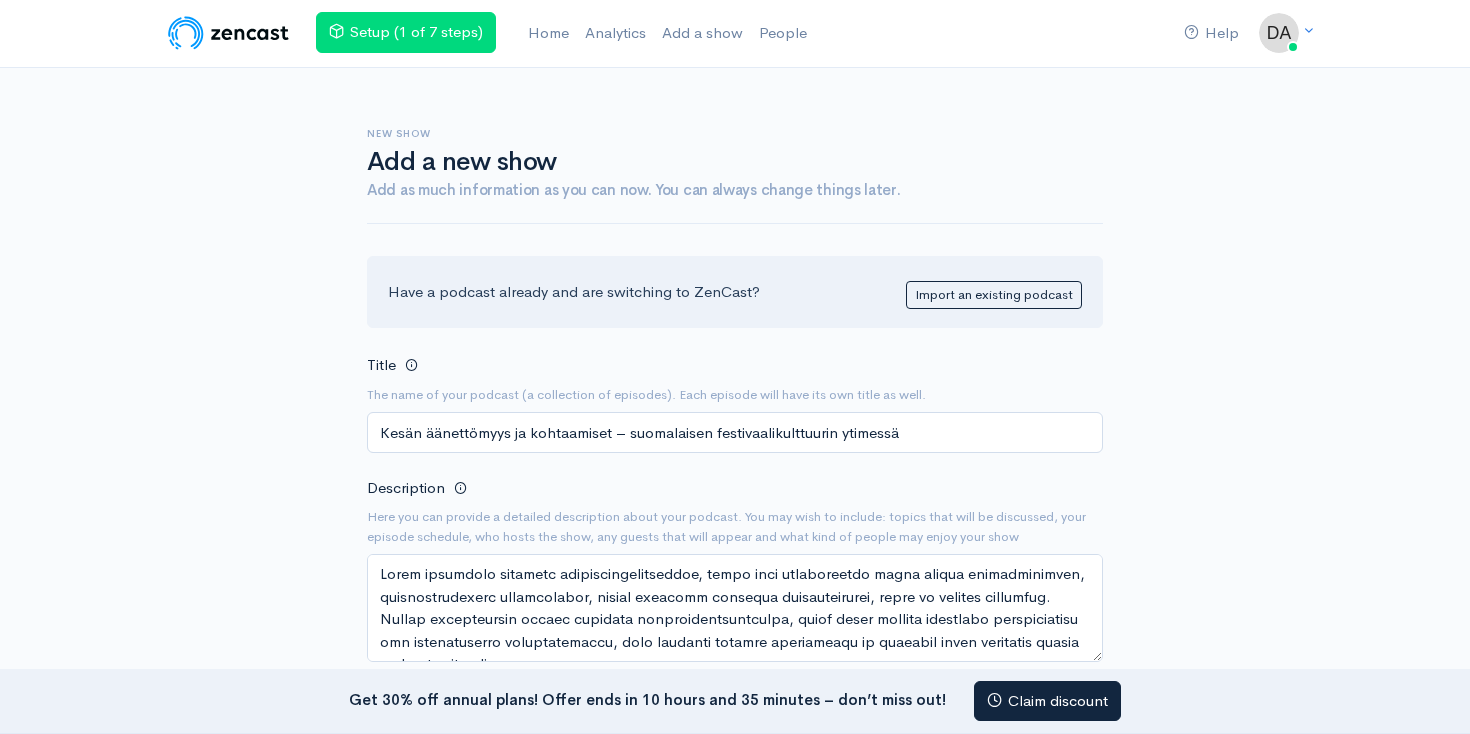 scroll, scrollTop: 0, scrollLeft: 0, axis: both 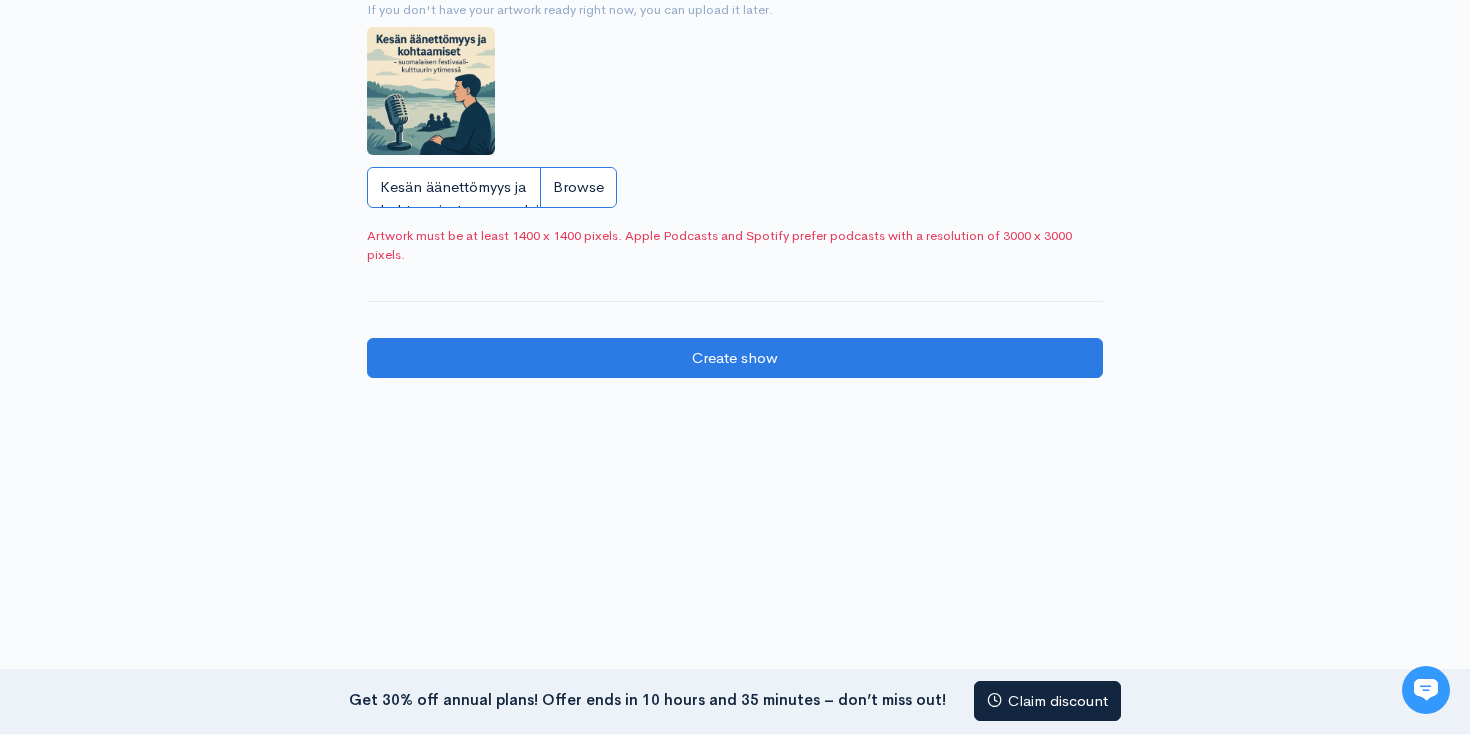 click on "Kesän äänettömyys ja kohtaamiset – suomalaisen festivaalikulttuurin ytimessä .jpg" at bounding box center [492, 187] 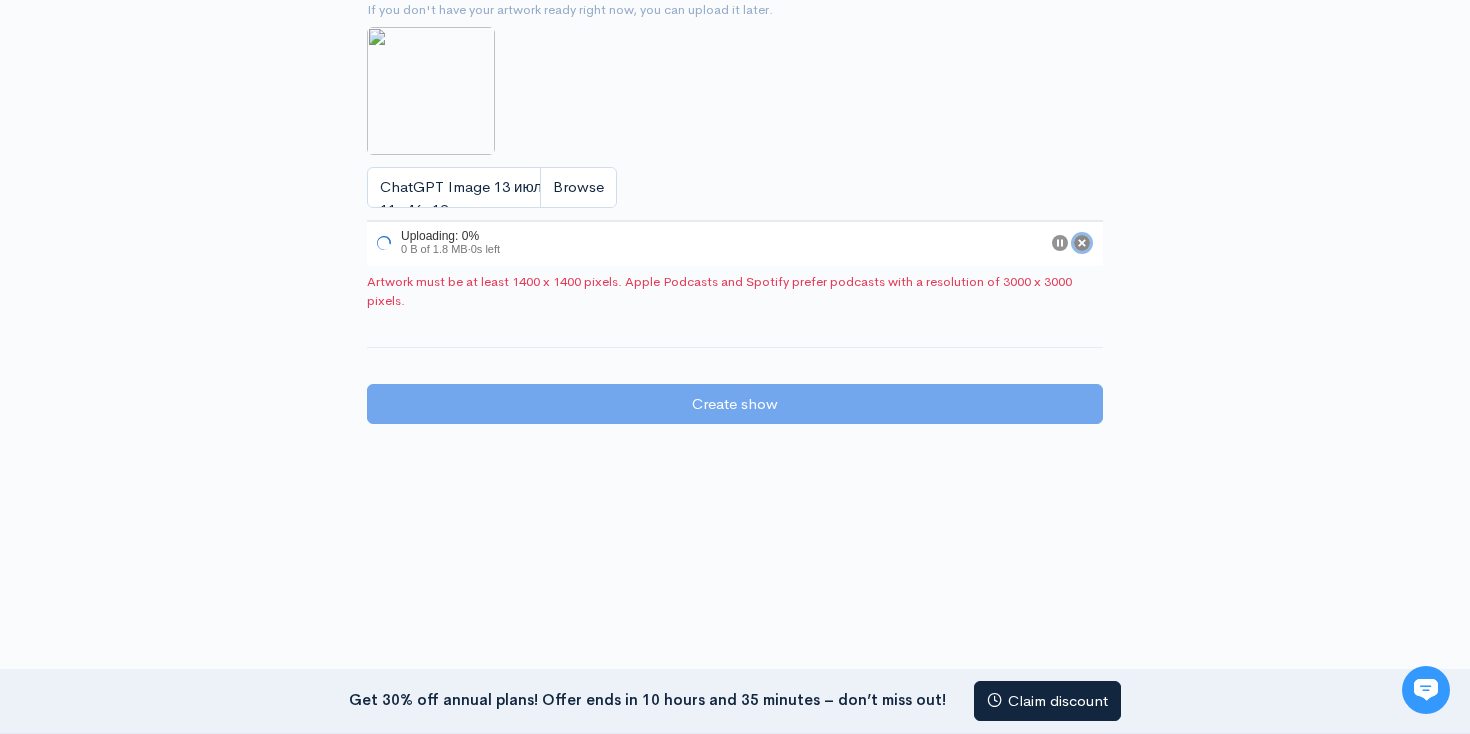click 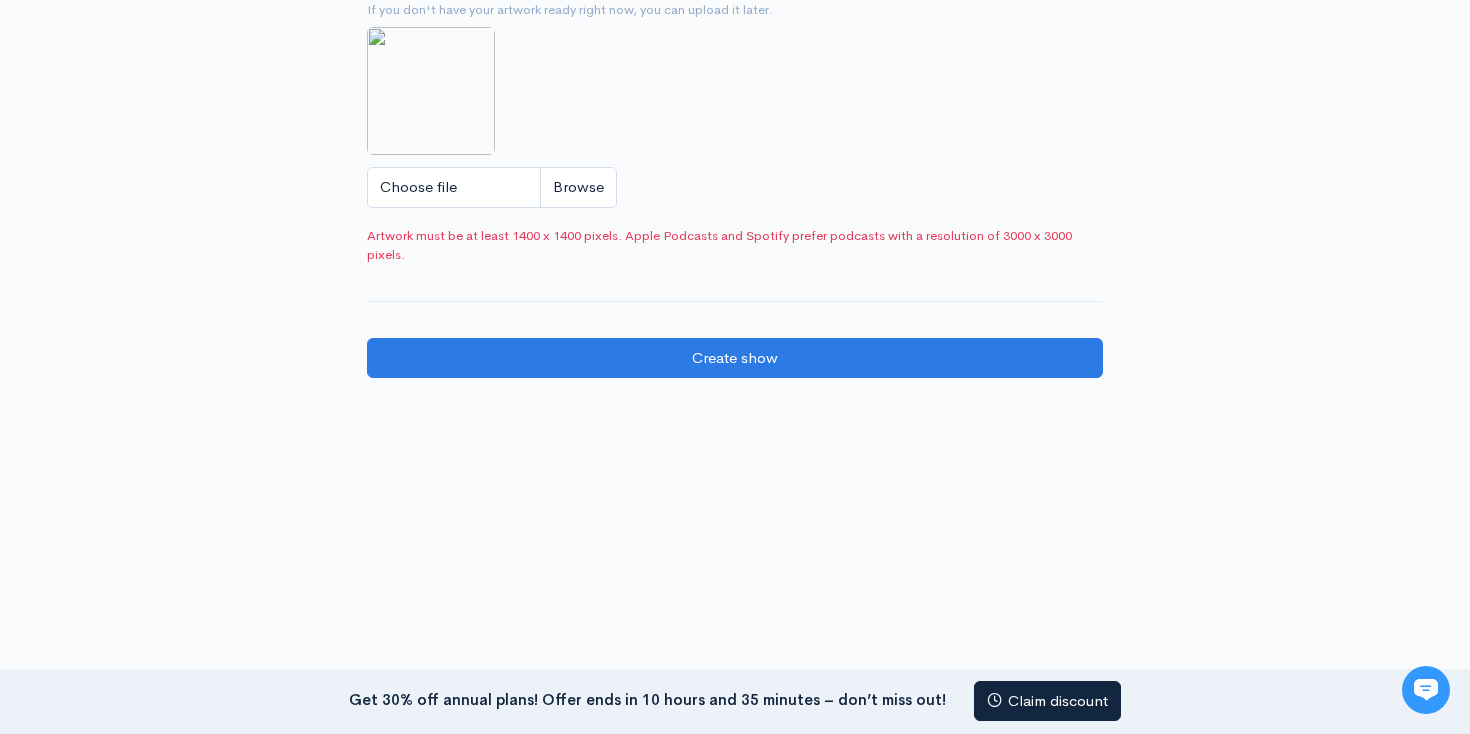 click at bounding box center (431, 91) 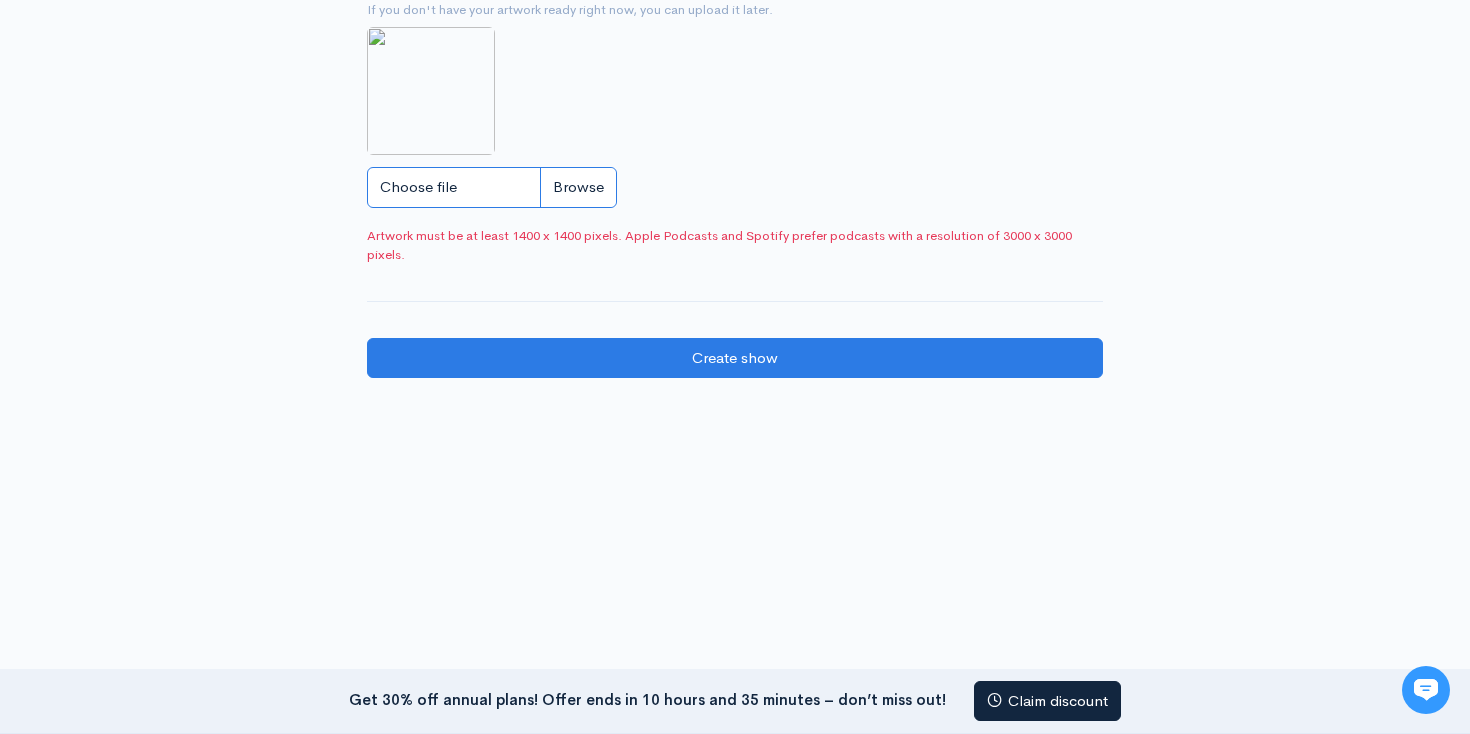 click on "Choose file" at bounding box center [492, 187] 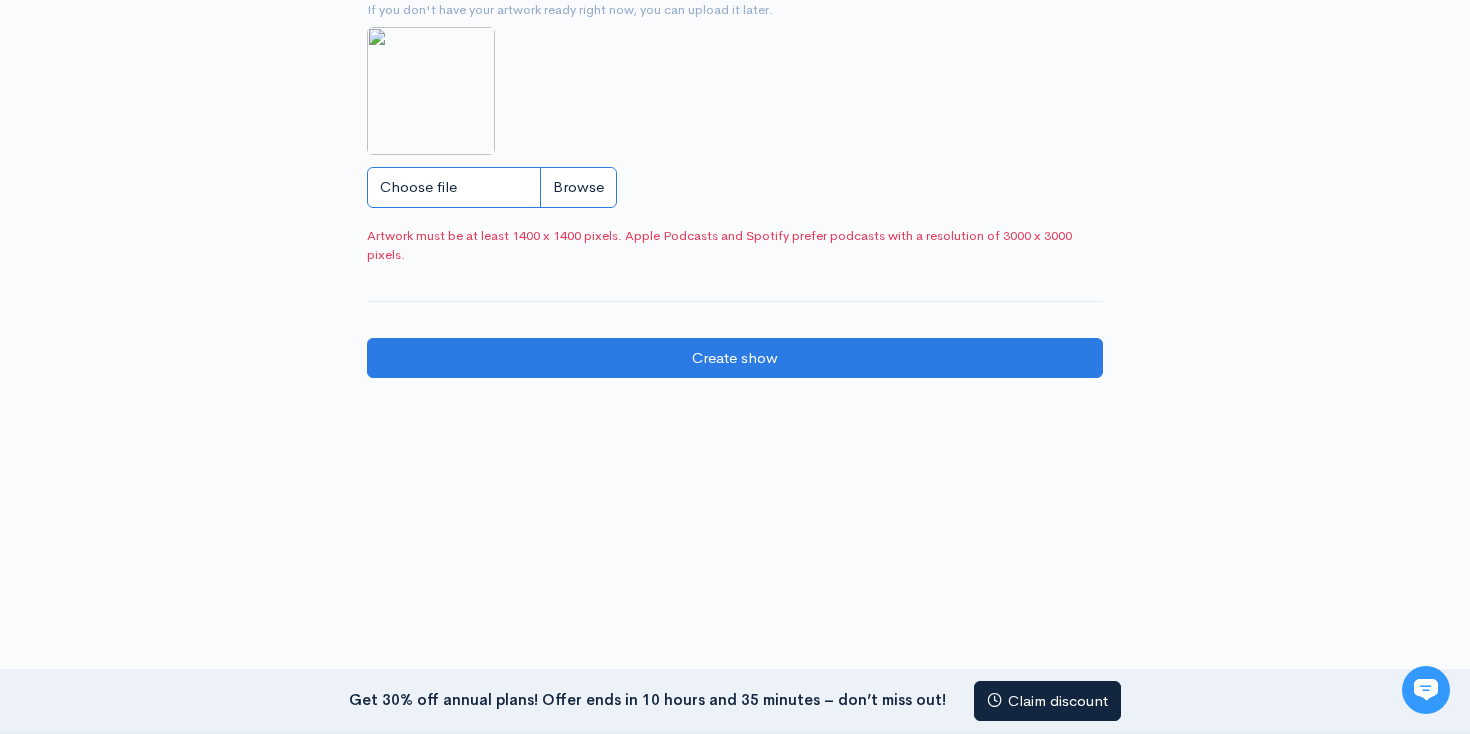 type on "C:\fakepath\Kesän äänettömyys ja kohtaamiset – suomalaisen festivaalikulttuurin ytimessä .jpg" 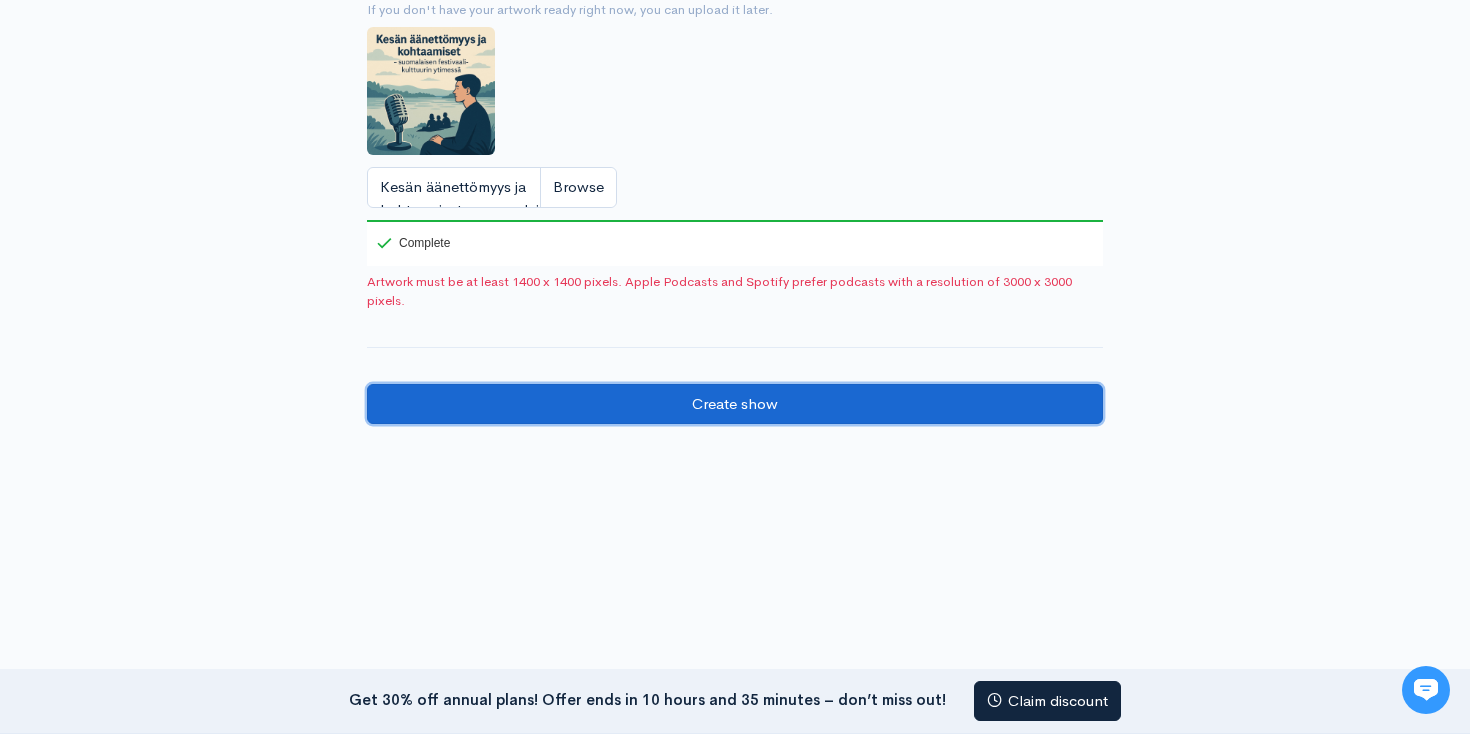 click on "Create show" at bounding box center [735, 404] 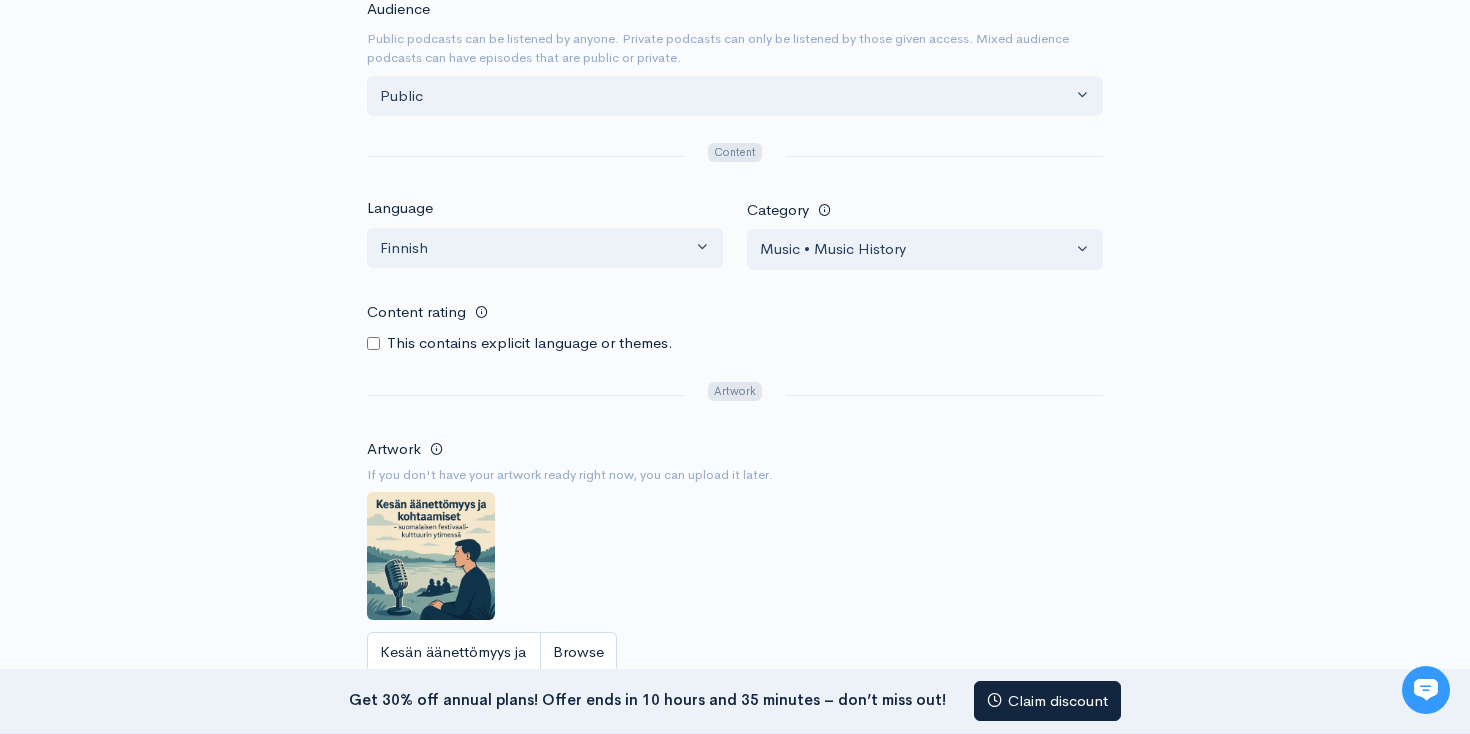 scroll, scrollTop: 533, scrollLeft: 0, axis: vertical 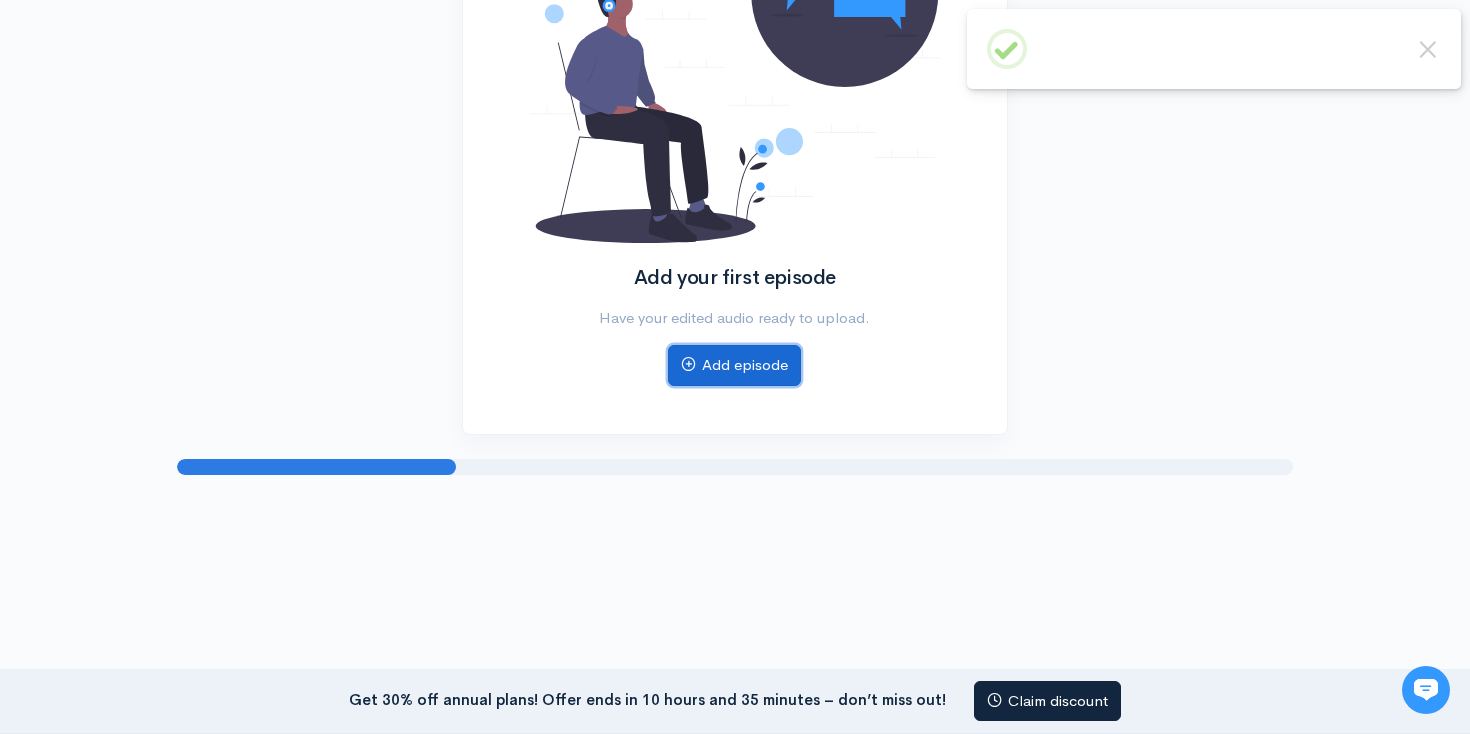 click on "Add episode" at bounding box center [734, 365] 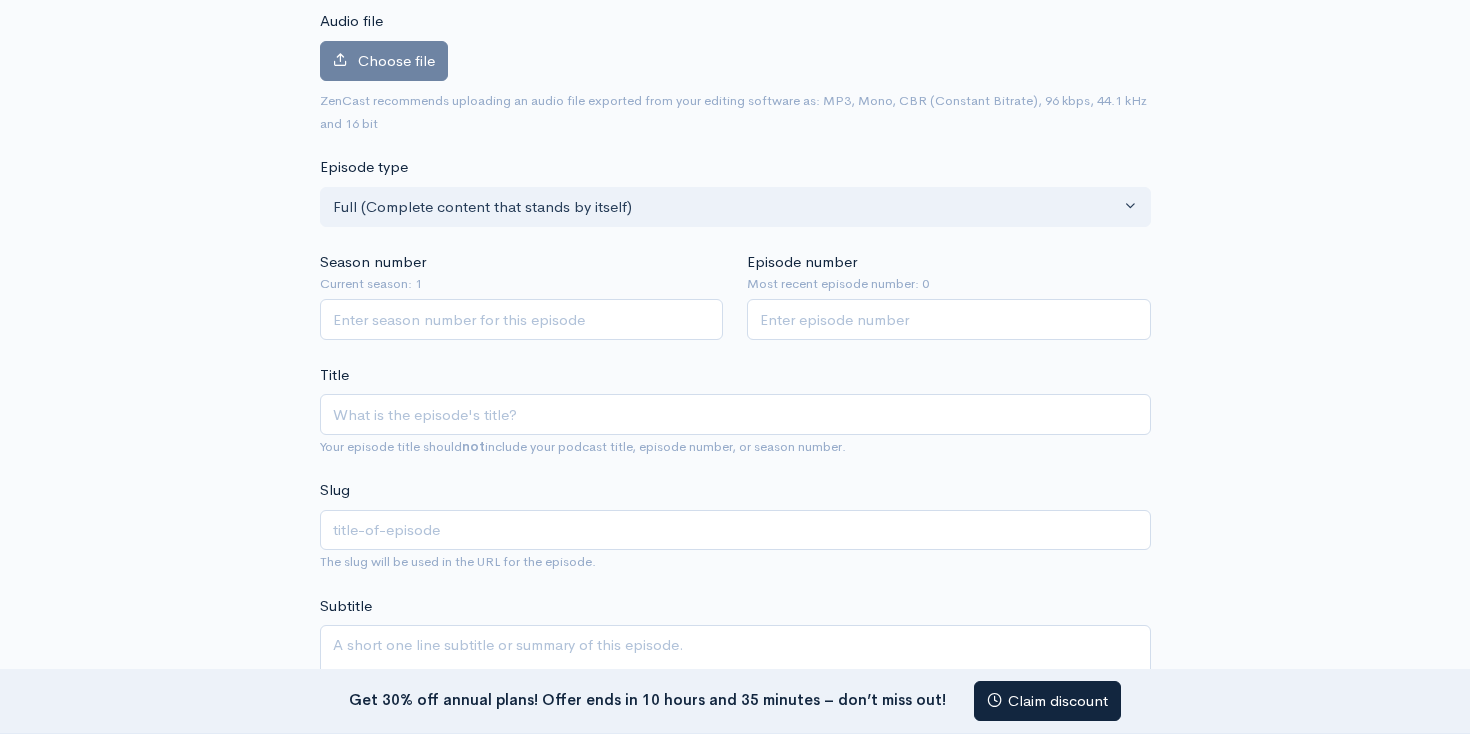 scroll, scrollTop: 0, scrollLeft: 0, axis: both 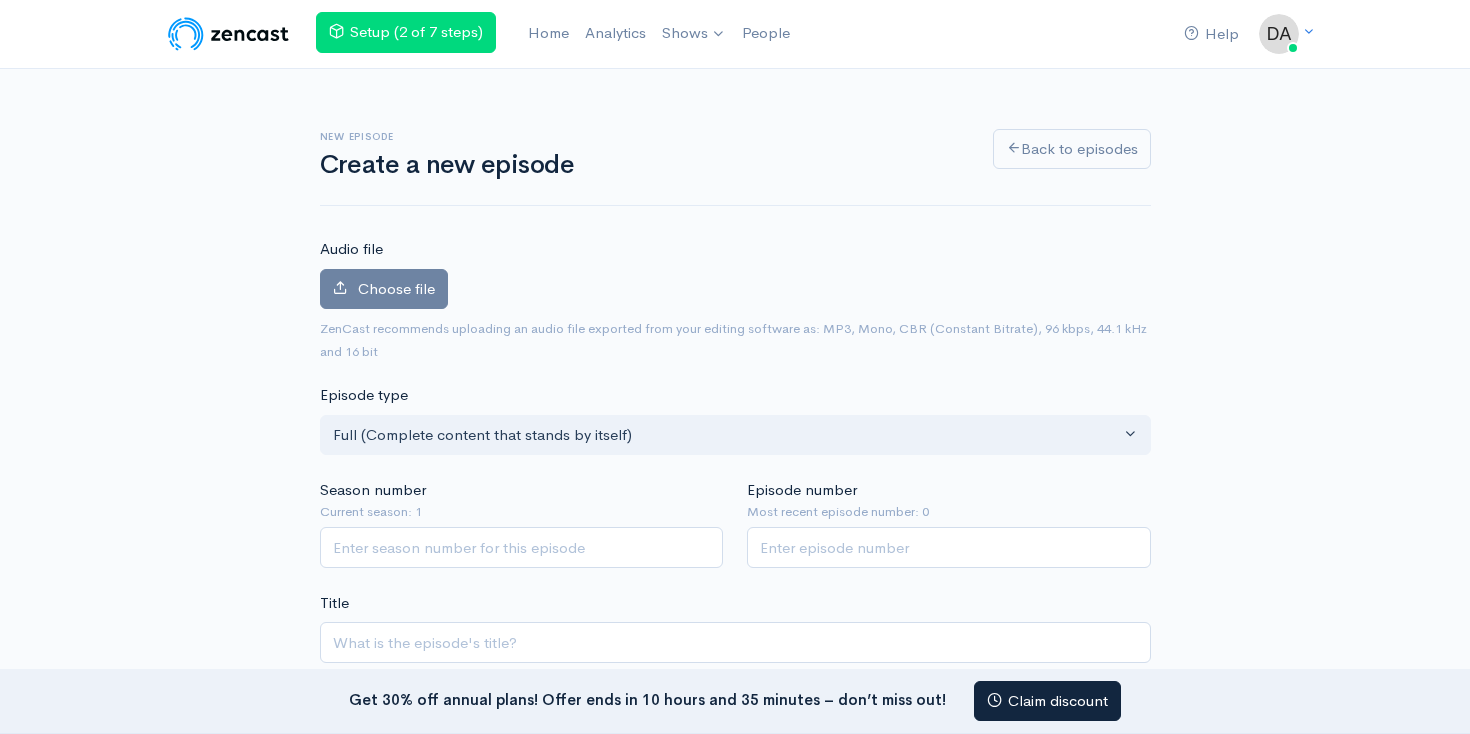 click on "Choose file                     0" at bounding box center [735, 293] 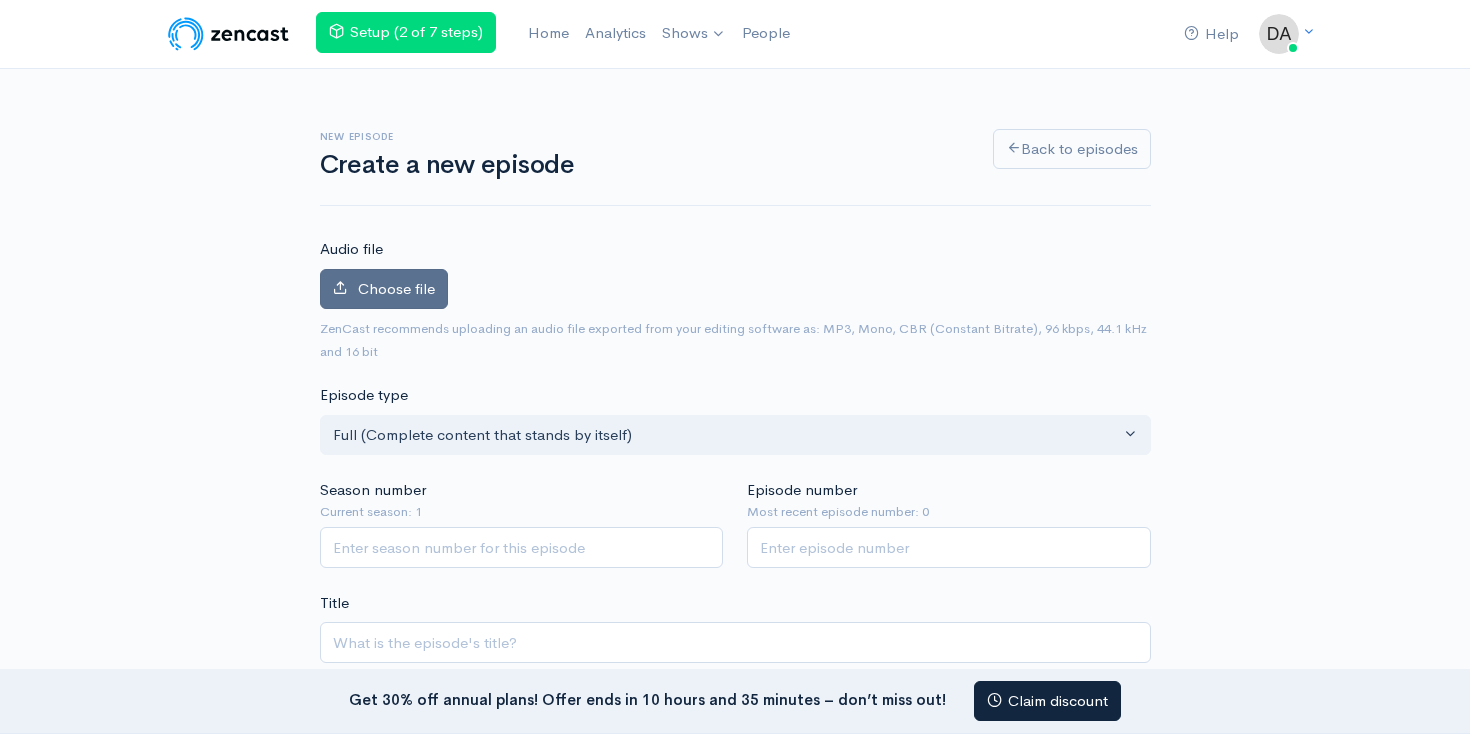 click on "Choose file" at bounding box center [396, 288] 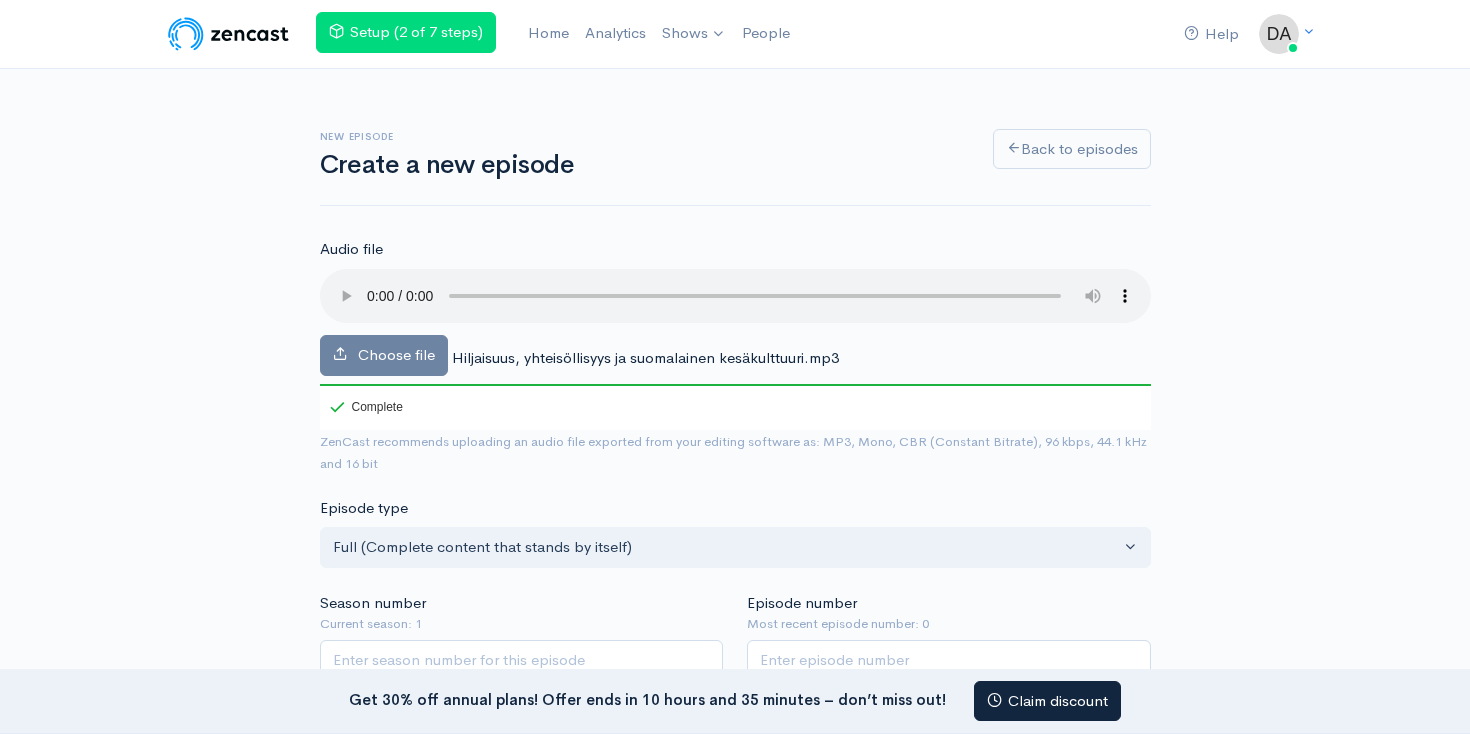 click on "Hiljaisuus, yhteisöllisyys ja suomalainen kesäkulttuuri.mp3" at bounding box center (645, 357) 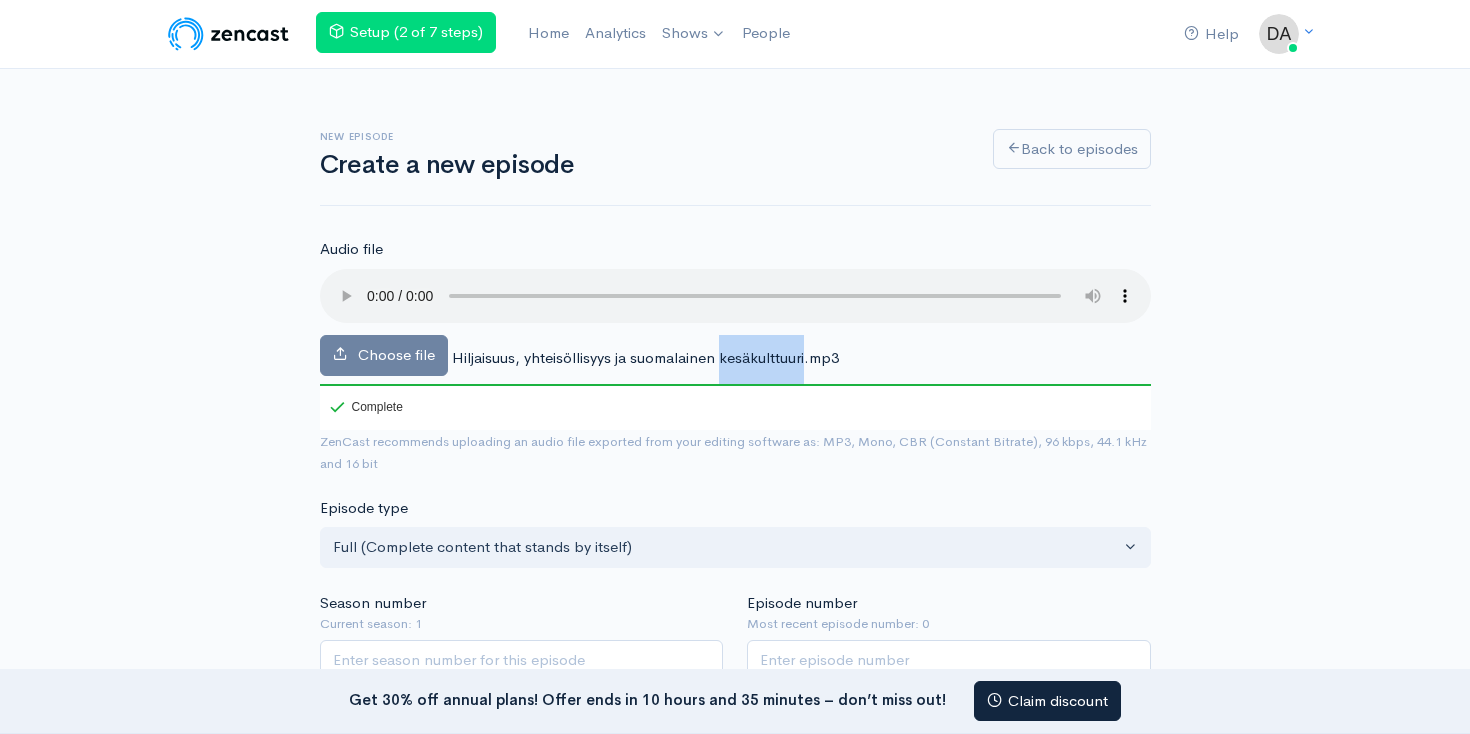 click on "Hiljaisuus, yhteisöllisyys ja suomalainen kesäkulttuuri.mp3" at bounding box center [645, 357] 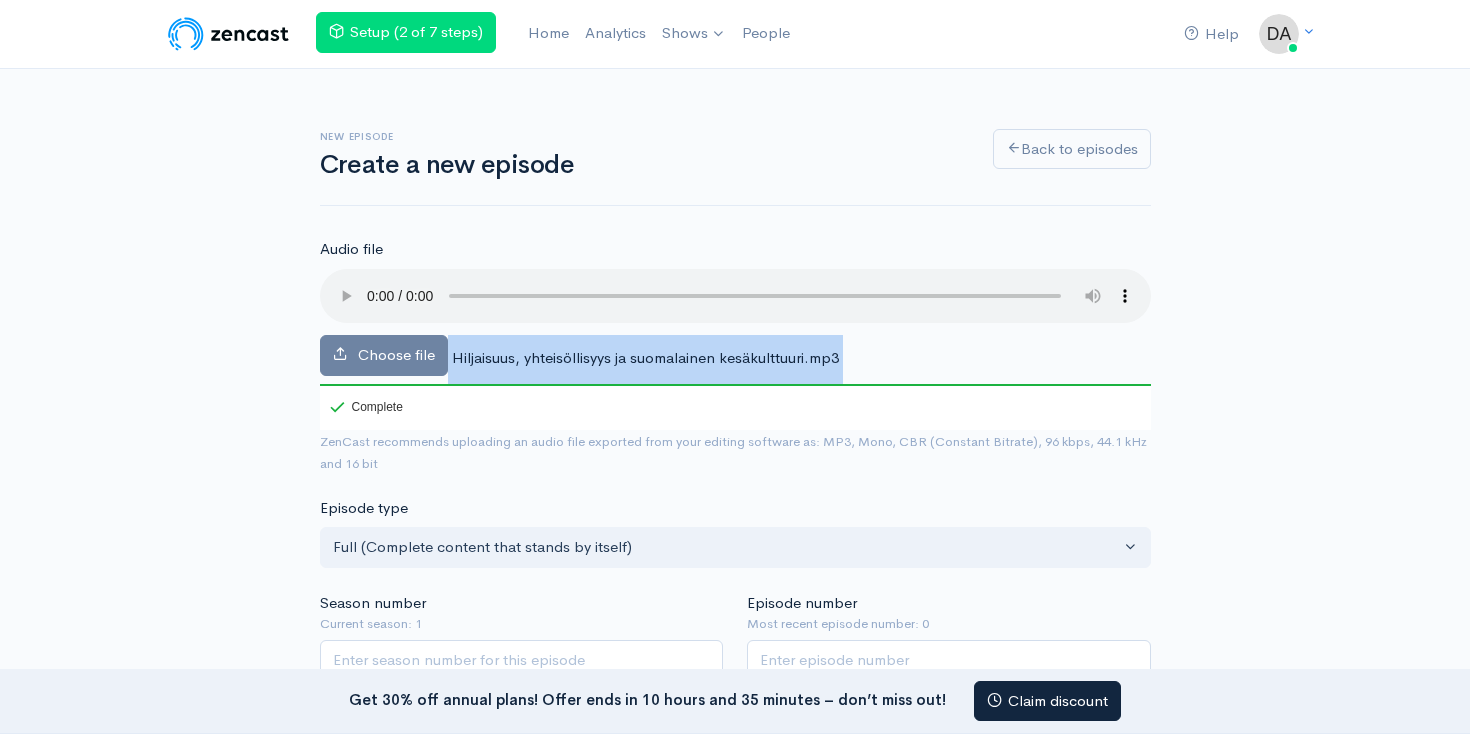 click on "Hiljaisuus, yhteisöllisyys ja suomalainen kesäkulttuuri.mp3" at bounding box center (645, 357) 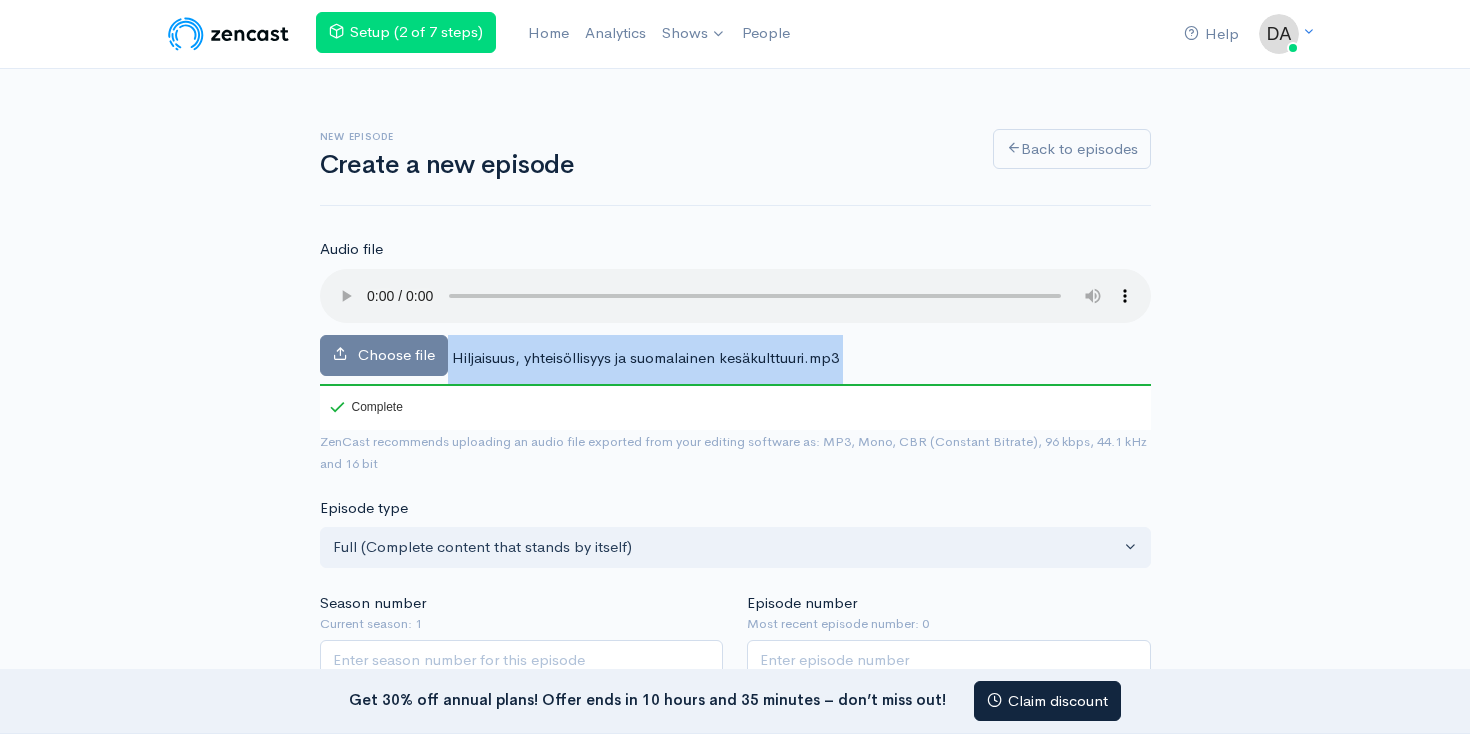 copy on "Hiljaisuus, yhteisöllisyys ja suomalainen kesäkulttuuri.mp3                 100" 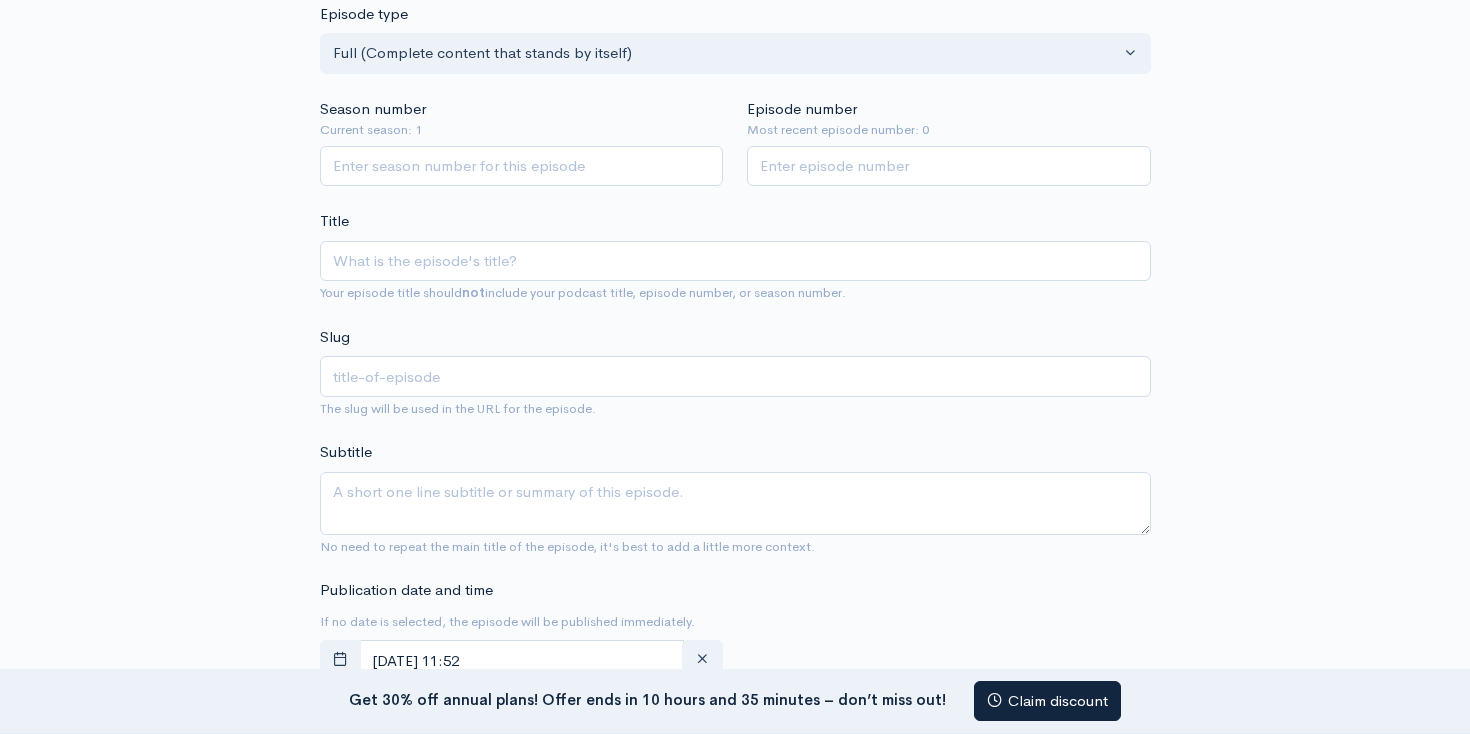 scroll, scrollTop: 547, scrollLeft: 0, axis: vertical 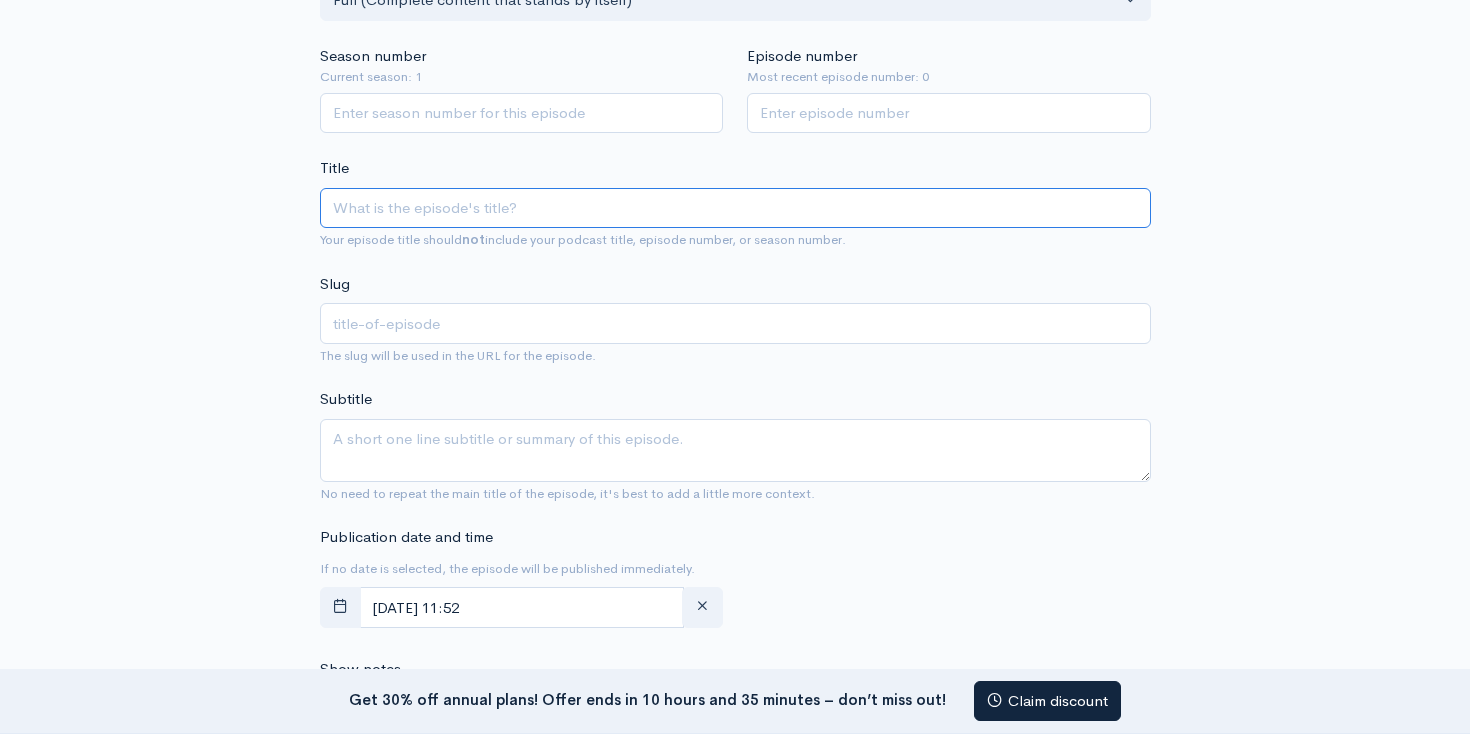 click on "Title" at bounding box center [735, 208] 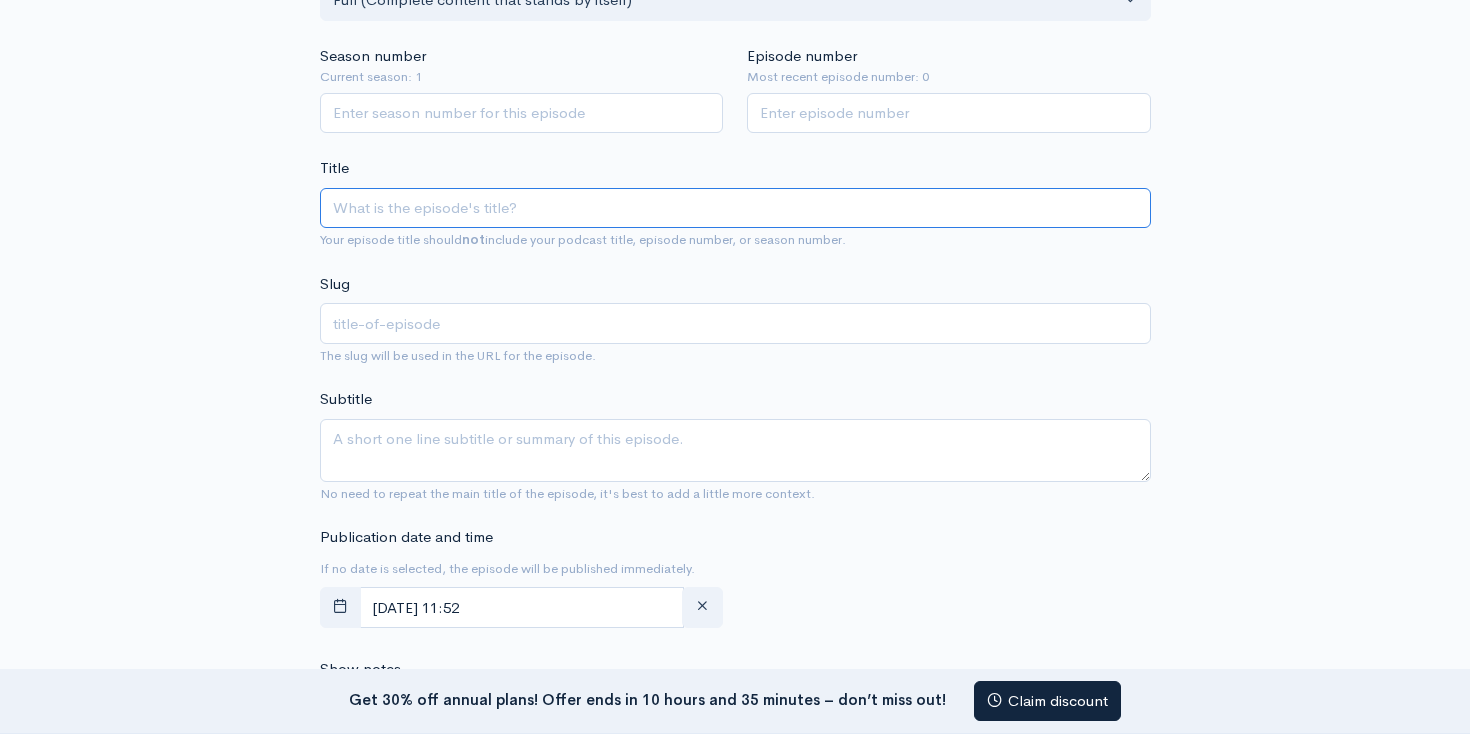 paste on "Kesän äänettömyys ja kohtaamiset – suomalaisen festivaalikulttuurin ytimessä" 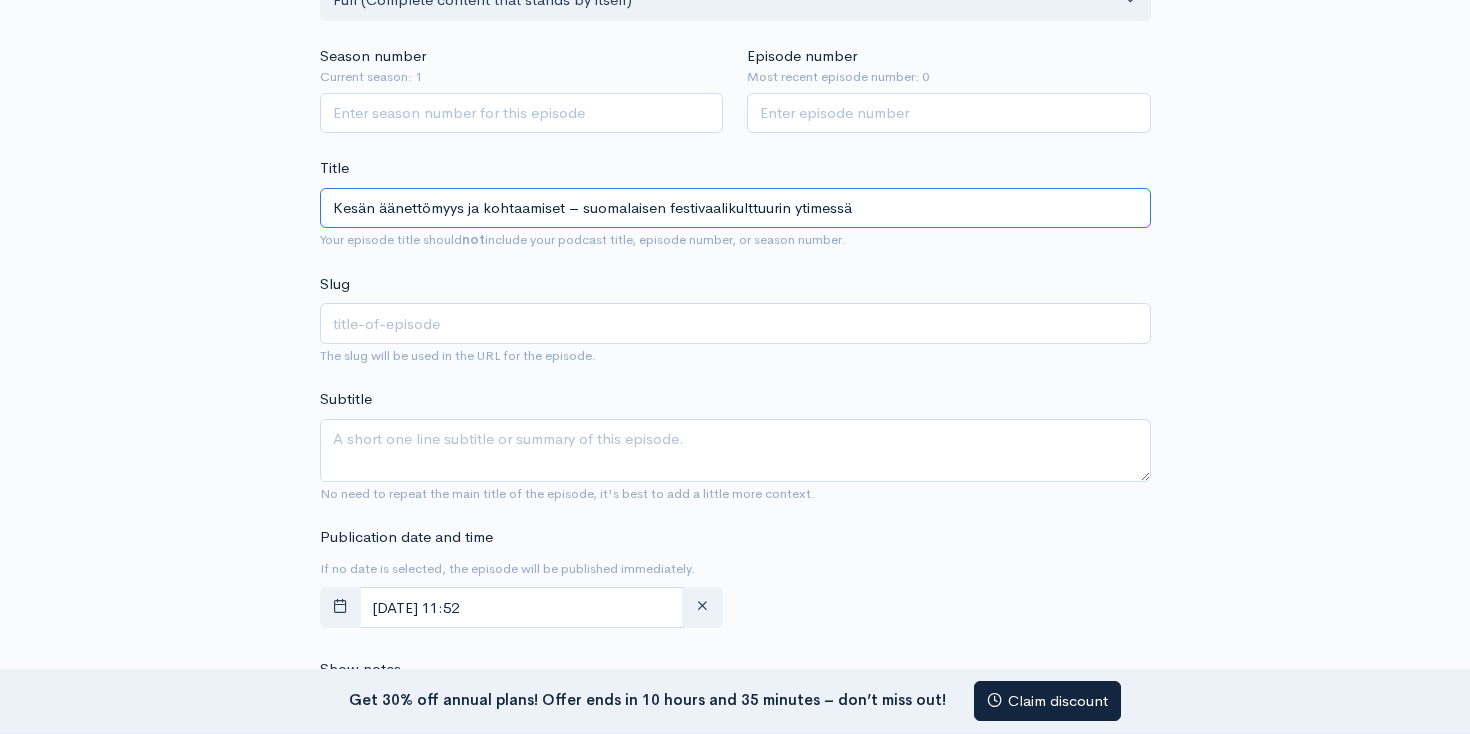 type on "kesan-aanettomyys-ja-kohtaamiset-suomalaisen-festivaalikulttuurin-ytimessa" 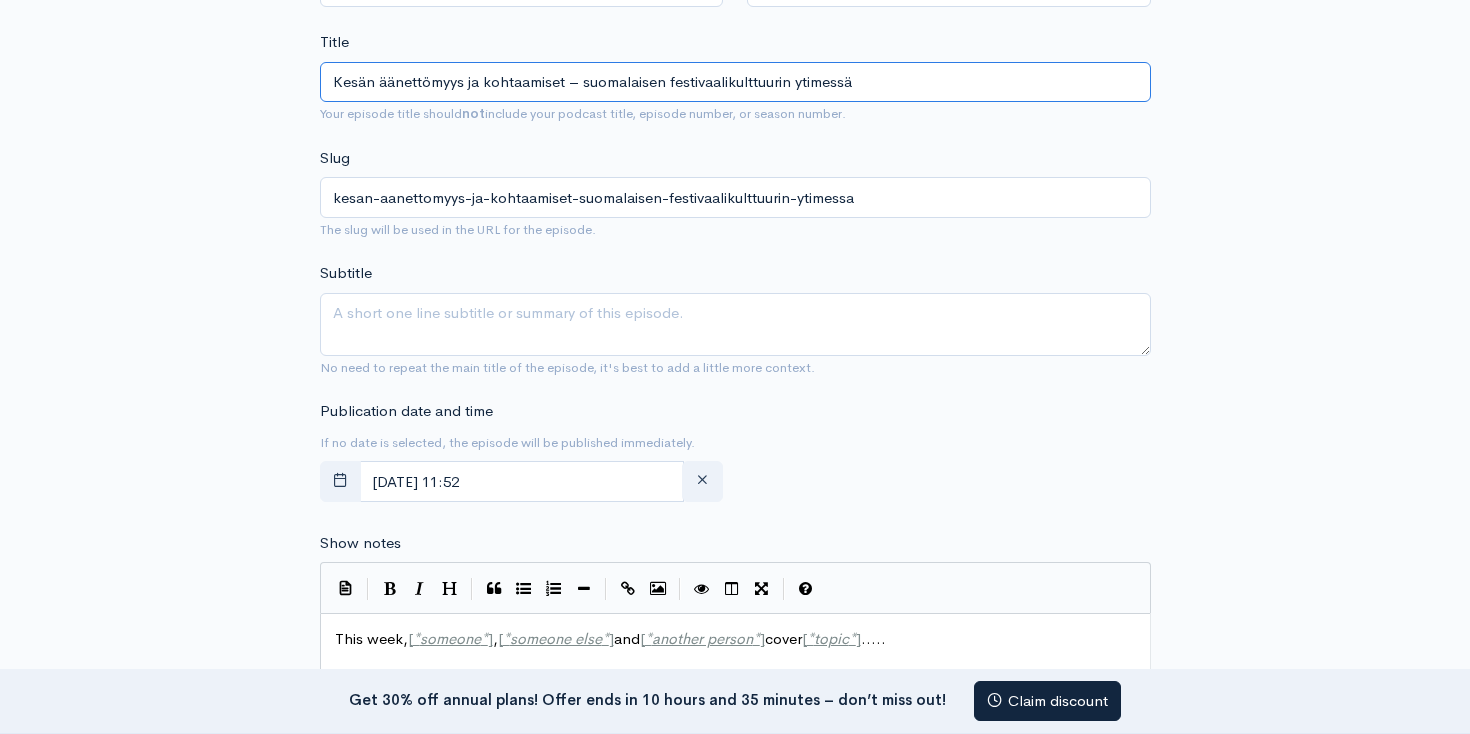 scroll, scrollTop: 726, scrollLeft: 0, axis: vertical 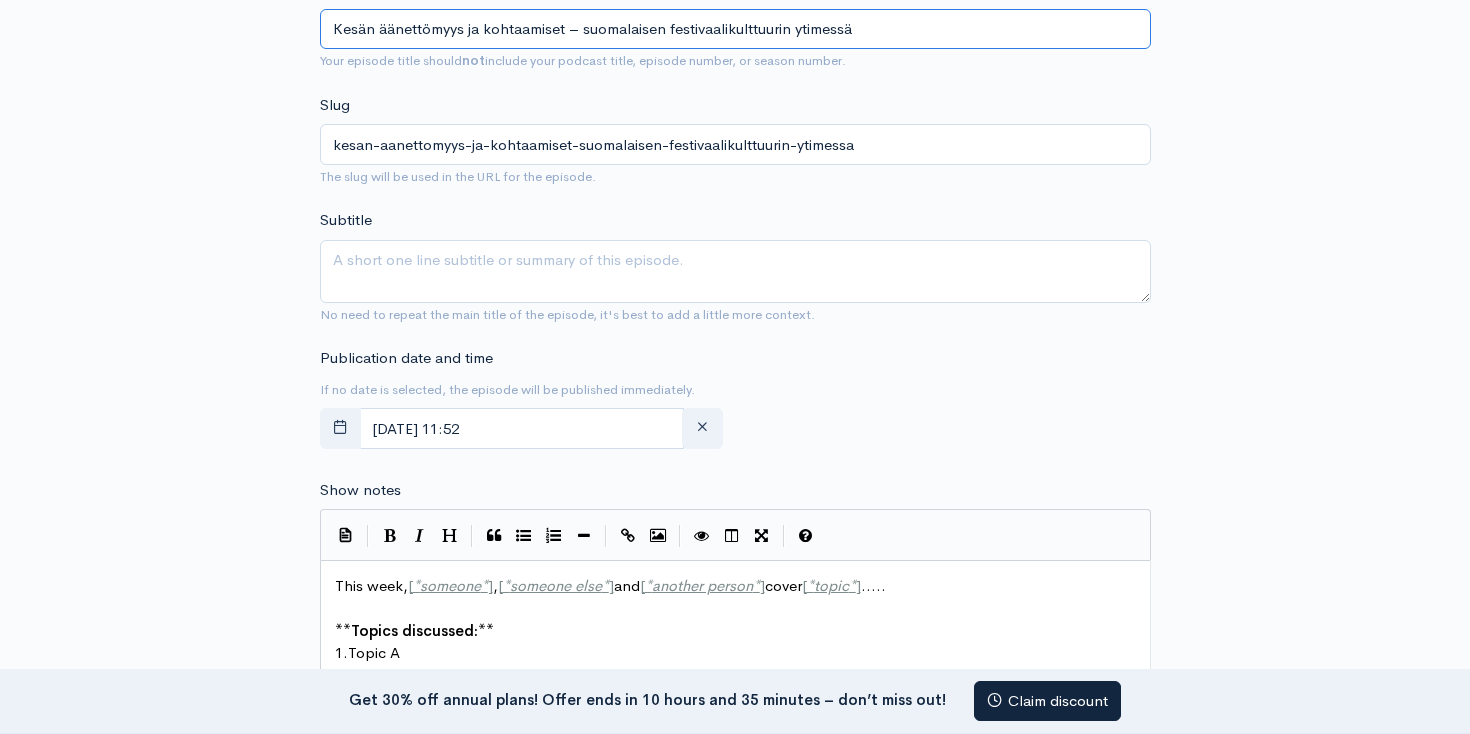 type on "Kesän äänettömyys ja kohtaamiset – suomalaisen festivaalikulttuurin ytimessä" 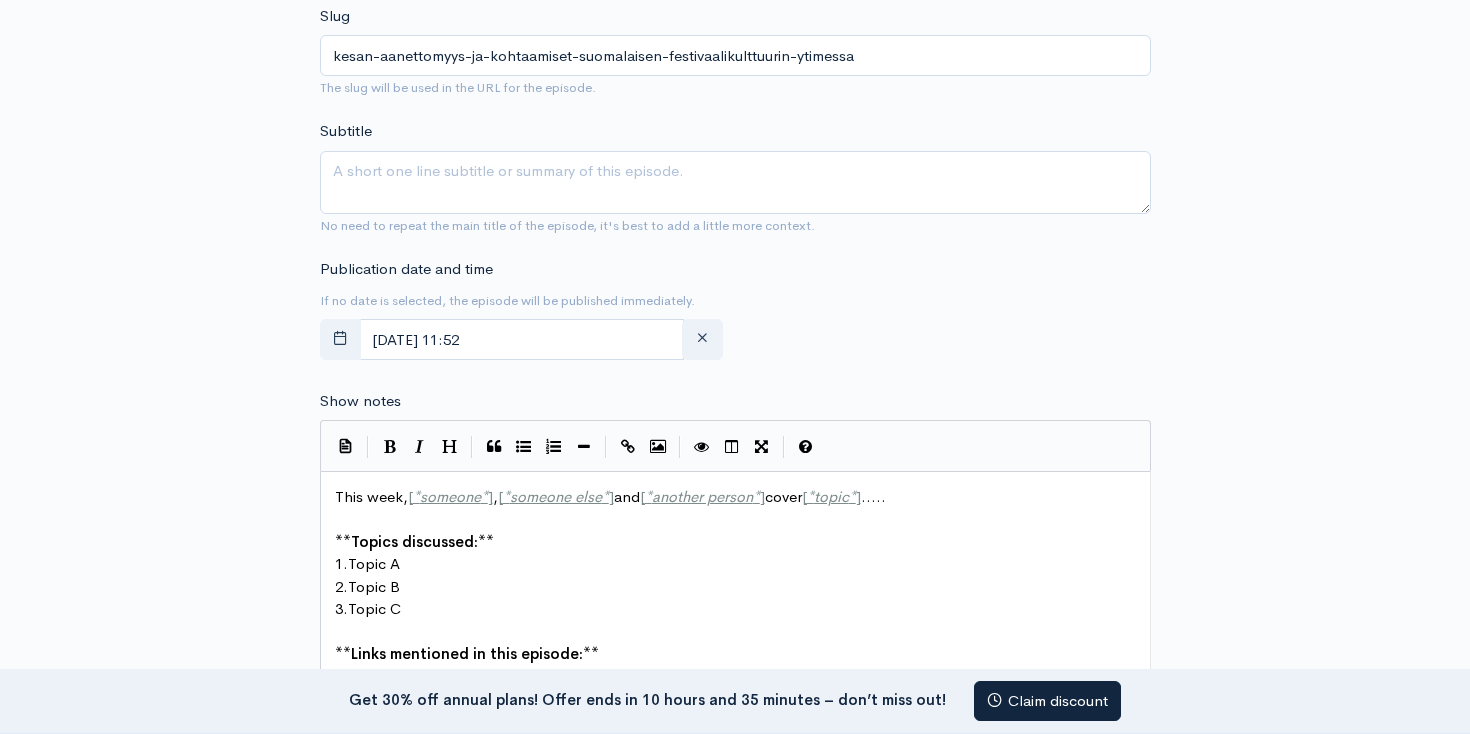 scroll, scrollTop: 854, scrollLeft: 0, axis: vertical 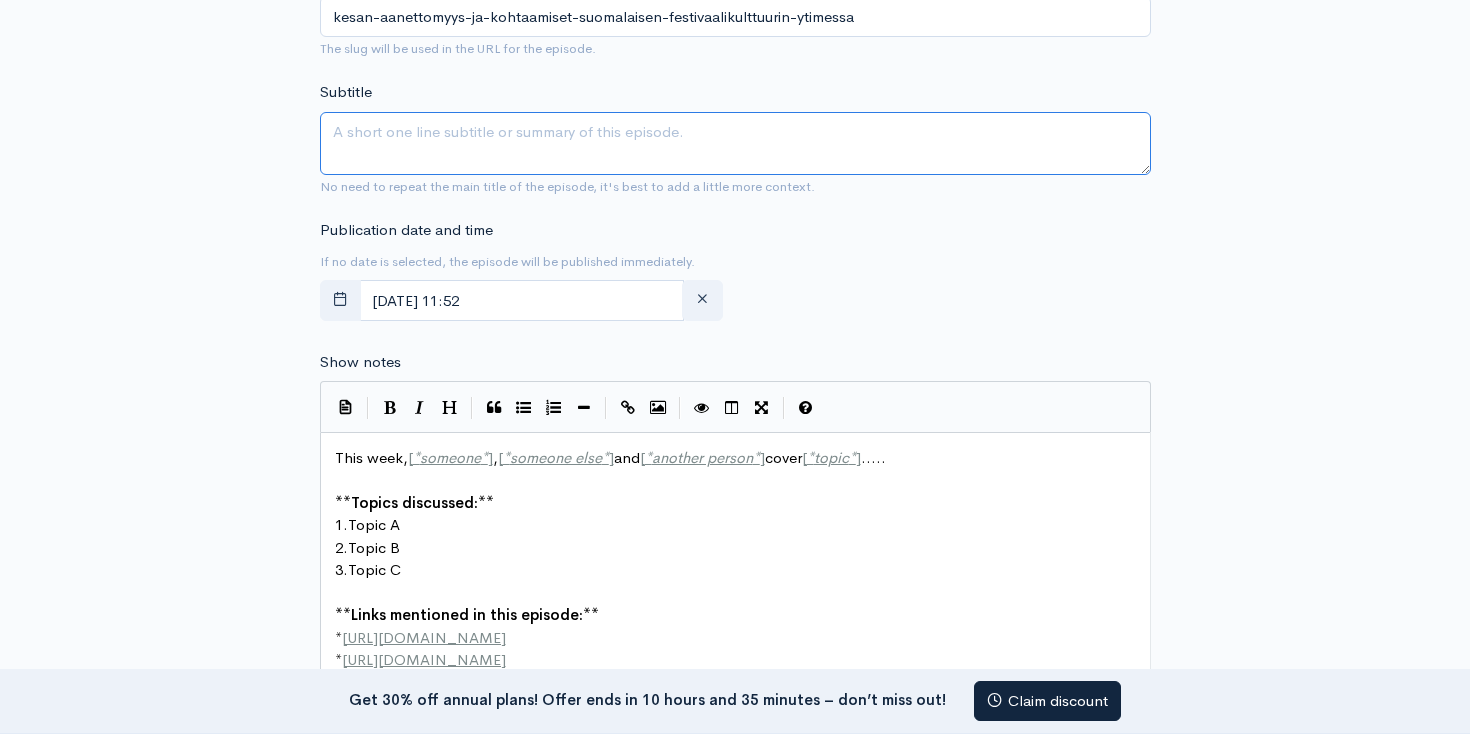 click on "Subtitle" at bounding box center [735, 143] 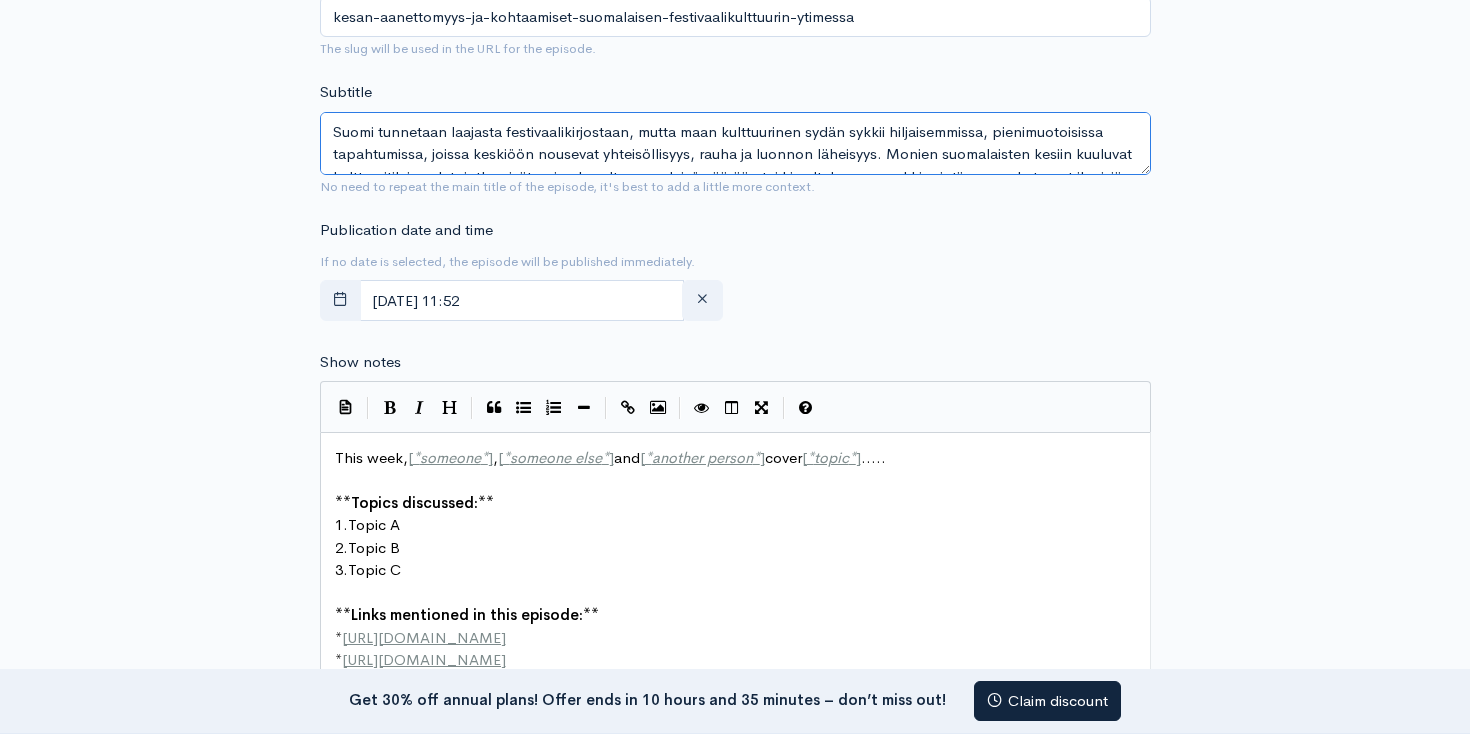 scroll, scrollTop: 45, scrollLeft: 0, axis: vertical 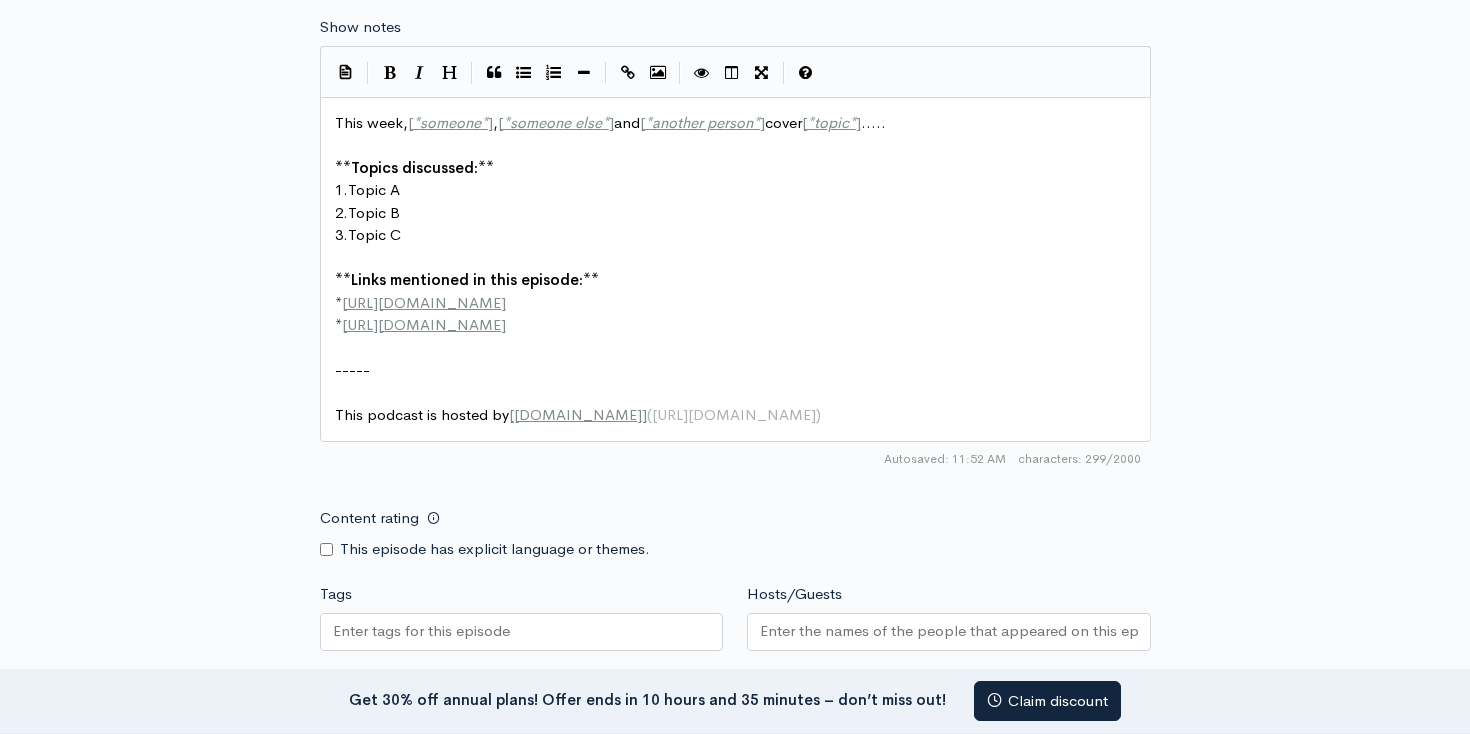 type on "Suomi tunnetaan laajasta festivaalikirjostaan, mutta maan kulttuurinen sydän sykkii hiljaisemmissa, pienimuotoisissa tapahtumissa, joissa keskiöön nousevat yhteisöllisyys, rauha ja luonnon läheisyys. Monien suomalaisten kesiin kuuluvat kulttuuritilaisuudet, jotka eivät nojaudu valtavaan yleisömäärään tai kimaltelevaan markkinointiin, vaan kutsuvat ihmisiä pysähtymään ja jakamaan aikaa toistensa kanssa — ilman meteliä." 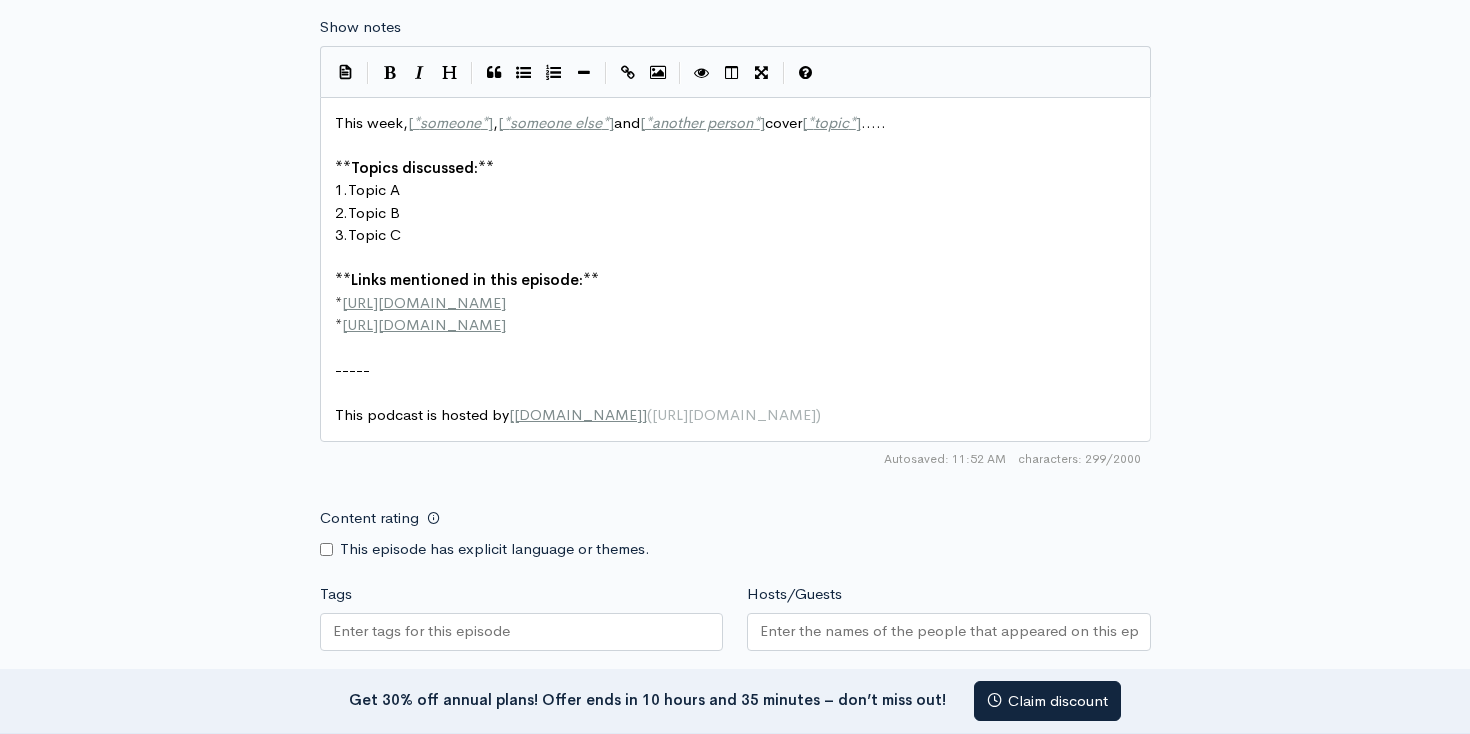 scroll, scrollTop: 1, scrollLeft: 0, axis: vertical 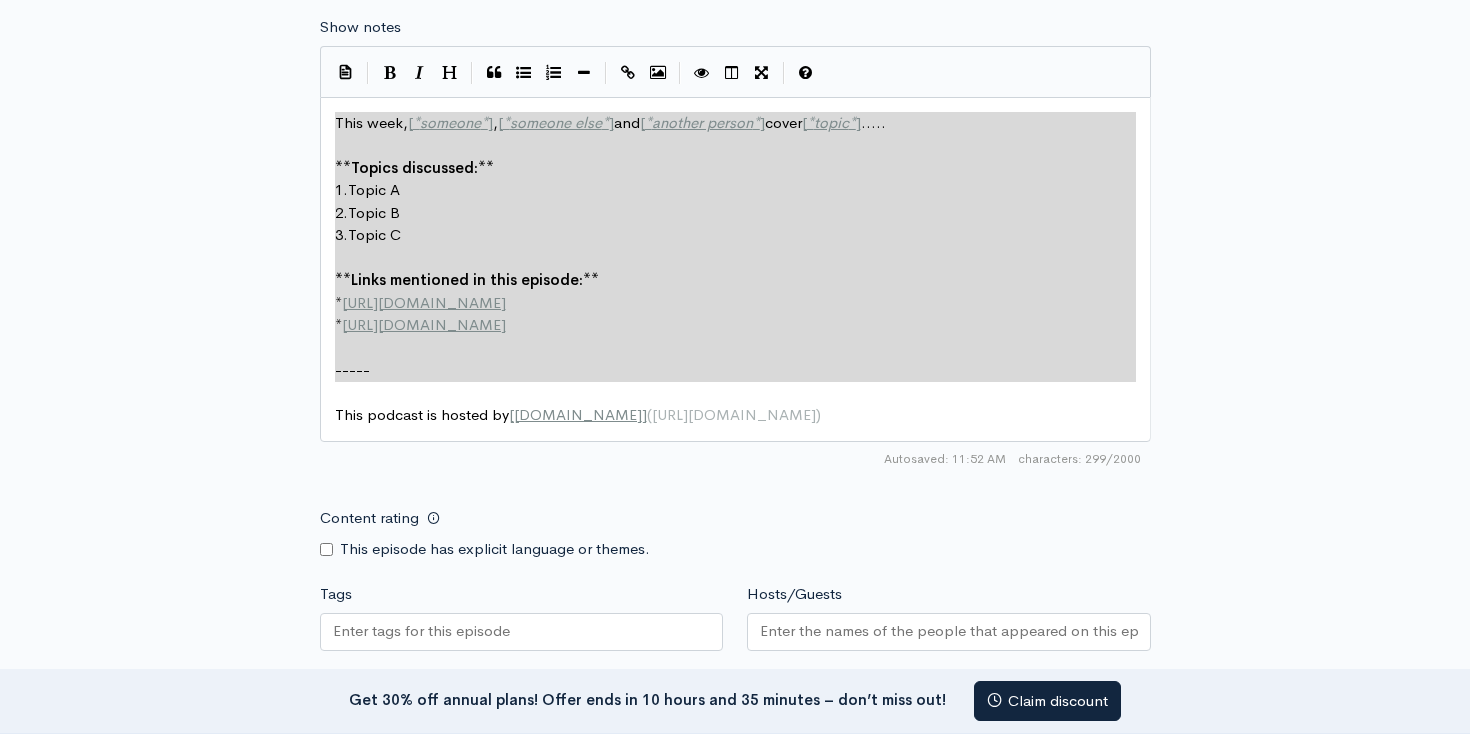 type on "This week, [*someone*], [*someone else*] and [*another person*] cover [*topic*].....
**Topics discussed:**
1. Topic A
2. Topic B
3. Topic C
**Links mentioned in this episode:**
* http://example.com
* http://second-example.com
-----
This podcast is hosted by [ZenCast.fm](https://wwww.zencast.fm)" 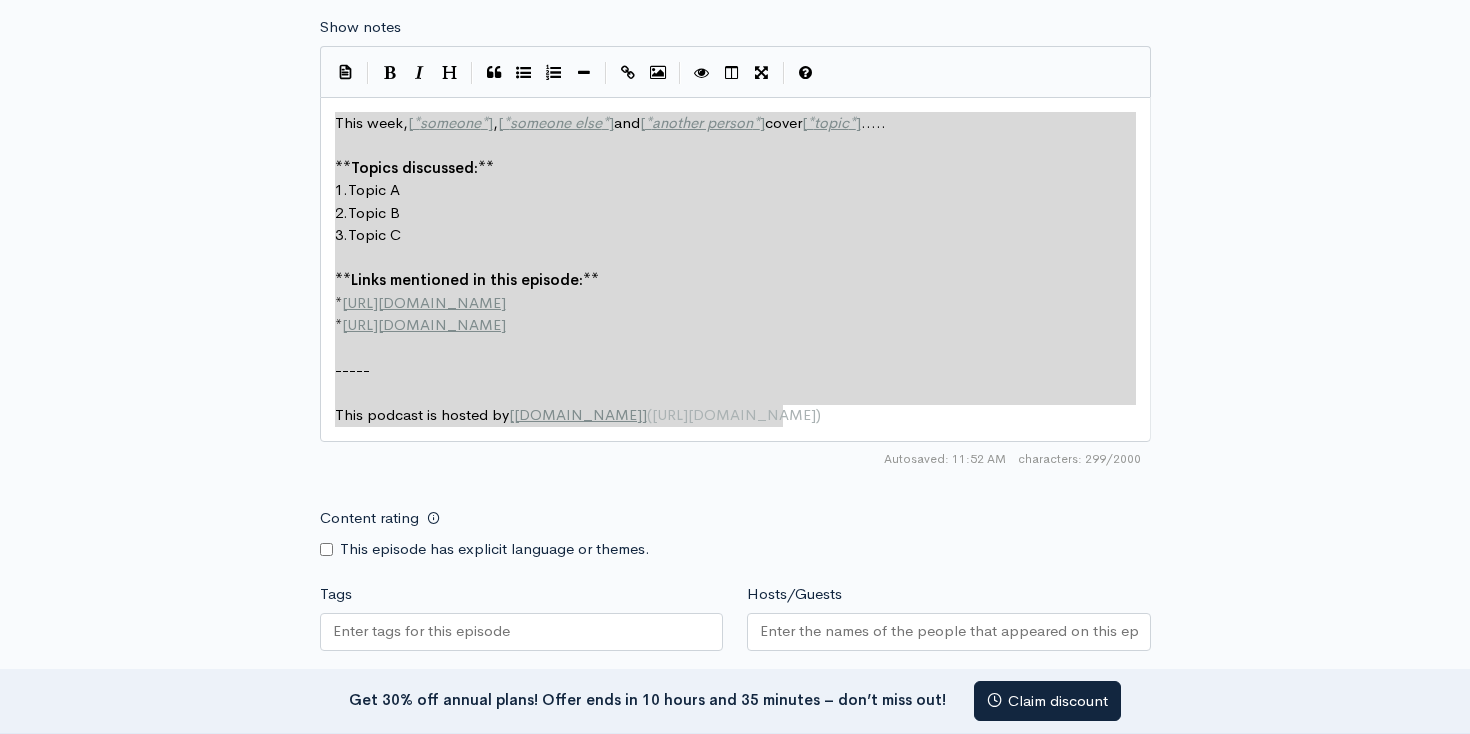 drag, startPoint x: 334, startPoint y: 117, endPoint x: 883, endPoint y: 493, distance: 665.4149 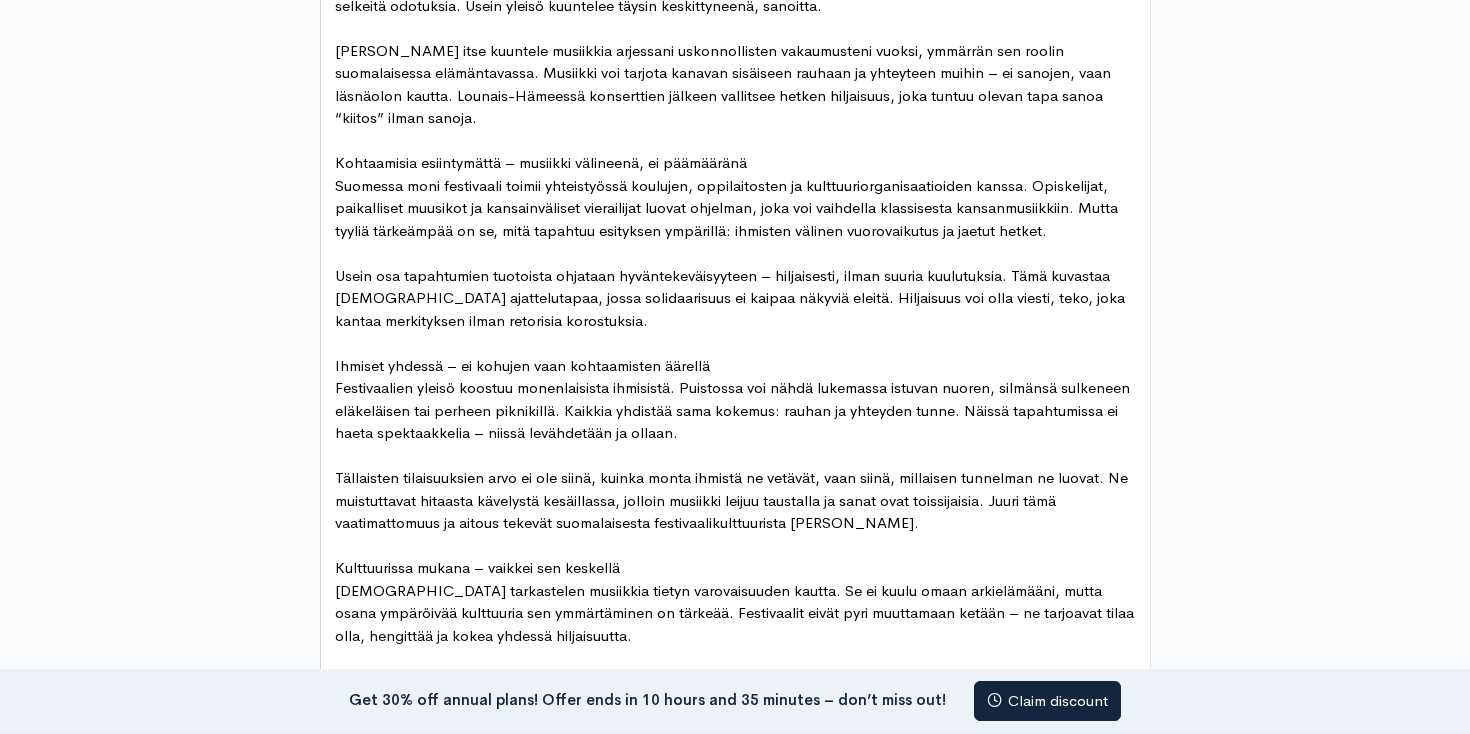 scroll, scrollTop: 1635, scrollLeft: 0, axis: vertical 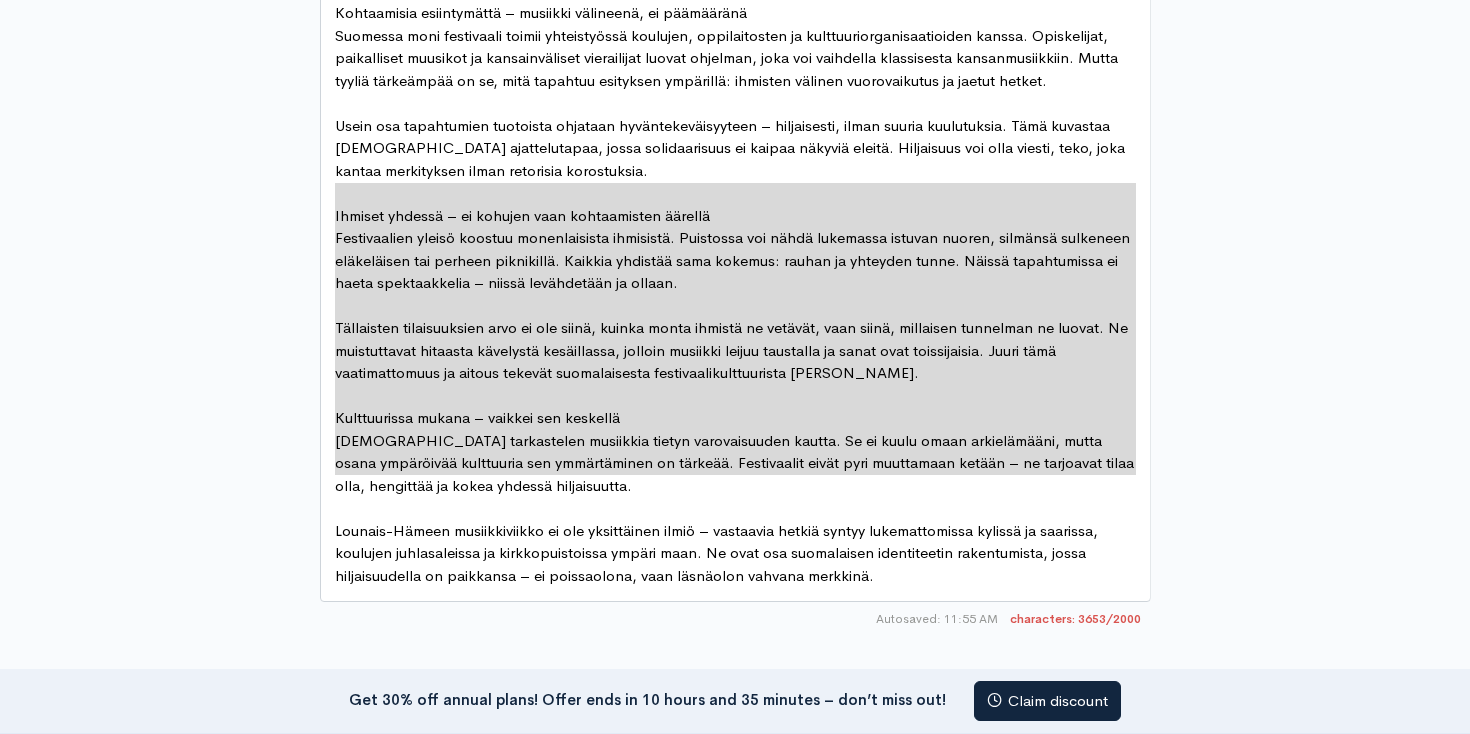 type on "Ihmiset yhdessä – ei kohujen vaan kohtaamisten äärellä
Festivaalien yleisö koostuu monenlaisista ihmisistä. Puistossa voi nähdä lukemassa istuvan nuoren, silmänsä sulkeneen eläkeläisen tai perheen piknikillä. Kaikkia yhdistää sama kokemus: rauhan ja yhteyden tunne. Näissä tapahtumissa ei haeta spektaakkelia – niissä levähdetään ja ollaan.
Tällaisten tilaisuuksien arvo ei ole siinä, kuinka monta ihmistä ne vetävät, vaan siinä, millaisen tunnelman ne luovat. Ne muistuttavat hitaasta kävelystä kesäillassa, jolloin musiikki leijuu taustalla ja sanat ovat toissijaisia. Juuri tämä vaatimattomuus ja aitous tekevät suomalaisesta festivaalikulttuurista erityisen.
Kulttuurissa mukana – vaikkei sen keskellä
Musliminaisena tarkastelen musiikkia tietyn varovaisuuden kautta. Se ei kuulu omaan arkielämääni, mutta osana ympäröivää kulttuuria sen ymmärtäminen on tärkeää. Festivaalit eivät pyri muuttamaan ketään – ne tarjoavat tilaa olla, hengittää ja kokea yhdessä hiljaisuutta.
Lounais-Hämeen musiikkiviikko ei ole yksit..." 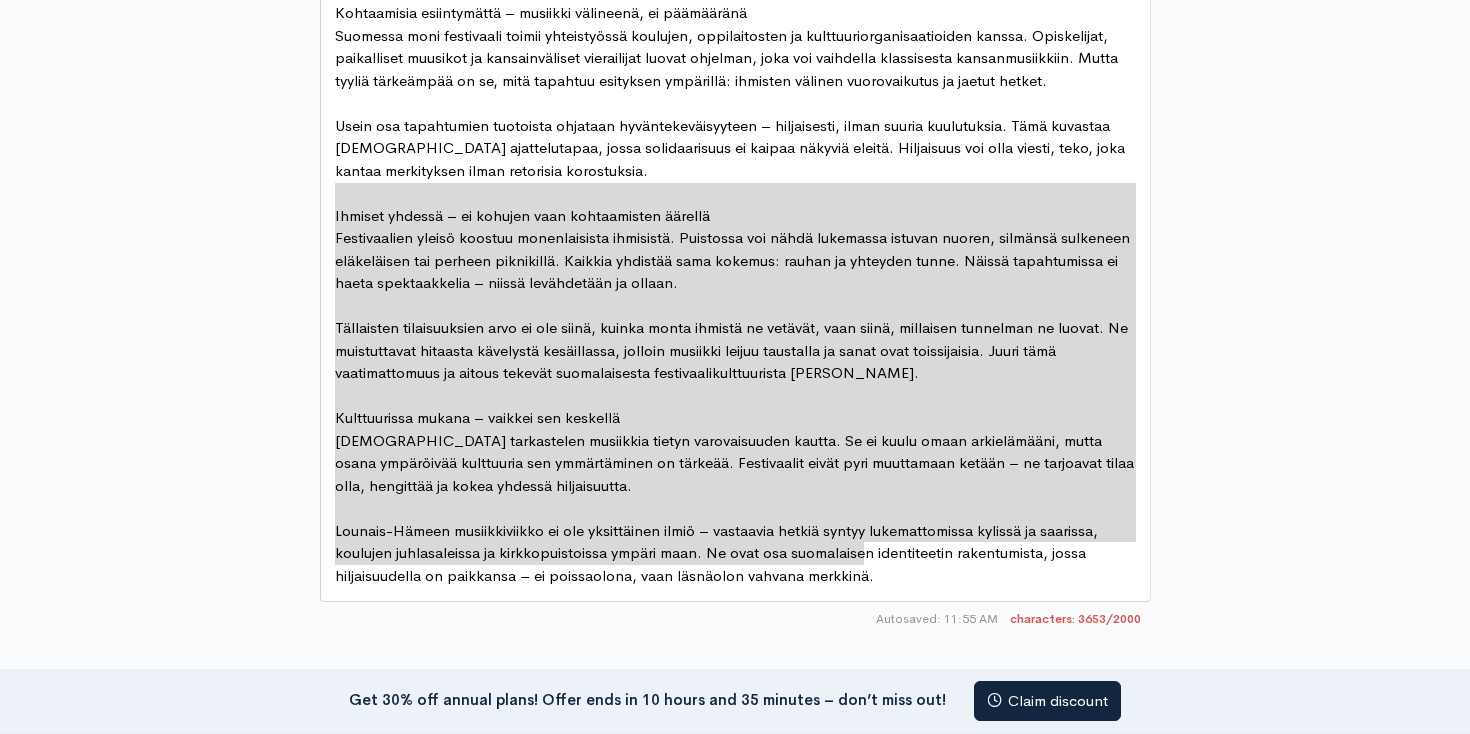 drag, startPoint x: 333, startPoint y: 328, endPoint x: 922, endPoint y: 558, distance: 632.314 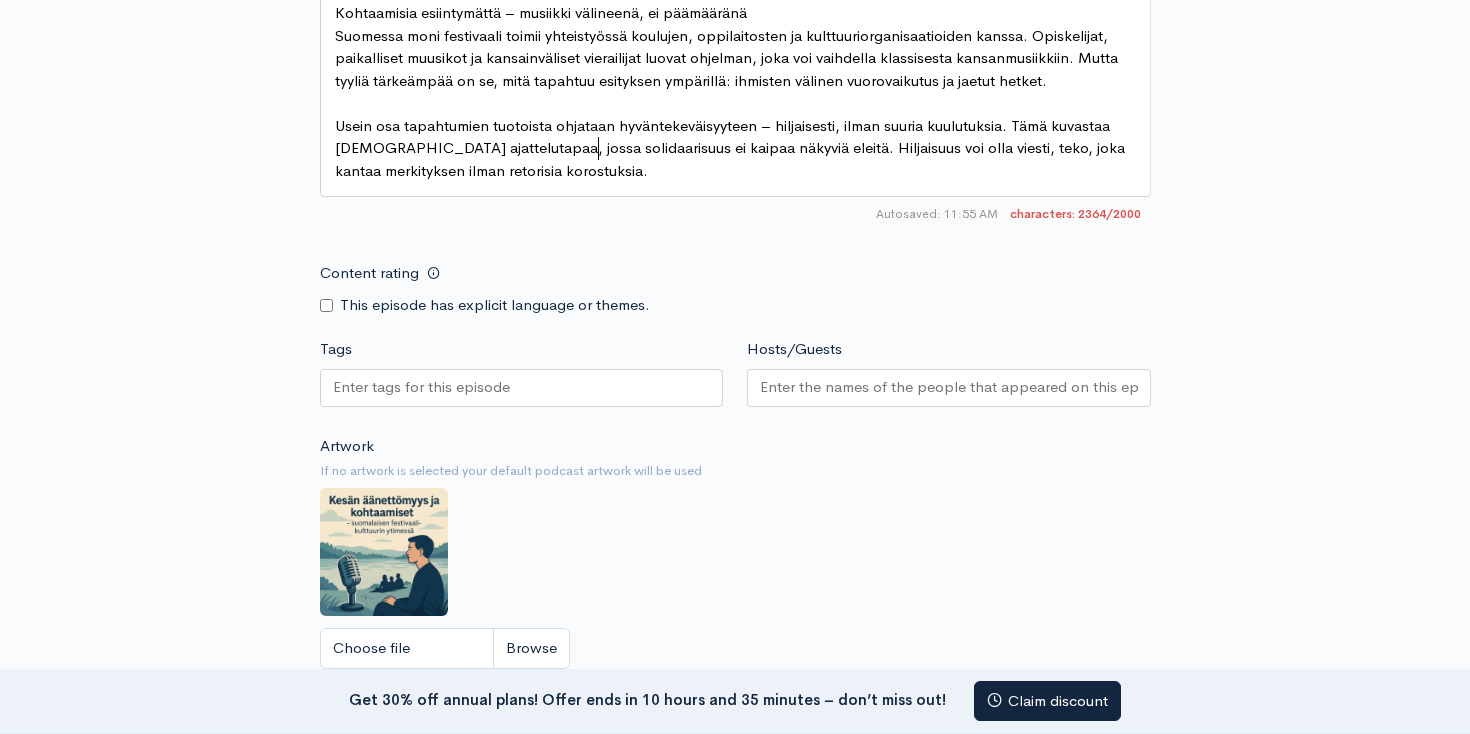 click on "Usein osa tapahtumien tuotoista ohjataan hyväntekeväisyyteen – hiljaisesti, ilman suuria kuulutuksia. Tämä kuvastaa suomalaista ajattelutapaa, jossa solidaarisuus ei kaipaa näkyviä eleitä. Hiljaisuus voi olla viesti, teko, joka kantaa merkityksen ilman retorisia korostuksia." at bounding box center (732, 148) 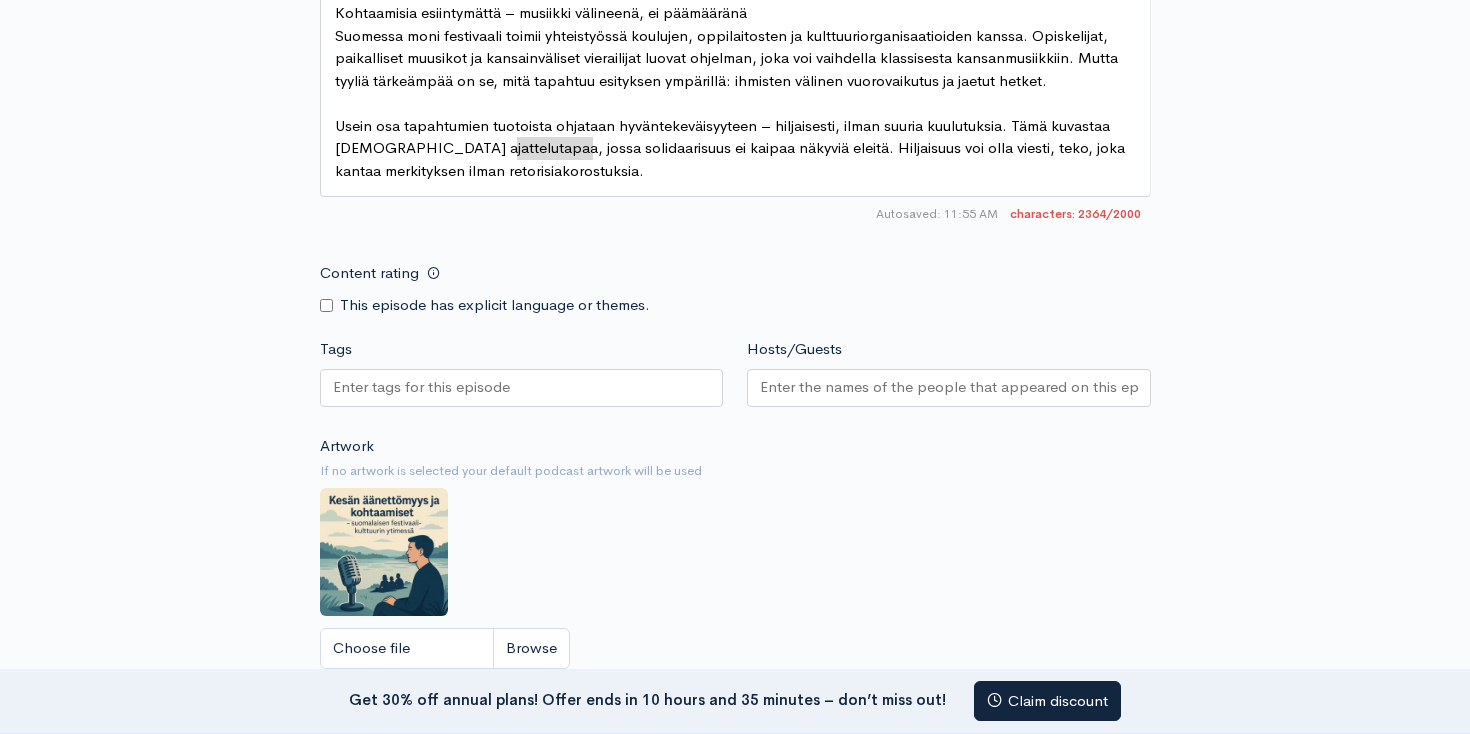 type on "Usein osa tapahtumien tuotoista ohjataan hyväntekeväisyyteen – hiljaisesti, ilman suuria kuulutuksia. Tämä kuvastaa suomalaista ajattelutapaa, jossa solidaarisuus ei kaipaa näkyviä eleitä. Hiljaisuus voi olla viesti, teko, joka kantaa merkityksen ilman retorisia korostuksia." 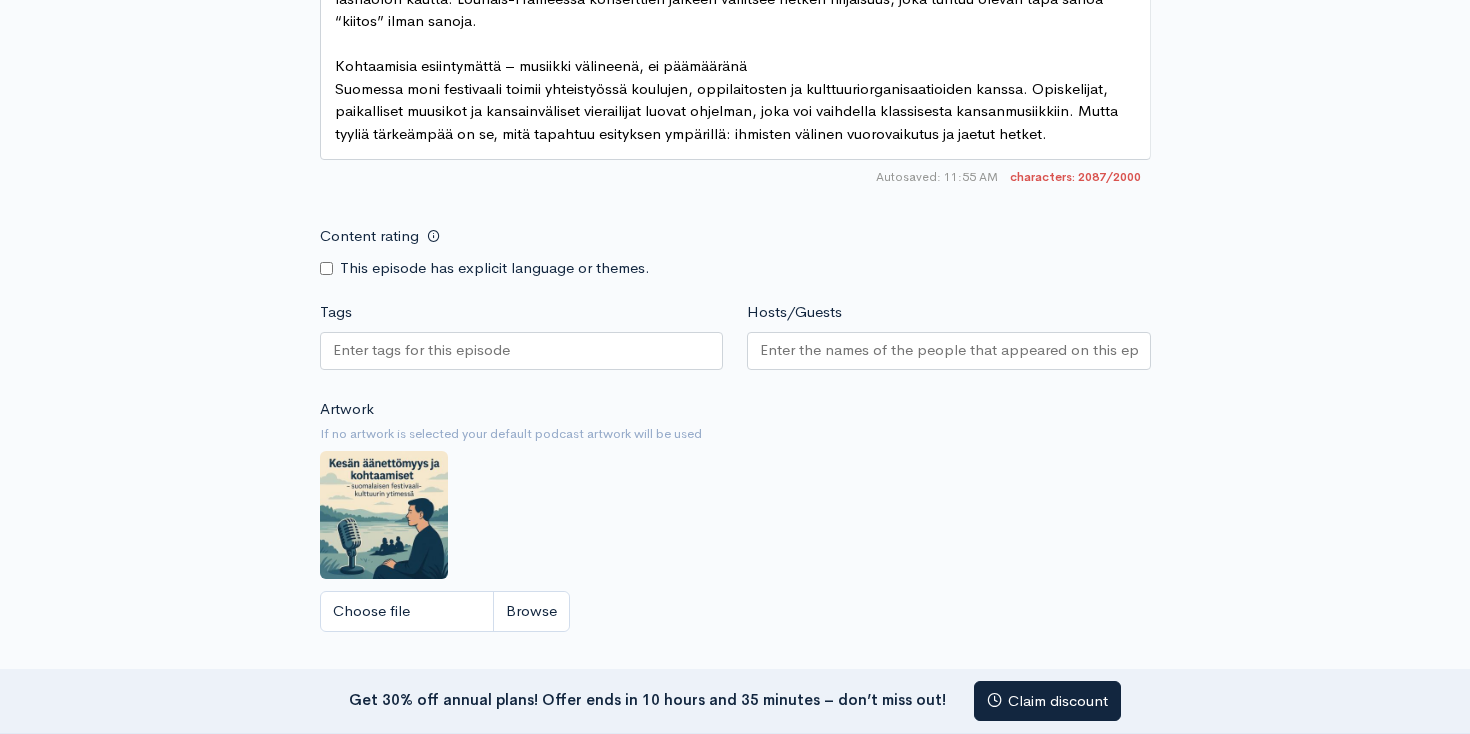 scroll, scrollTop: 1702, scrollLeft: 0, axis: vertical 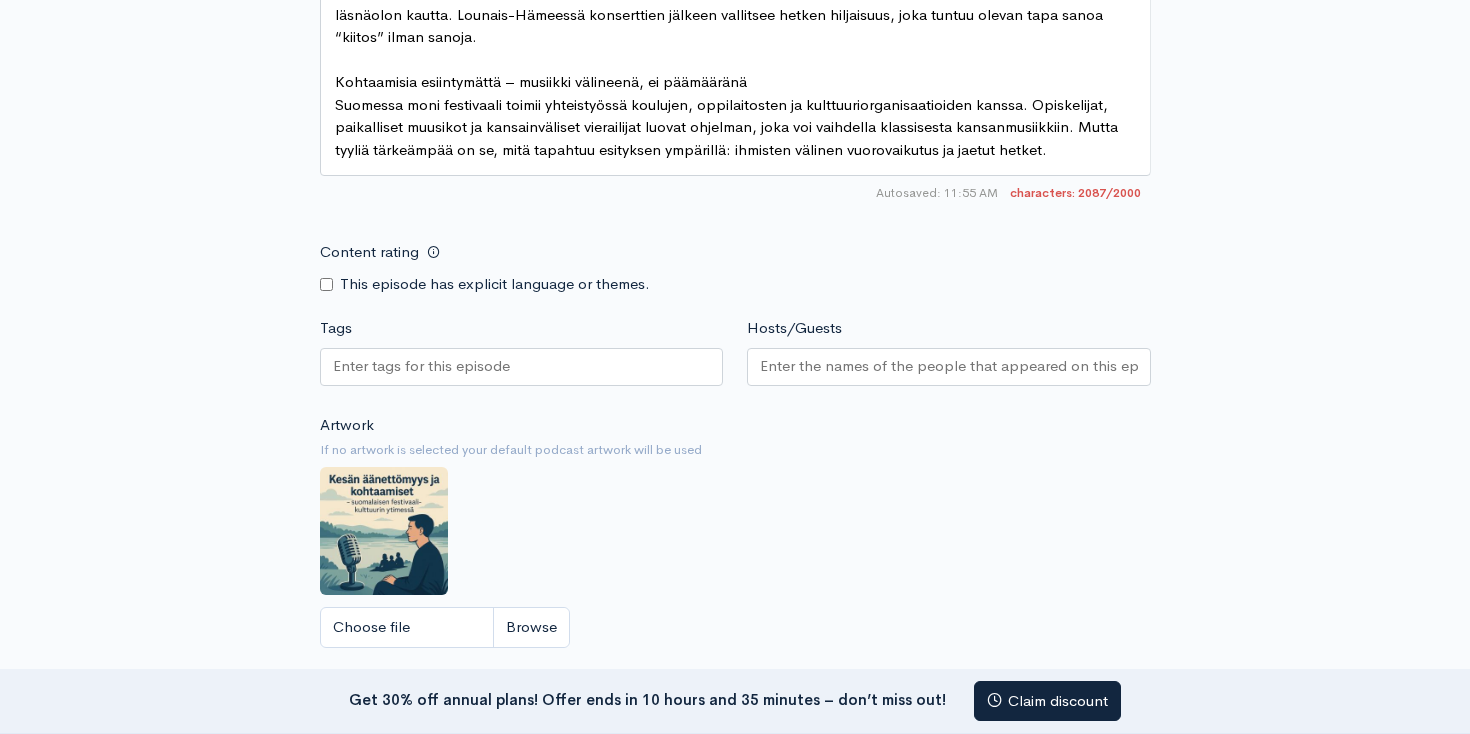 click on "Kohtaamisia esiintymättä – musiikki välineenä, ei päämääränä" at bounding box center [541, 81] 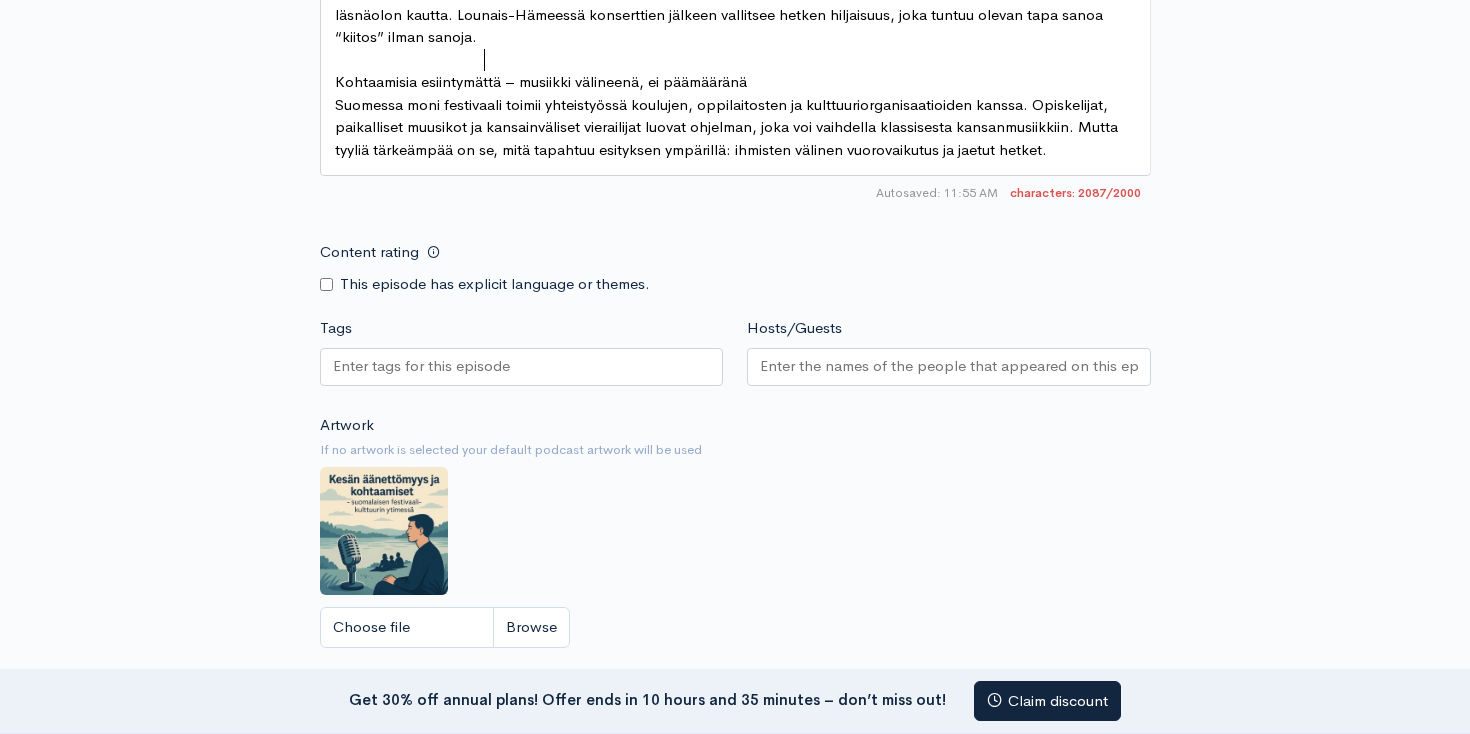 type on "Kohtaamisia esiintymättä – musiikki välineenä, ei päämääränä" 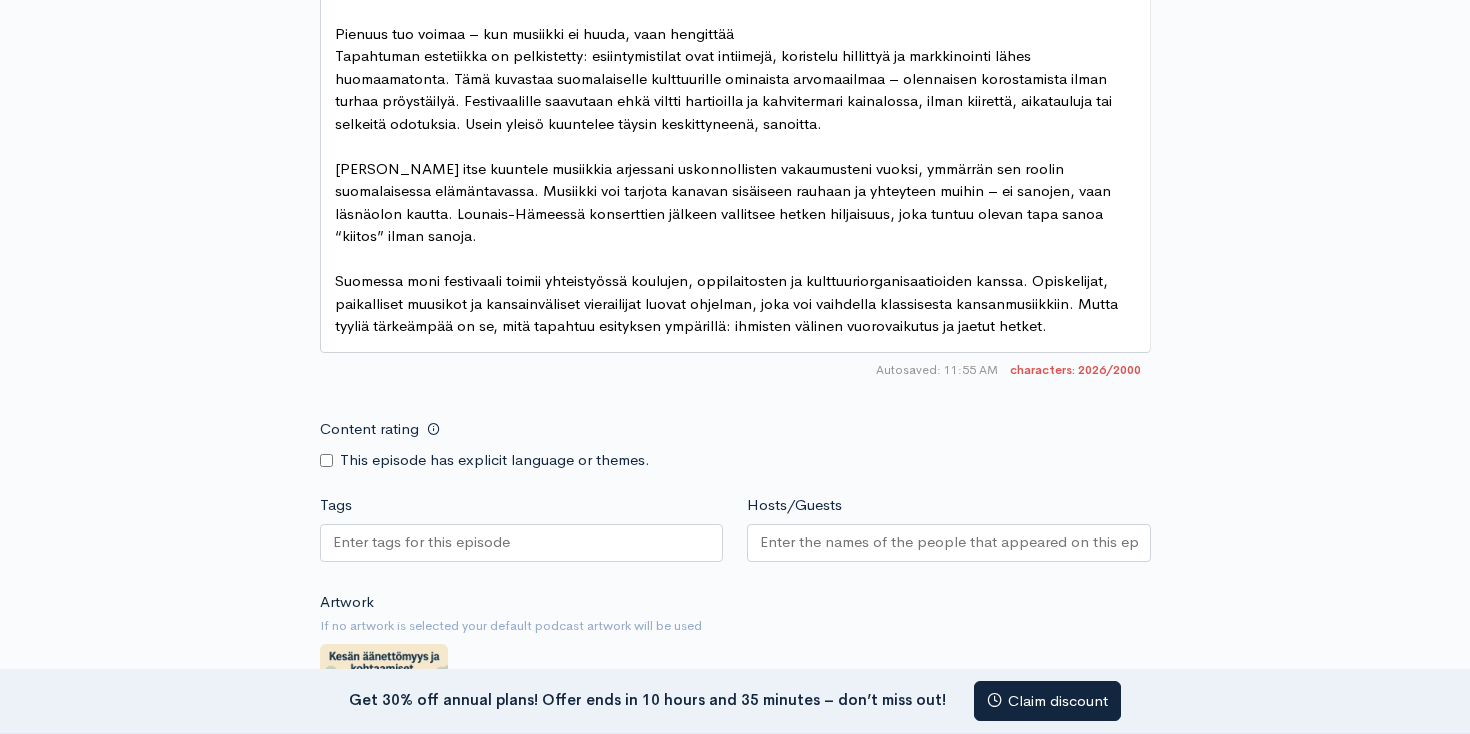 scroll, scrollTop: 1472, scrollLeft: 0, axis: vertical 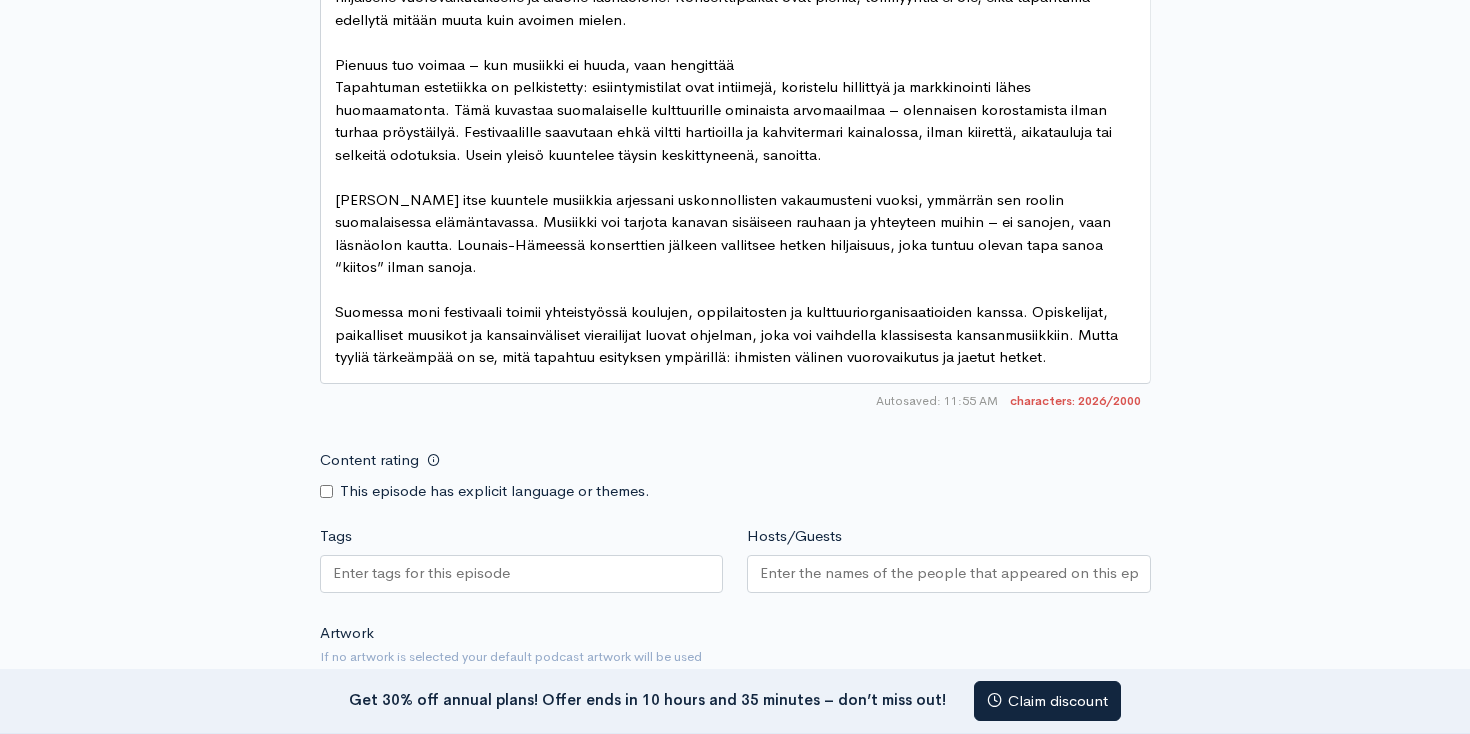 click on "Pienuus tuo voimaa – kun musiikki ei huuda, vaan hengittää" at bounding box center [534, 64] 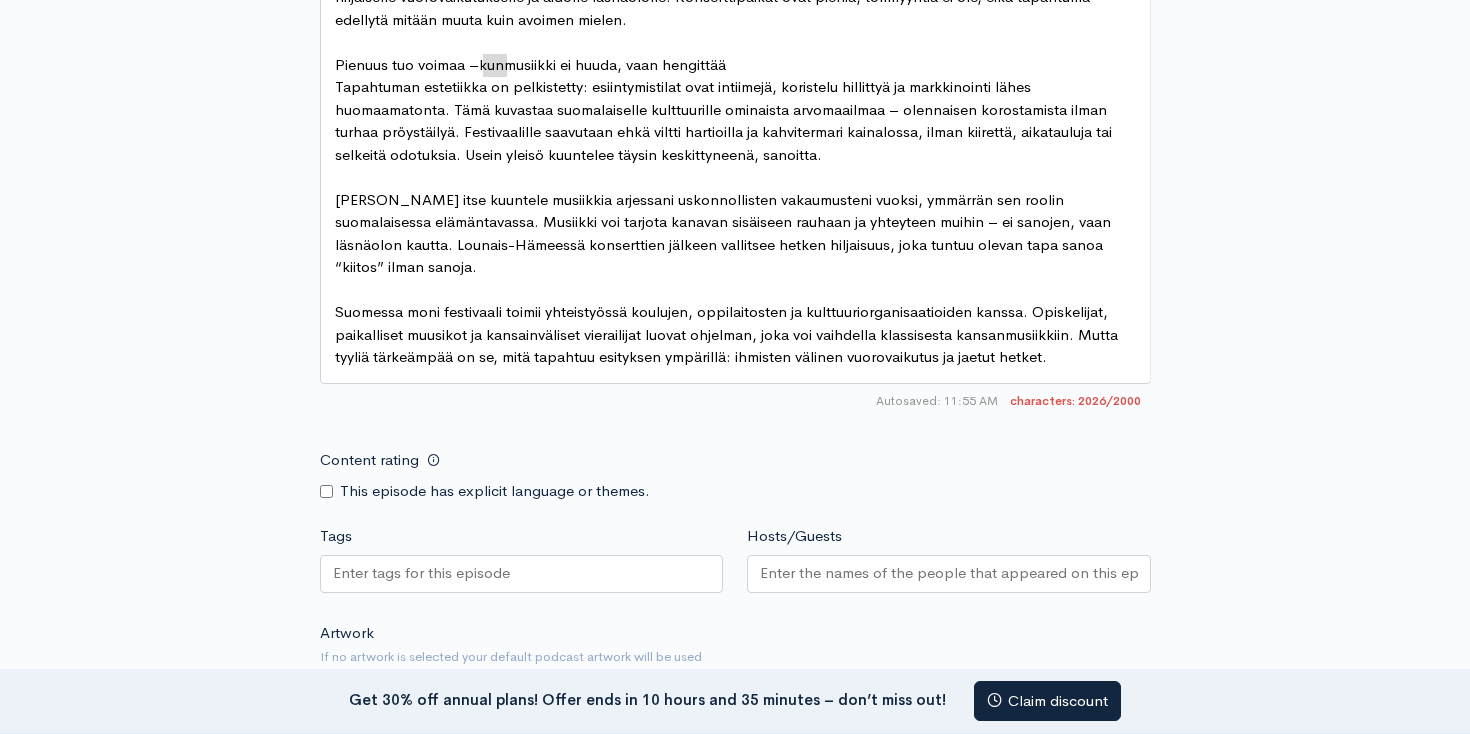 type on "Pienuus tuo voimaa – kun musiikki ei huuda, vaan hengittää" 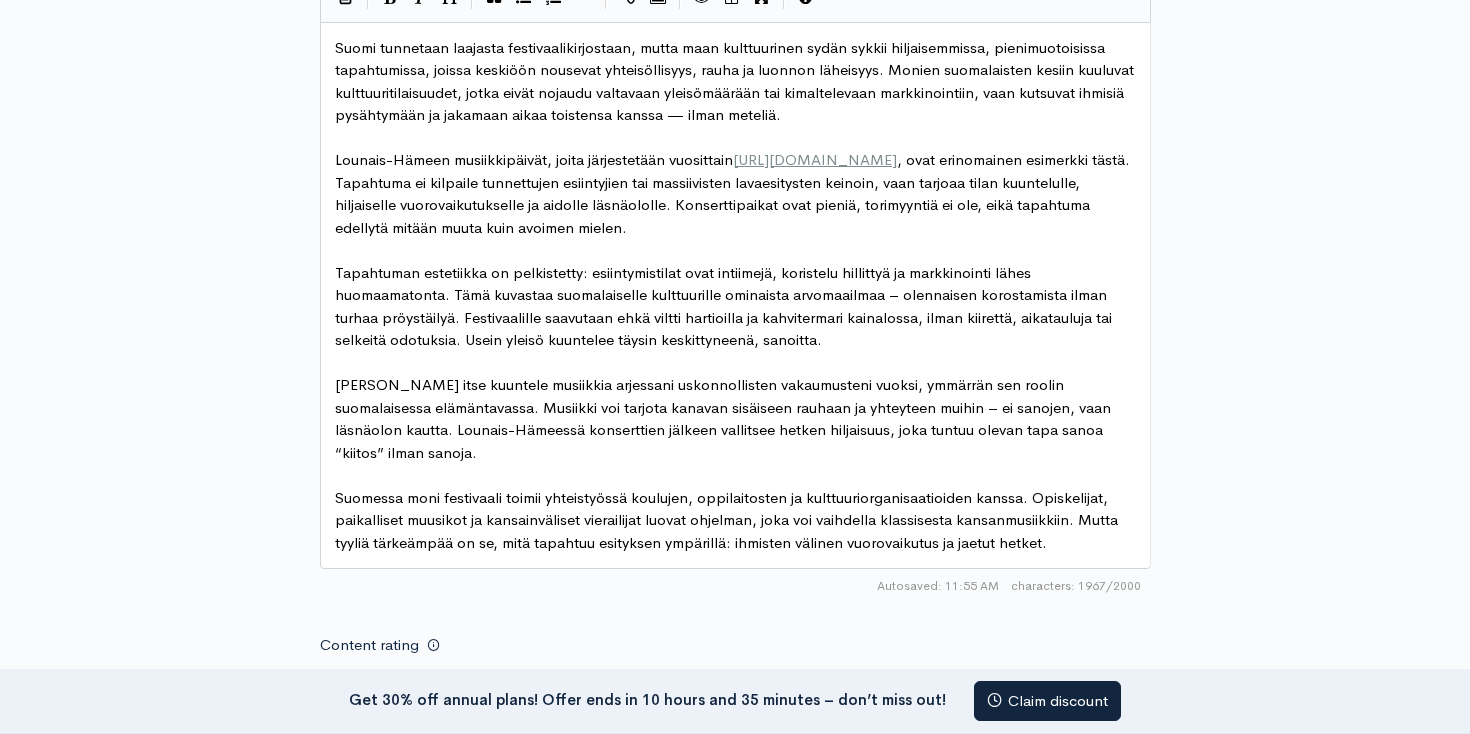 scroll, scrollTop: 1261, scrollLeft: 0, axis: vertical 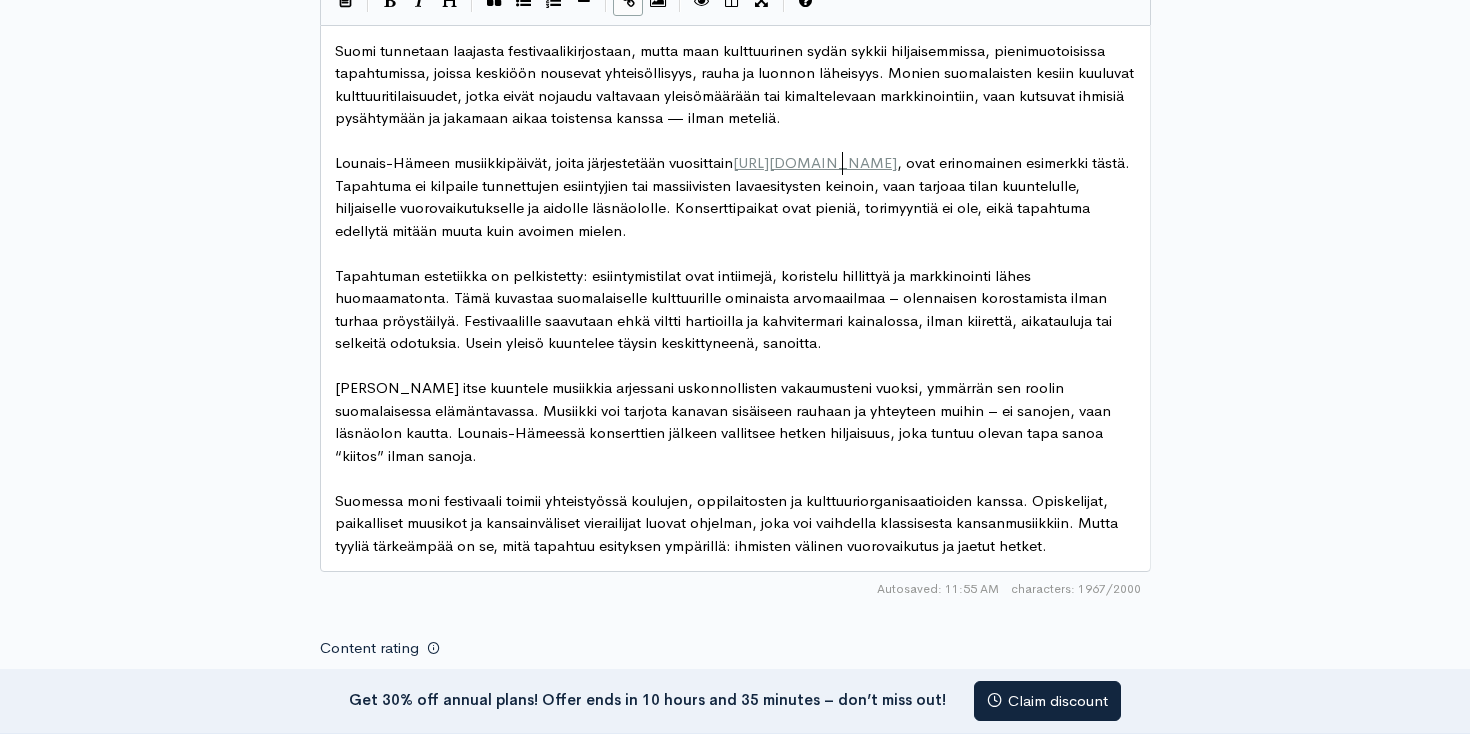 click on "[URL][DOMAIN_NAME]" at bounding box center (815, 162) 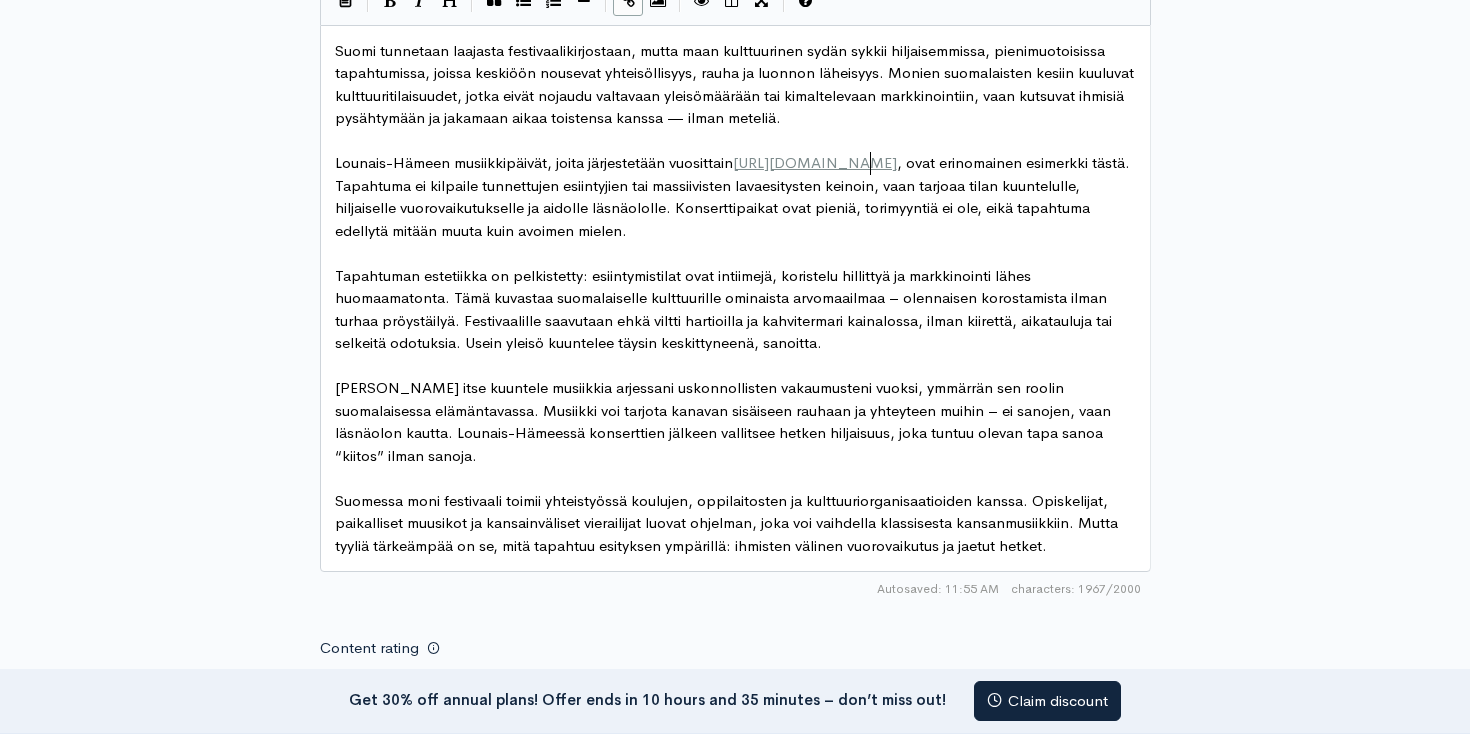 click on "[URL][DOMAIN_NAME]" at bounding box center (815, 162) 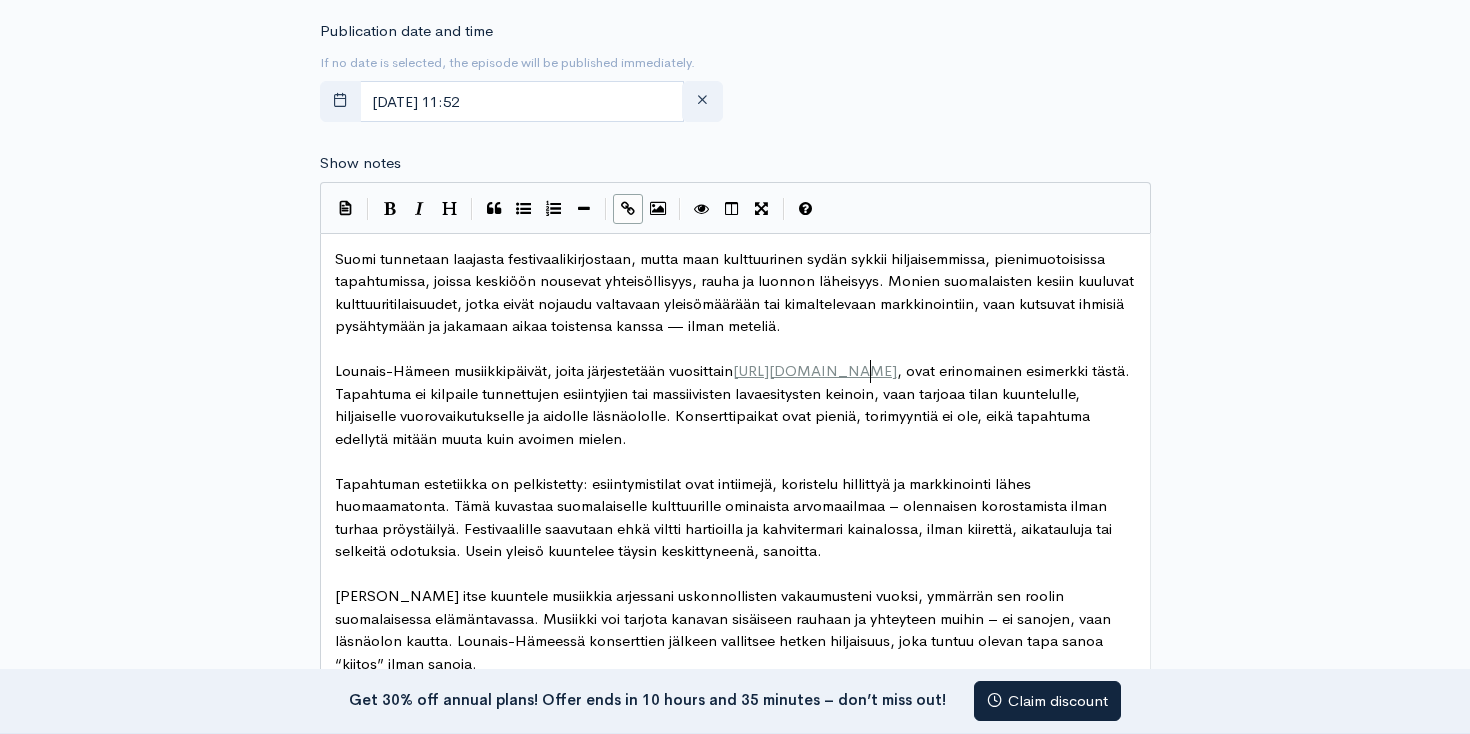 scroll, scrollTop: 1055, scrollLeft: 0, axis: vertical 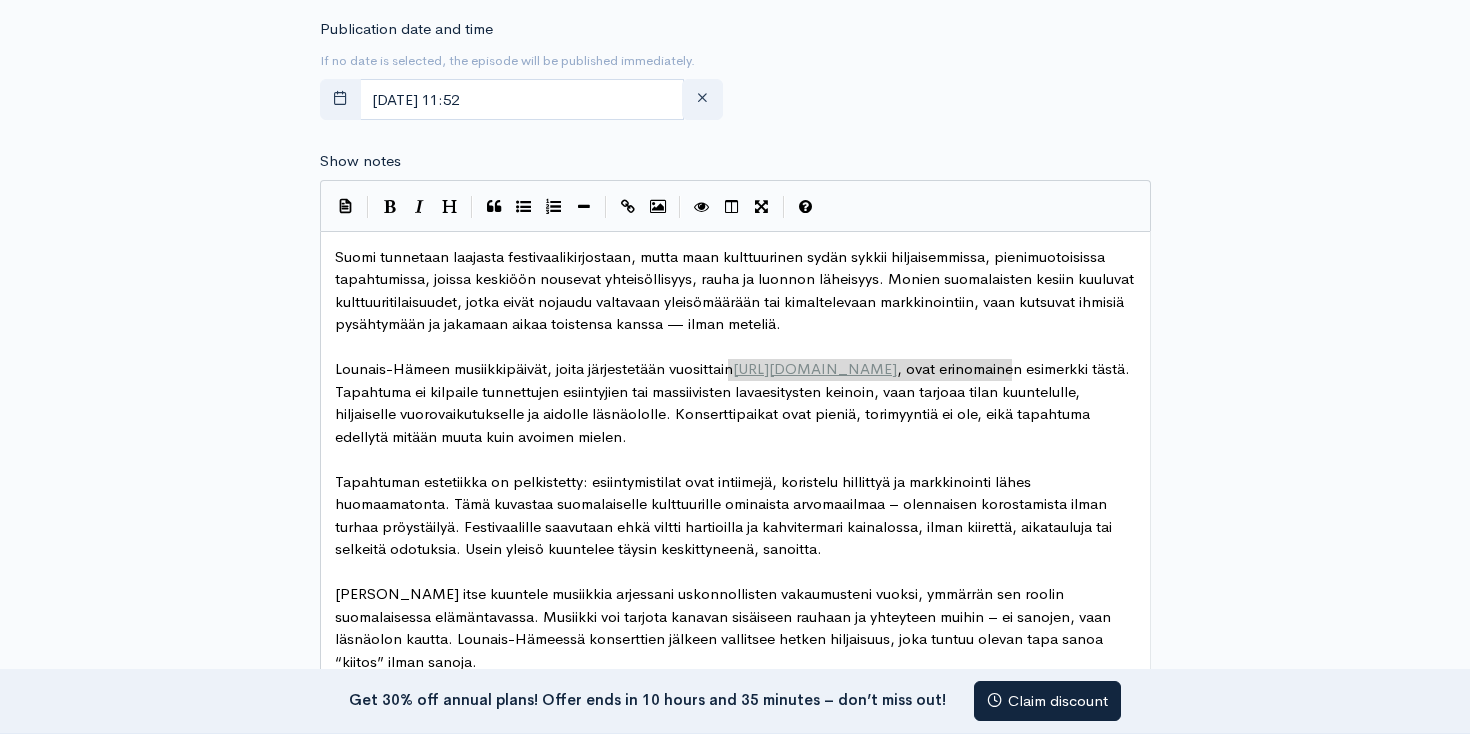 type on "ttps://lounaishameenmusiikkipaivat.fi/" 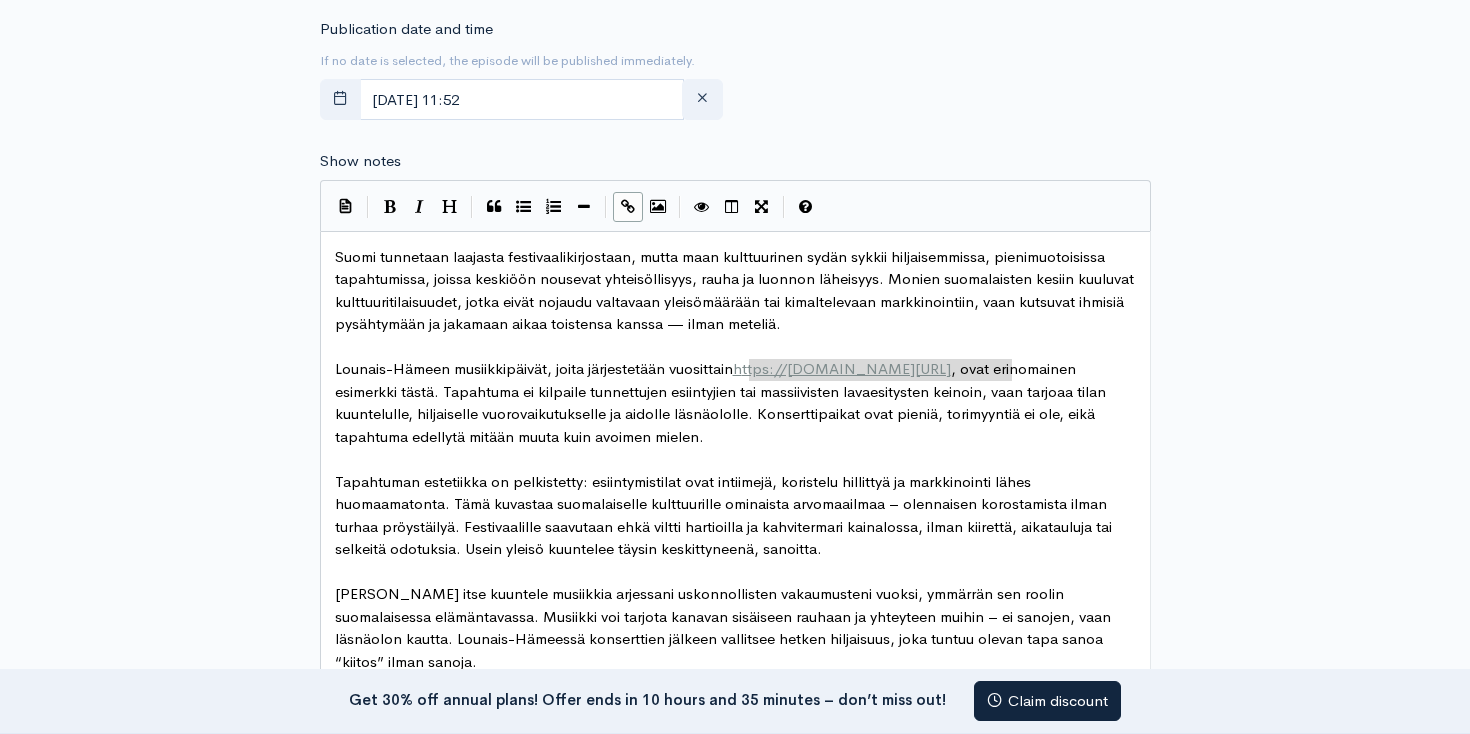 drag, startPoint x: 1013, startPoint y: 371, endPoint x: 733, endPoint y: 364, distance: 280.0875 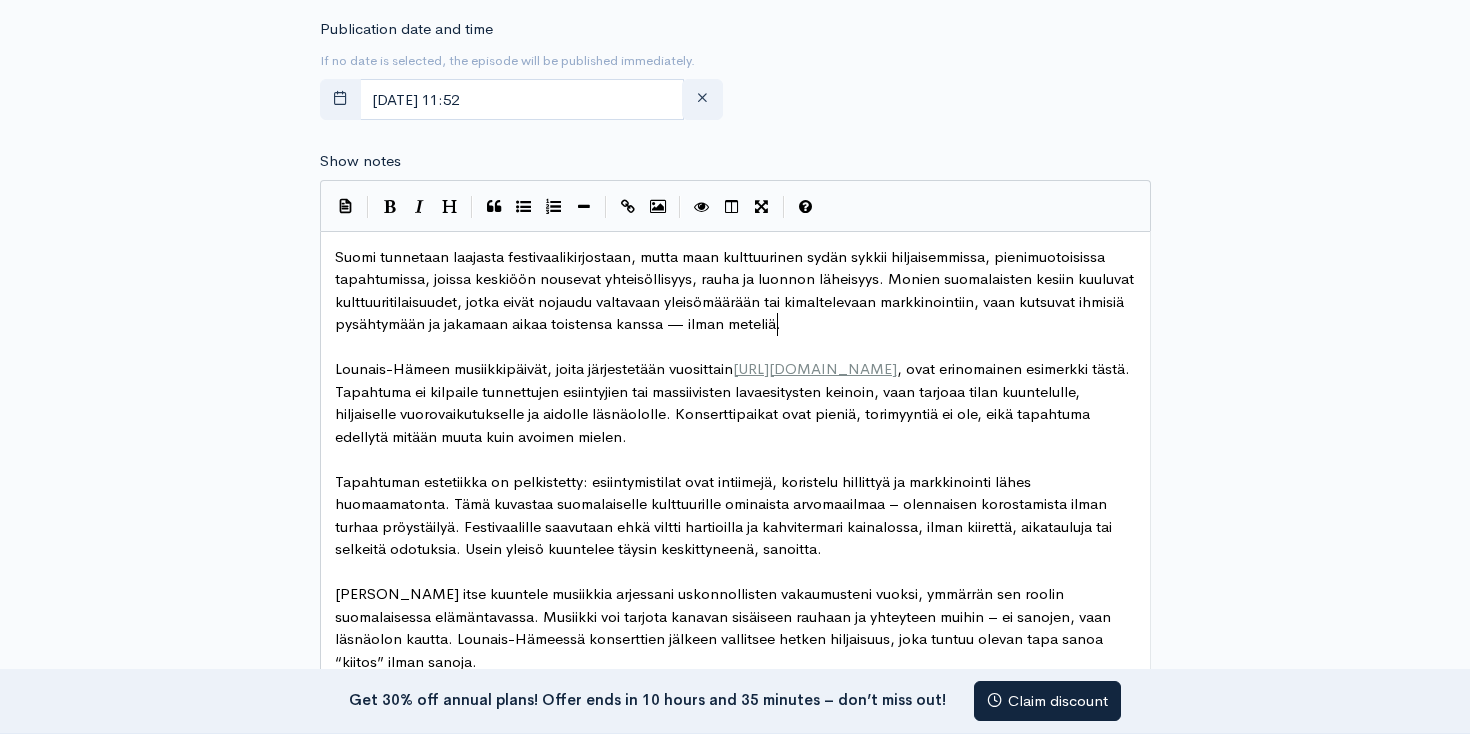 click on "Suomi tunnetaan laajasta festivaalikirjostaan, mutta maan kulttuurinen sydän sykkii hiljaisemmissa, pienimuotoisissa tapahtumissa, joissa keskiöön nousevat yhteisöllisyys, rauha ja luonnon läheisyys. Monien suomalaisten kesiin kuuluvat kulttuuritilaisuudet, jotka eivät nojaudu valtavaan yleisömäärään tai kimaltelevaan markkinointiin, vaan kutsuvat ihmisiä pysähtymään ja jakamaan aikaa toistensa kanssa — ilman meteliä." at bounding box center (735, 291) 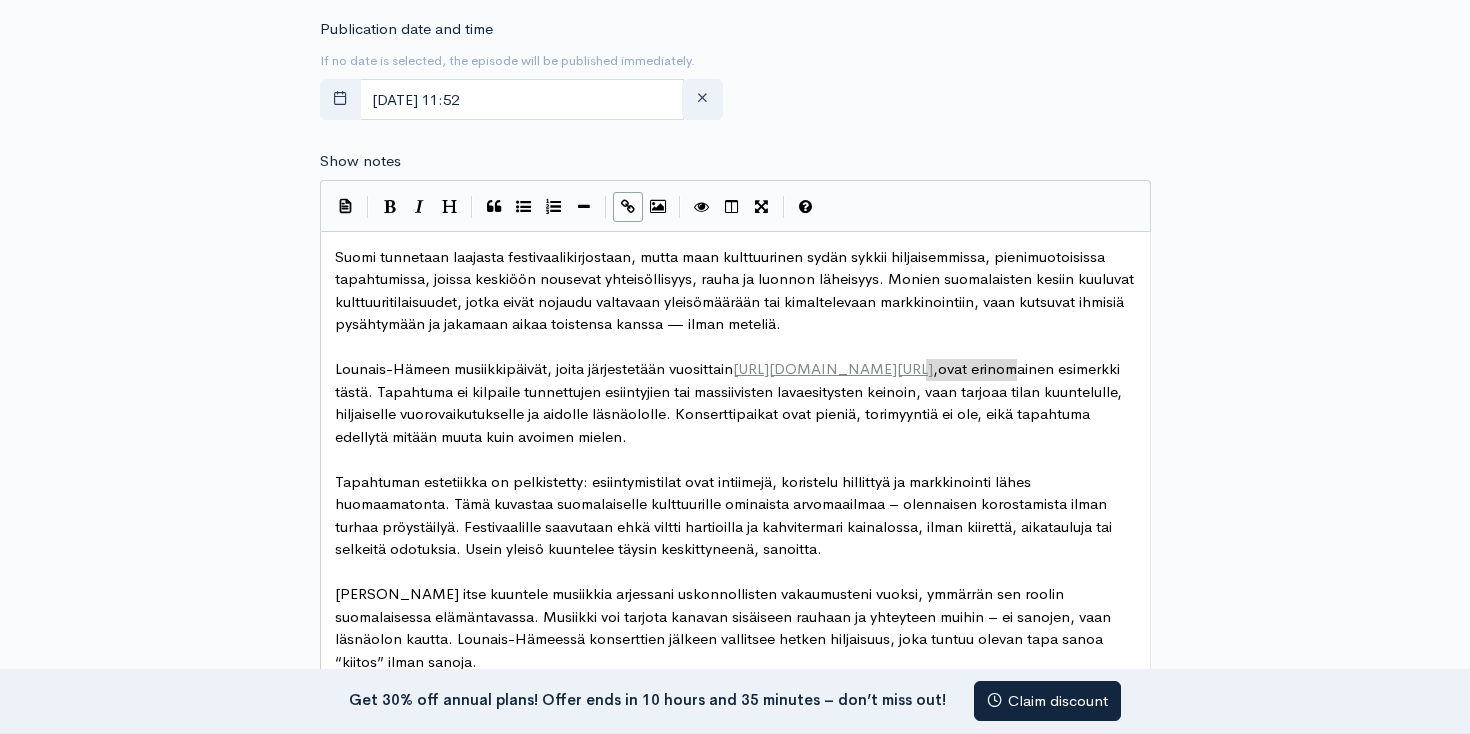 type on "enmusiikkipaivat.fi/," 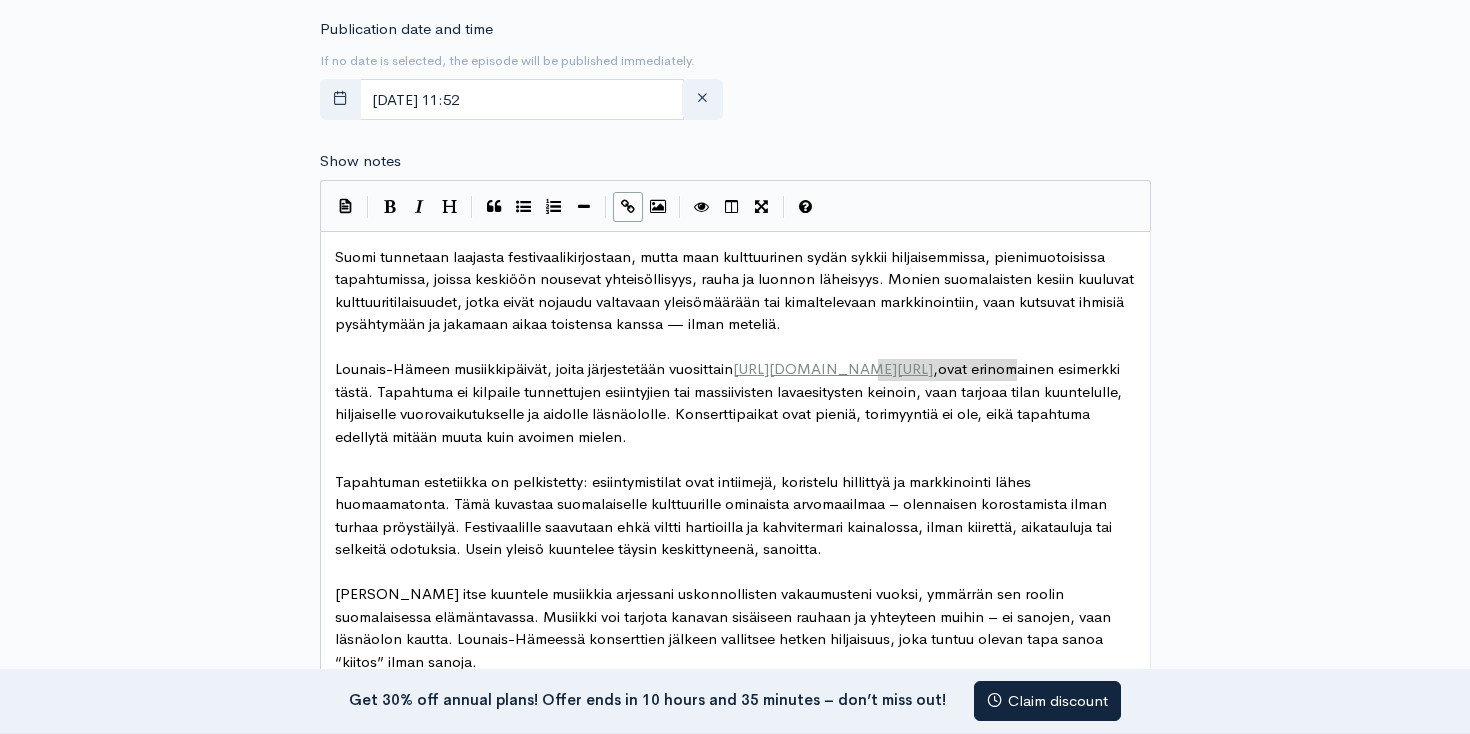 drag, startPoint x: 1015, startPoint y: 372, endPoint x: 920, endPoint y: 366, distance: 95.189285 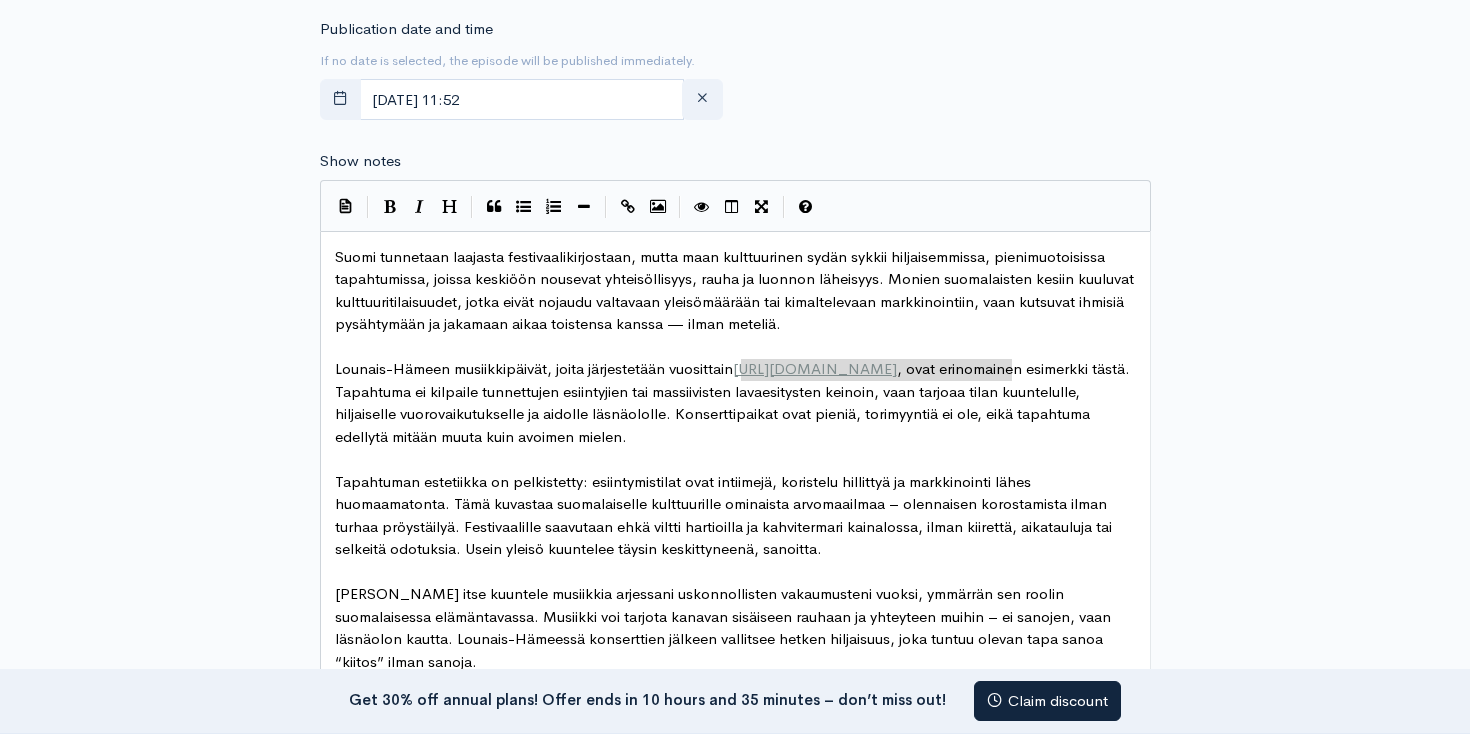 drag, startPoint x: 1011, startPoint y: 369, endPoint x: 740, endPoint y: 367, distance: 271.0074 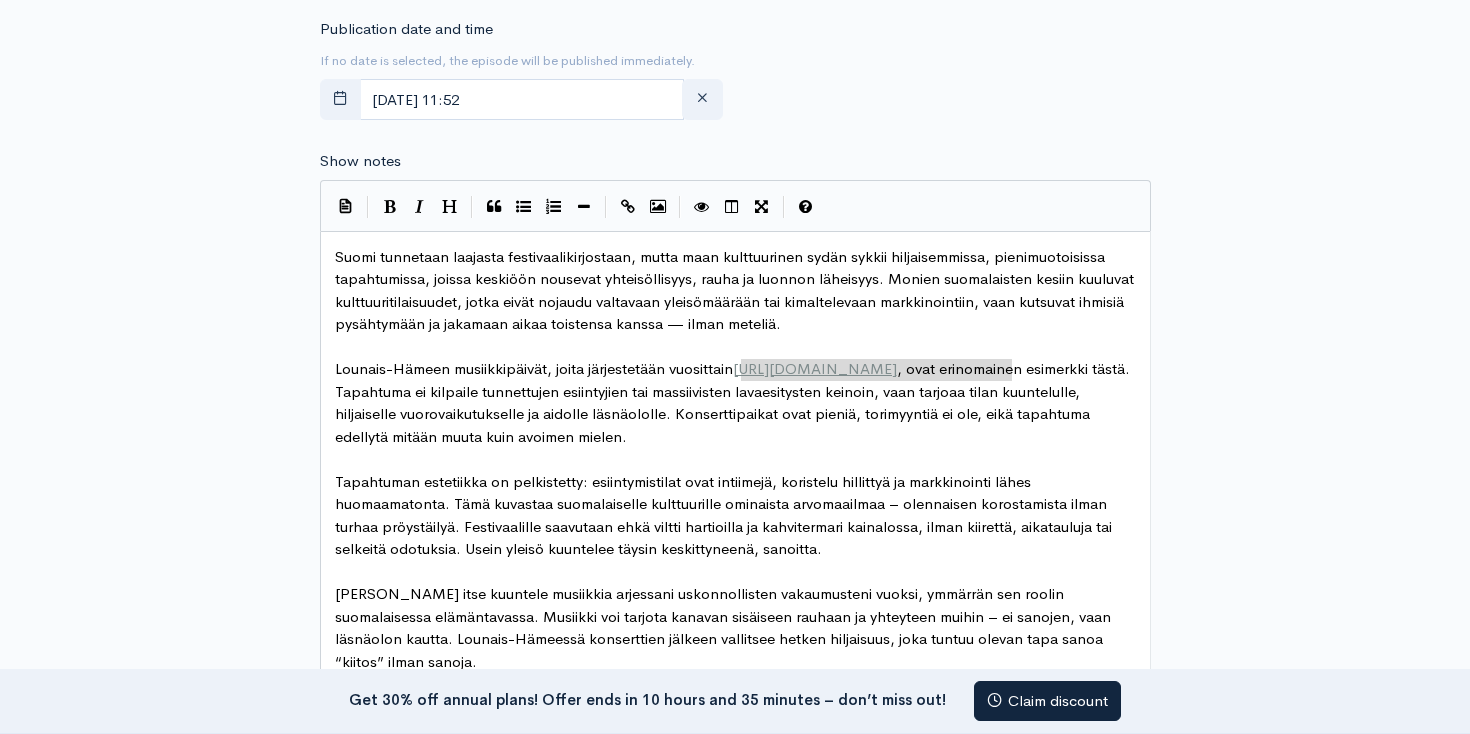 scroll, scrollTop: 2, scrollLeft: 0, axis: vertical 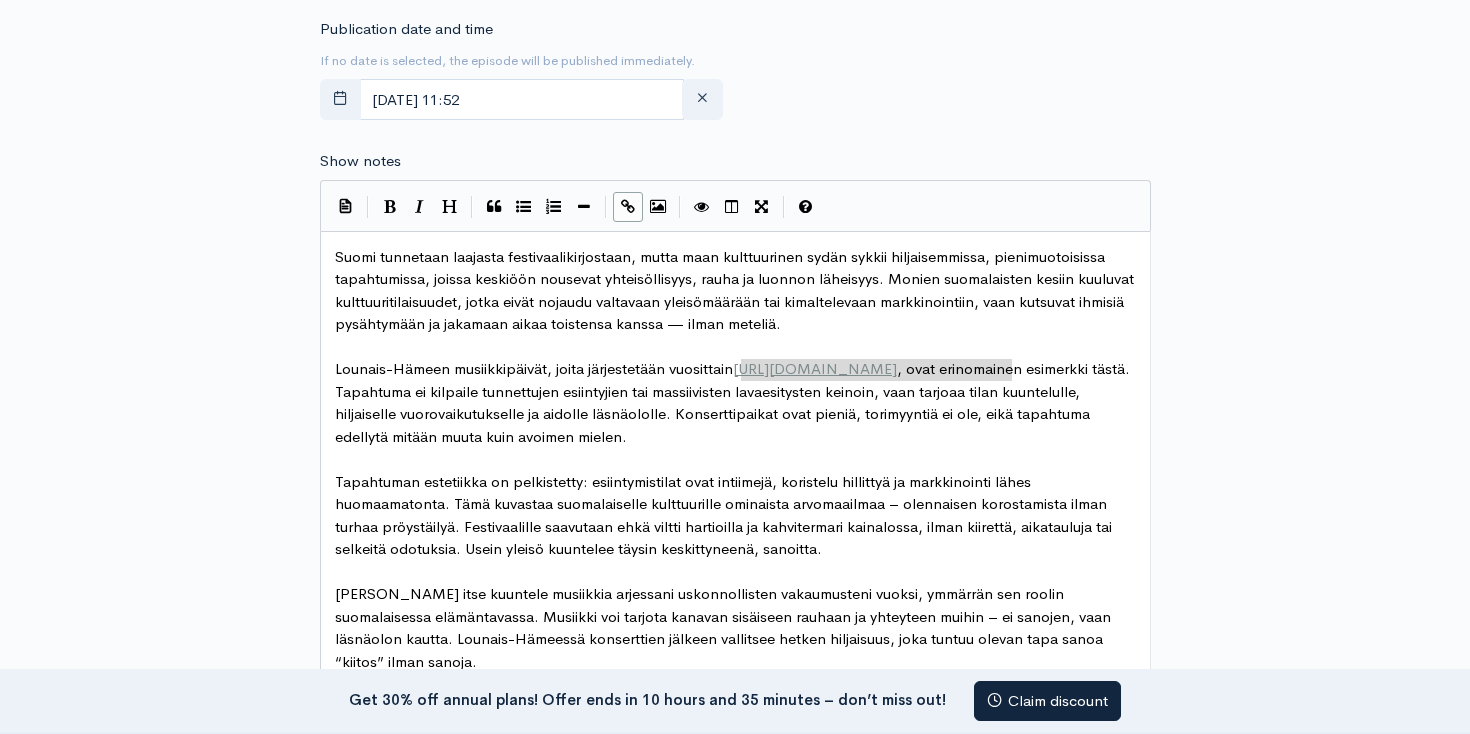 click at bounding box center (628, 206) 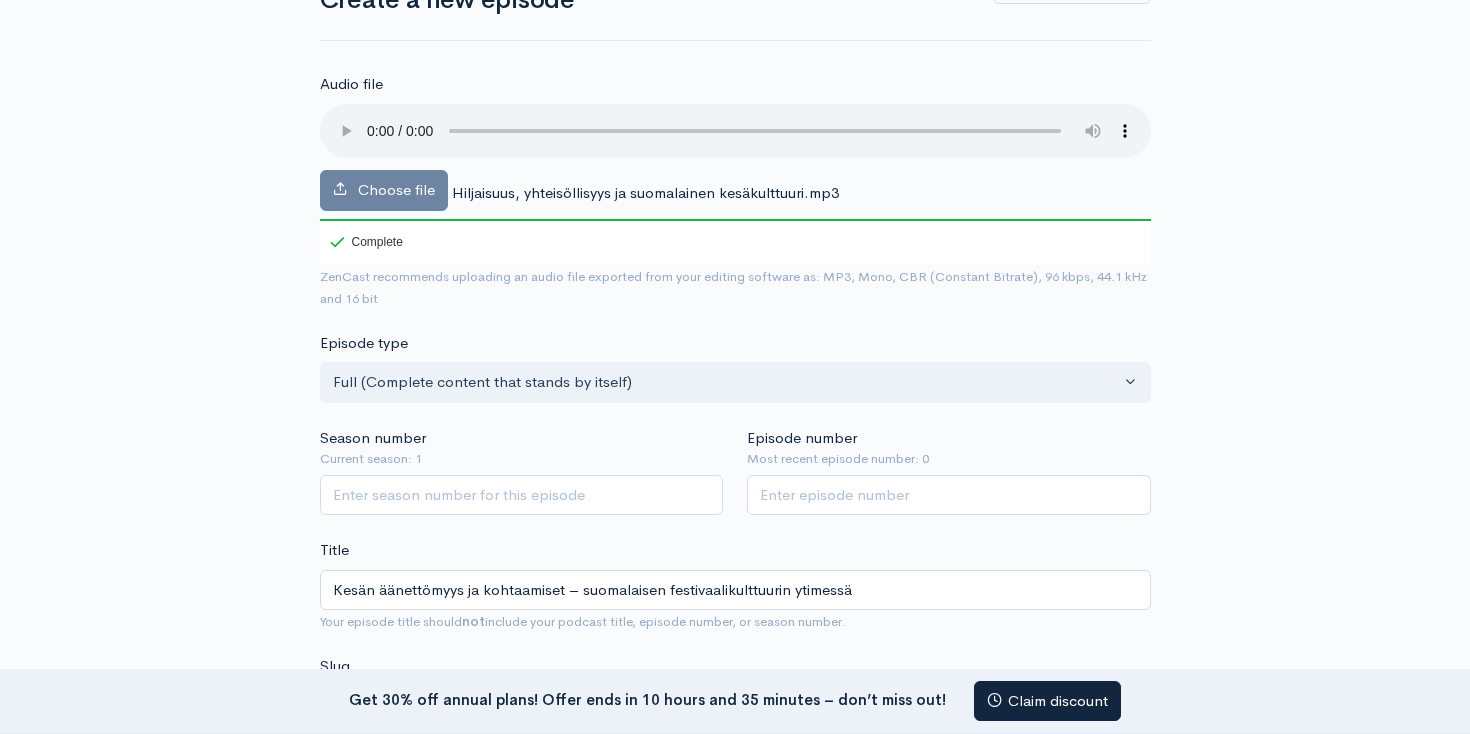 scroll, scrollTop: 86, scrollLeft: 0, axis: vertical 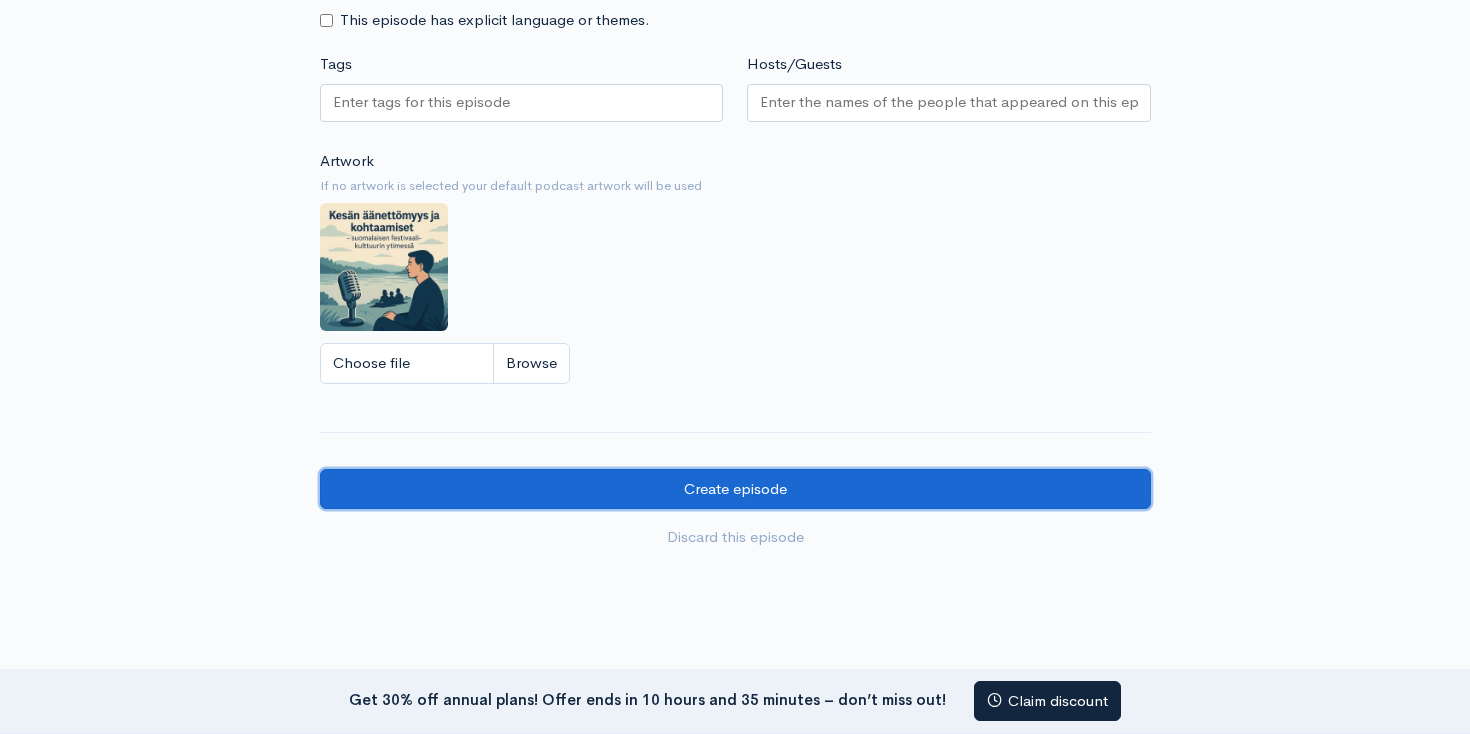 click on "Create episode" at bounding box center [735, 489] 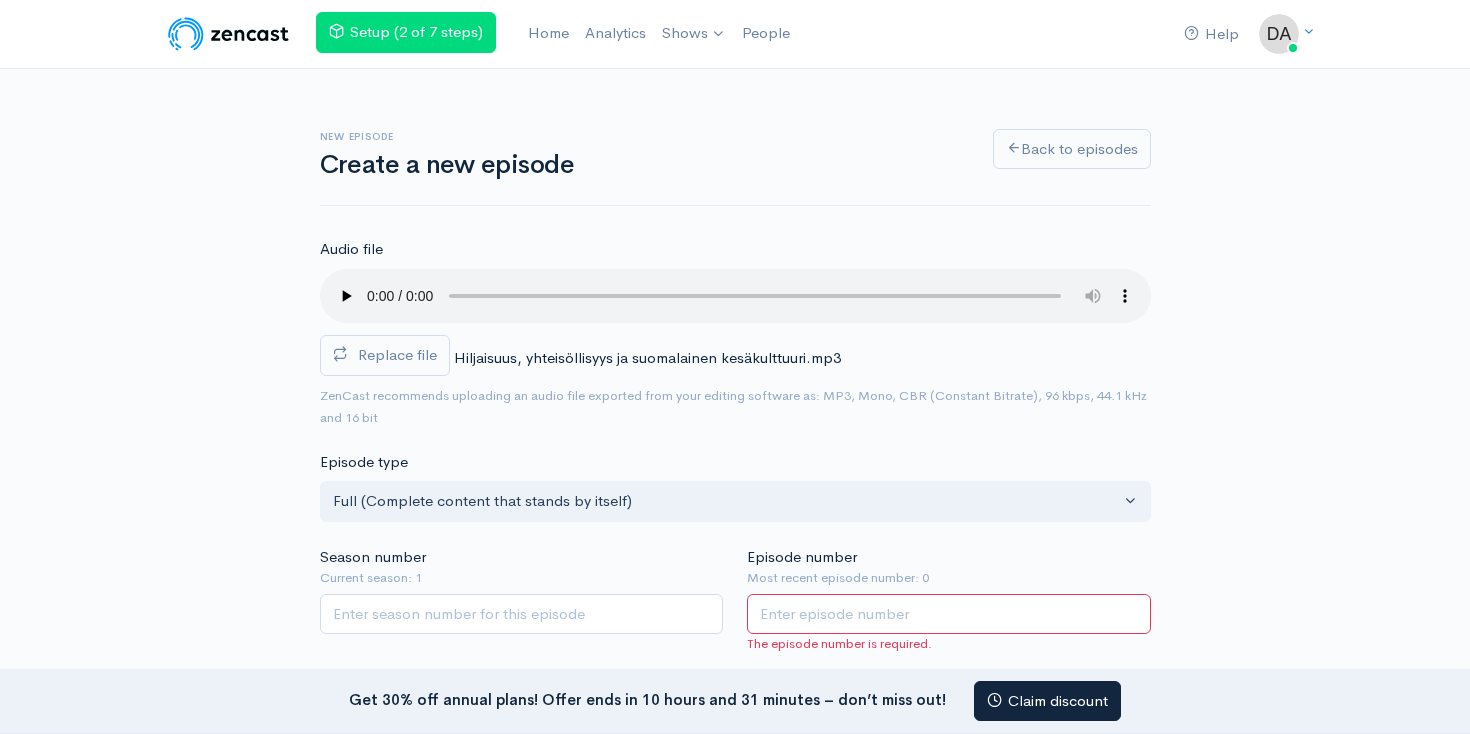 scroll, scrollTop: 0, scrollLeft: 0, axis: both 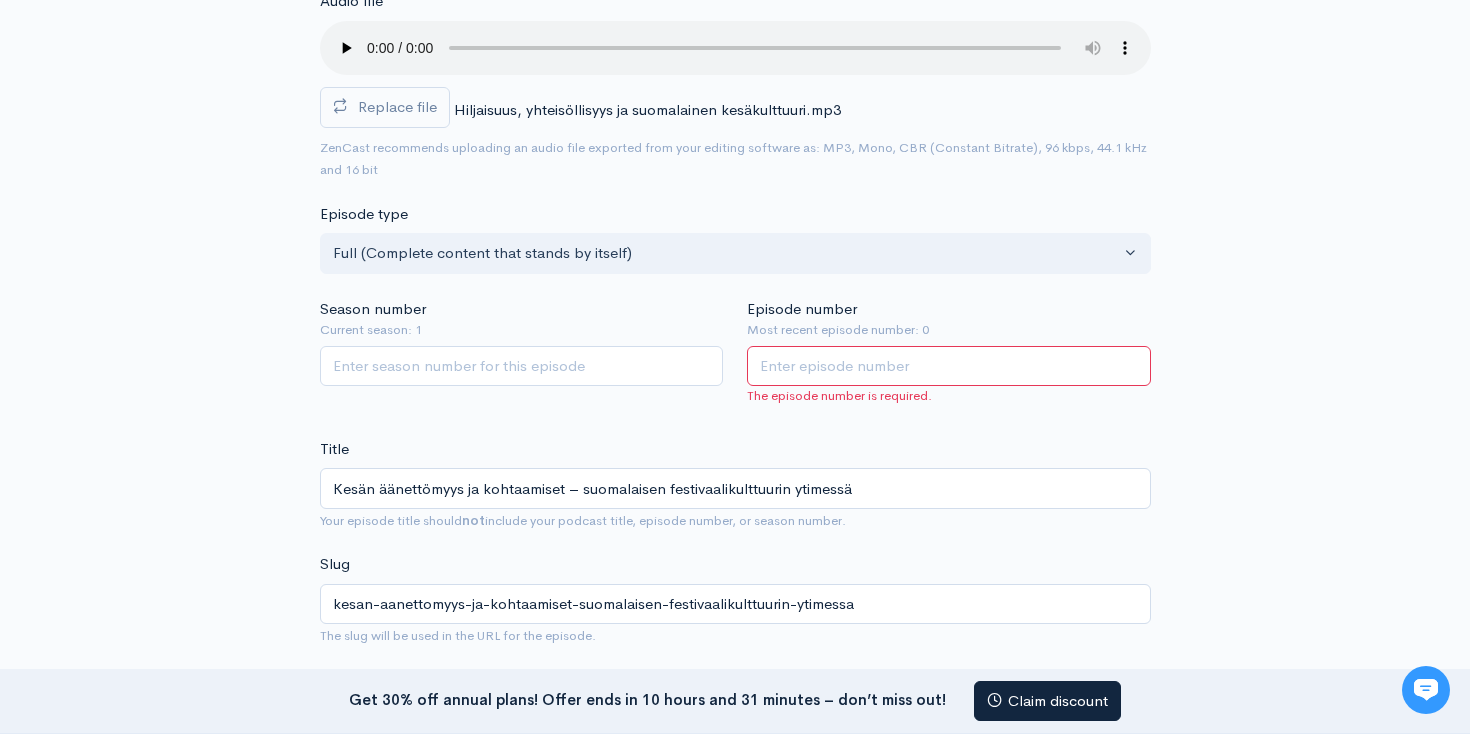 click on "Episode number" at bounding box center (949, 366) 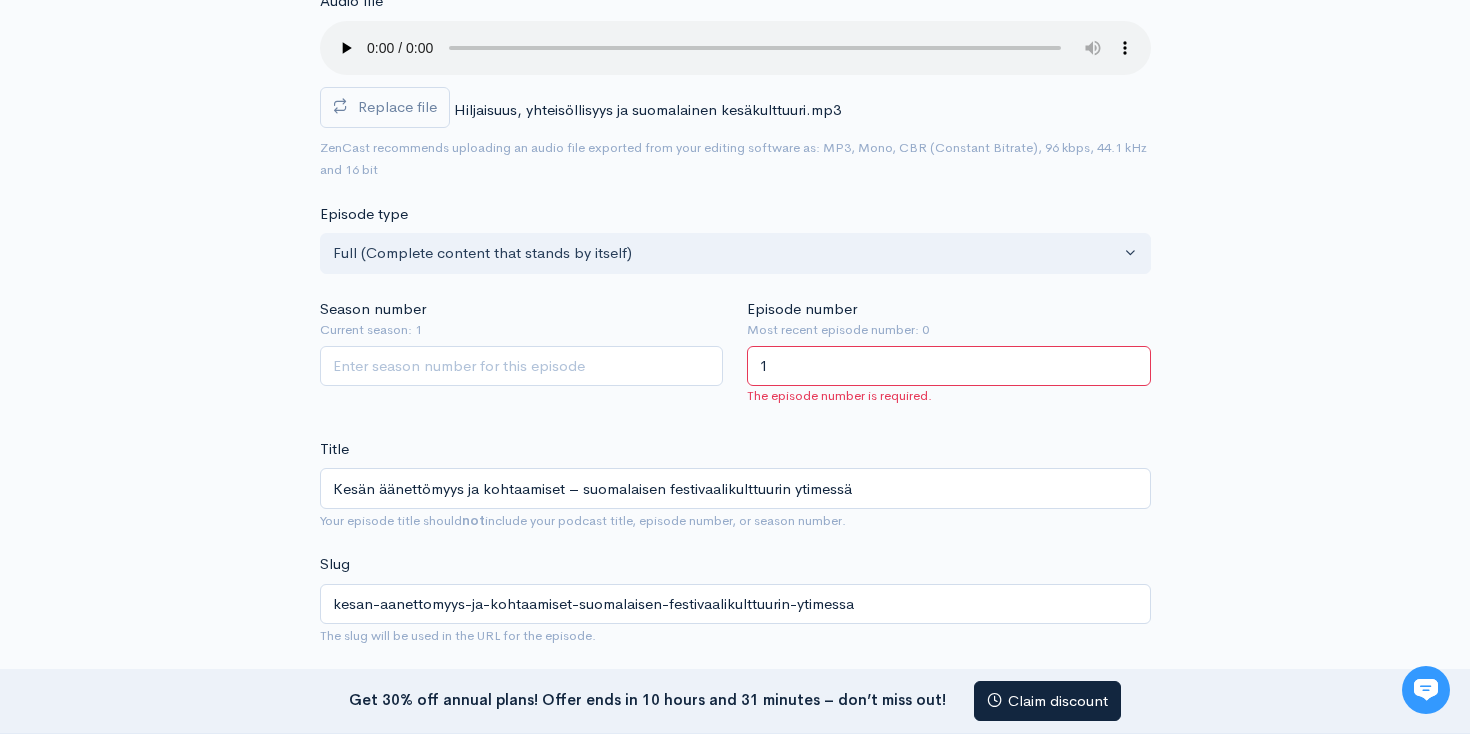 click on "New episode
Create a new episode
Back to episodes
Audio file       Replace file     Hiljaisuus, yhteisöllisyys ja suomalainen kesäkulttuuri.mp3                 0     ZenCast recommends uploading an audio file exported from your editing
software as: MP3, Mono, CBR (Constant Bitrate), 96 kbps, 44.1 kHz and 16 bit   Episode type   Full (Complete content that stands by itself) Trailer (a short, promotional piece of content that represents a preview for a show) Bonus (extra content for a show (for example, behind the scenes information or interviews with the cast) Full (Complete content that stands by itself)     Season number   Current season: 1     Episode number   Most recent episode number: 0   1   The episode number is required.   Title   Kesän äänettömyys ja kohtaamiset – suomalaisen festivaalikulttuurin ytimessä   Your episode title should  not   Slug         Subtitle                       |" at bounding box center [735, 1042] 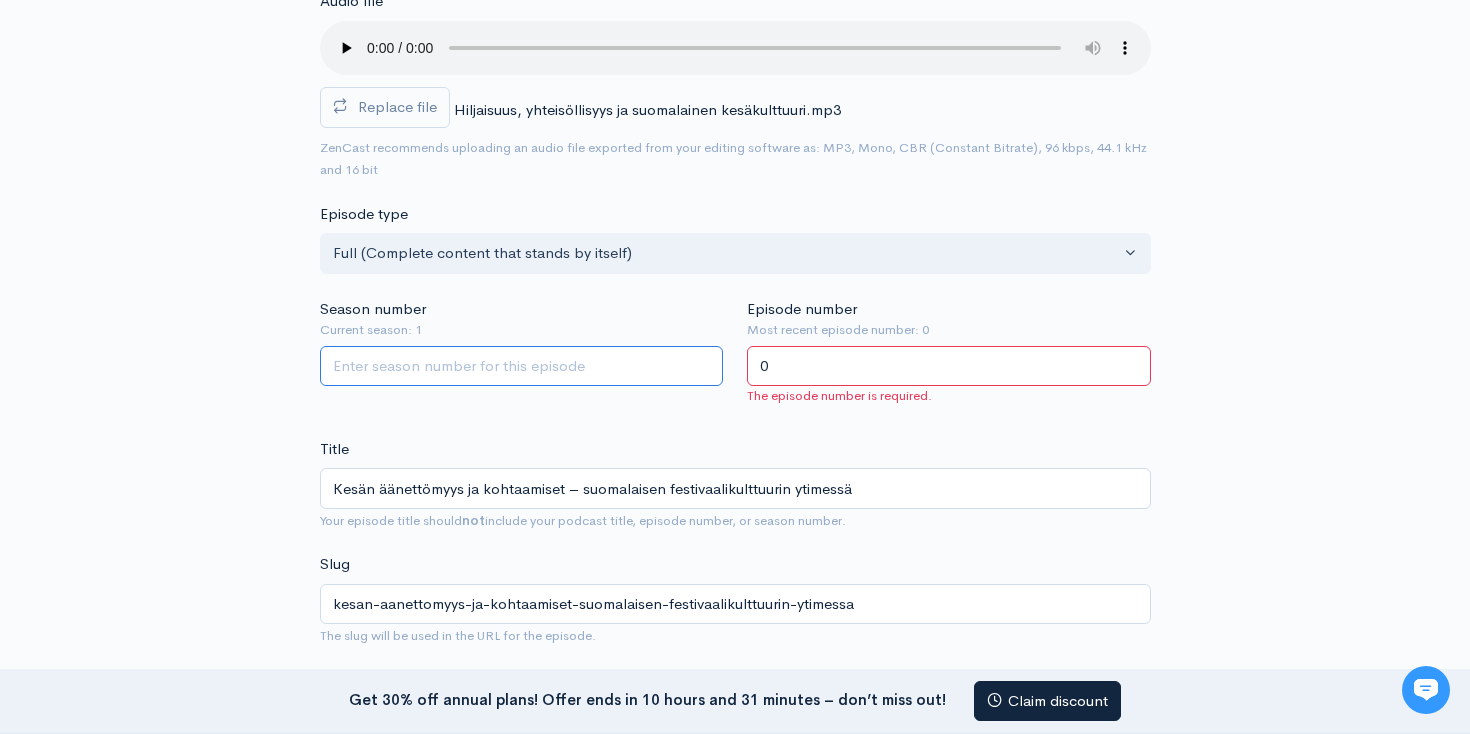 click on "Season number" at bounding box center (522, 366) 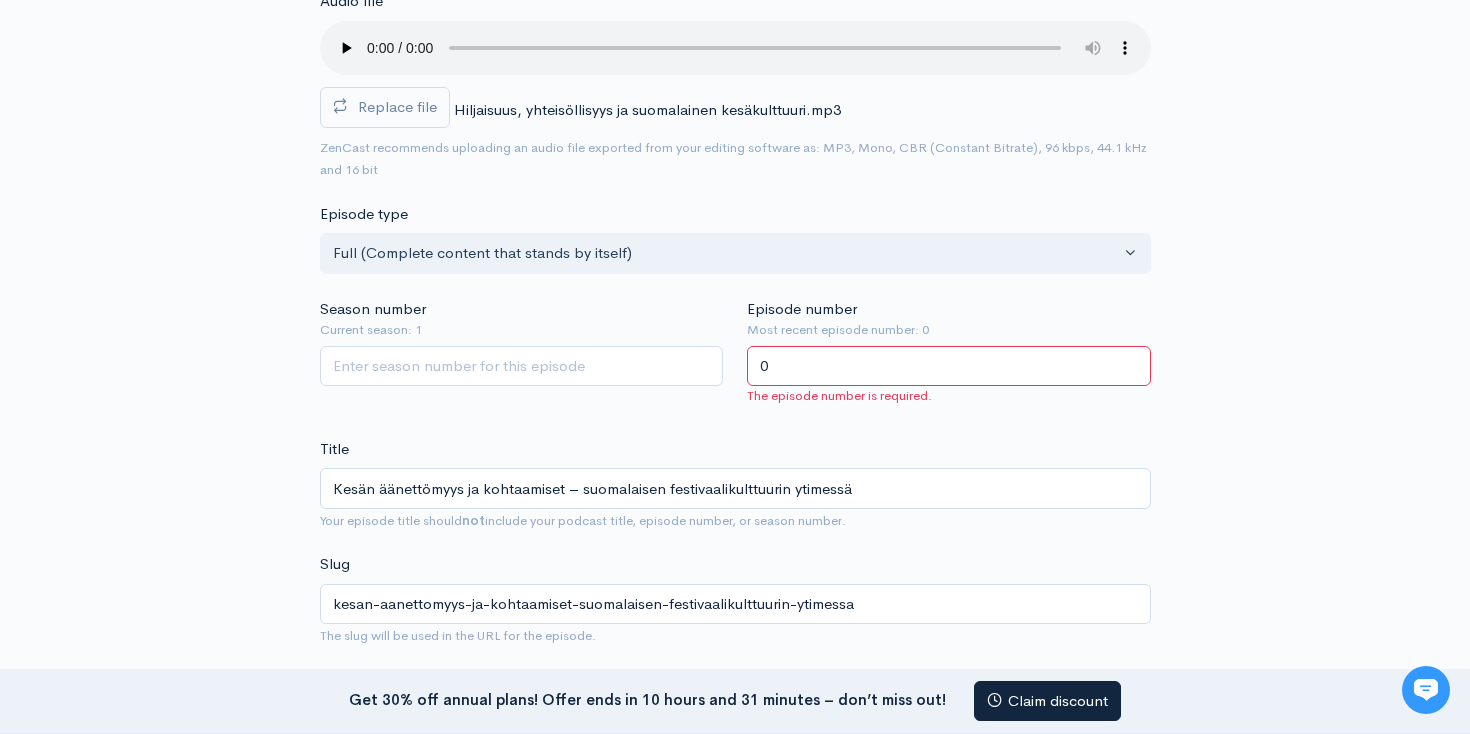 click on "0" at bounding box center (949, 366) 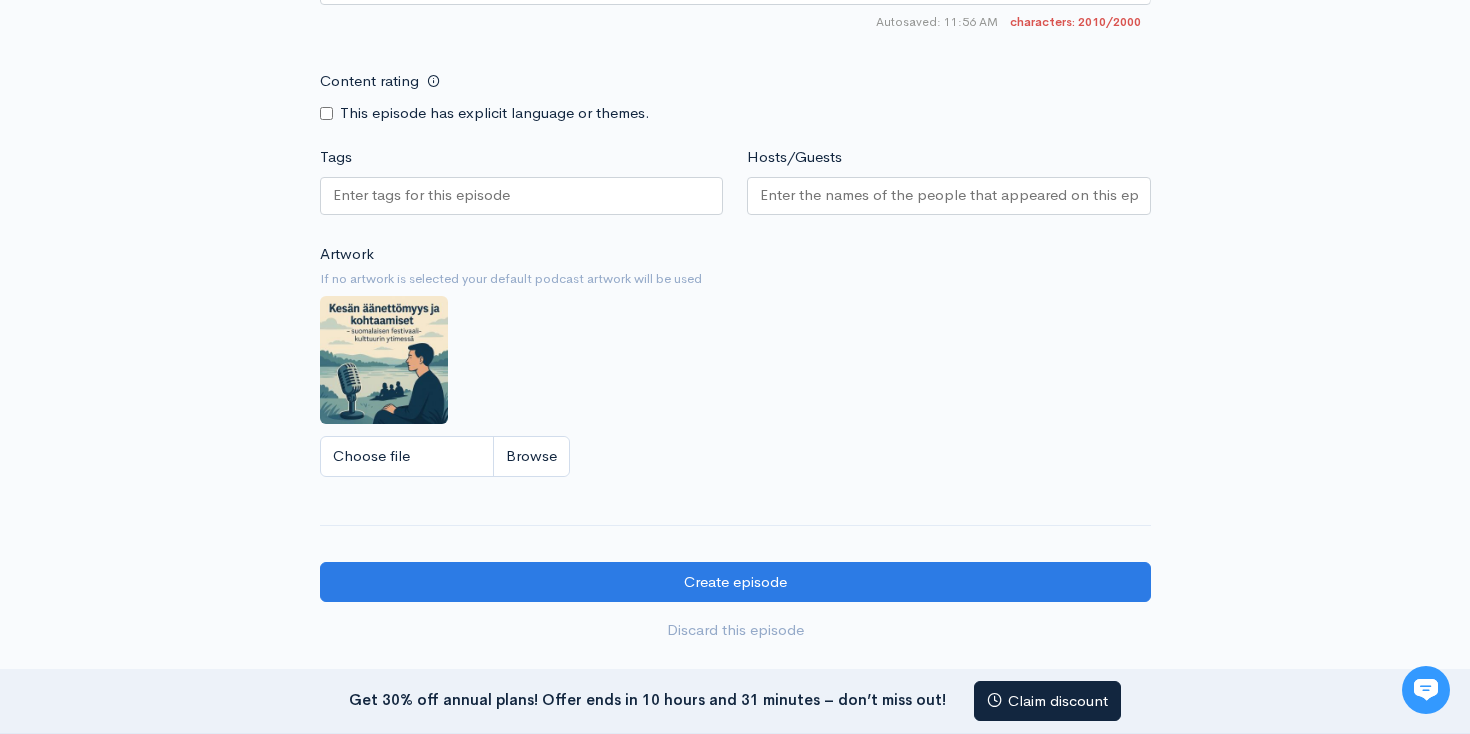 scroll, scrollTop: 2015, scrollLeft: 0, axis: vertical 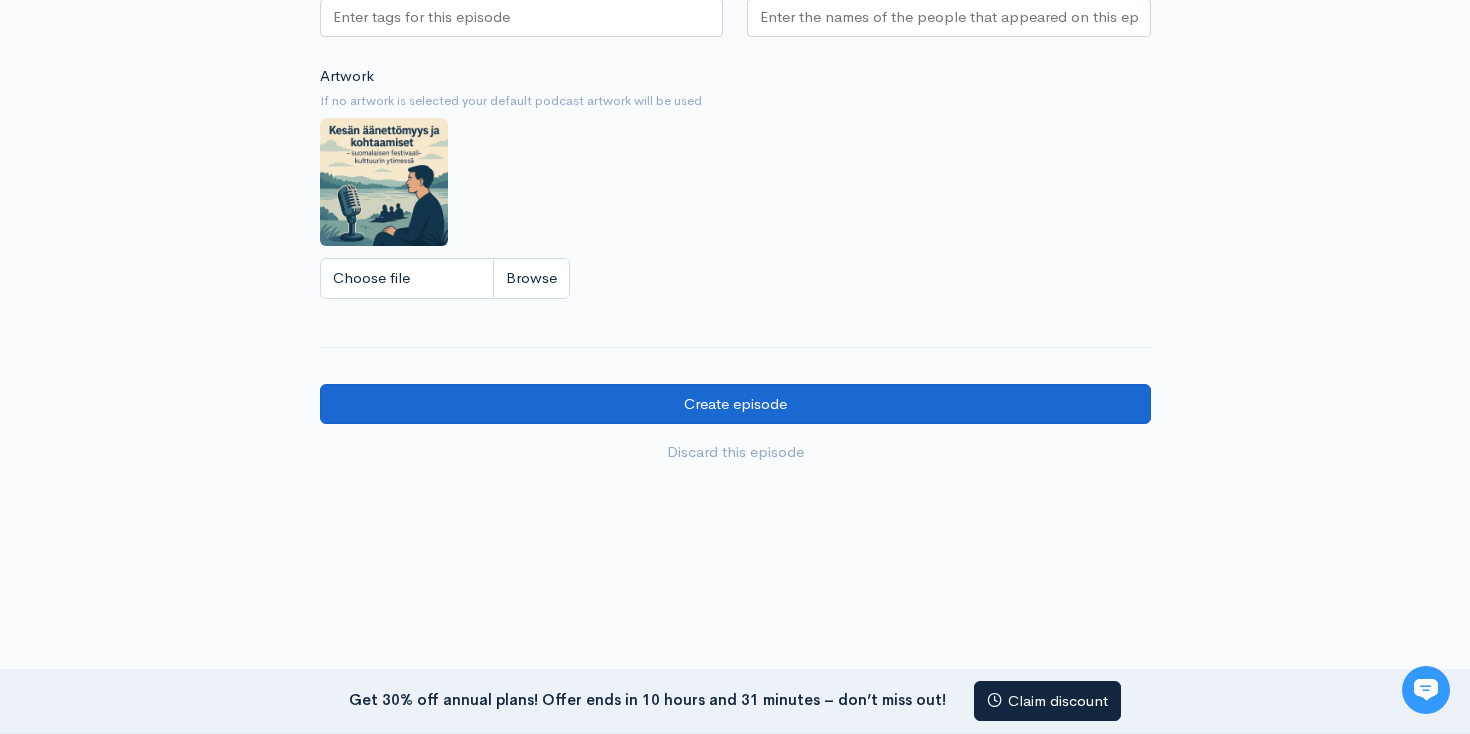 type on "1" 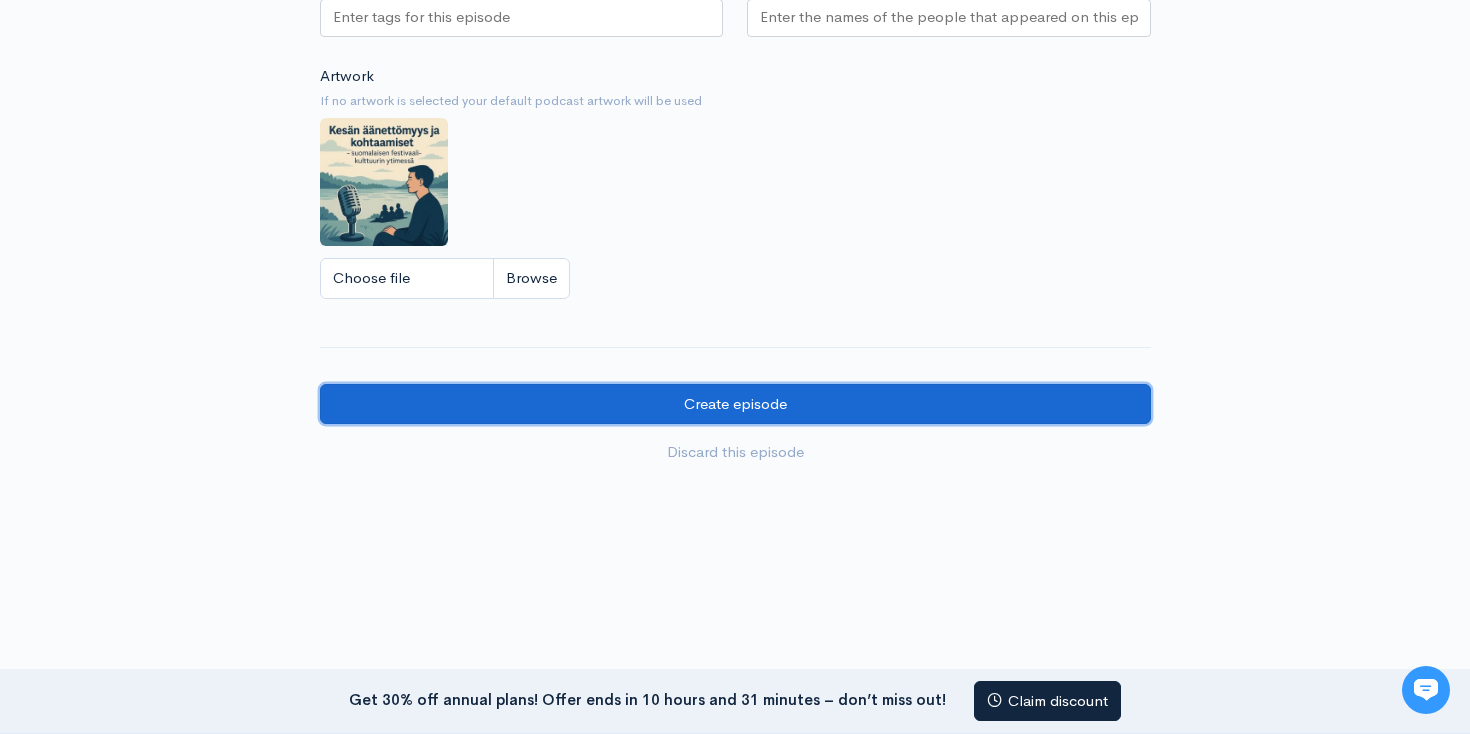 click on "Create episode" at bounding box center [735, 404] 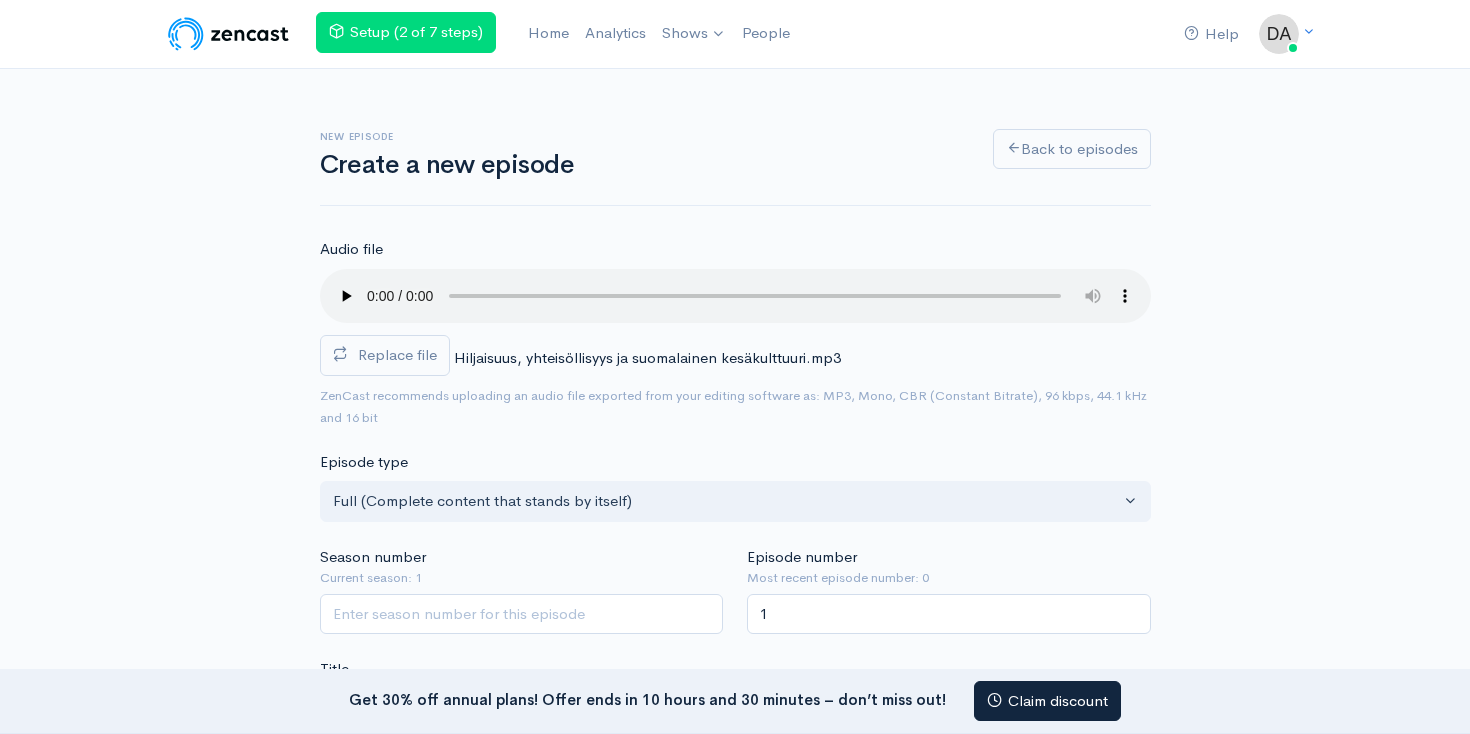 scroll, scrollTop: 0, scrollLeft: 0, axis: both 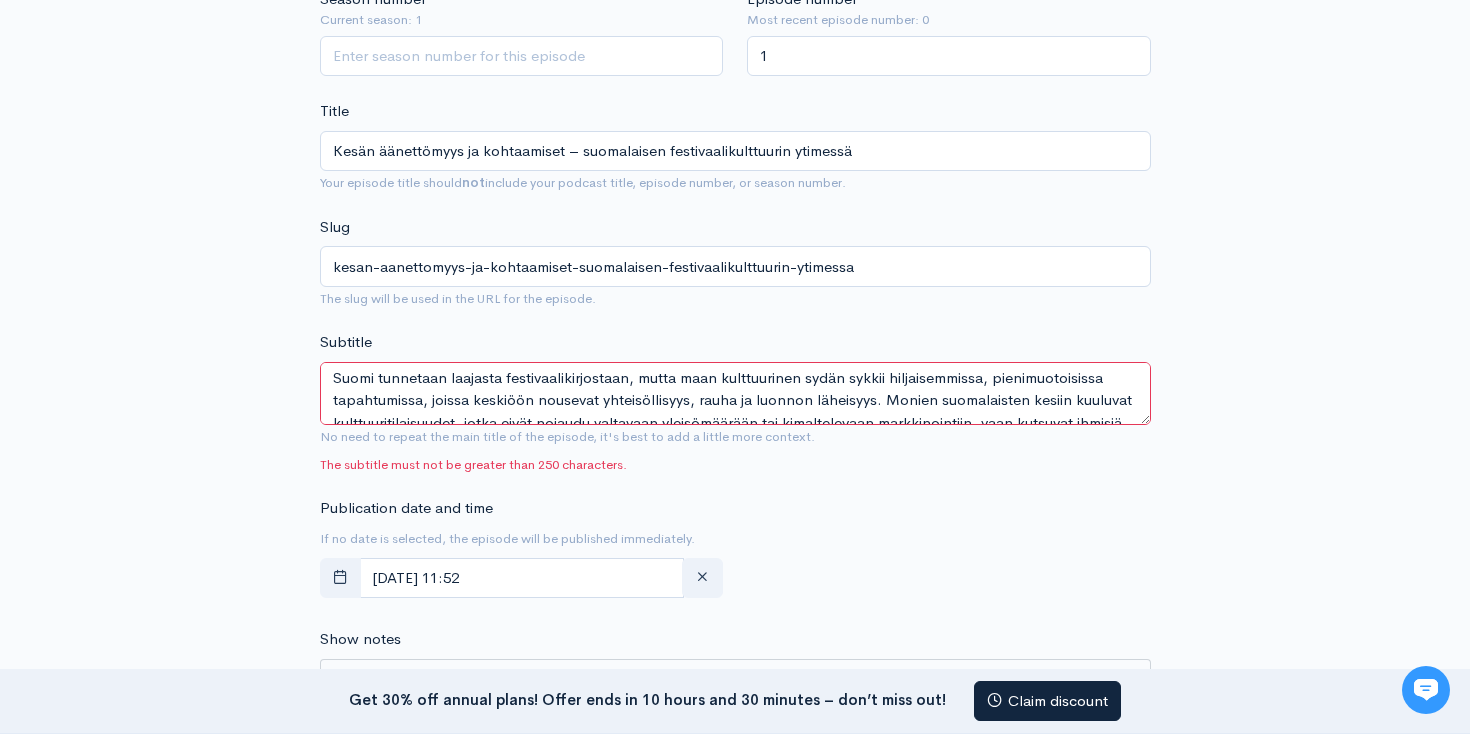 drag, startPoint x: 878, startPoint y: 400, endPoint x: 905, endPoint y: 538, distance: 140.6165 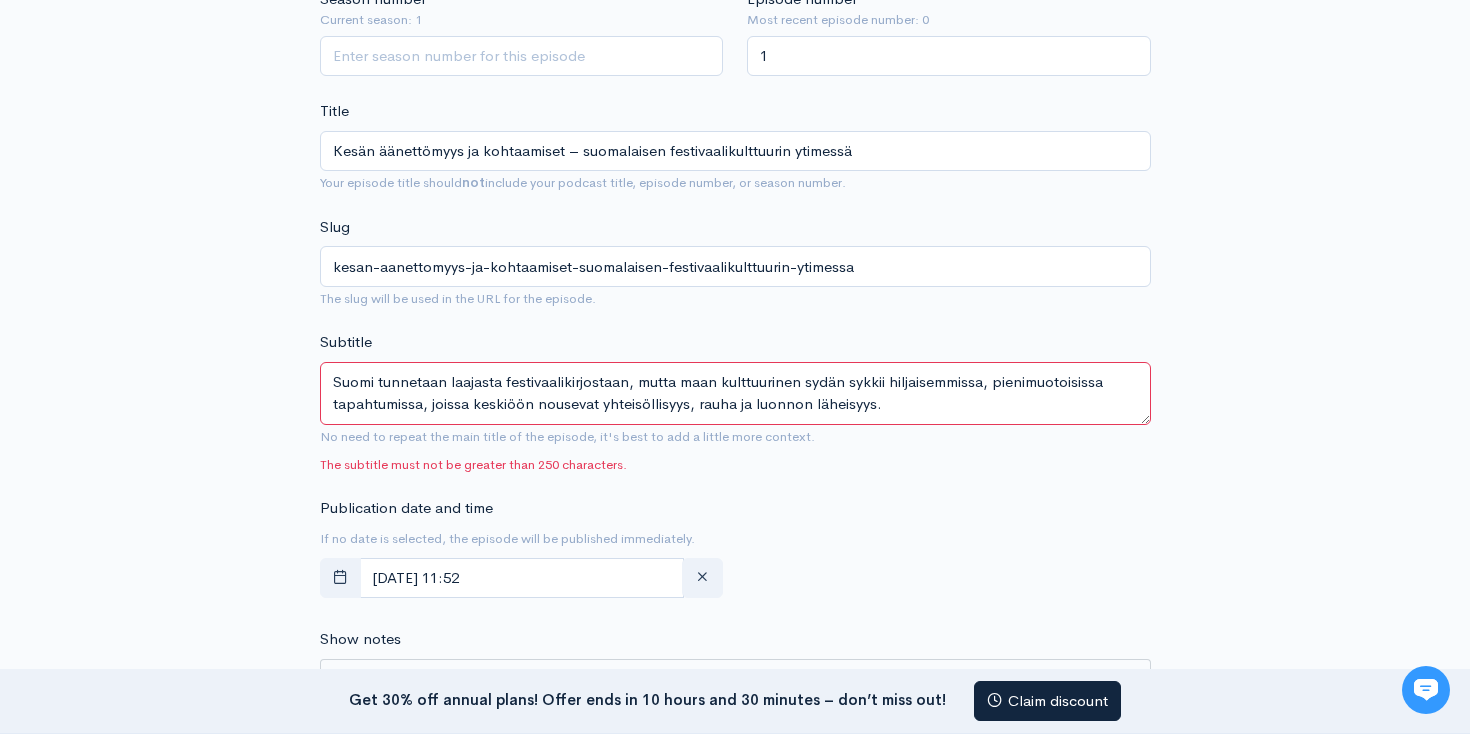 scroll, scrollTop: 0, scrollLeft: 0, axis: both 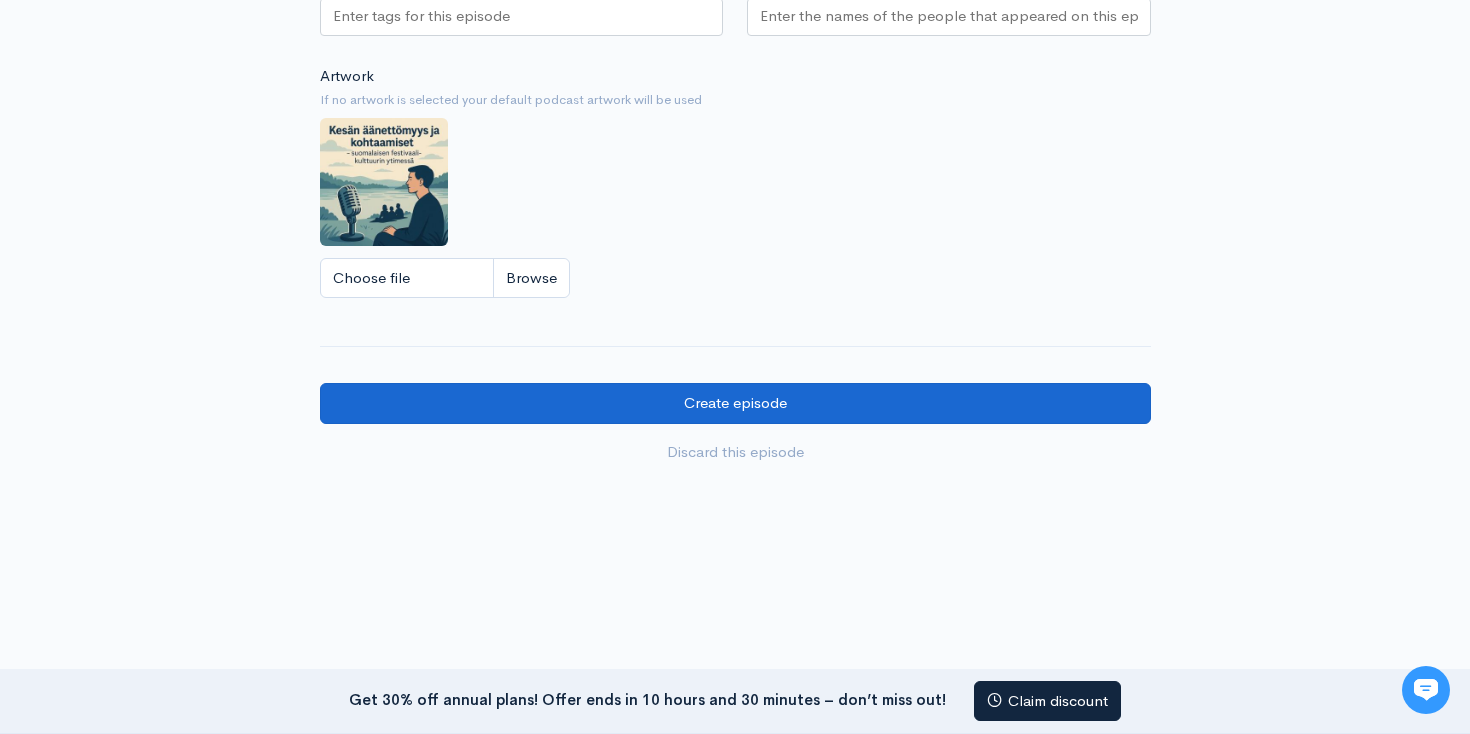type on "Suomi tunnetaan laajasta festivaalikirjostaan, mutta maan kulttuurinen sydän sykkii hiljaisemmissa, pienimuotoisissa tapahtumissa, joissa keskiöön nousevat yhteisöllisyys, rauha ja luonnon läheisyys." 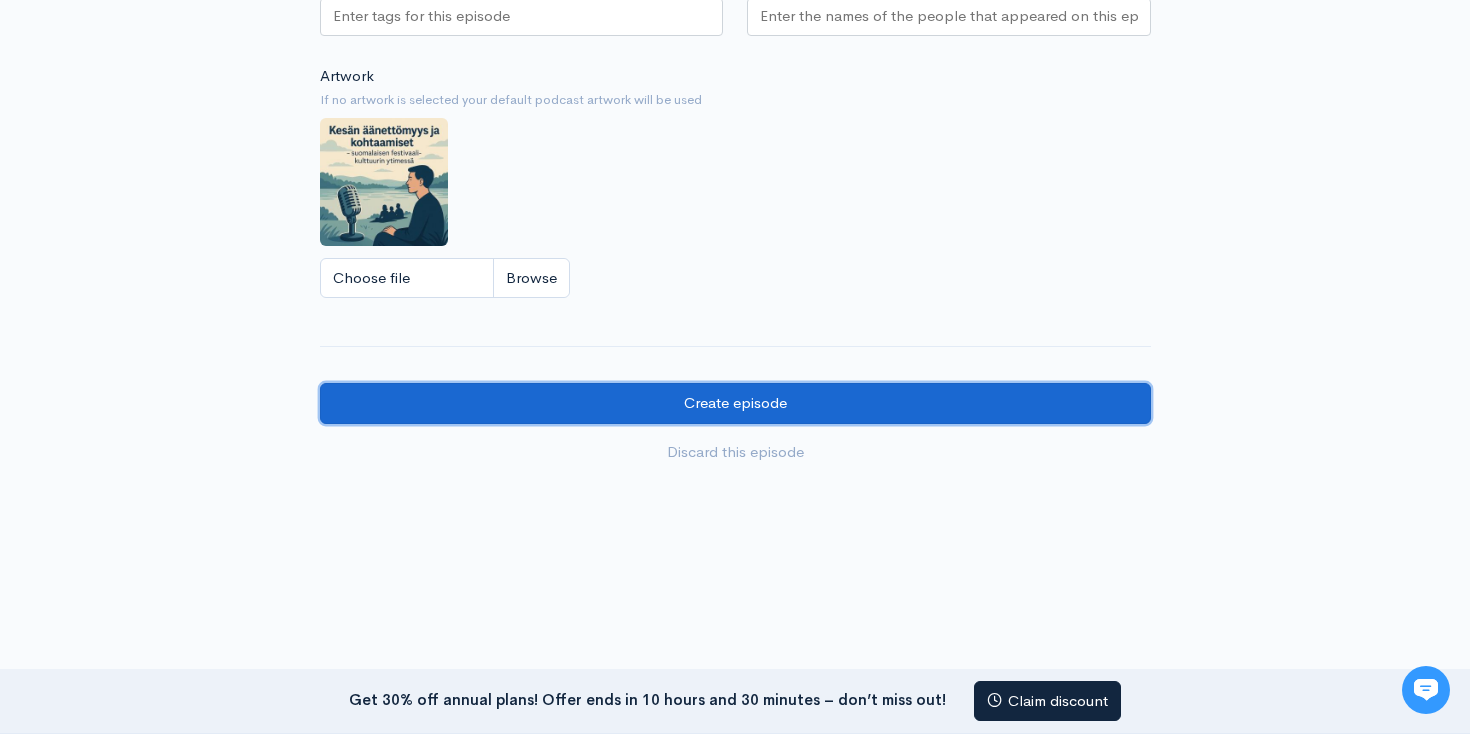 click on "Create episode" at bounding box center [735, 403] 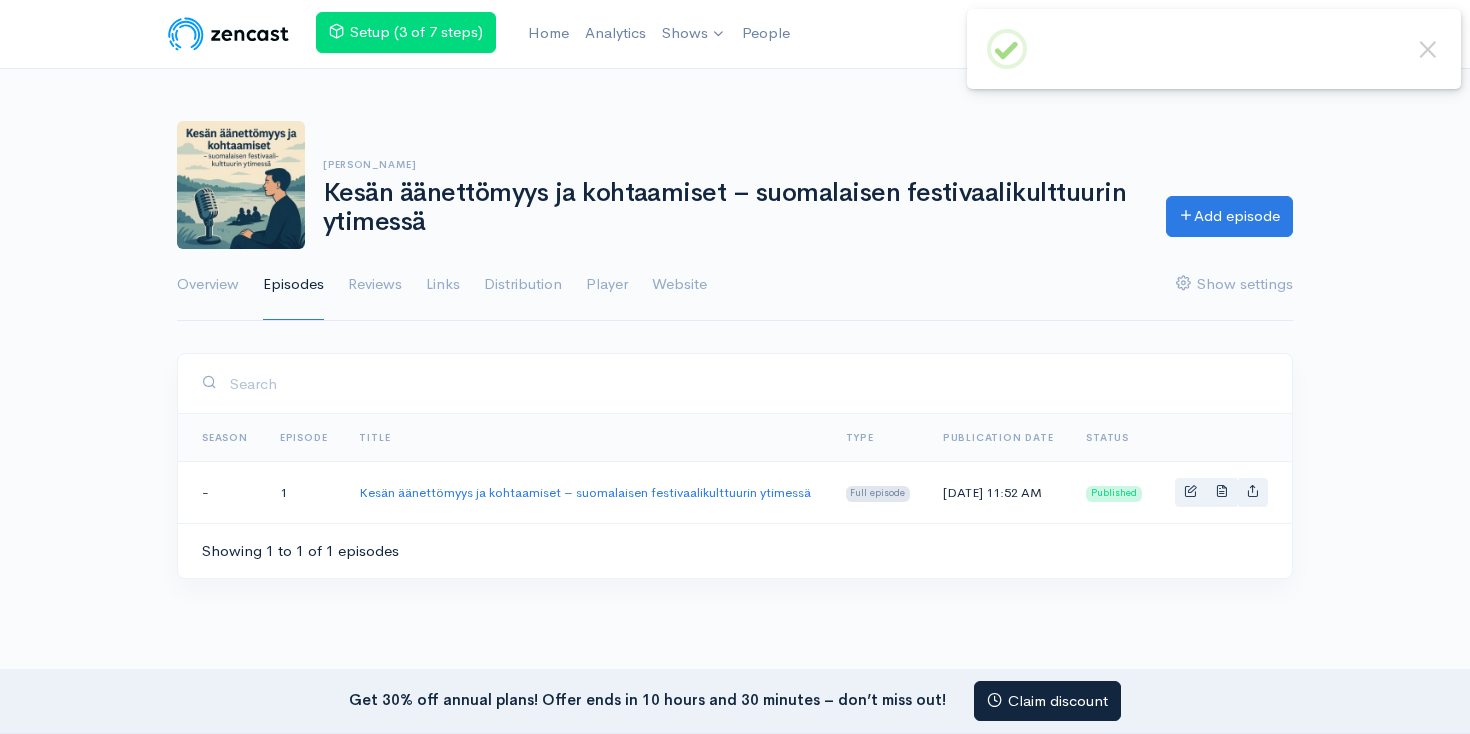 scroll, scrollTop: 0, scrollLeft: 0, axis: both 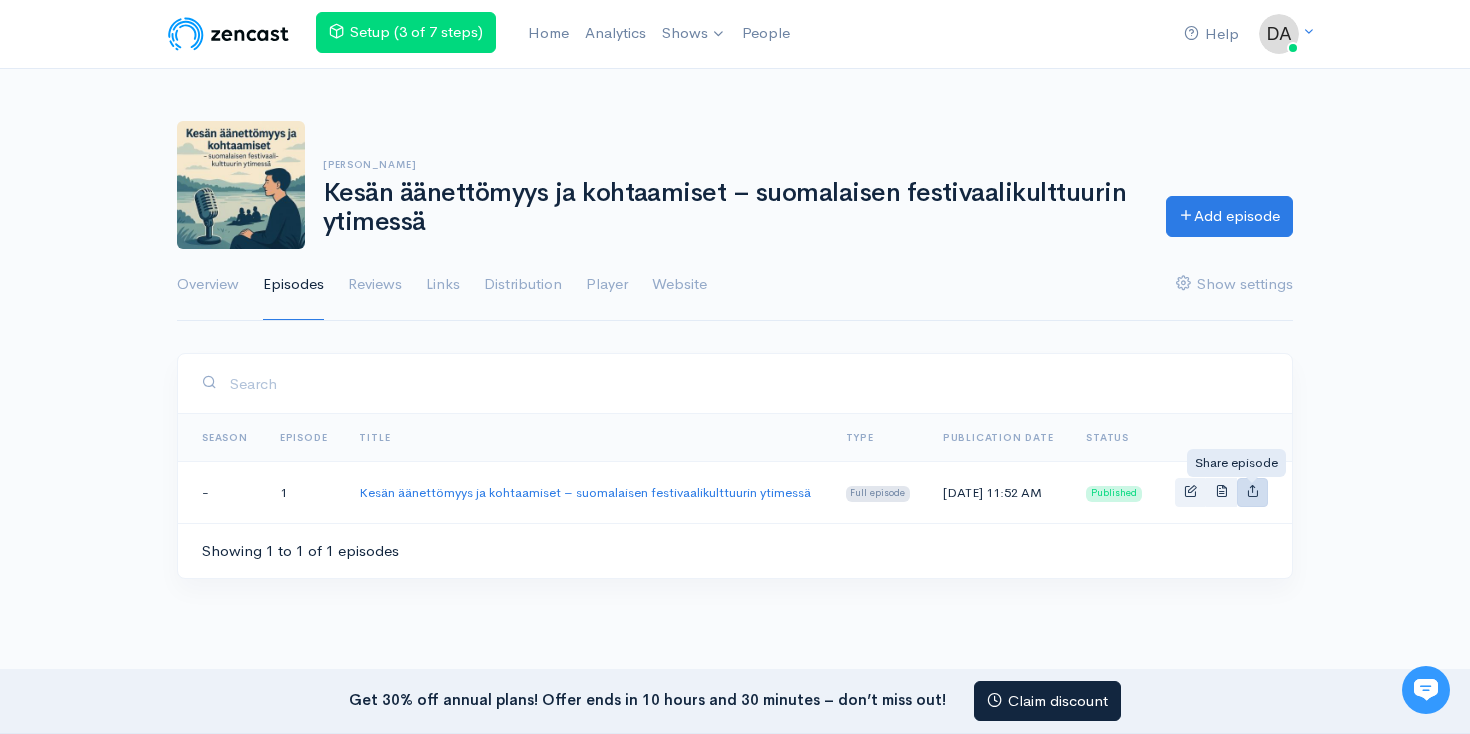 click at bounding box center (1252, 490) 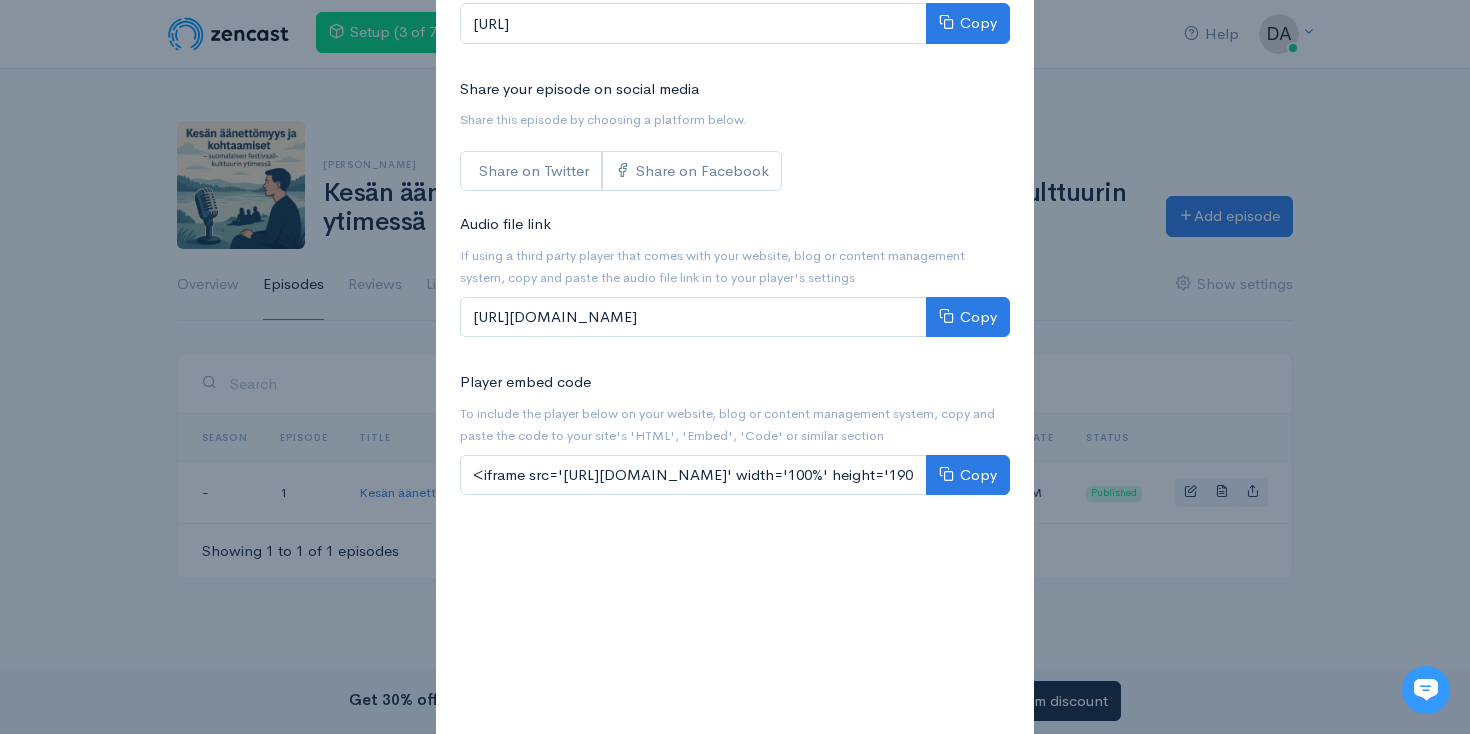 scroll, scrollTop: 145, scrollLeft: 0, axis: vertical 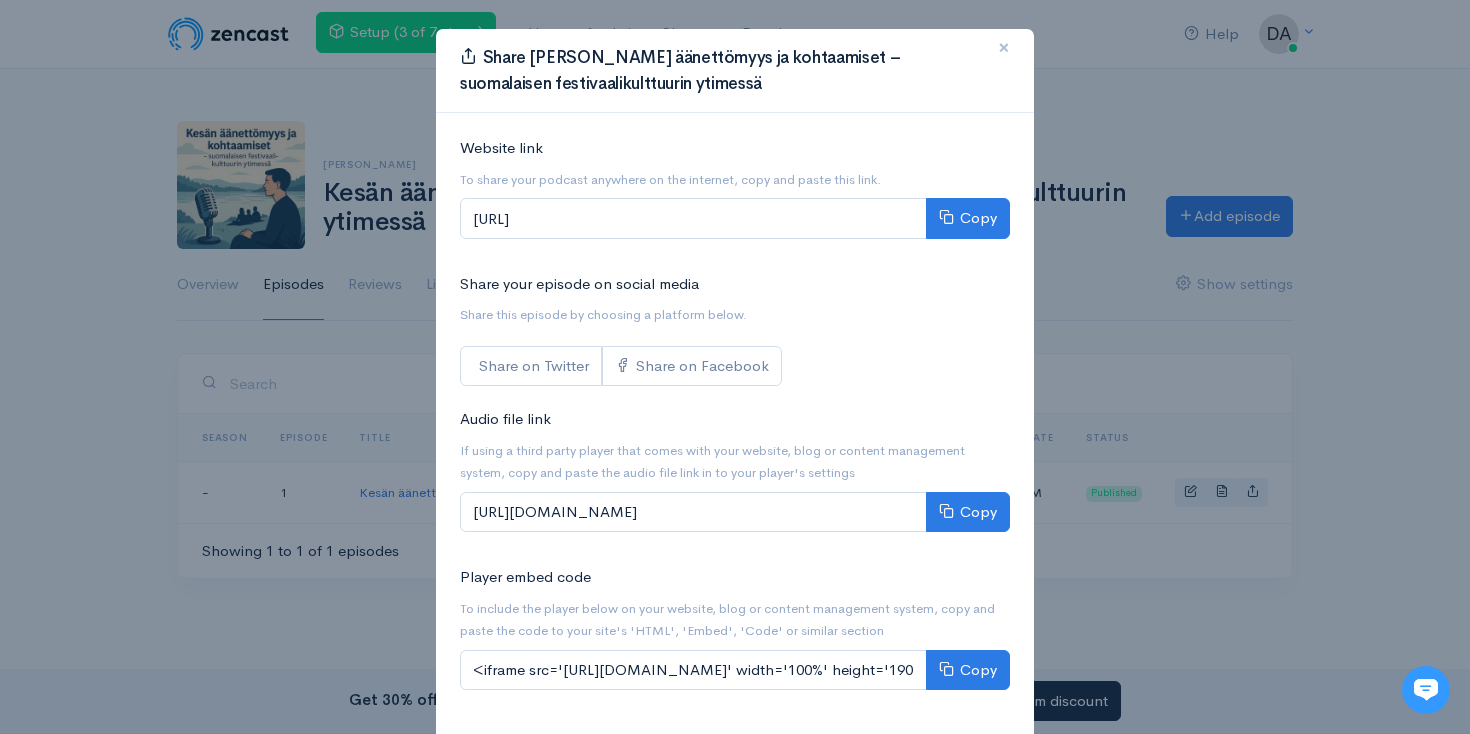 click on "×" at bounding box center (1004, 47) 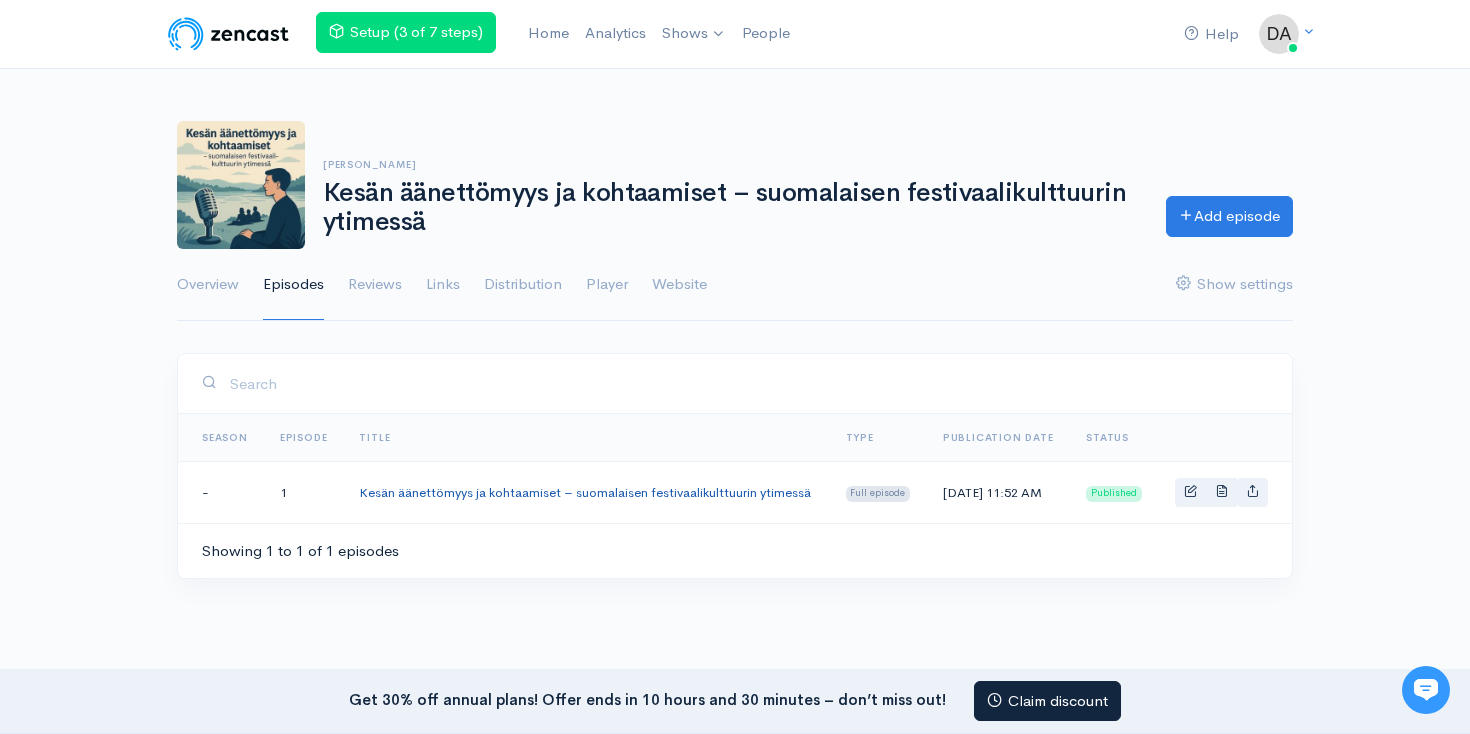 click on "Kesän äänettömyys ja kohtaamiset – suomalaisen festivaalikulttuurin ytimessä" at bounding box center (585, 492) 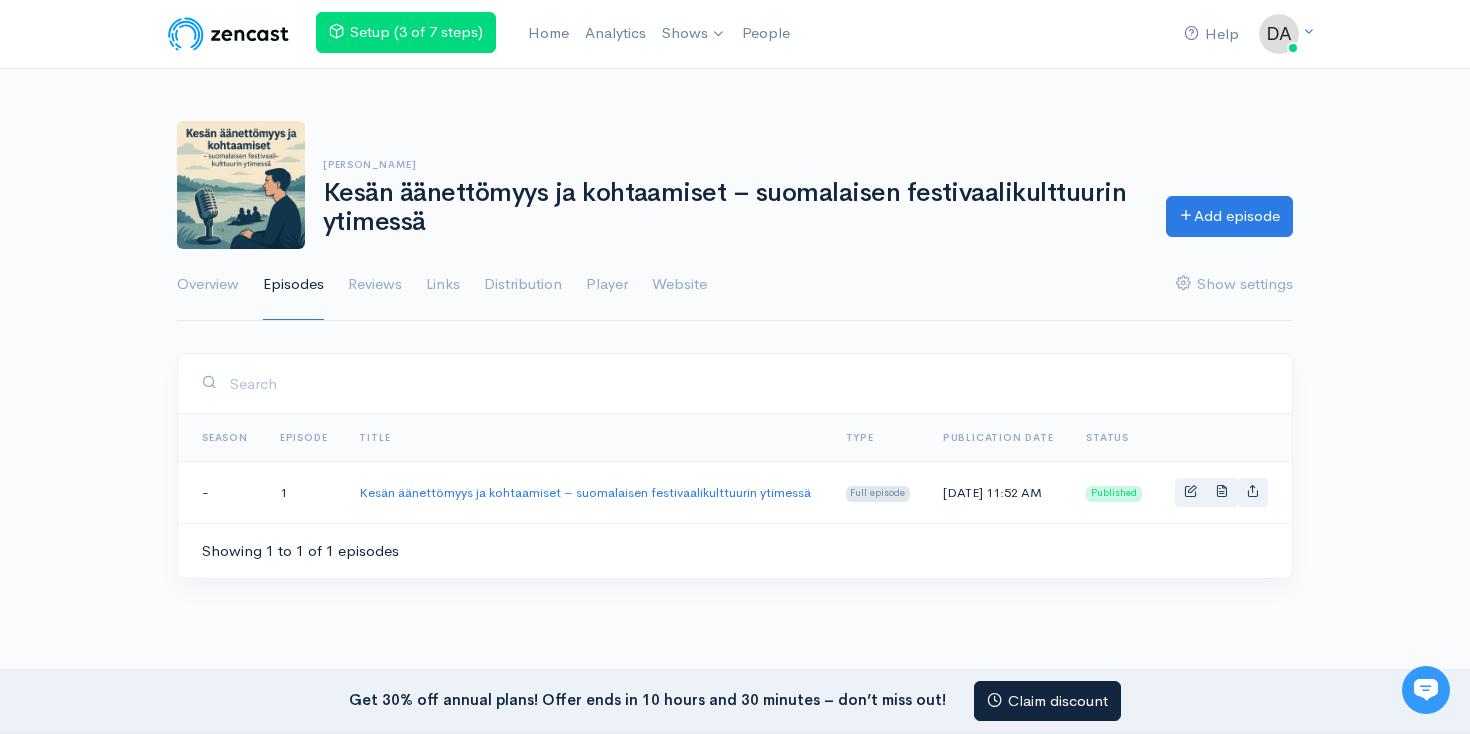 click on "Kesän äänettömyys ja kohtaamiset – suomalaisen festivaalikulttuurin ytimessä" at bounding box center [732, 207] 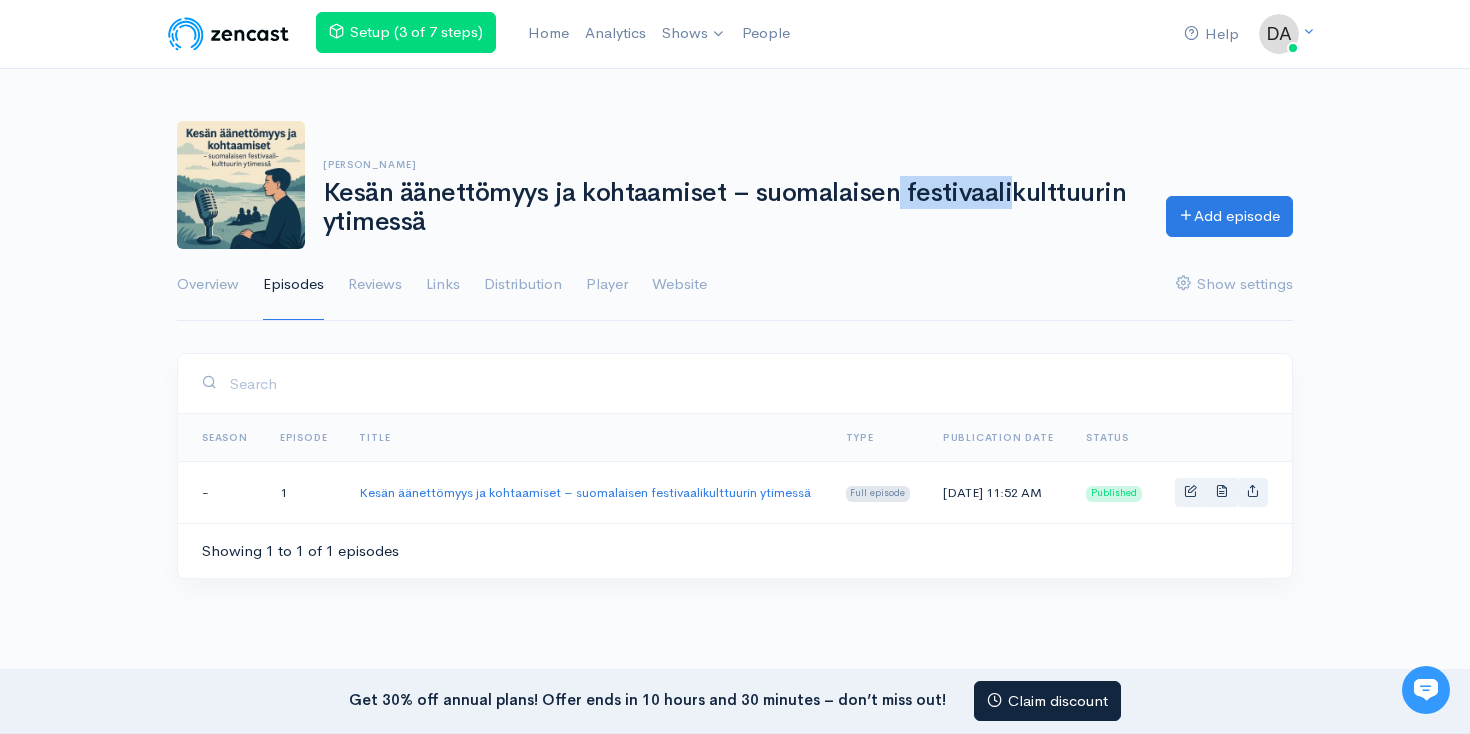 click on "Kesän äänettömyys ja kohtaamiset – suomalaisen festivaalikulttuurin ytimessä" at bounding box center [732, 207] 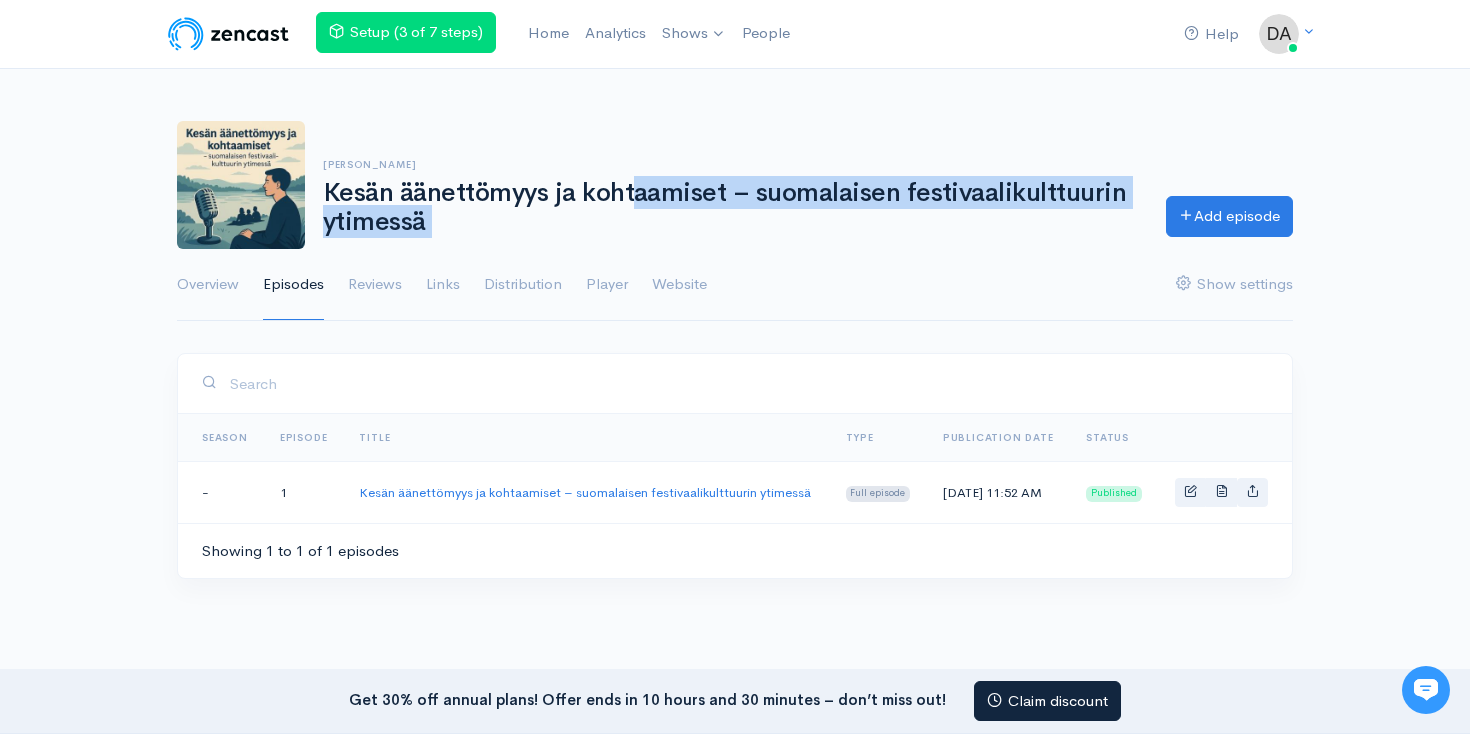 click on "Kesän äänettömyys ja kohtaamiset – suomalaisen festivaalikulttuurin ytimessä" at bounding box center (732, 207) 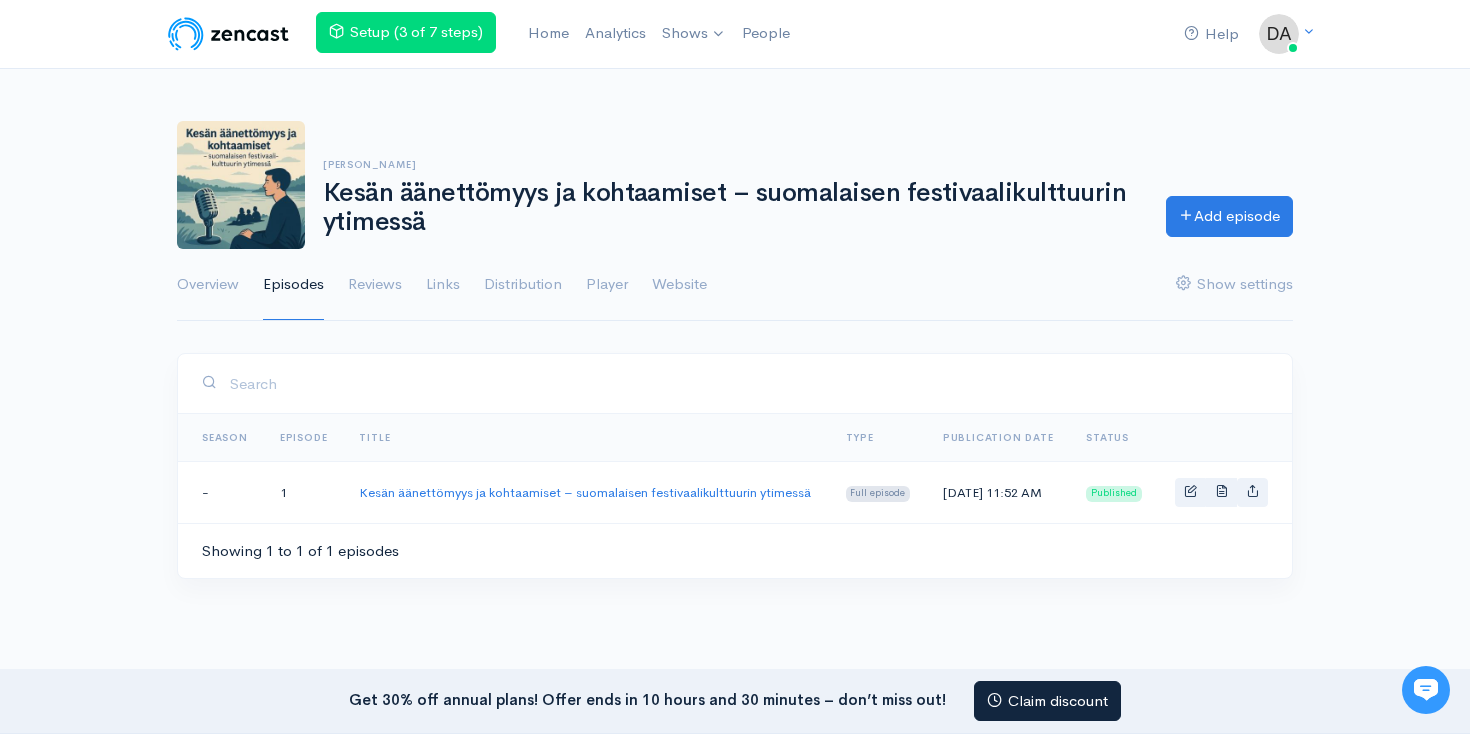 click on "Kesän äänettömyys ja kohtaamiset – suomalaisen festivaalikulttuurin ytimessä" at bounding box center [732, 207] 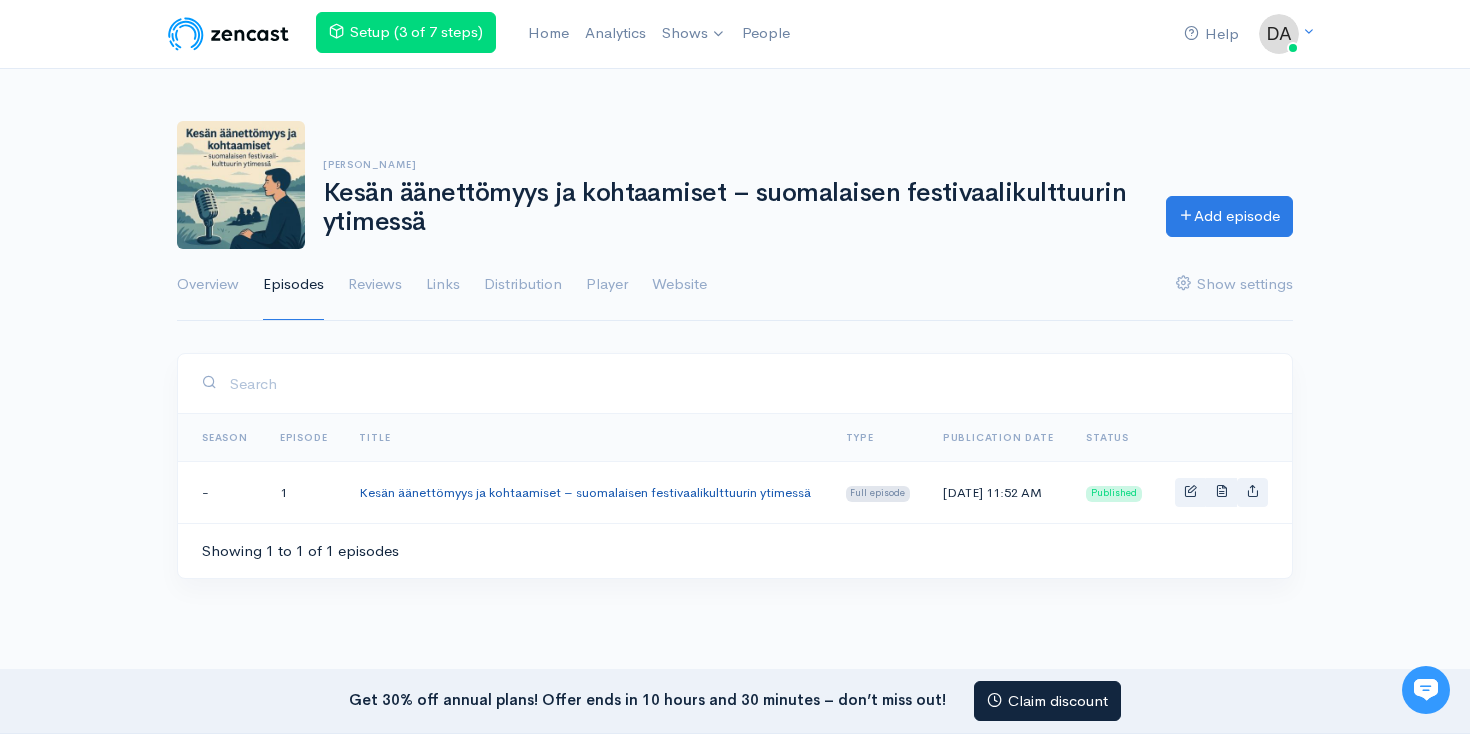 click on "Kesän äänettömyys ja kohtaamiset – suomalaisen festivaalikulttuurin ytimessä" at bounding box center [585, 492] 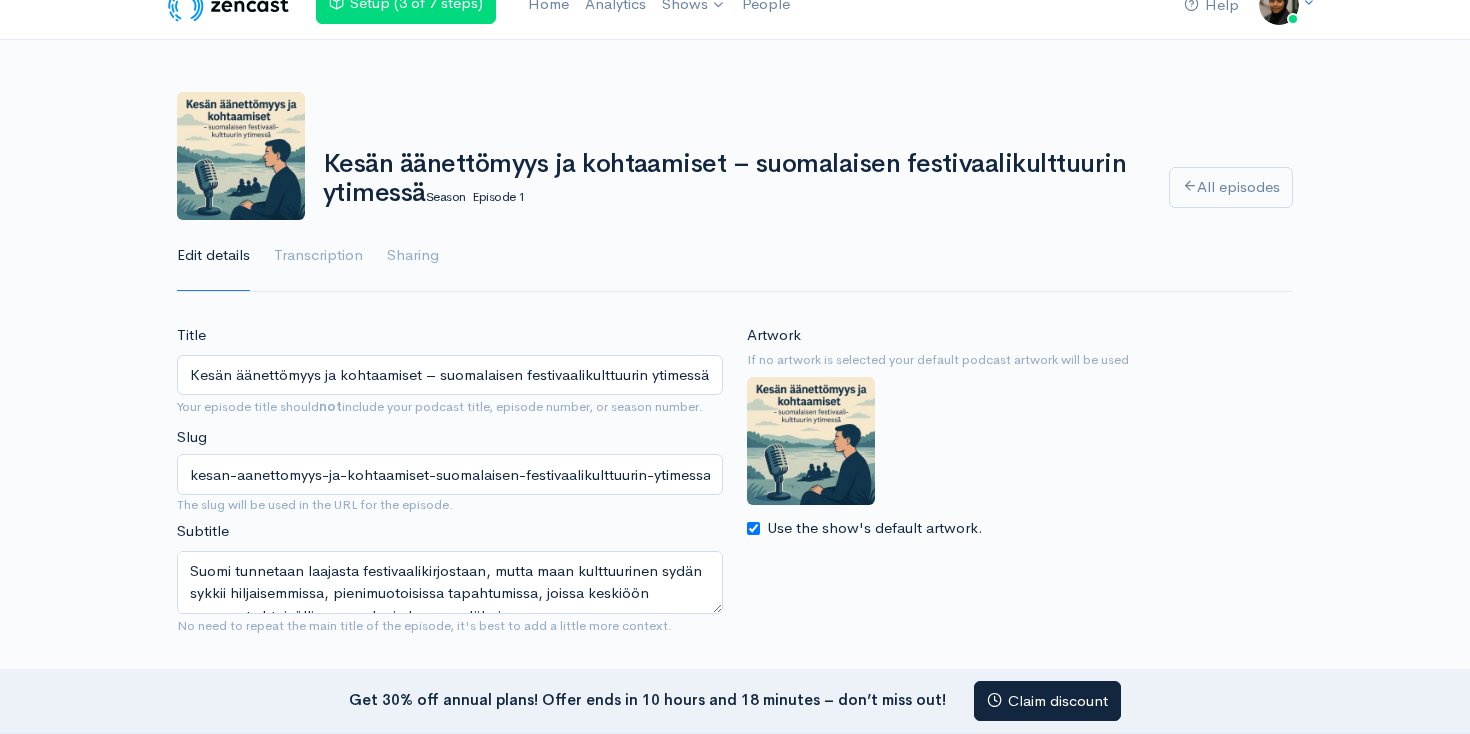 scroll, scrollTop: 0, scrollLeft: 0, axis: both 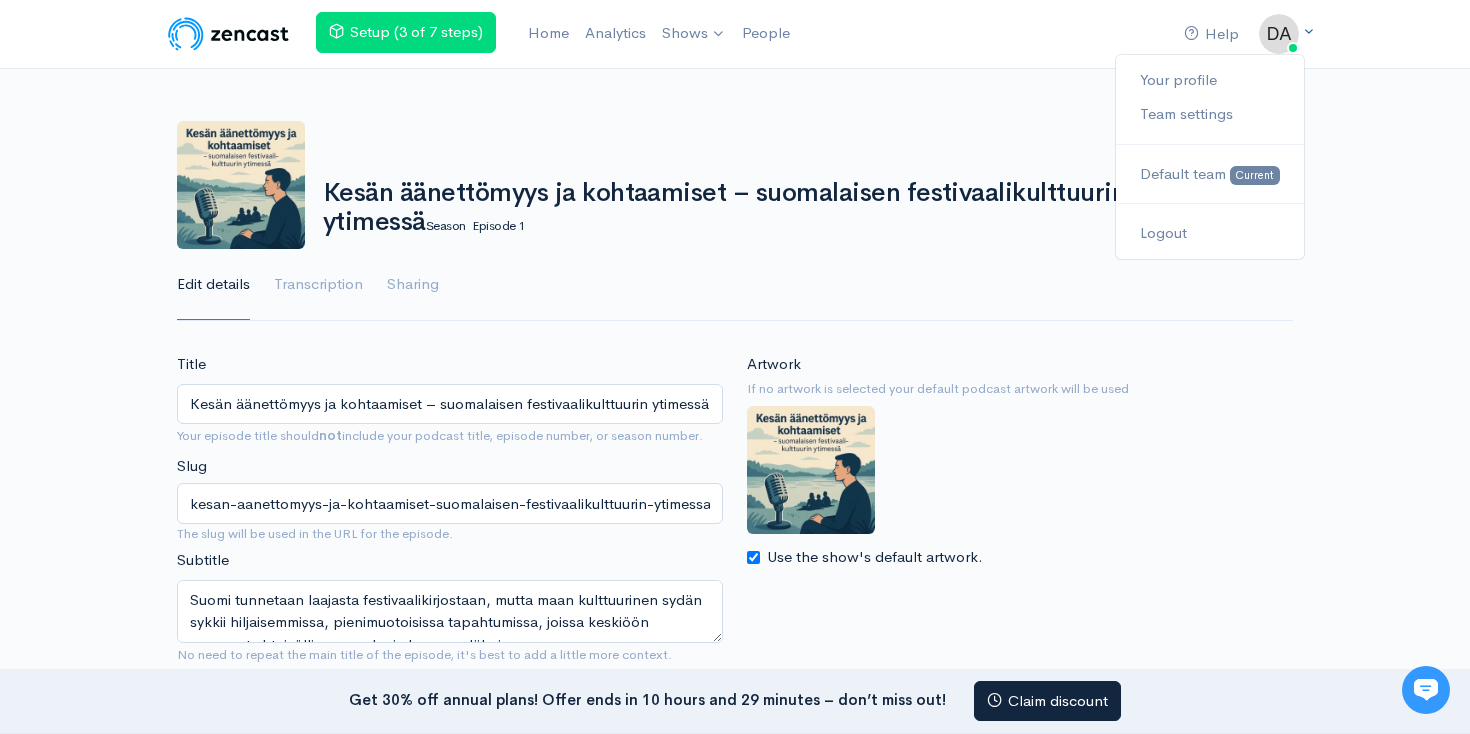 click at bounding box center (1279, 34) 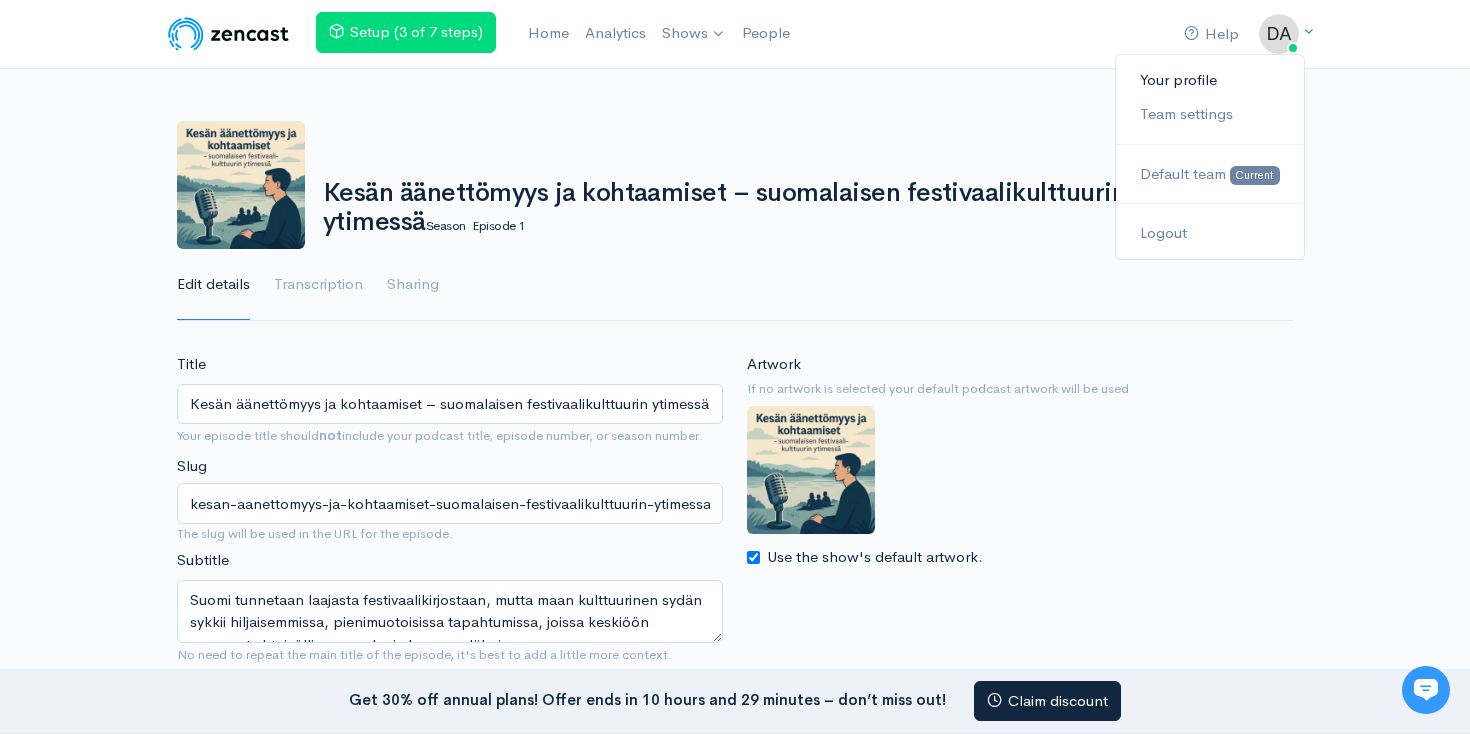 click on "Your profile" at bounding box center (1210, 80) 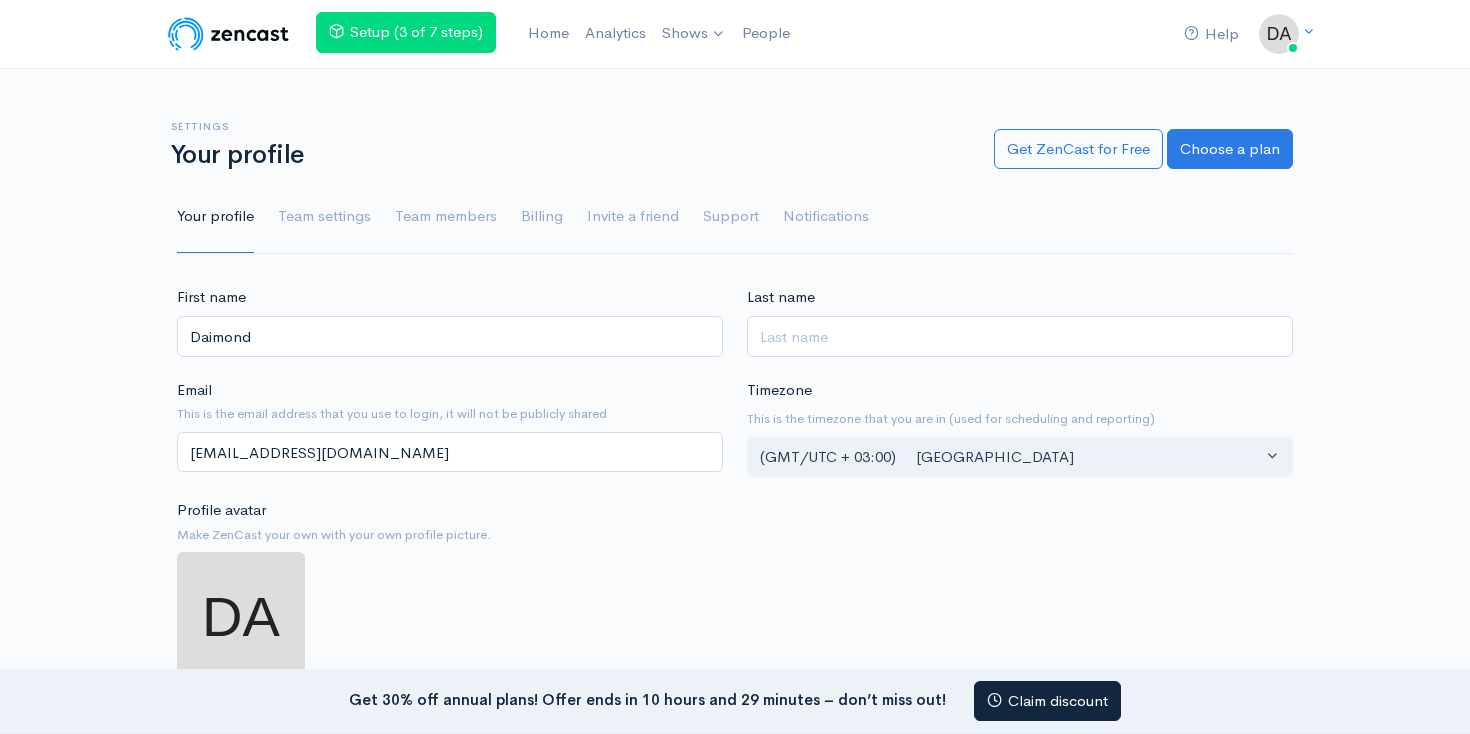 scroll, scrollTop: 0, scrollLeft: 0, axis: both 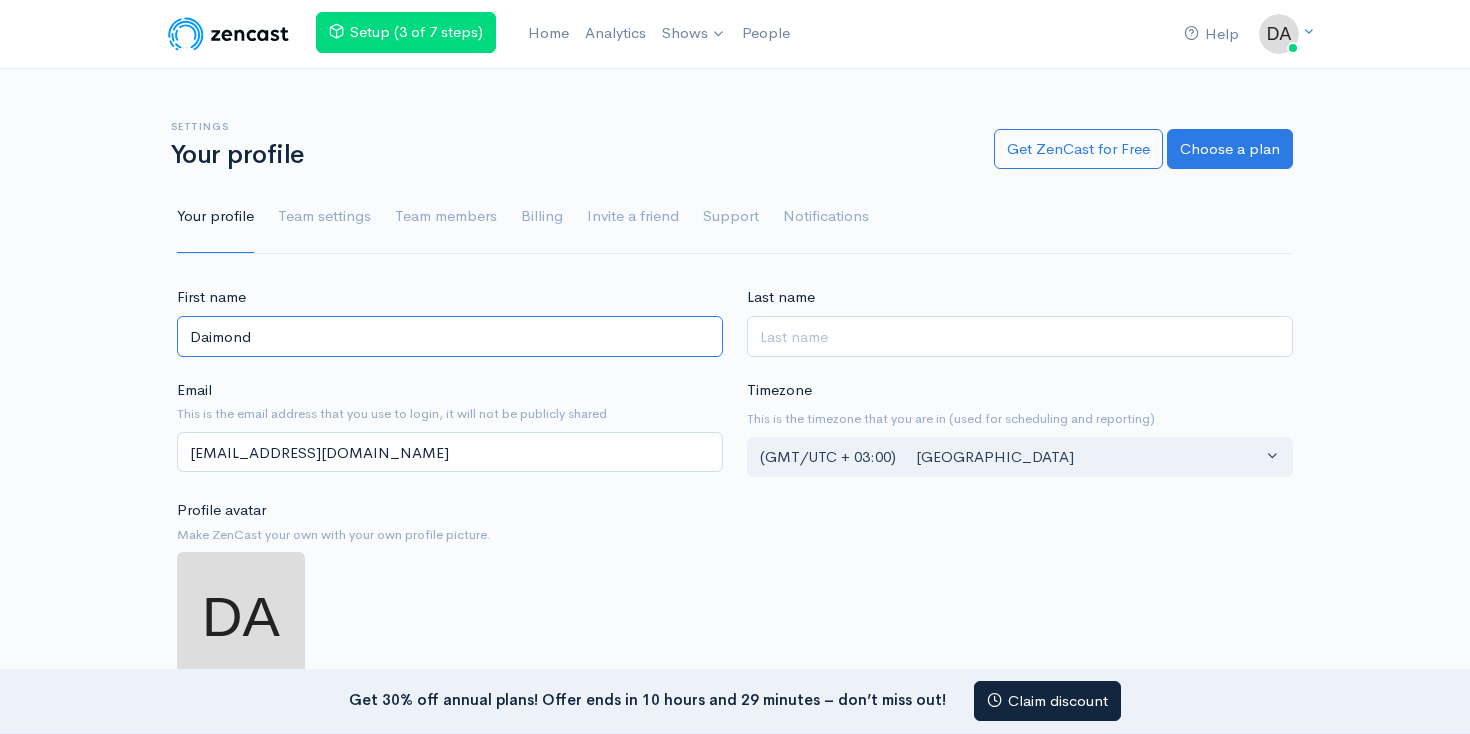 click on "Daimond" at bounding box center (450, 336) 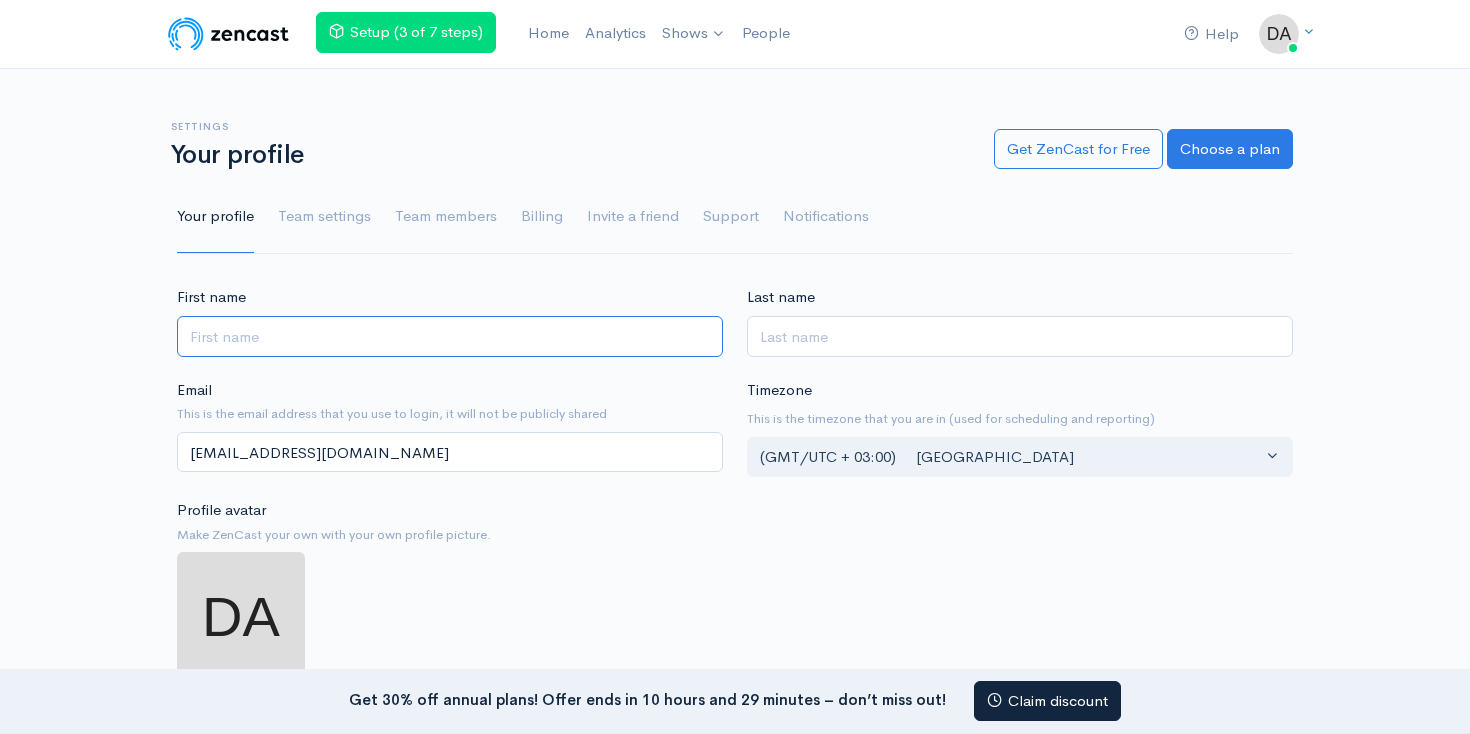 type 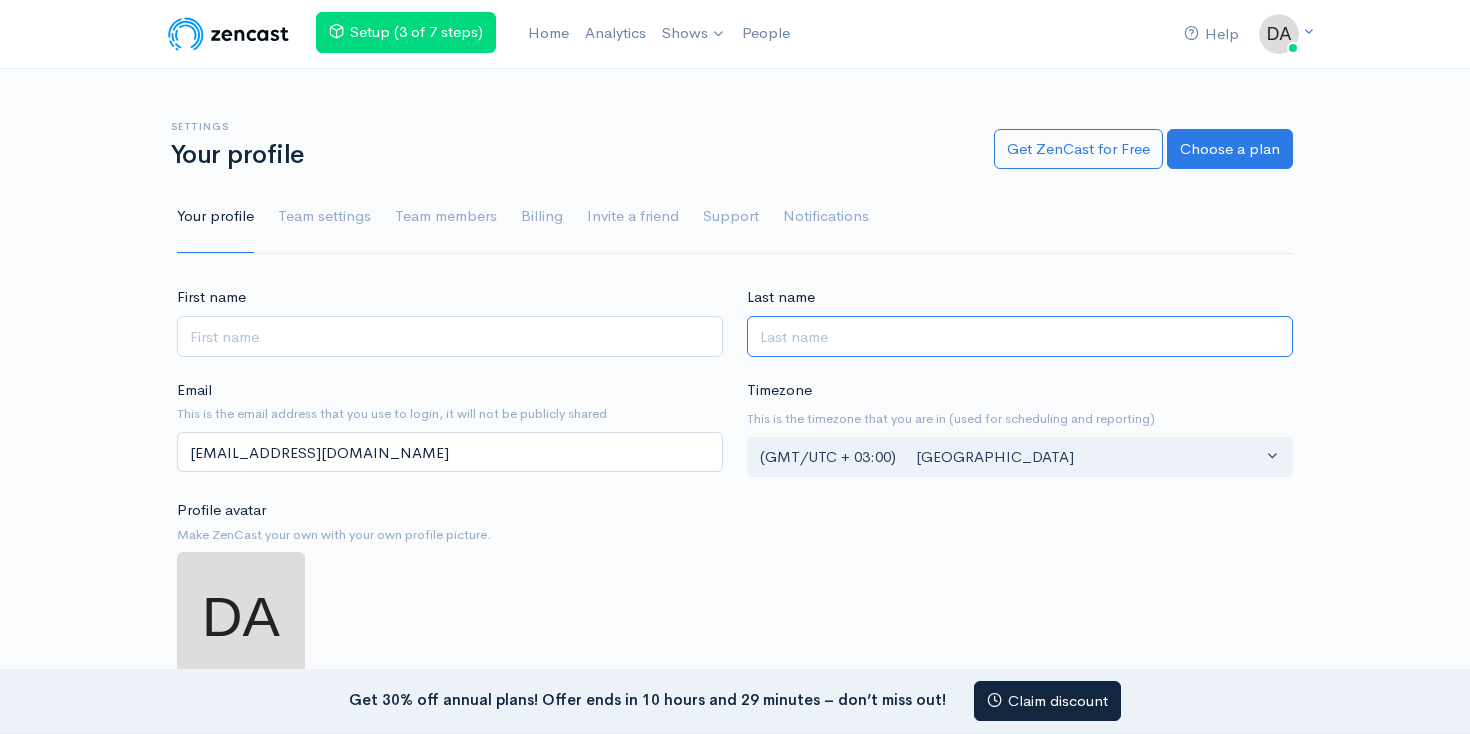 click on "Last name" at bounding box center [1020, 336] 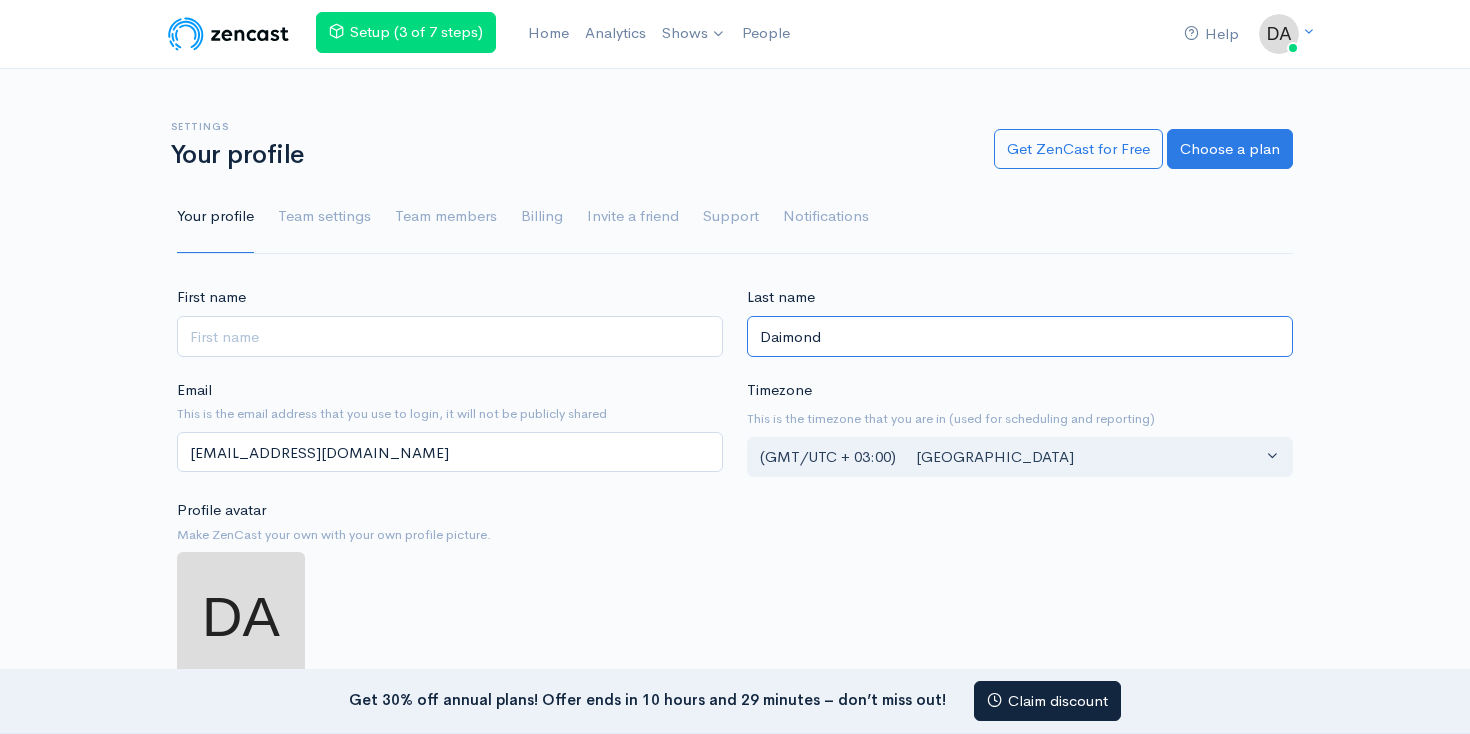 type on "Daimond" 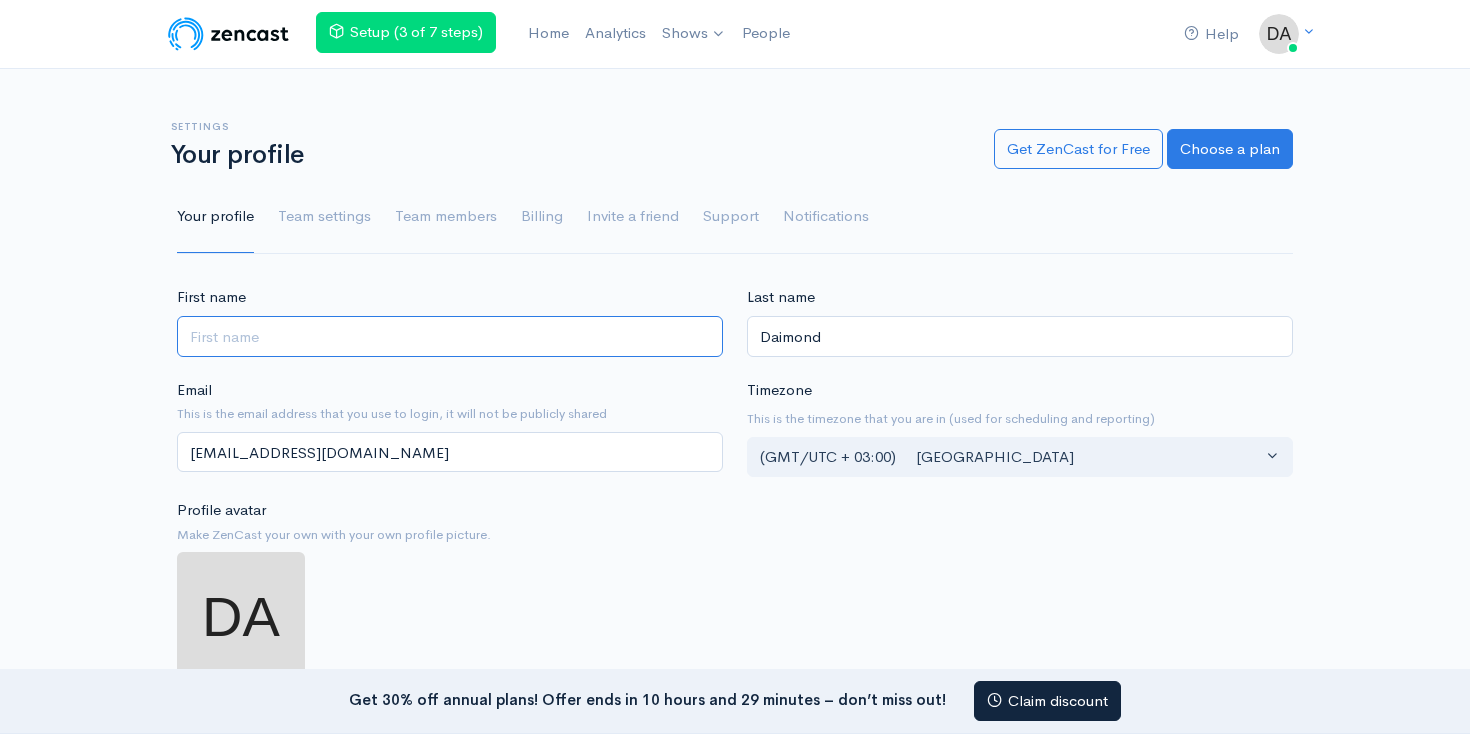 click on "First name" at bounding box center (450, 336) 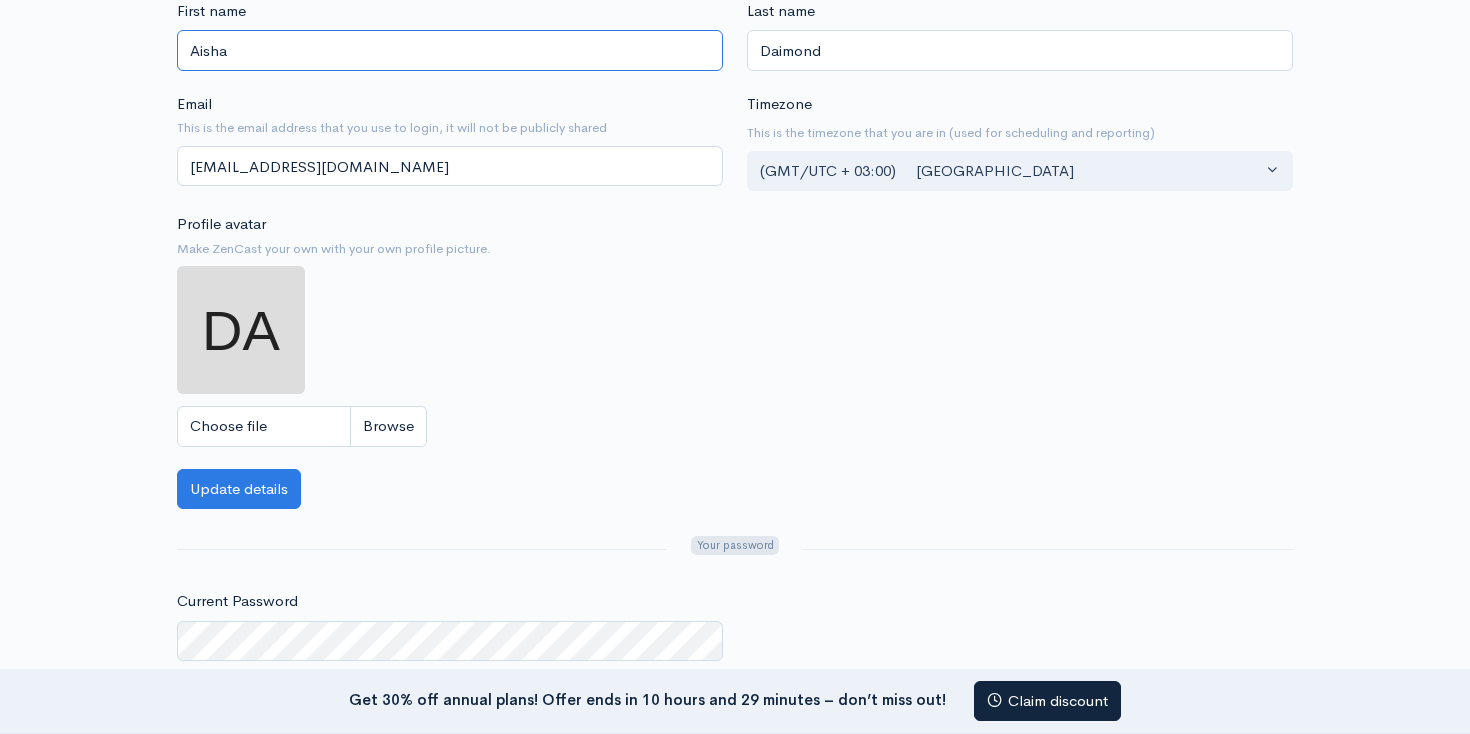 scroll, scrollTop: 290, scrollLeft: 0, axis: vertical 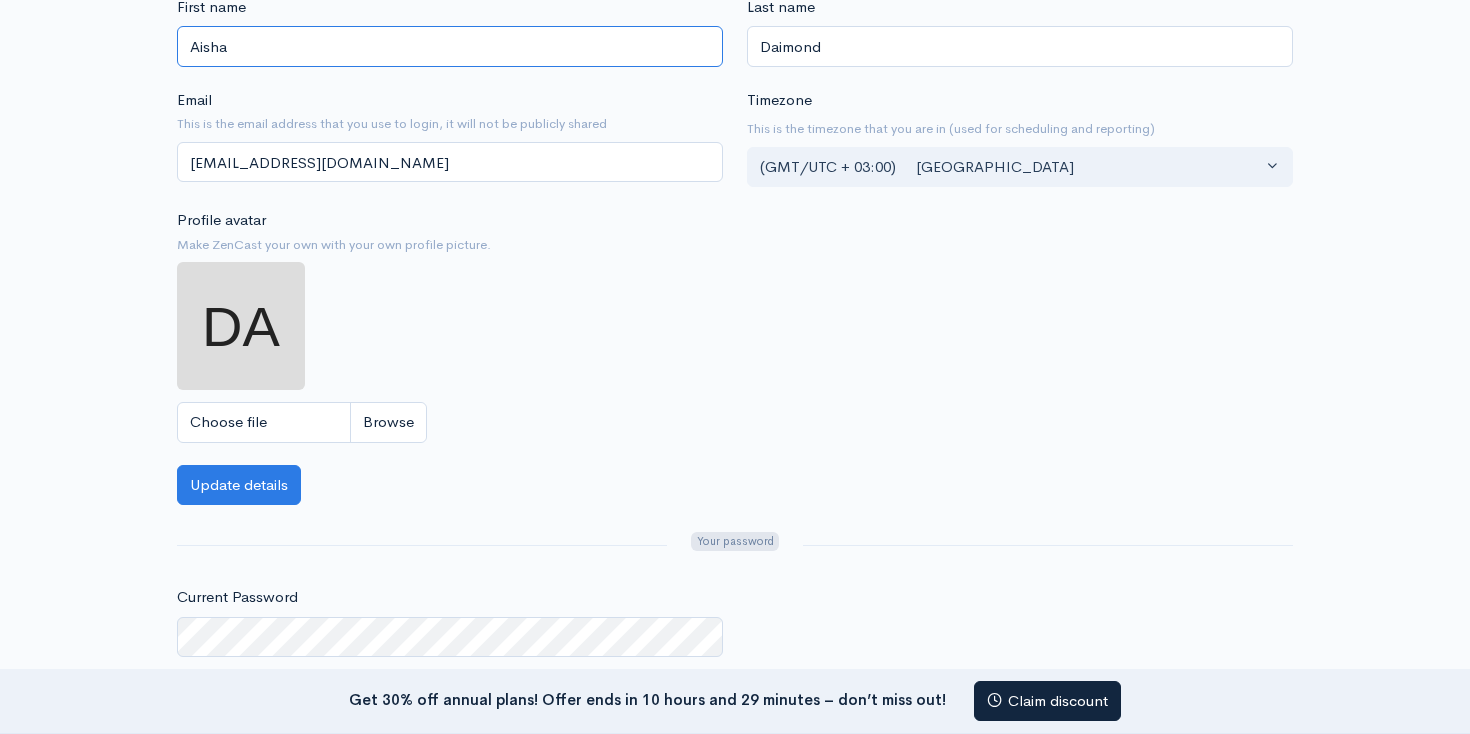 type on "Aisha" 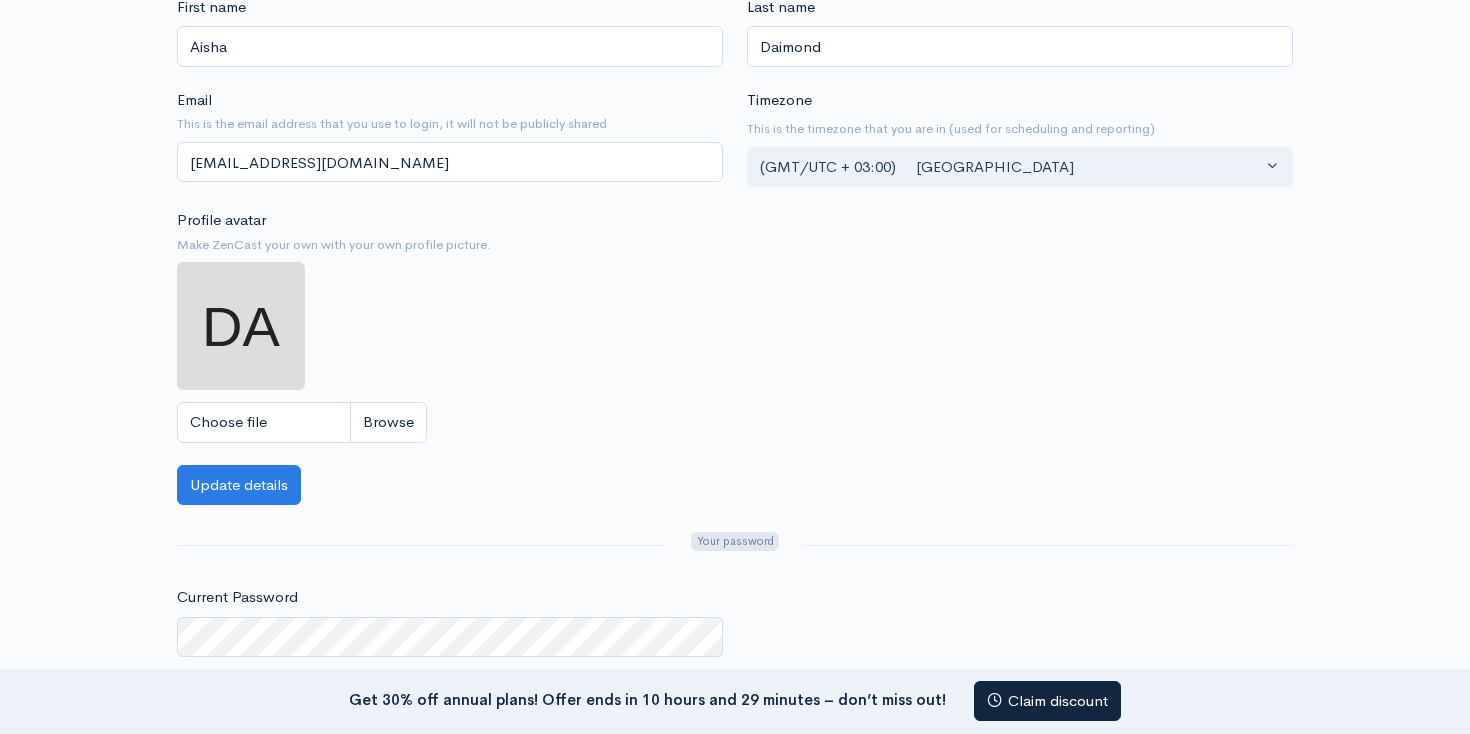 click at bounding box center [241, 326] 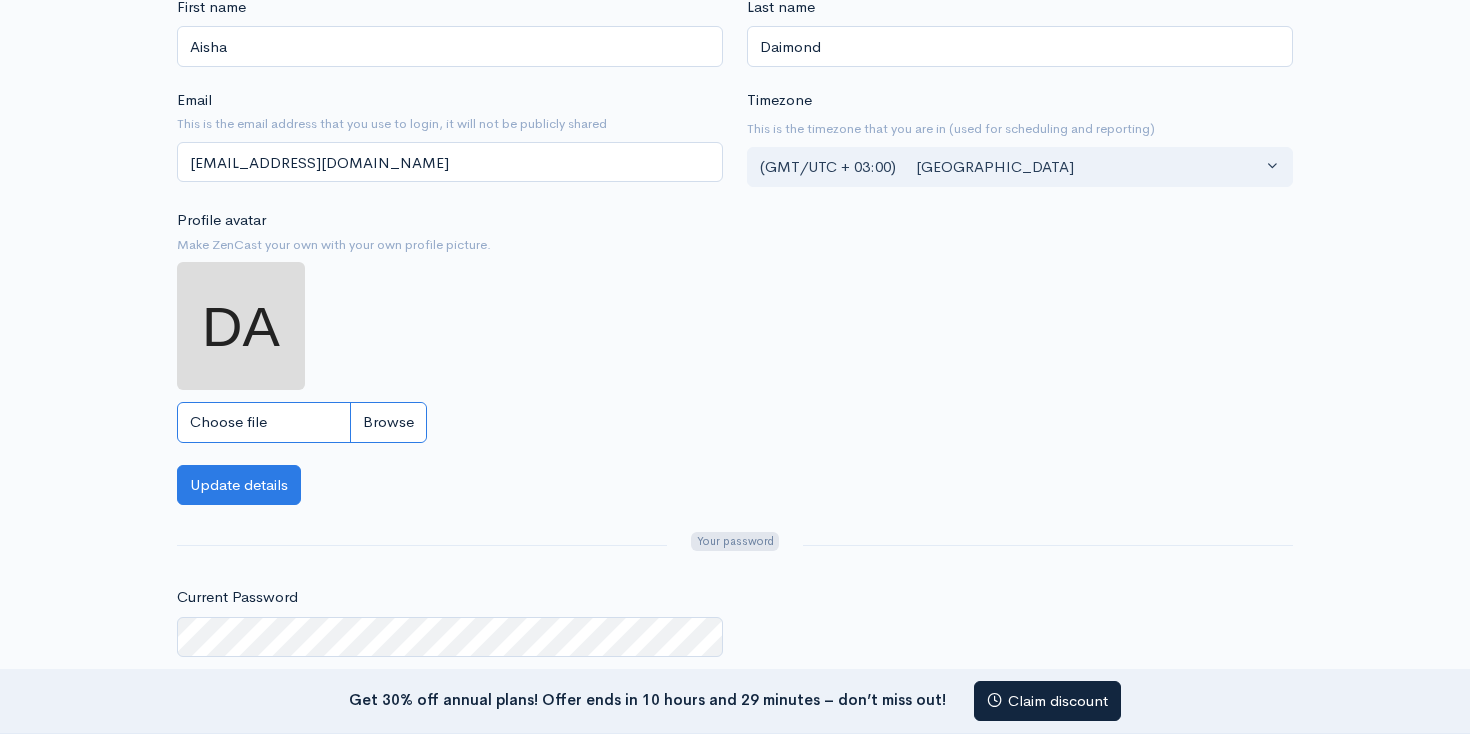 click on "Choose file" at bounding box center [302, 422] 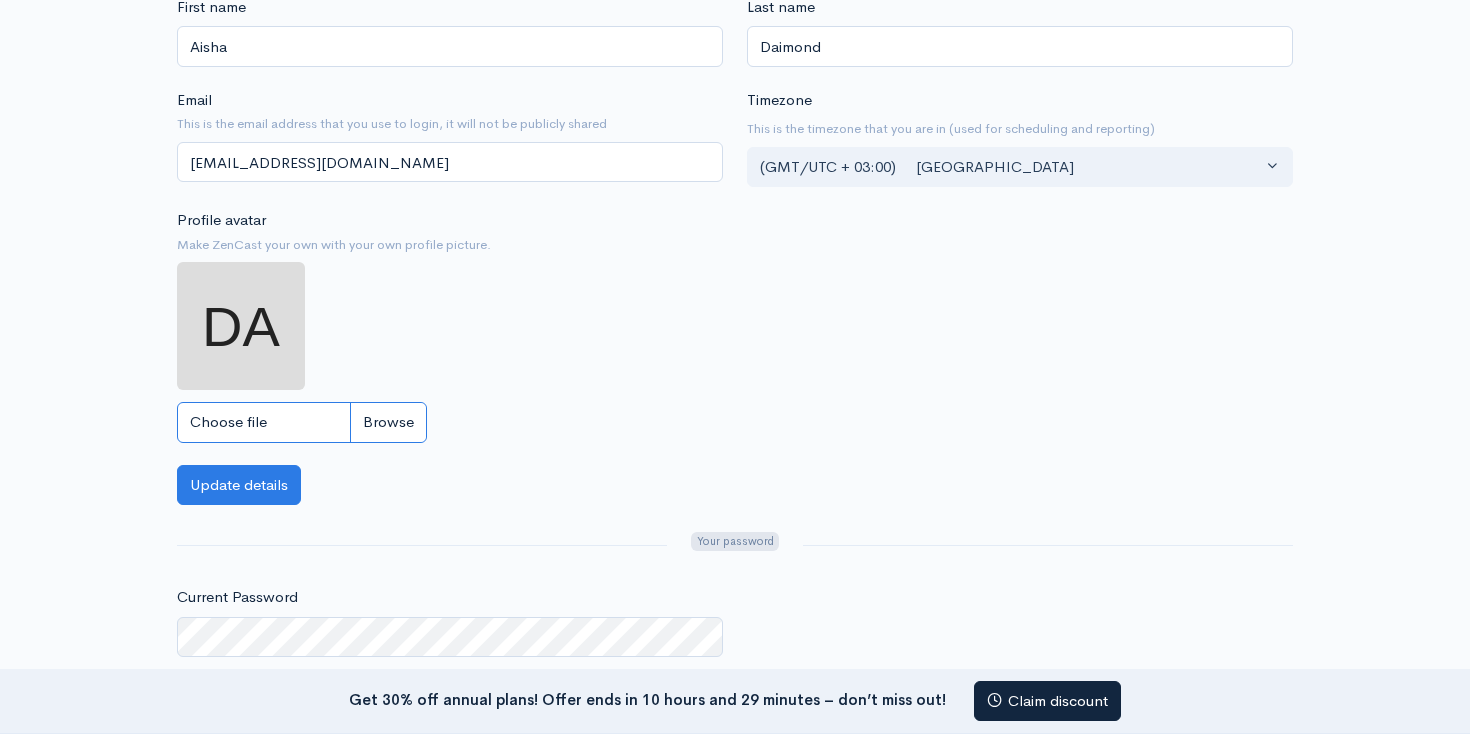 type on "C:\fakepath\[MEDICAL_DATA][PERSON_NAME].jpg" 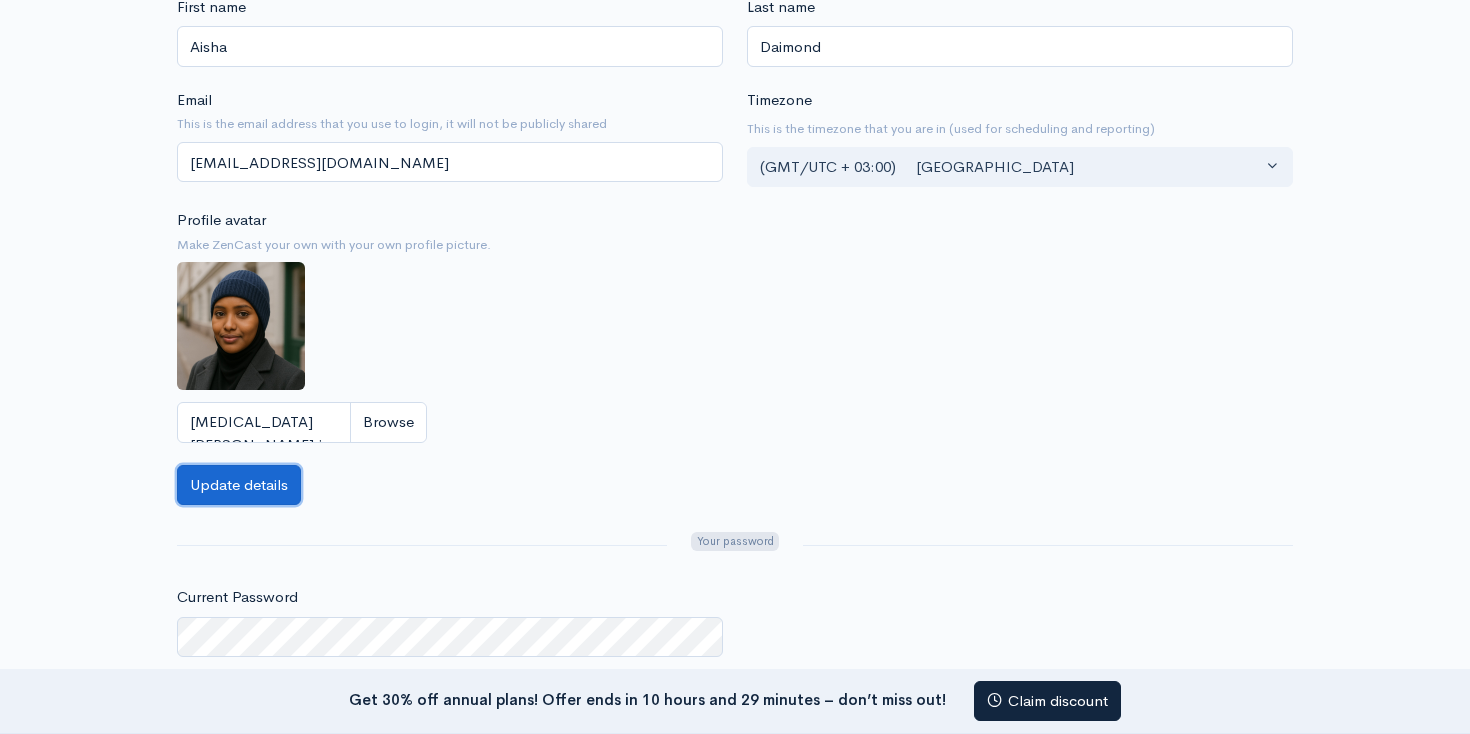 click on "Update details" at bounding box center (239, 485) 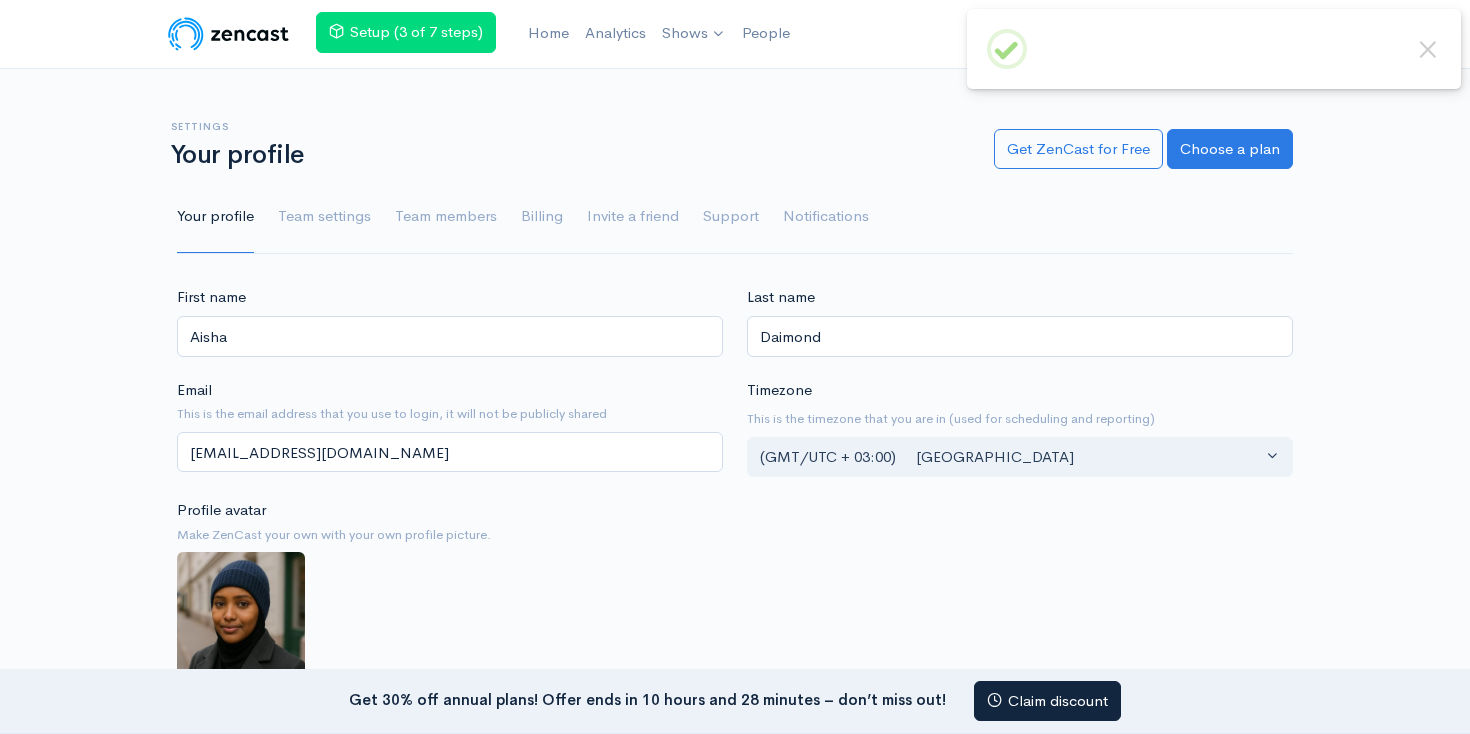 scroll, scrollTop: 0, scrollLeft: 0, axis: both 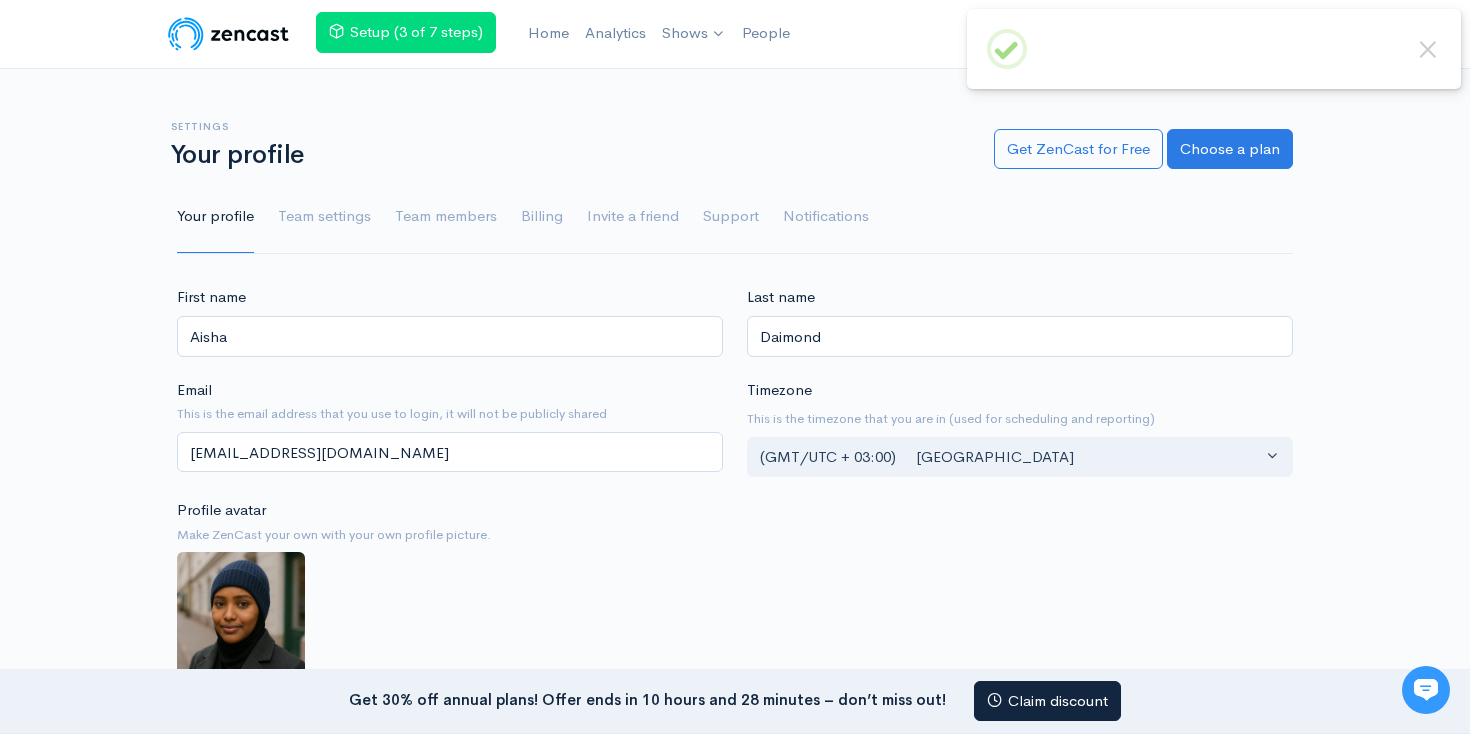 click on "Your profile
Team settings
Team members
Billing
Invite a friend
Support
Notifications" at bounding box center (735, 217) 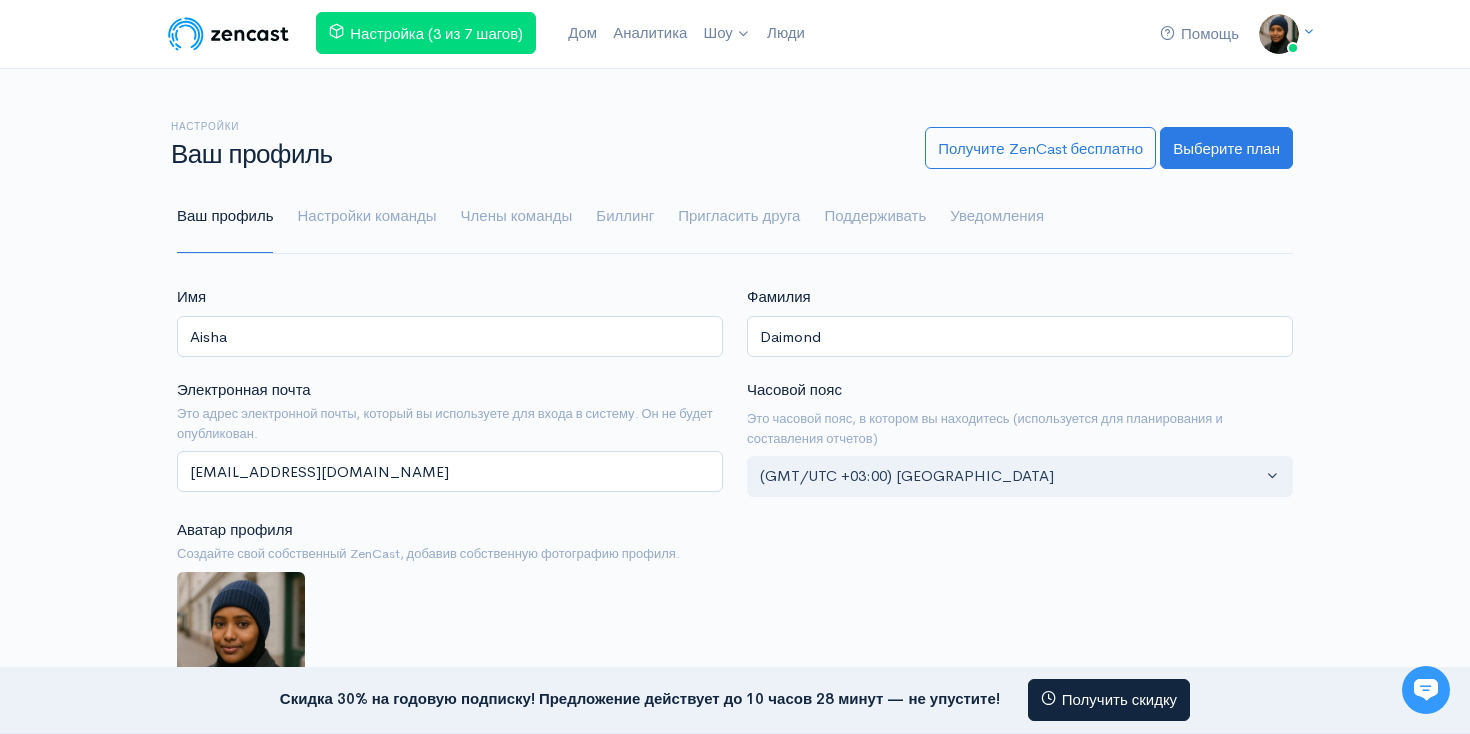 click on "Настройки" at bounding box center [536, 126] 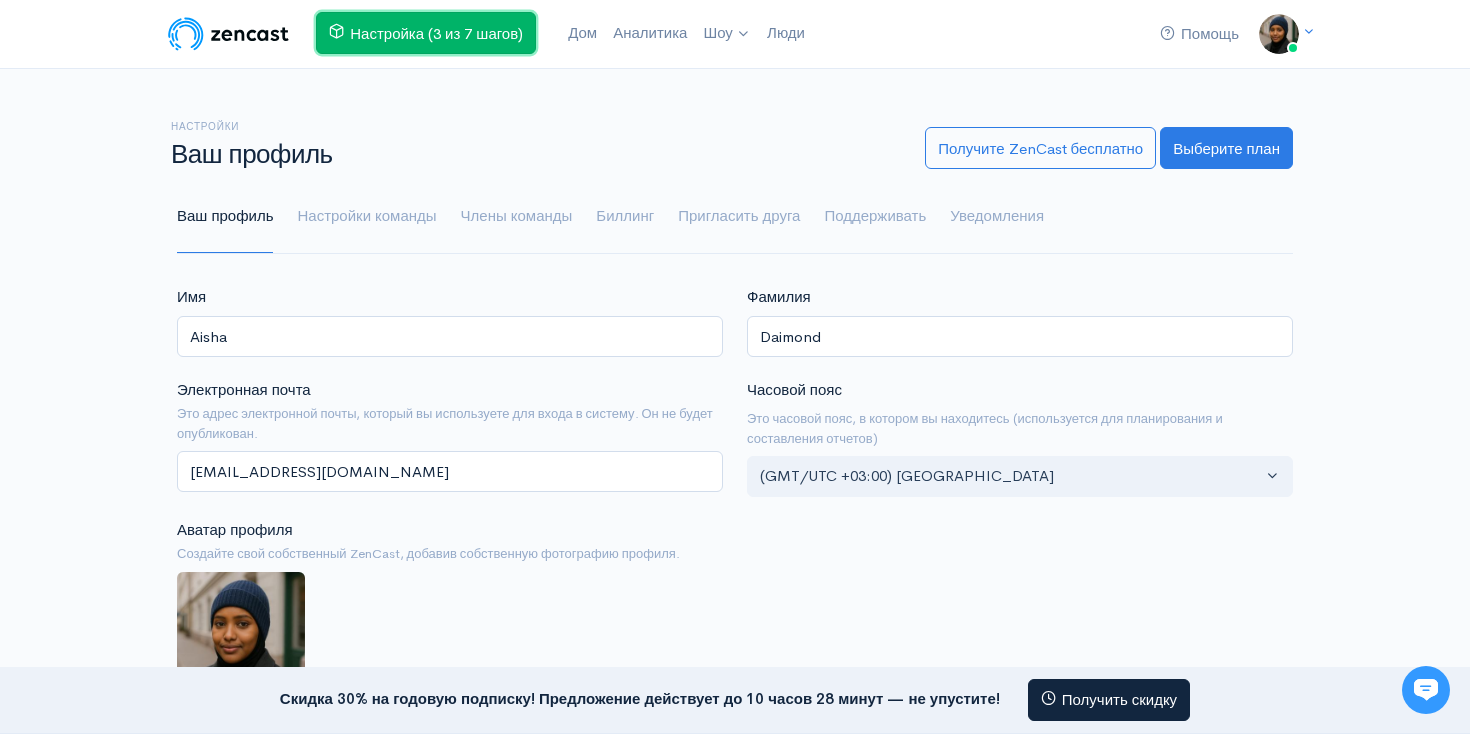click on "Настройка (3 из 7 шагов)" at bounding box center (436, 33) 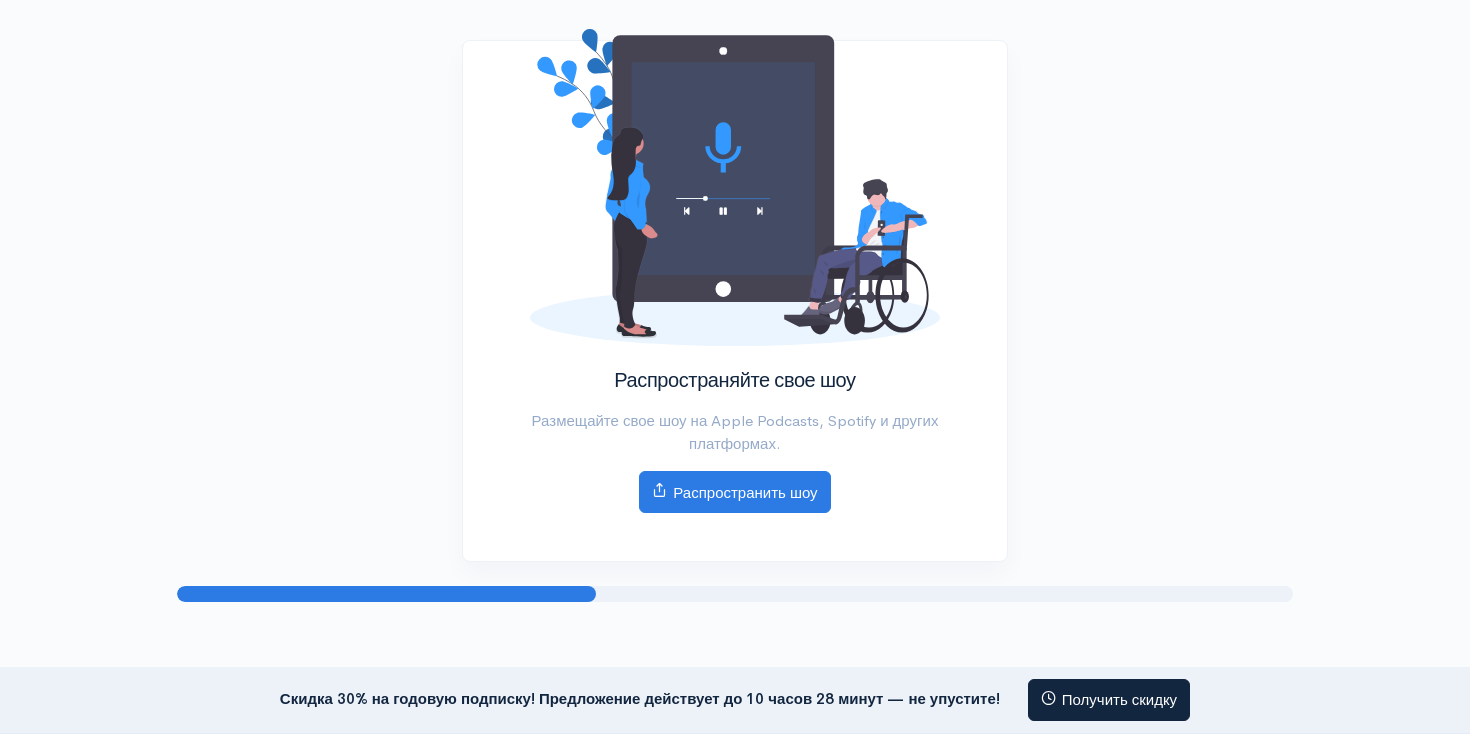 scroll, scrollTop: 326, scrollLeft: 0, axis: vertical 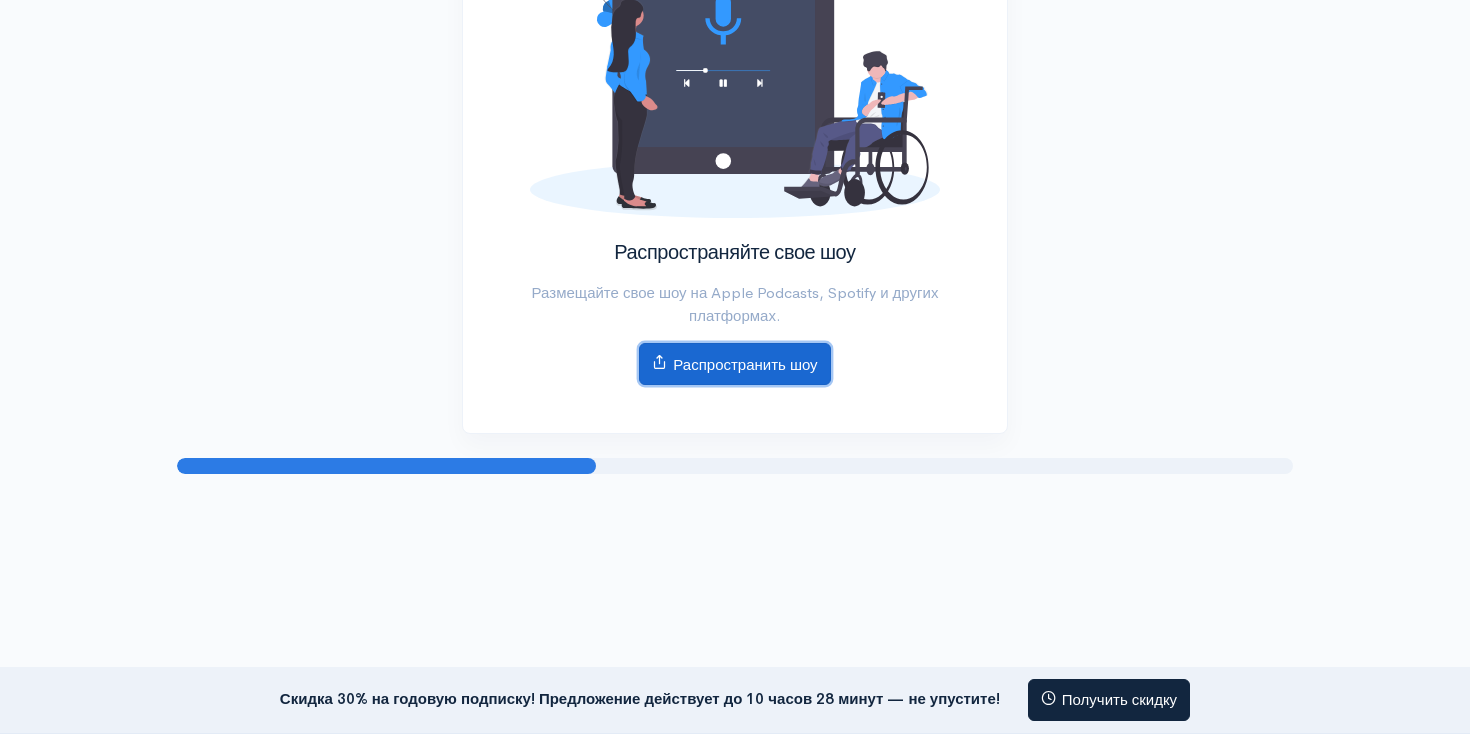 click on "Распространить шоу" at bounding box center (745, 364) 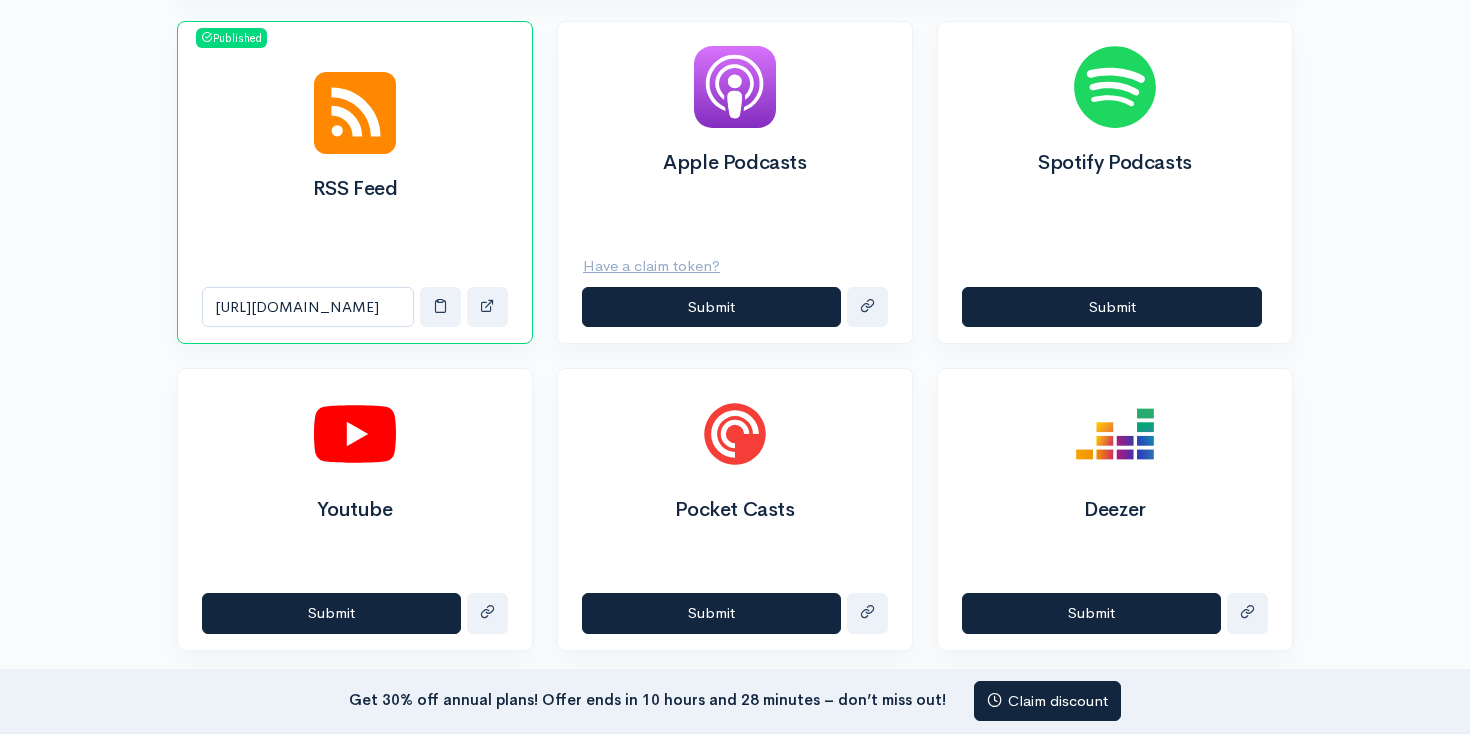 scroll, scrollTop: 719, scrollLeft: 0, axis: vertical 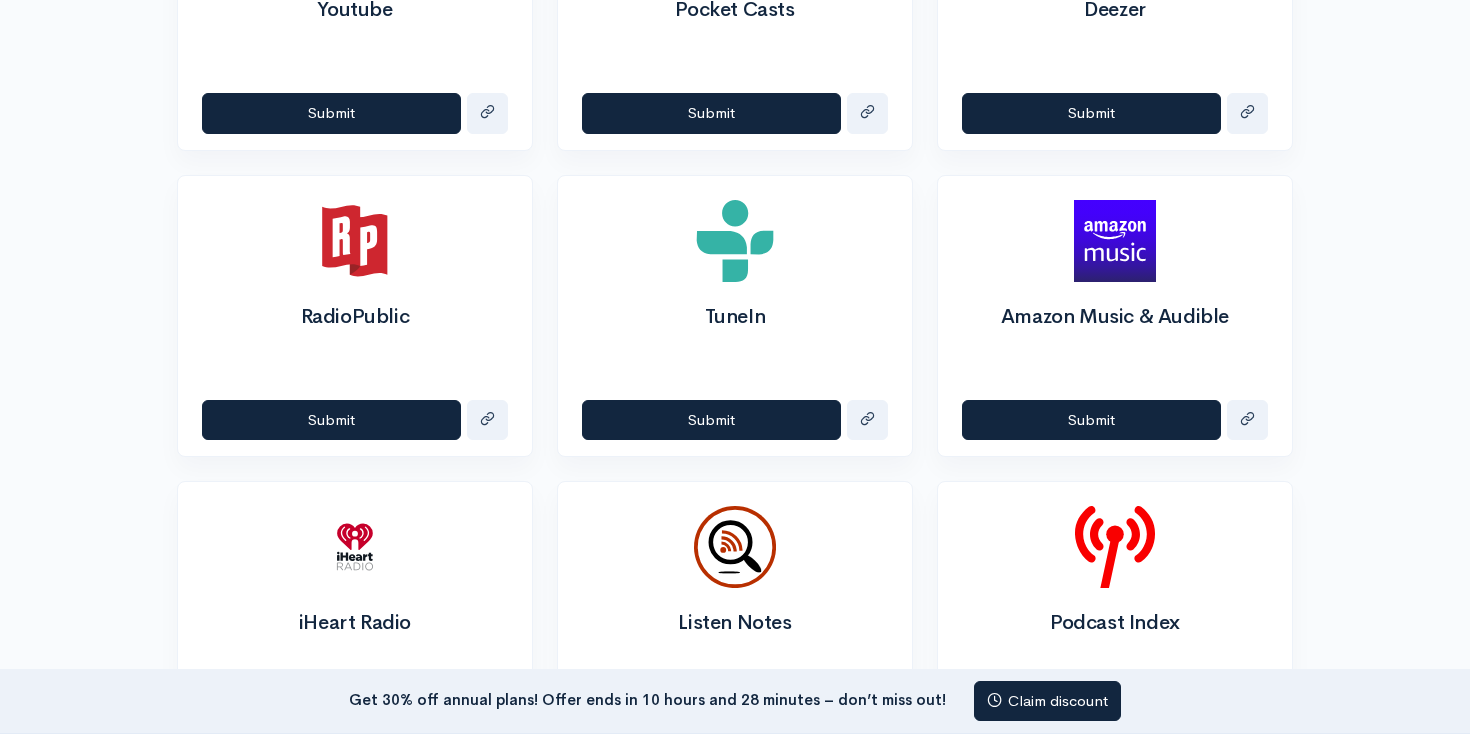 click on "RadioPublic" at bounding box center (355, 317) 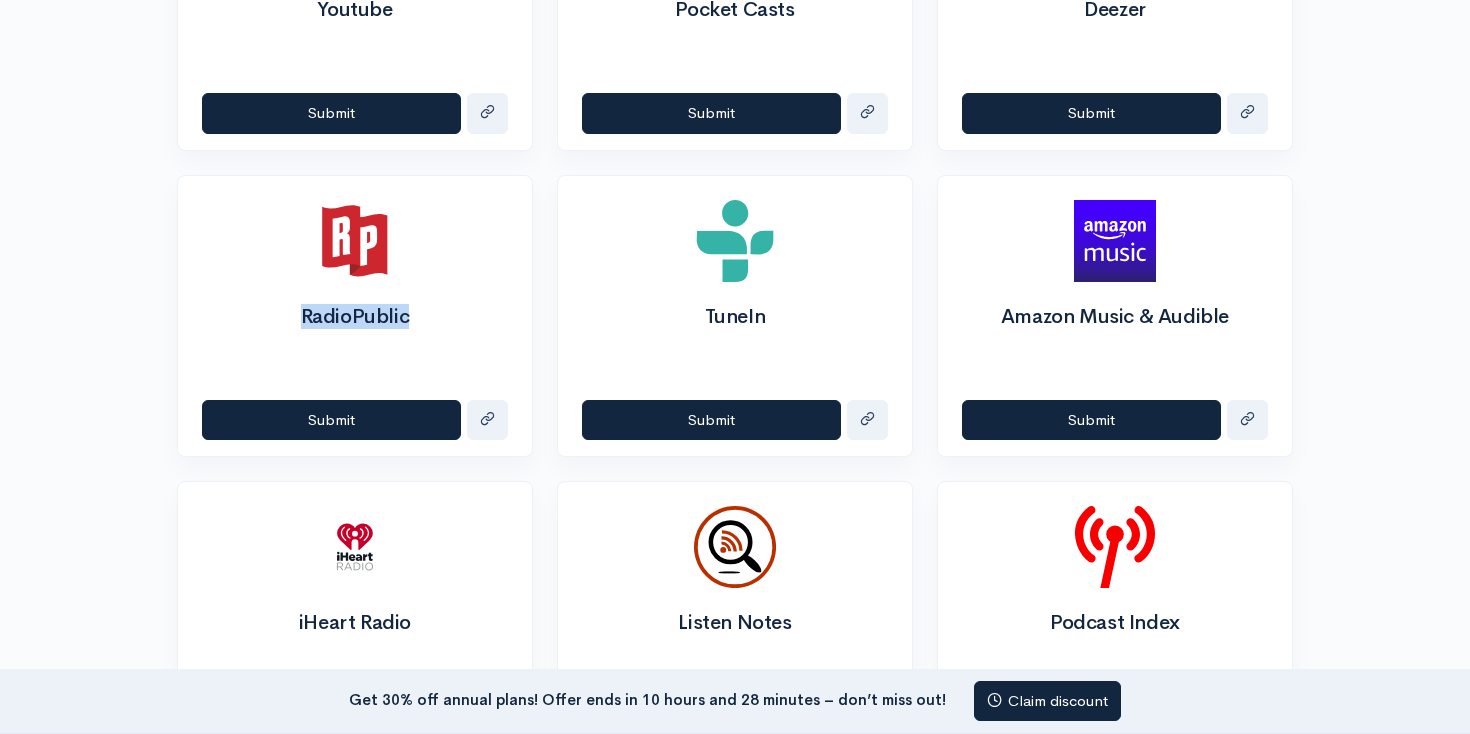click on "RadioPublic" at bounding box center [355, 317] 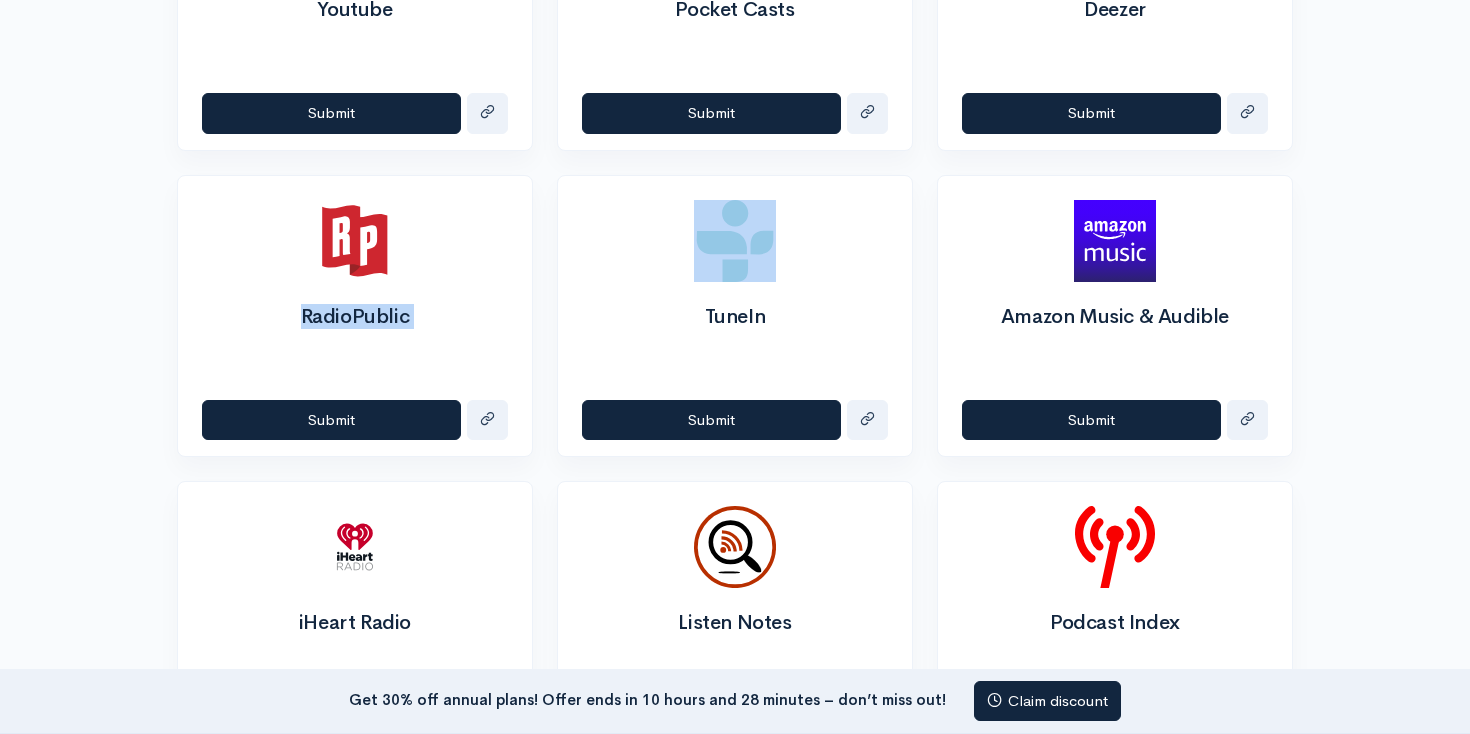 click on "RadioPublic" at bounding box center (355, 317) 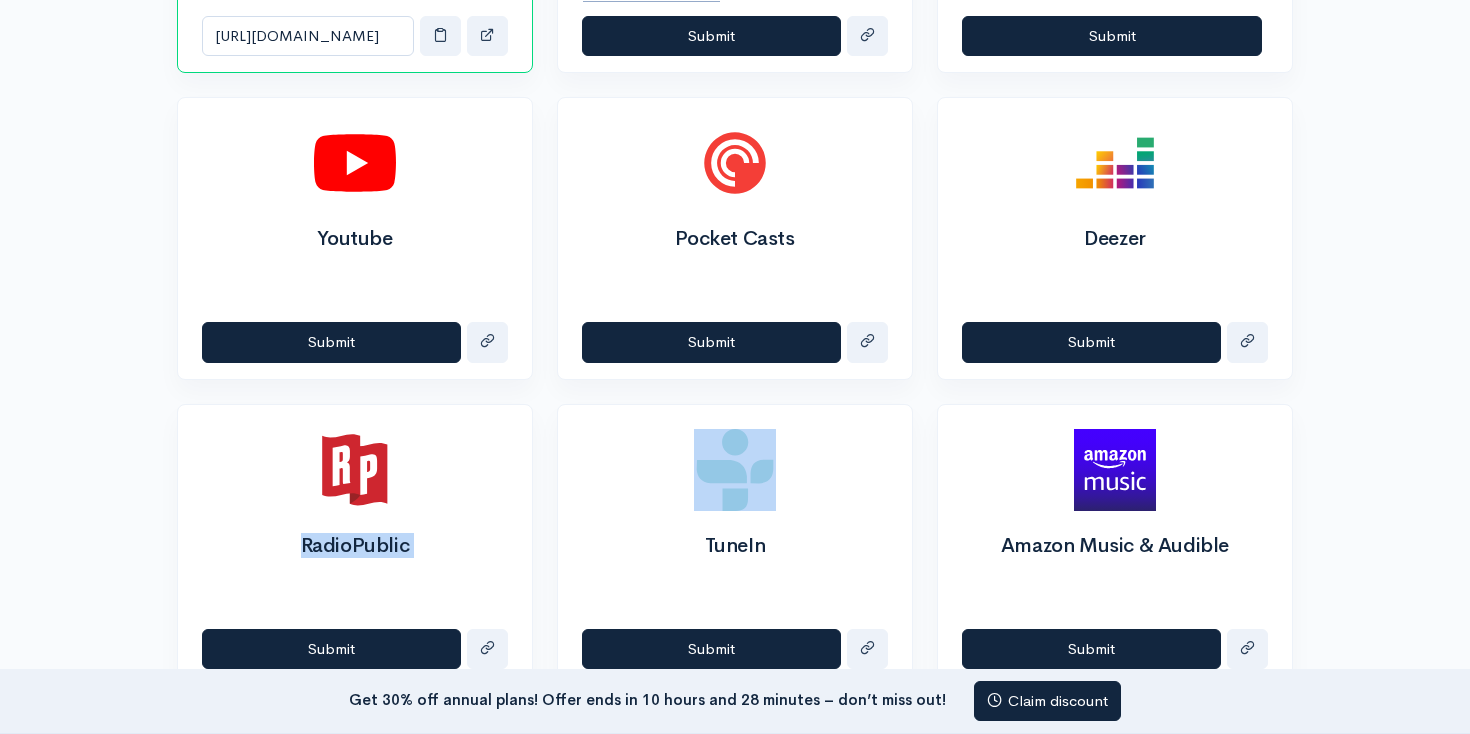scroll, scrollTop: 1298, scrollLeft: 0, axis: vertical 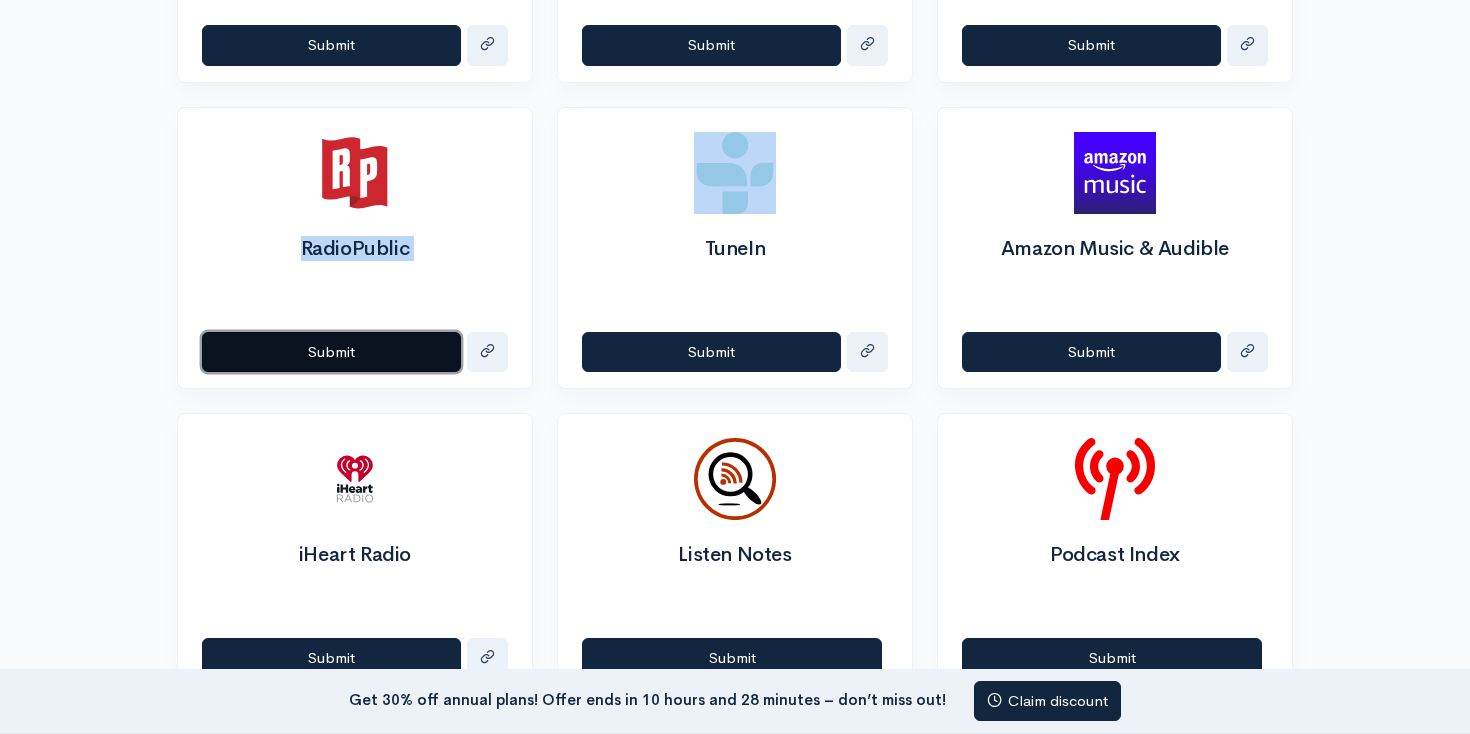 click on "Submit" at bounding box center (331, 352) 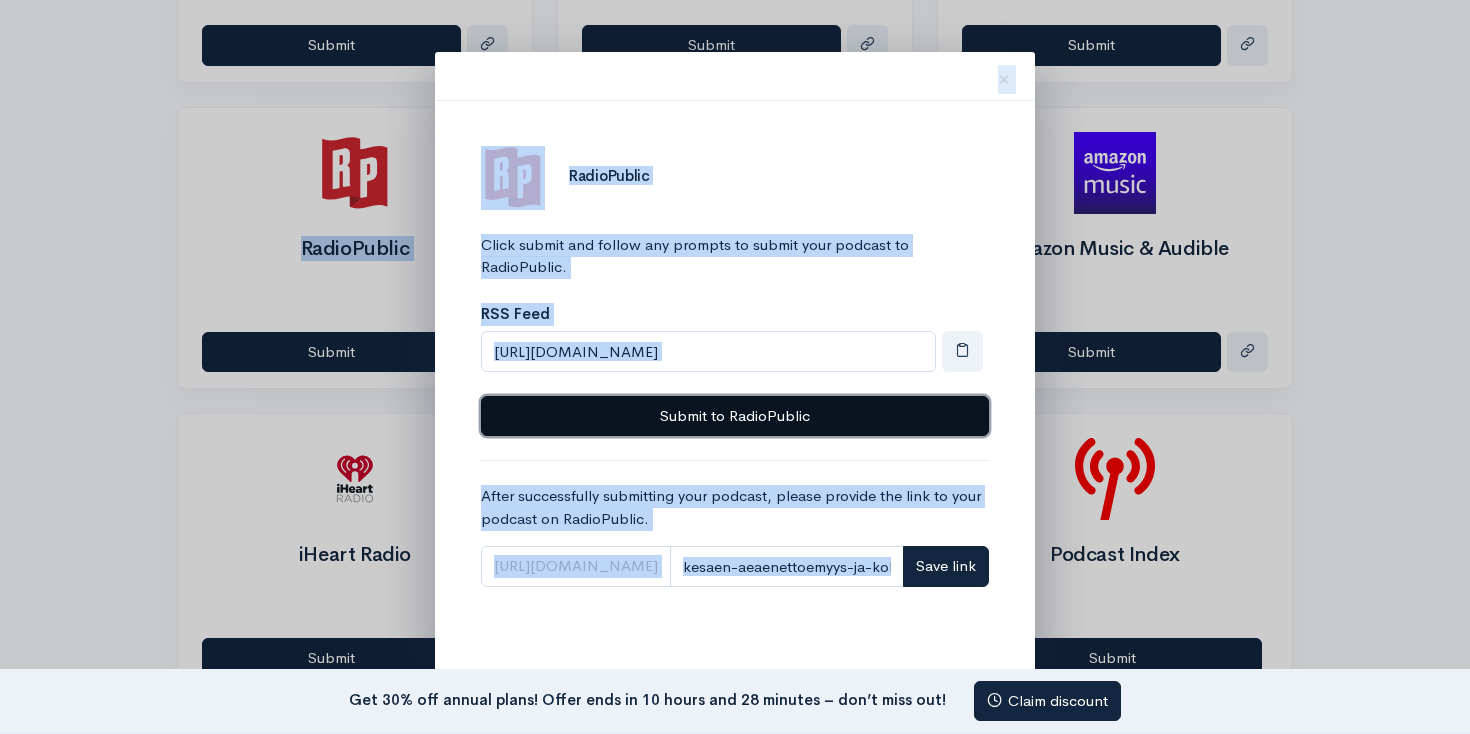 click on "Submit to RadioPublic" at bounding box center [735, 416] 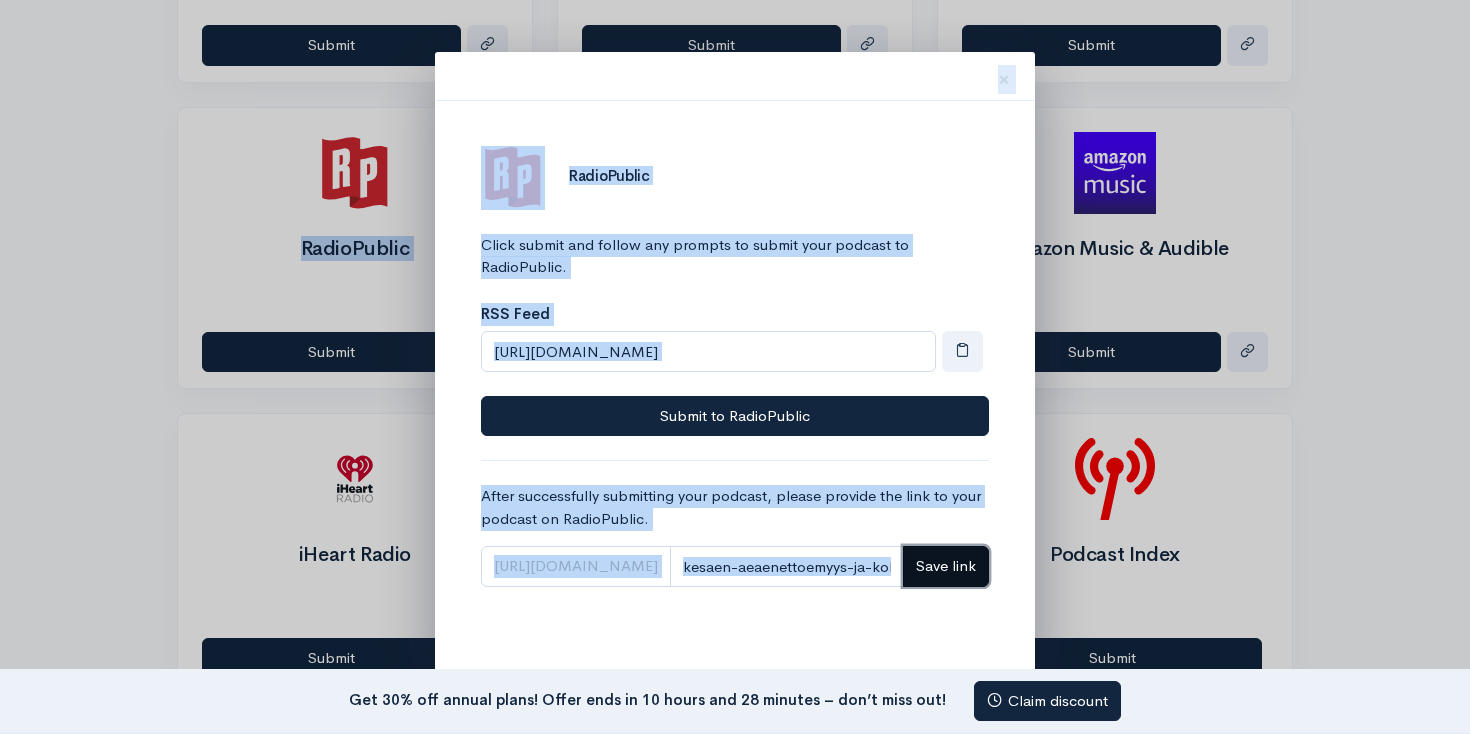 click on "Save link" at bounding box center (946, 565) 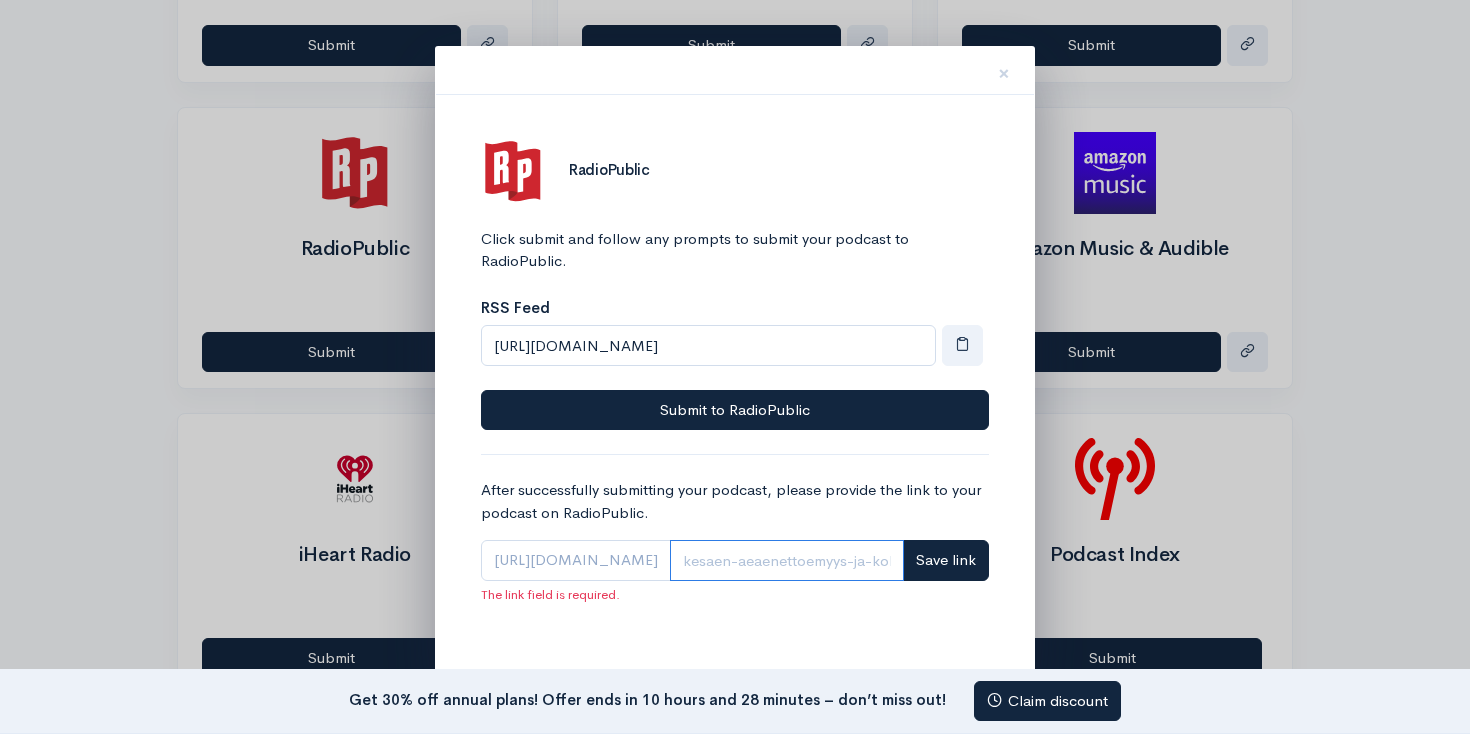 click at bounding box center [787, 560] 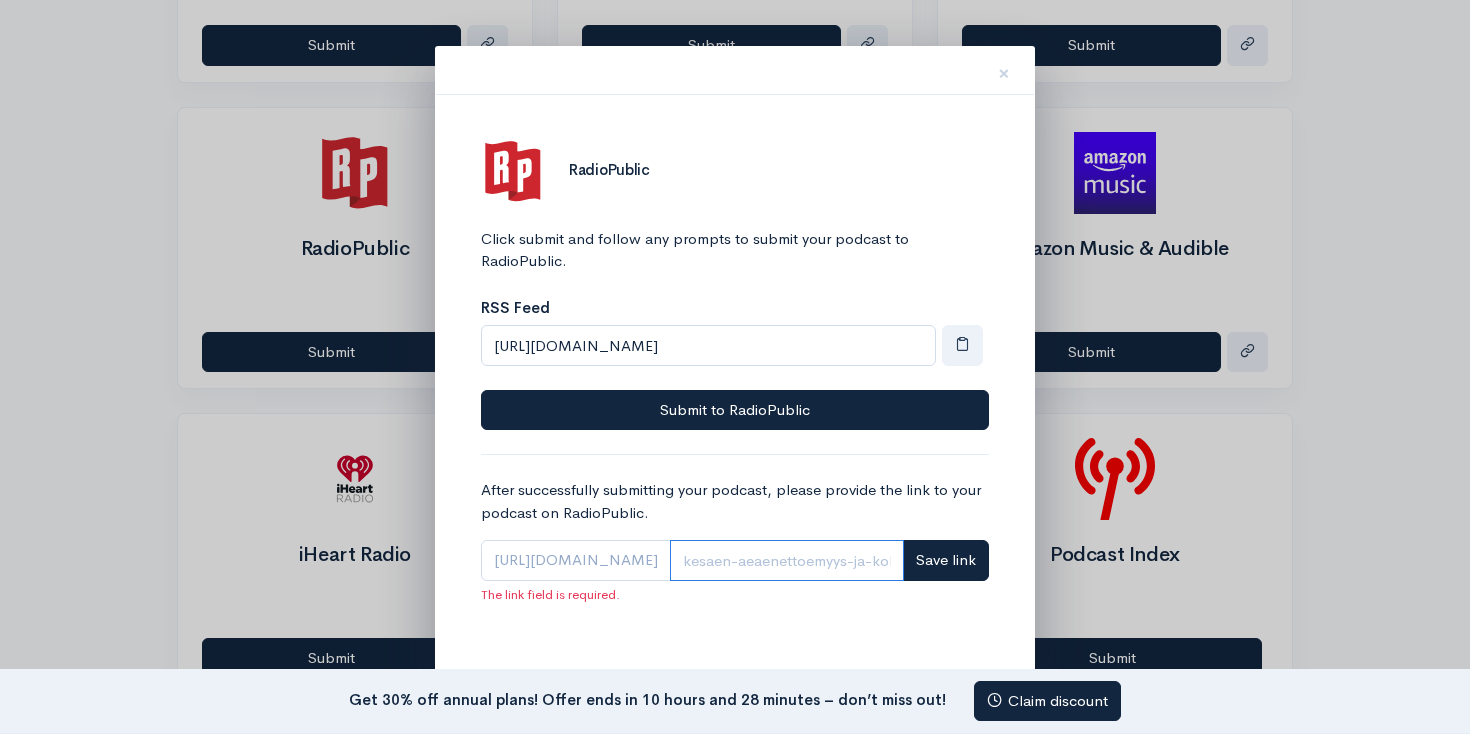 click at bounding box center [787, 560] 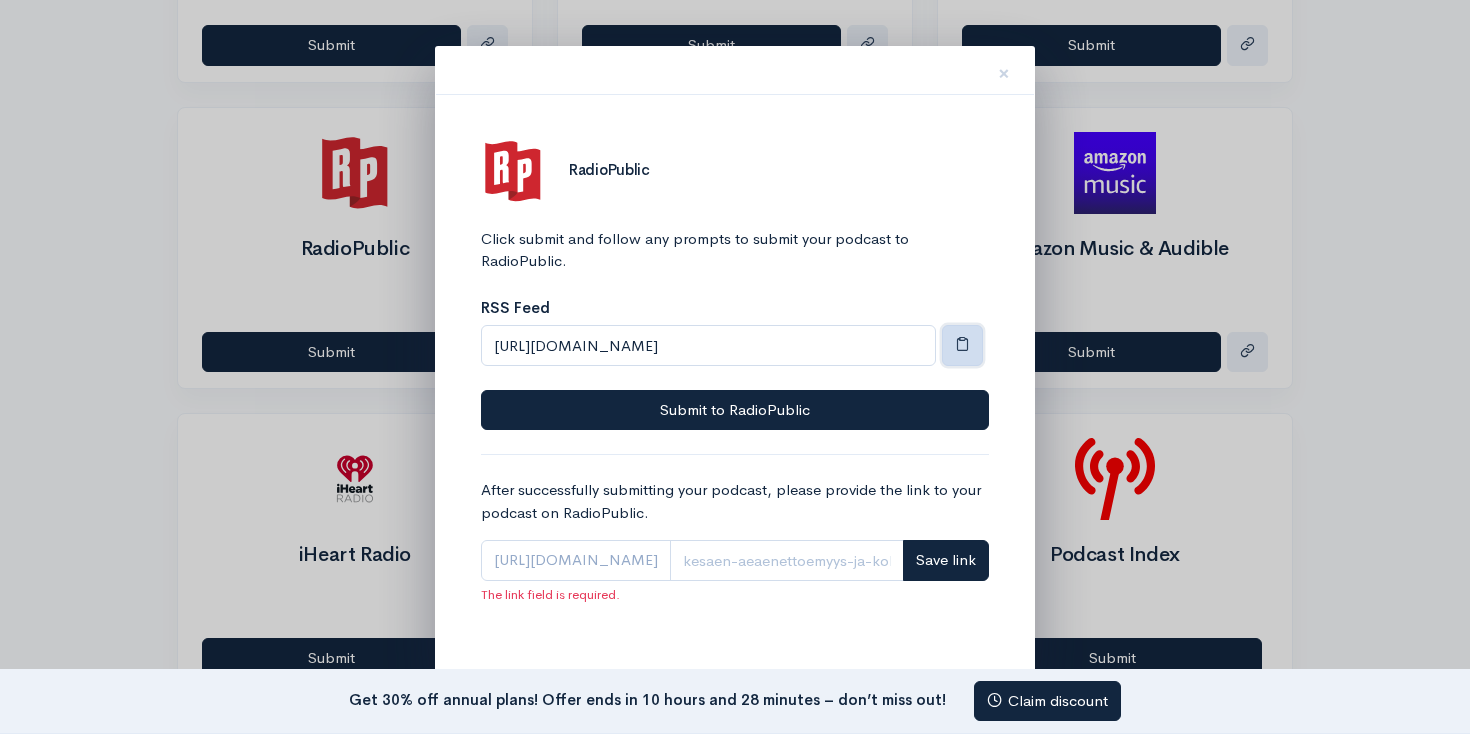 click at bounding box center (962, 345) 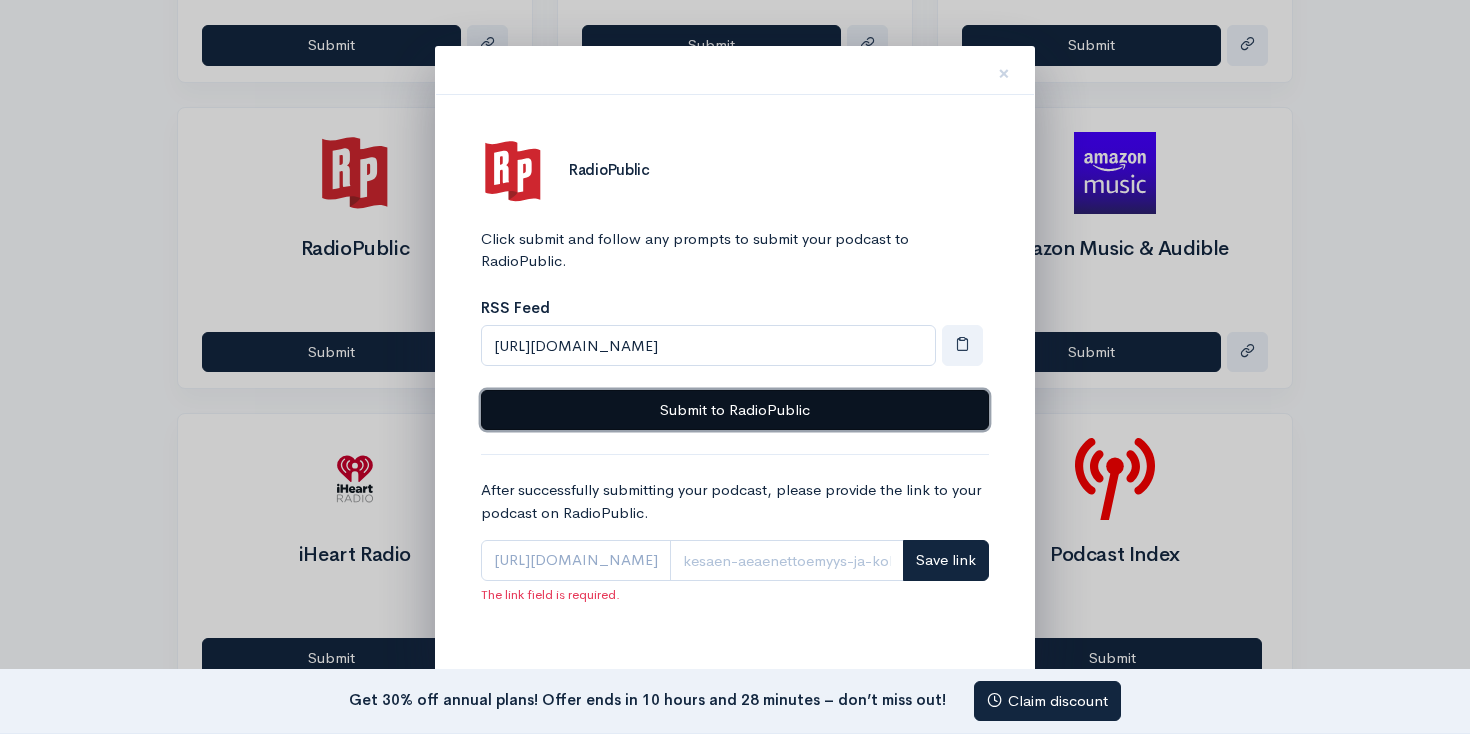 click on "Submit to RadioPublic" at bounding box center [735, 410] 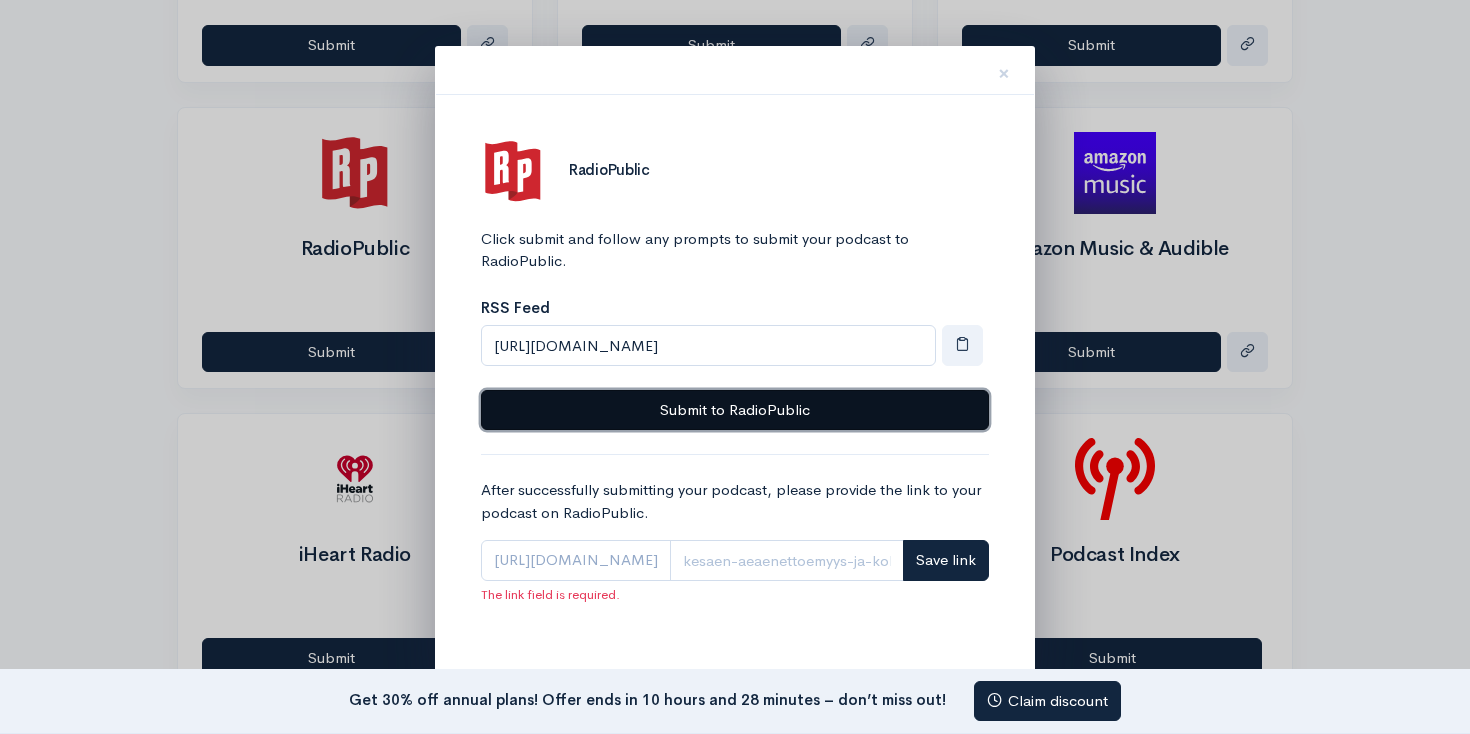 click on "Submit to RadioPublic" at bounding box center (735, 410) 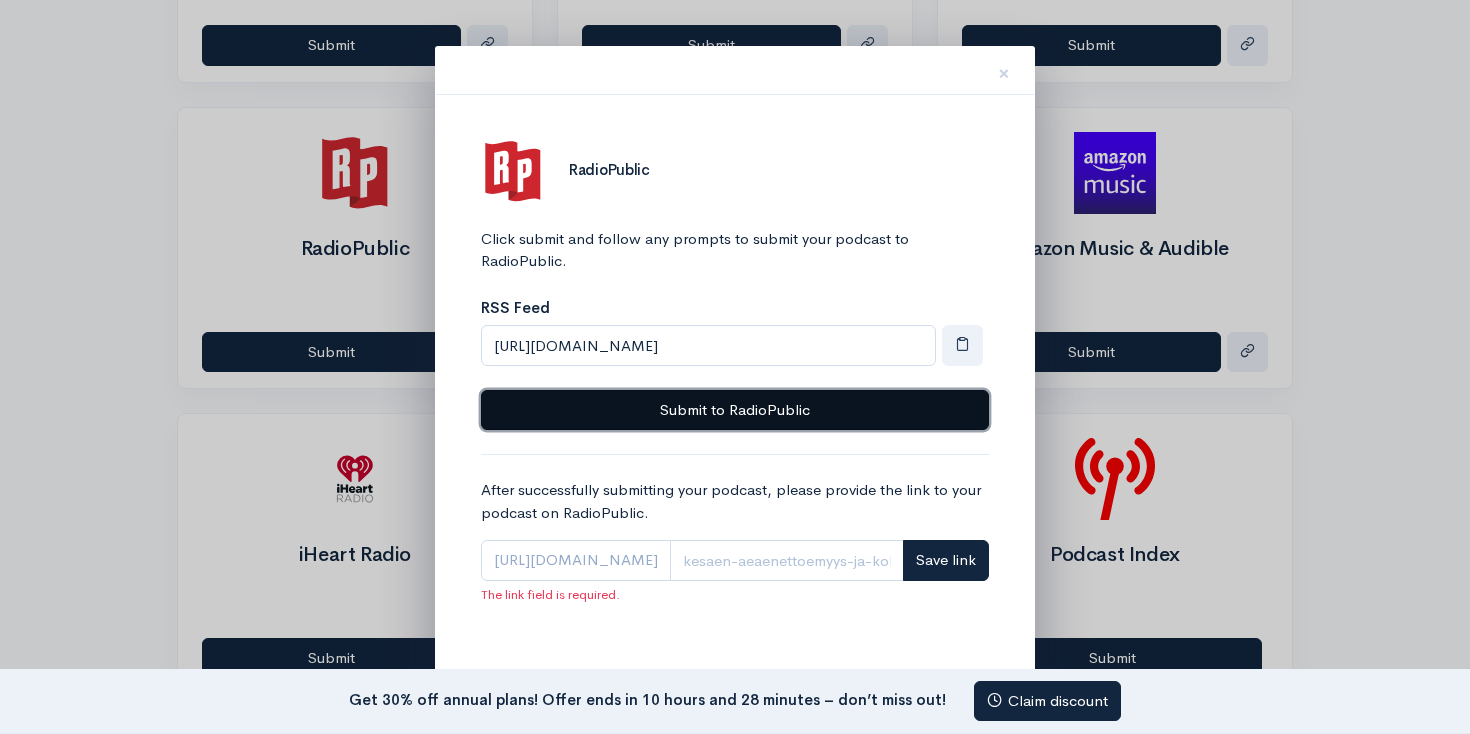 click on "Submit to RadioPublic" at bounding box center (735, 410) 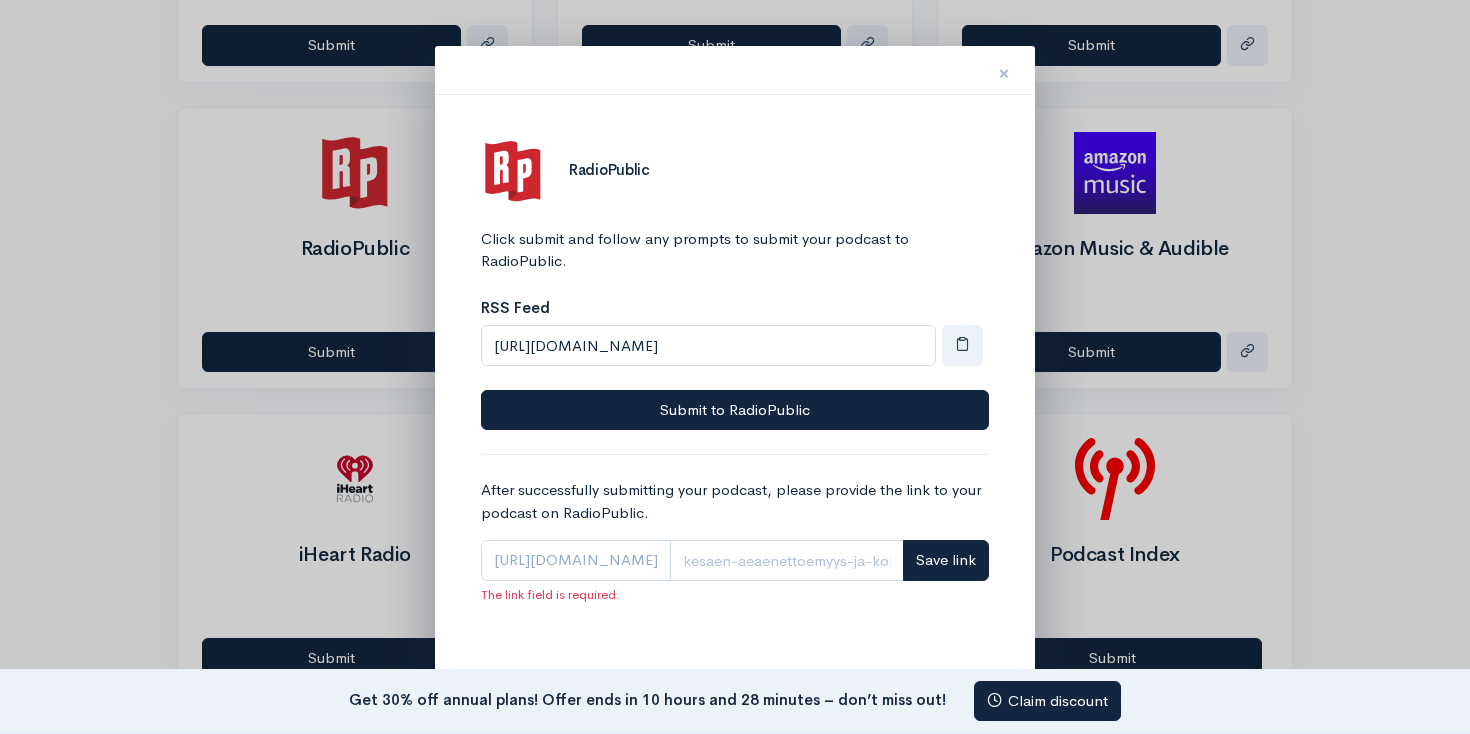 click on "×" at bounding box center [1004, 73] 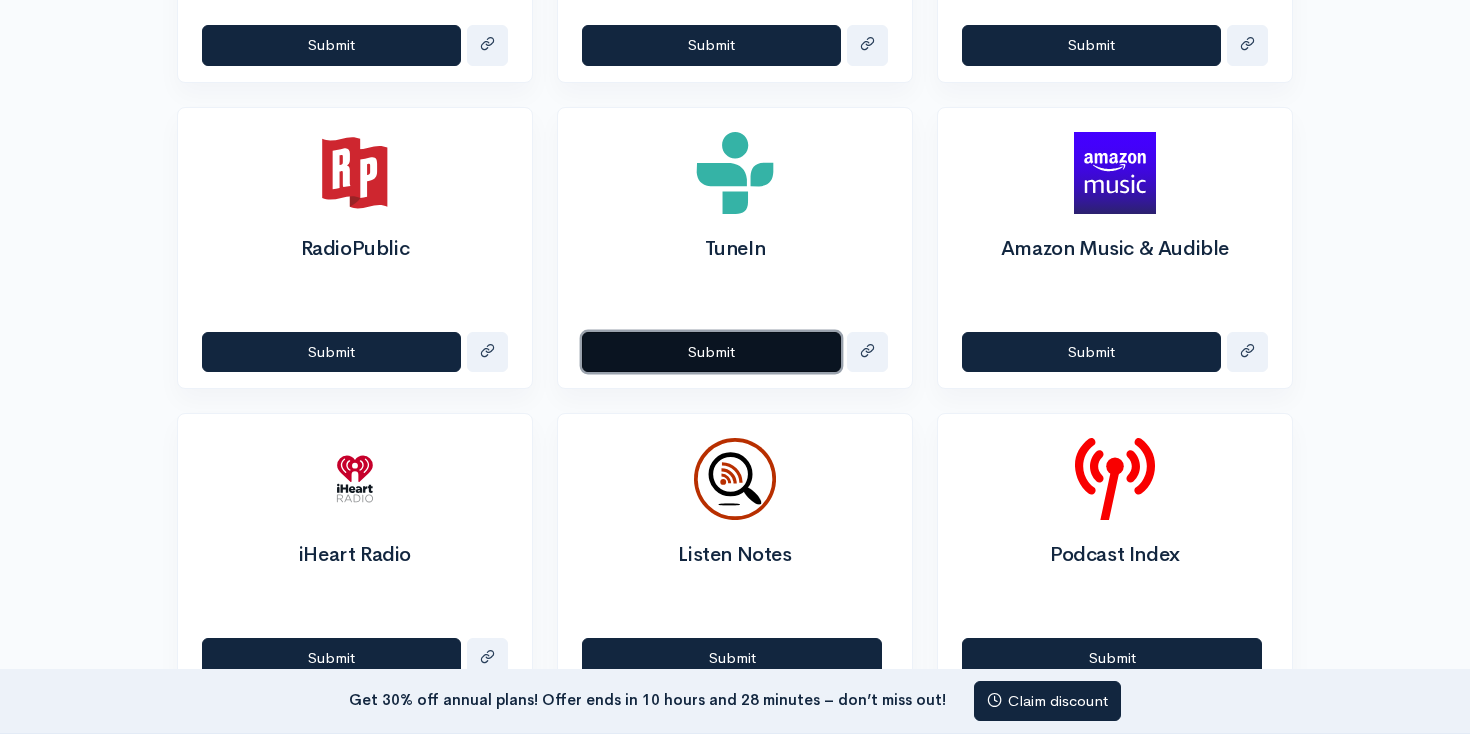 click on "Submit" at bounding box center [711, 352] 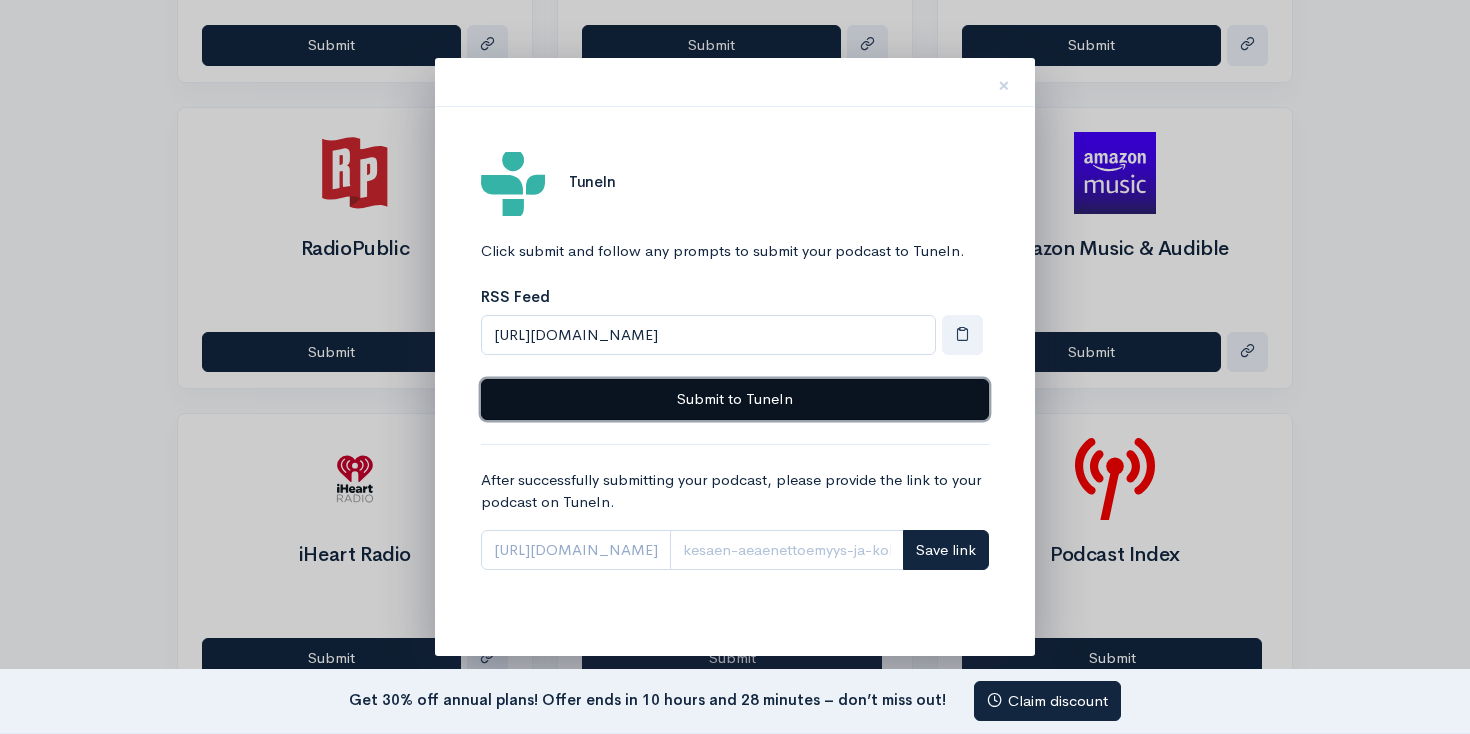 click on "Submit to TuneIn" at bounding box center [735, 399] 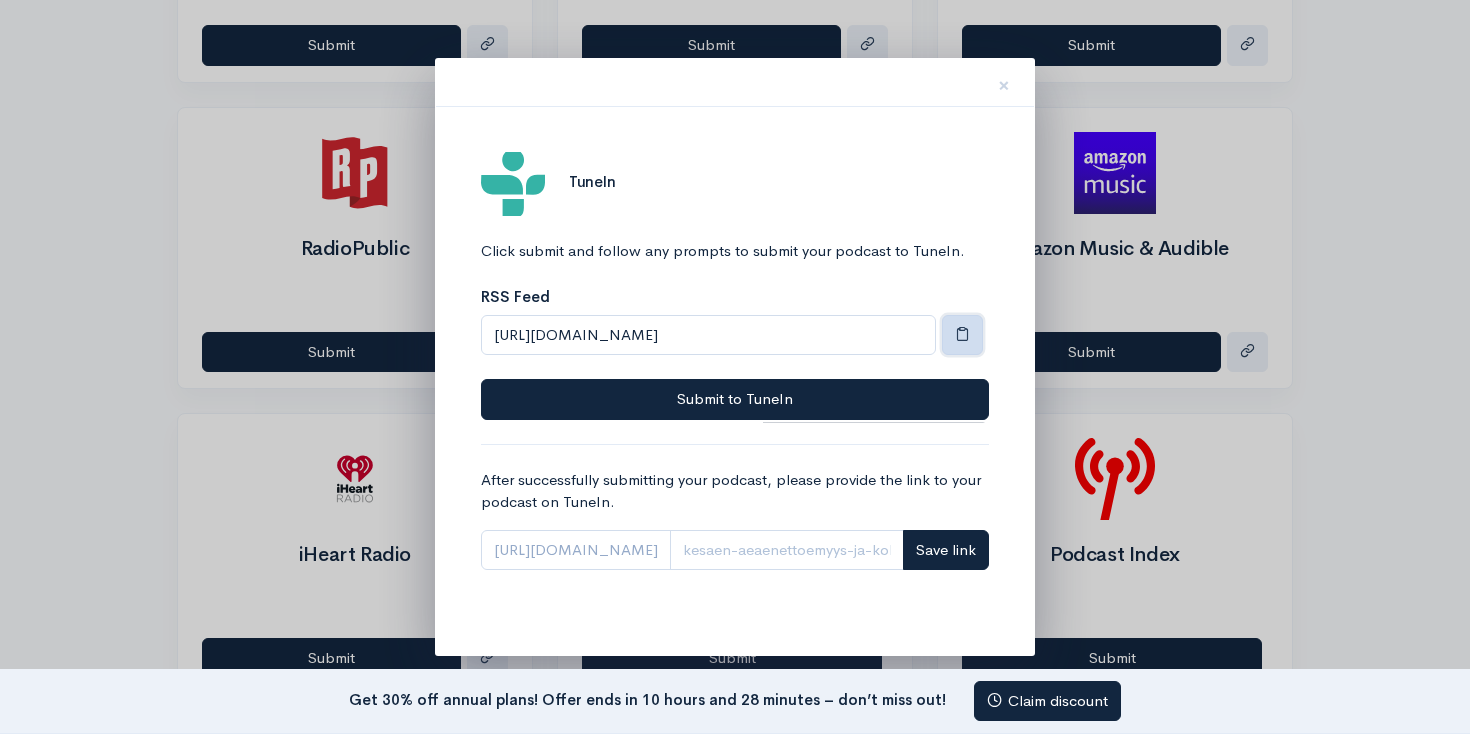 click at bounding box center (962, 333) 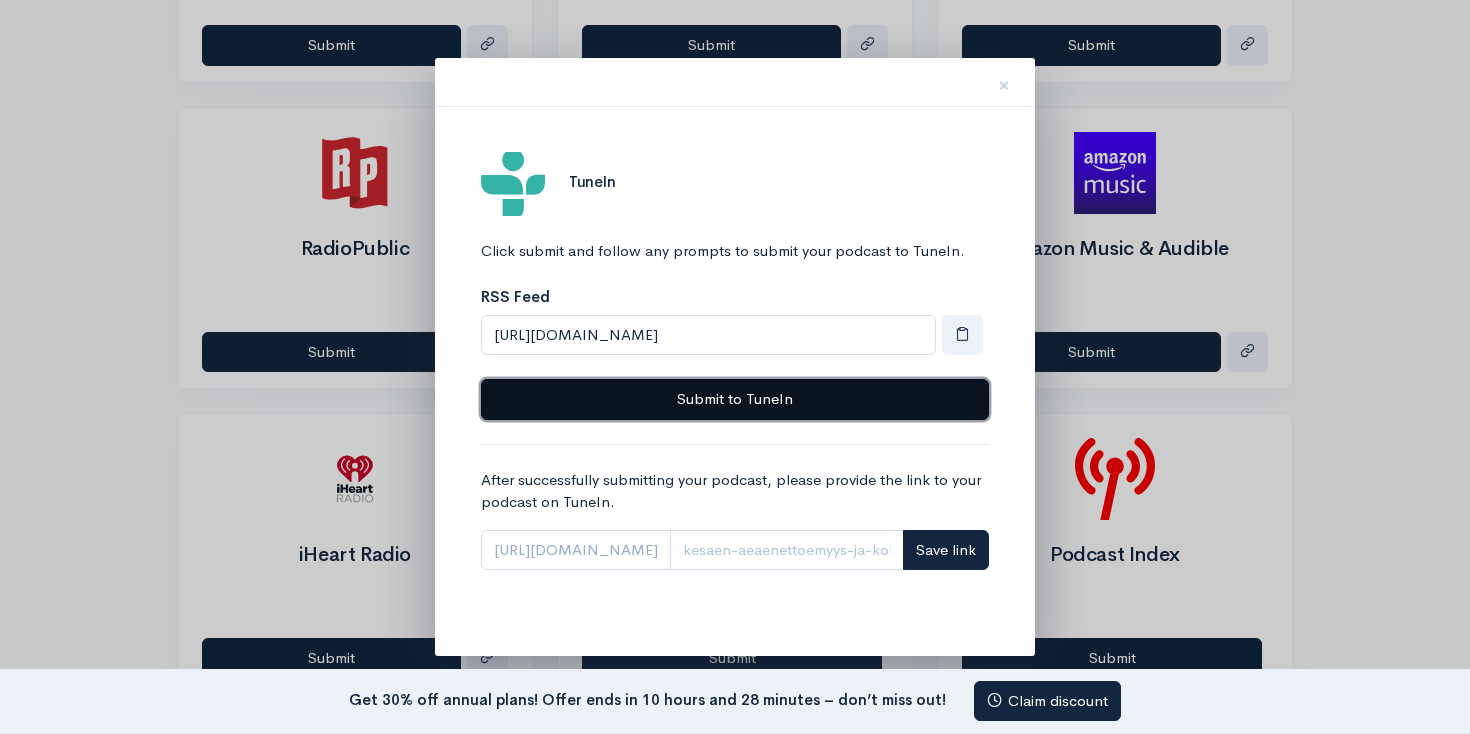 click on "Submit to TuneIn" at bounding box center [735, 399] 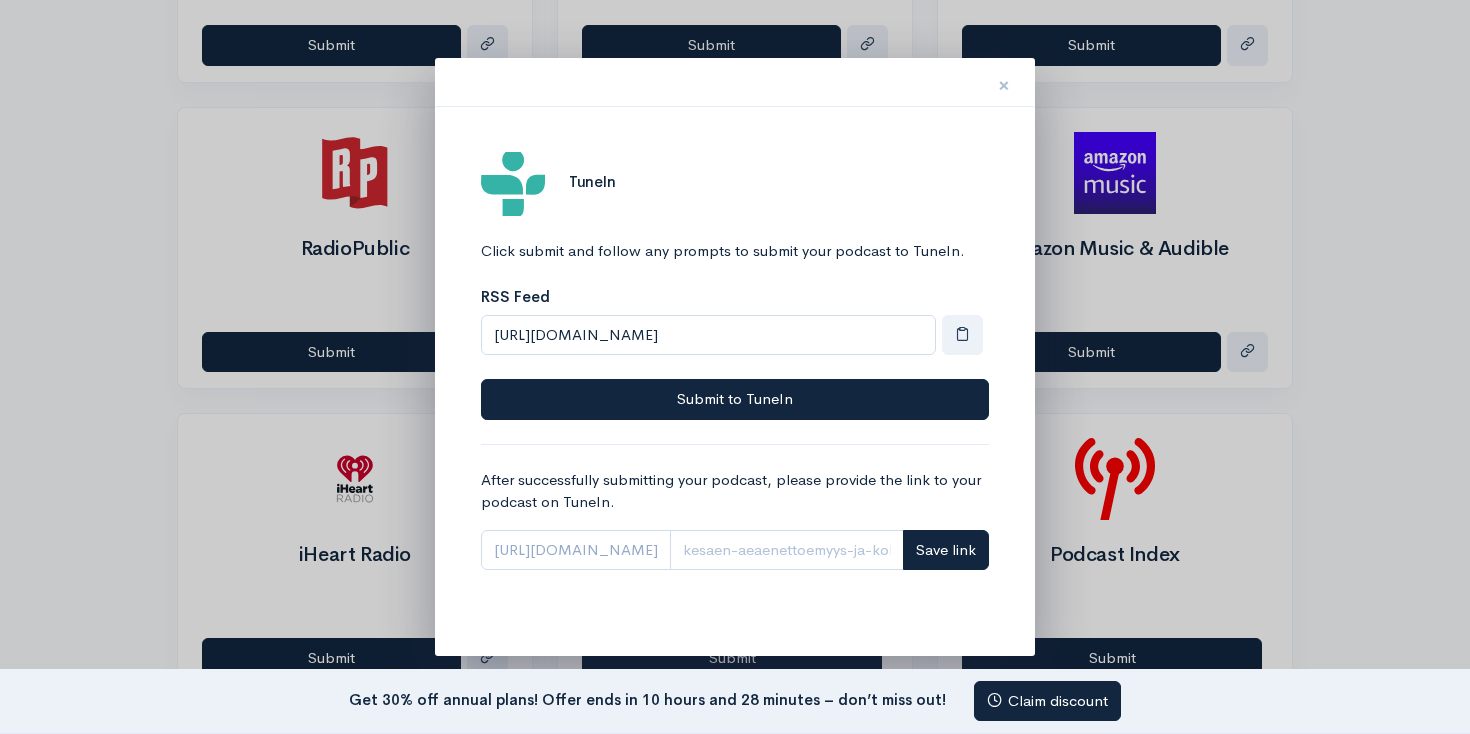 click on "×" at bounding box center (1004, 85) 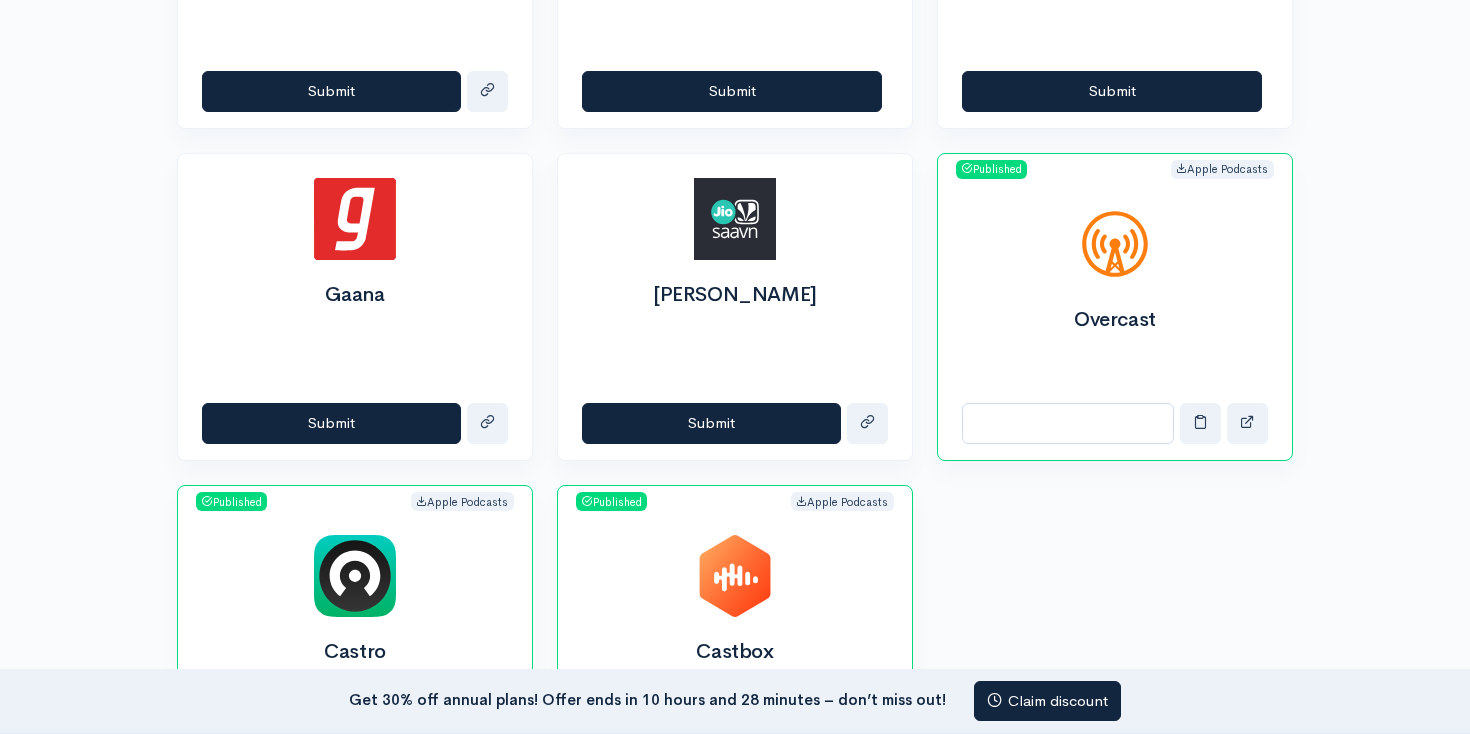 scroll, scrollTop: 2037, scrollLeft: 0, axis: vertical 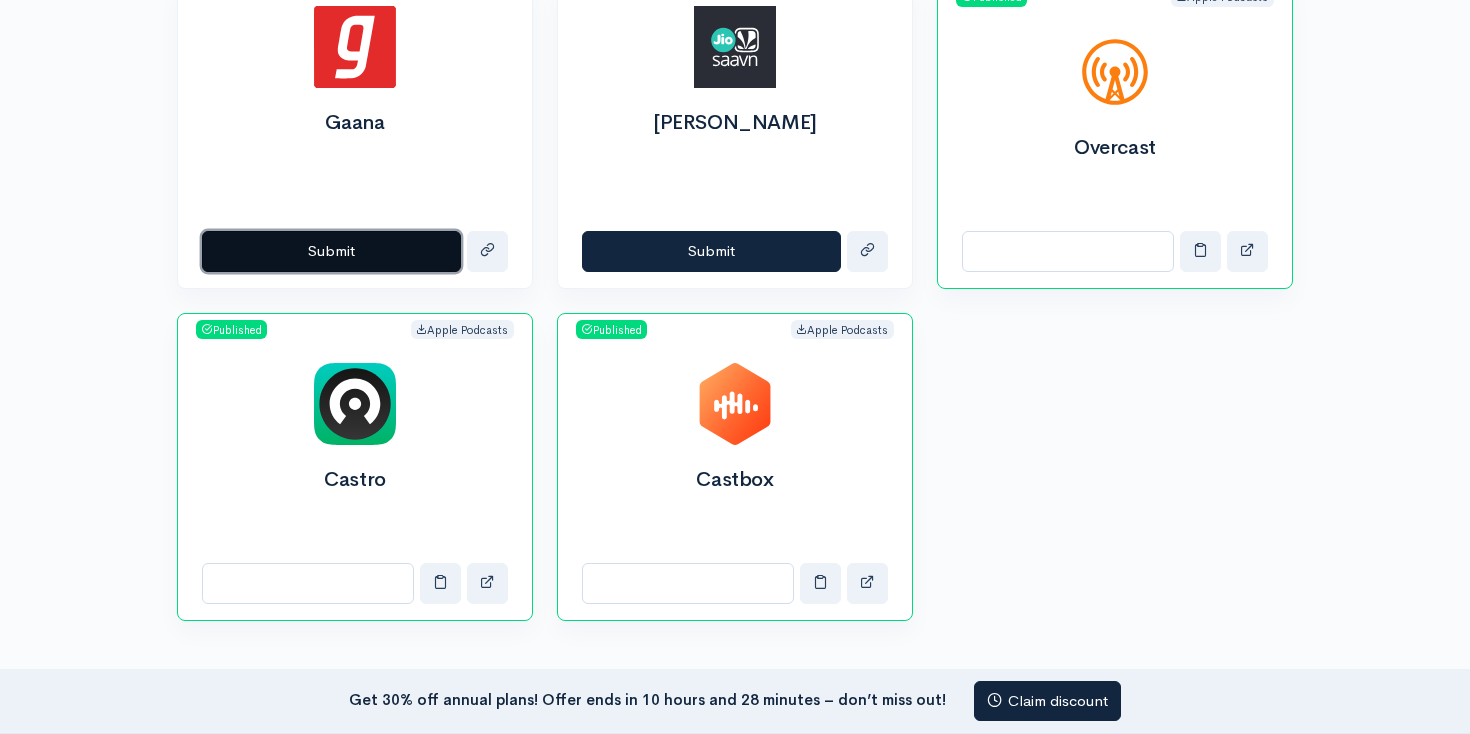 click on "Submit" at bounding box center (331, 251) 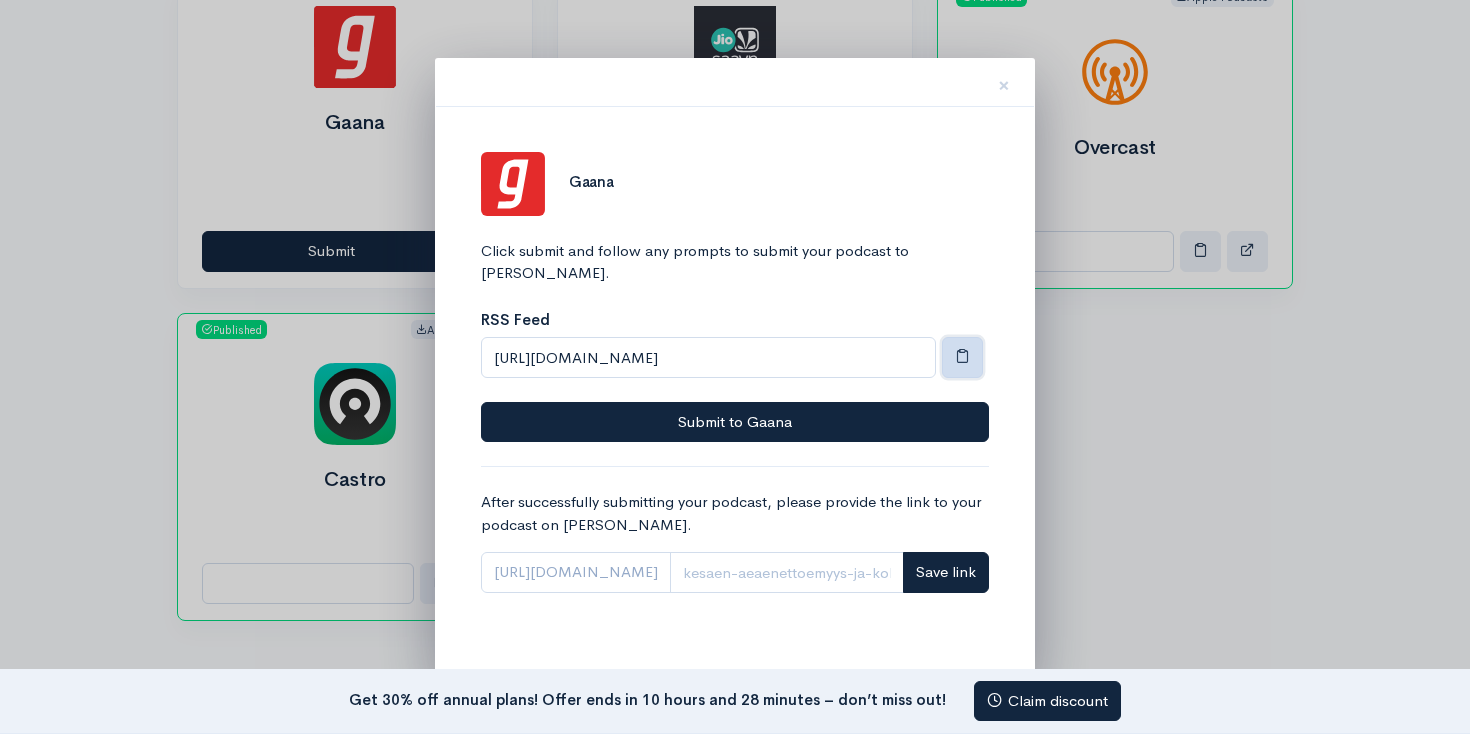 click at bounding box center [962, 355] 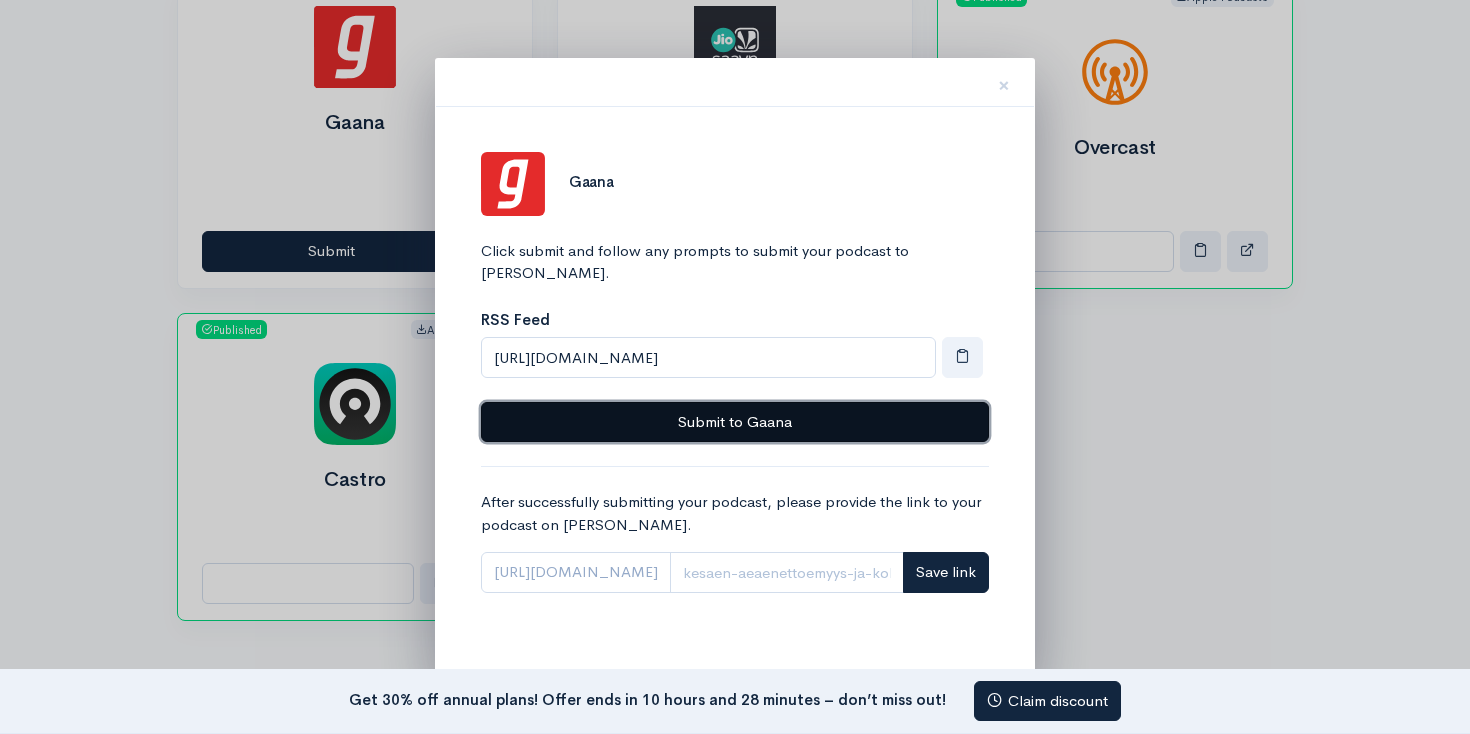 click on "Submit to Gaana" at bounding box center (735, 422) 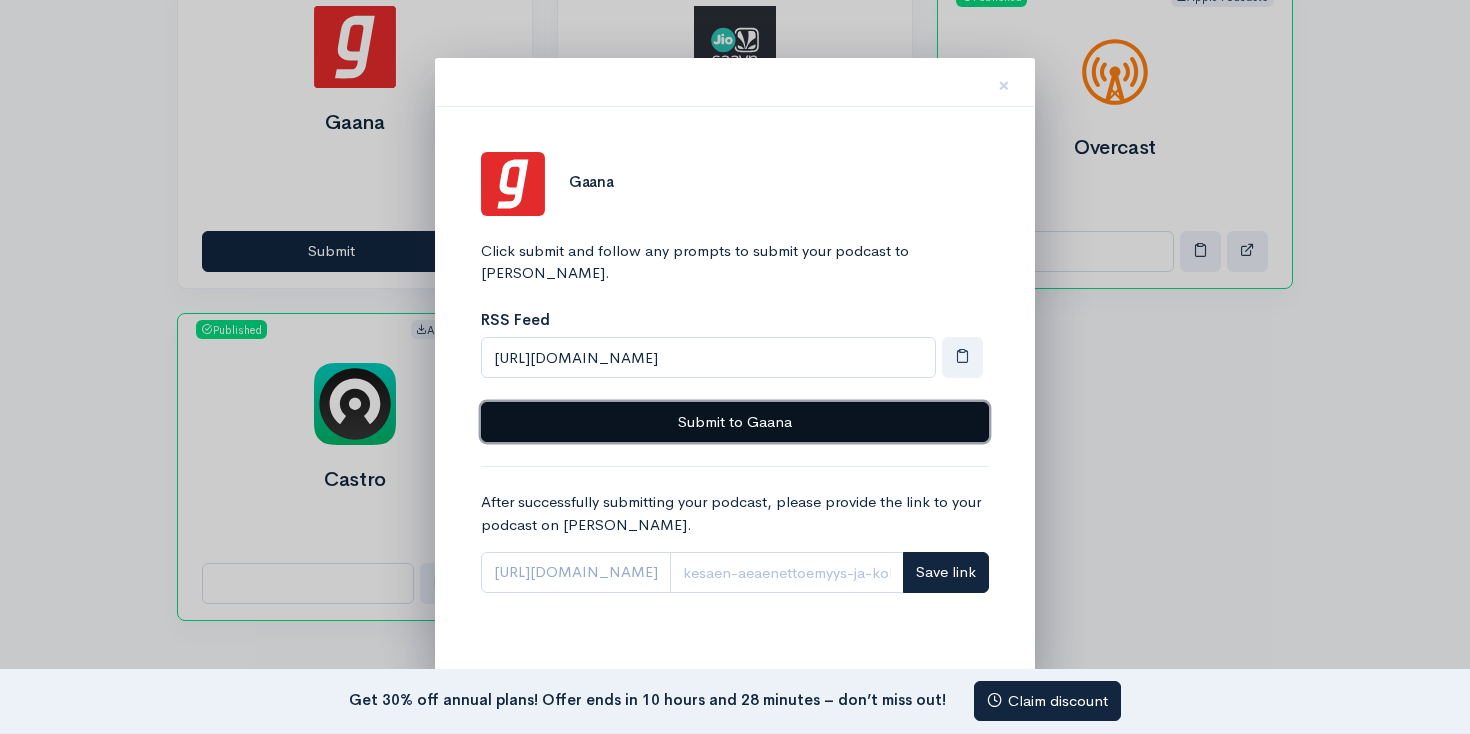 click on "Submit to Gaana" at bounding box center [735, 422] 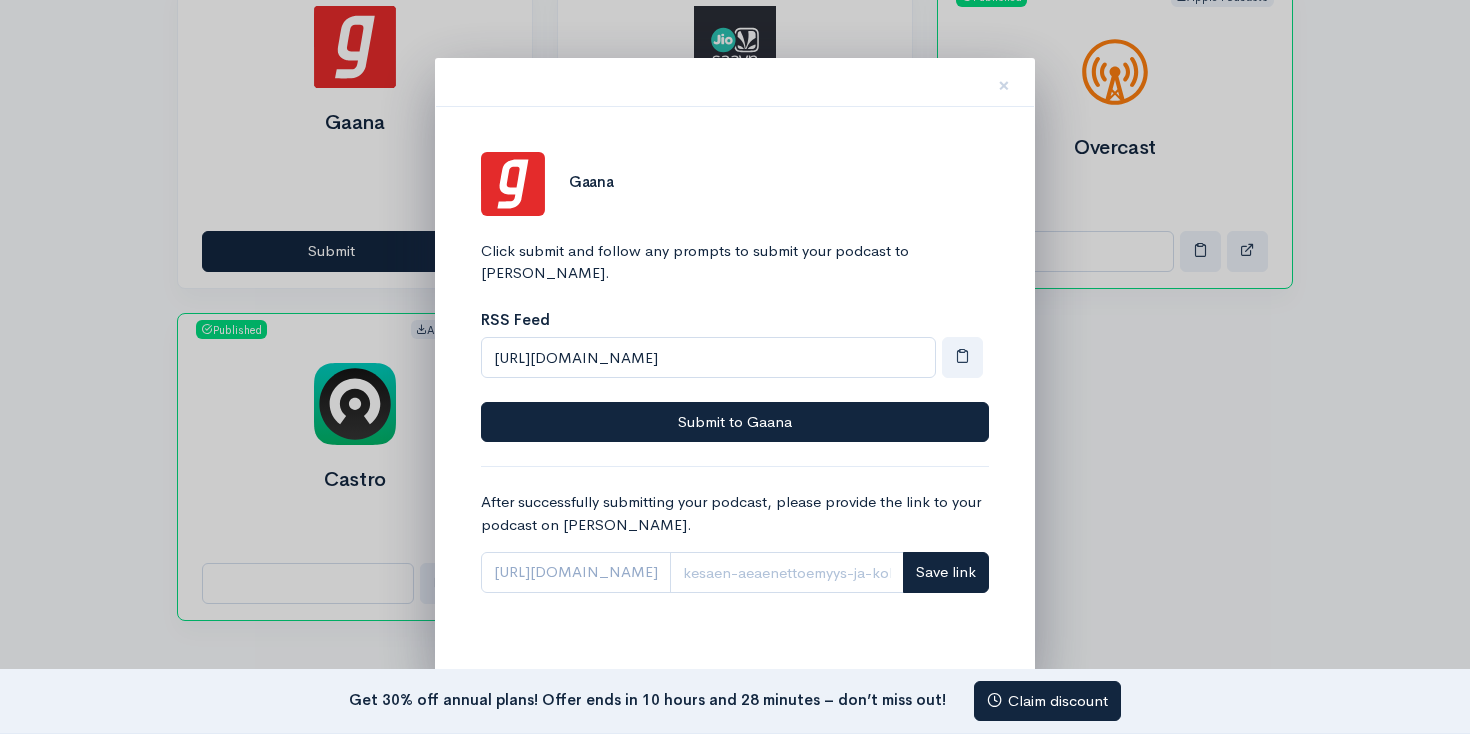 click at bounding box center (735, 367) 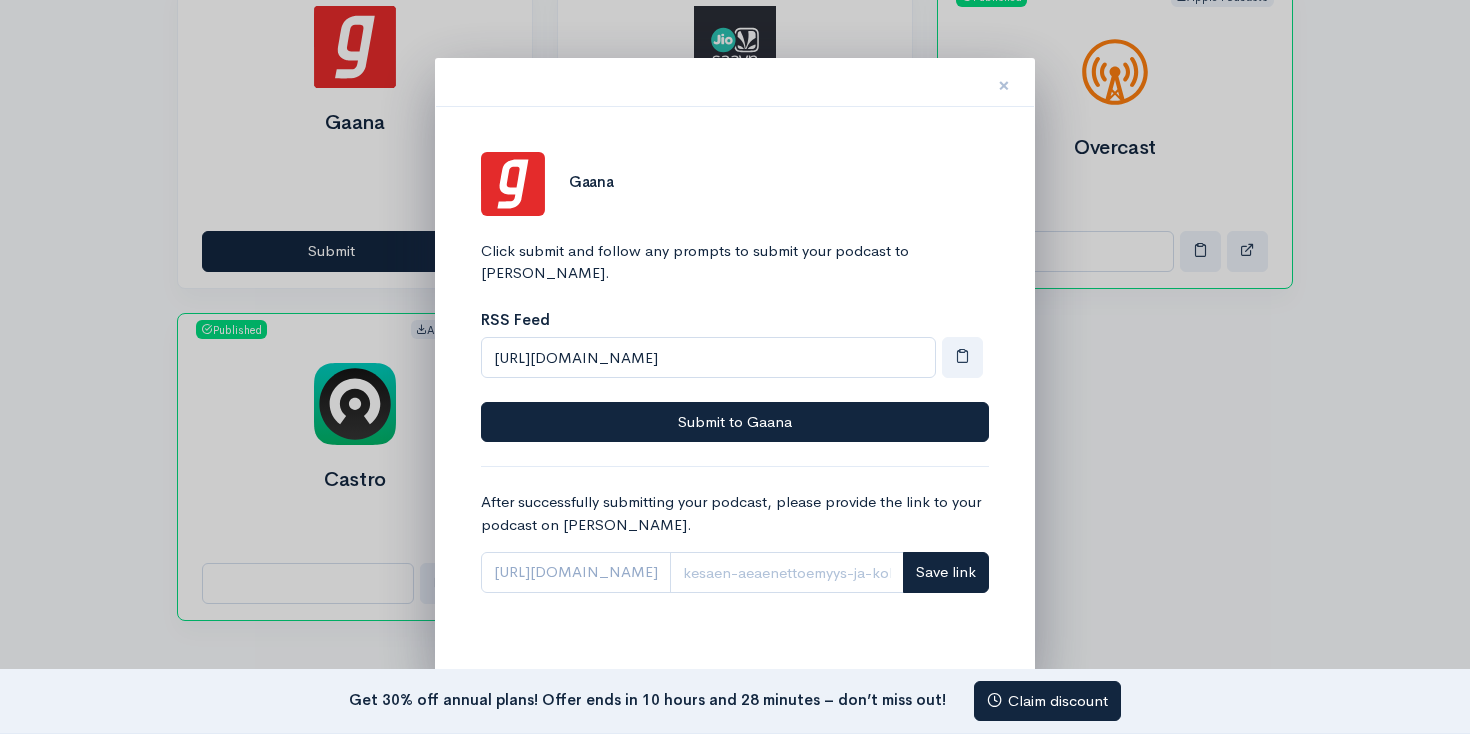 click on "×" at bounding box center (1004, 85) 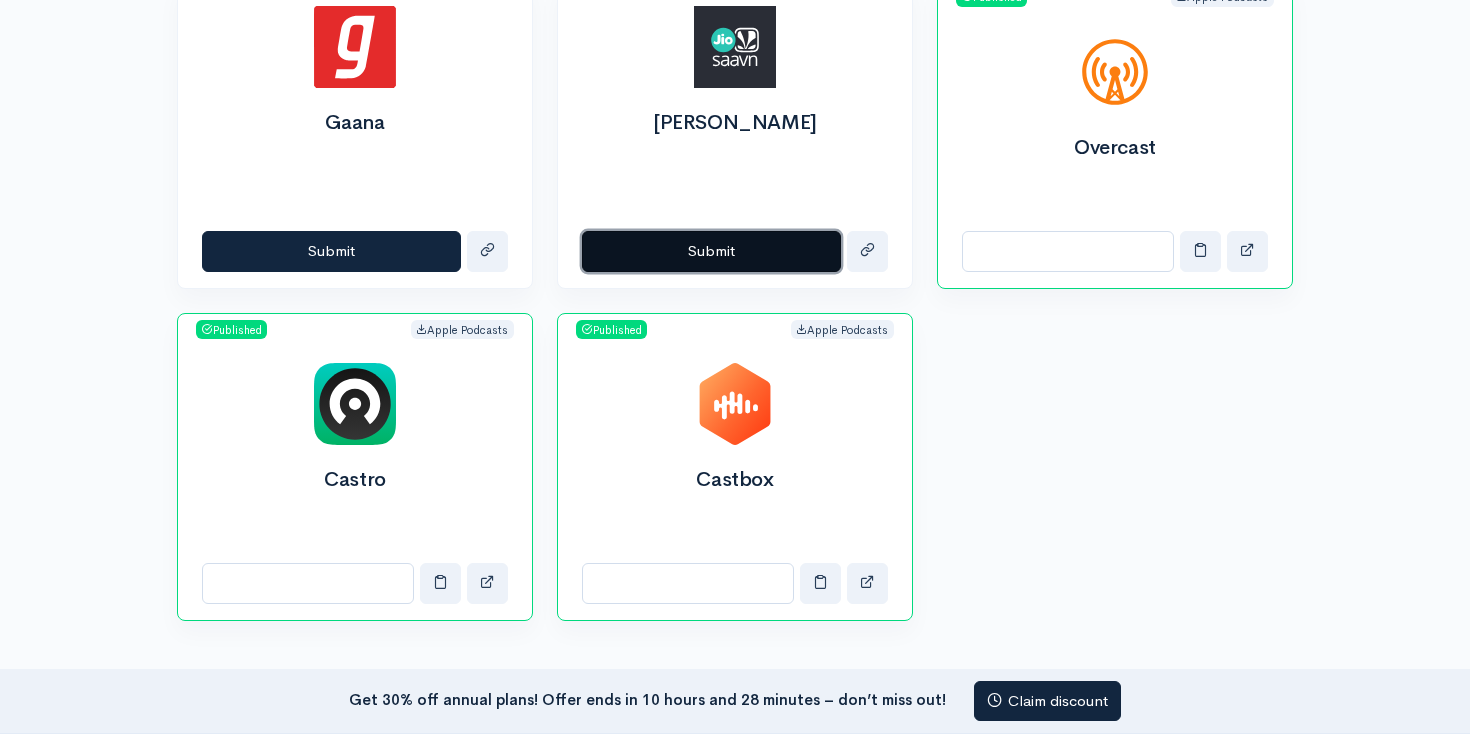 click on "Submit" at bounding box center (711, 251) 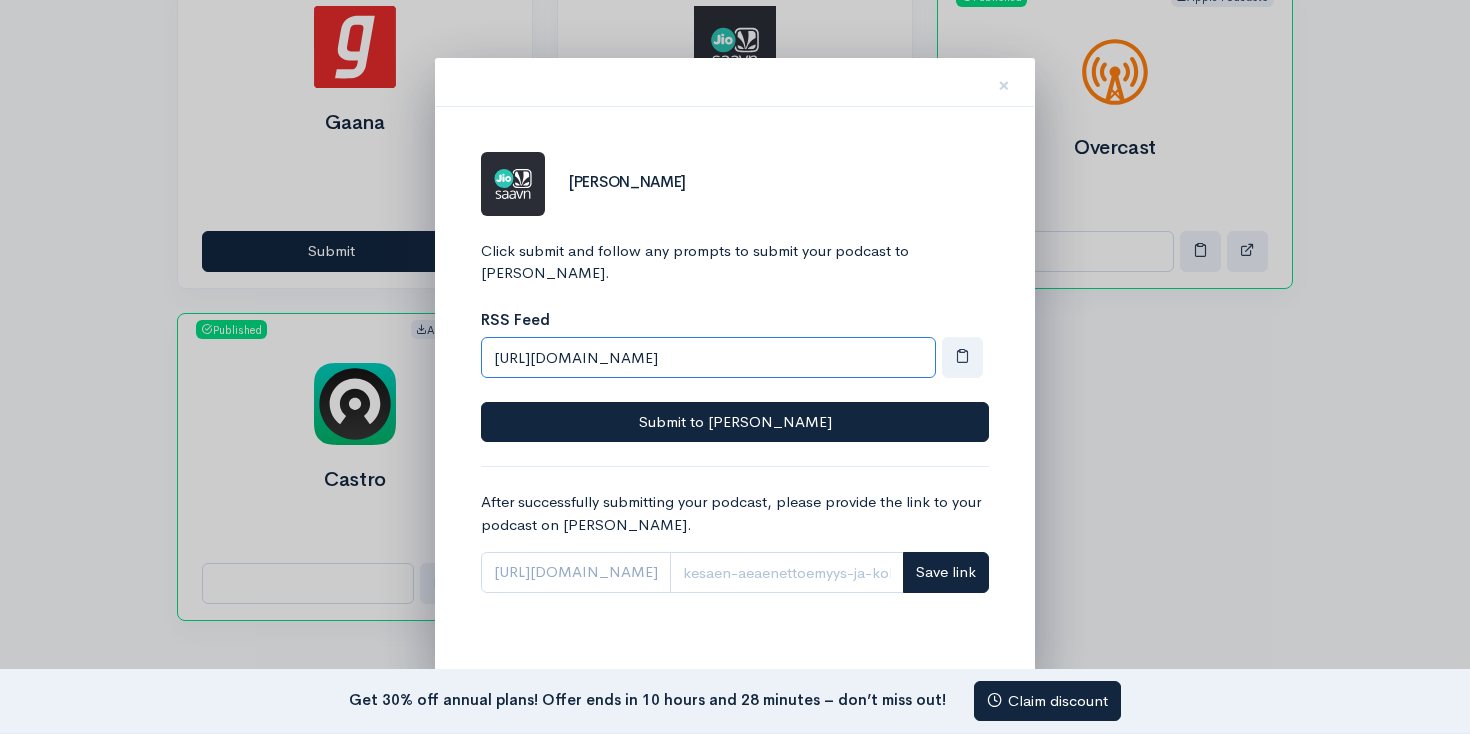 click on "[URL][DOMAIN_NAME]" at bounding box center (708, 357) 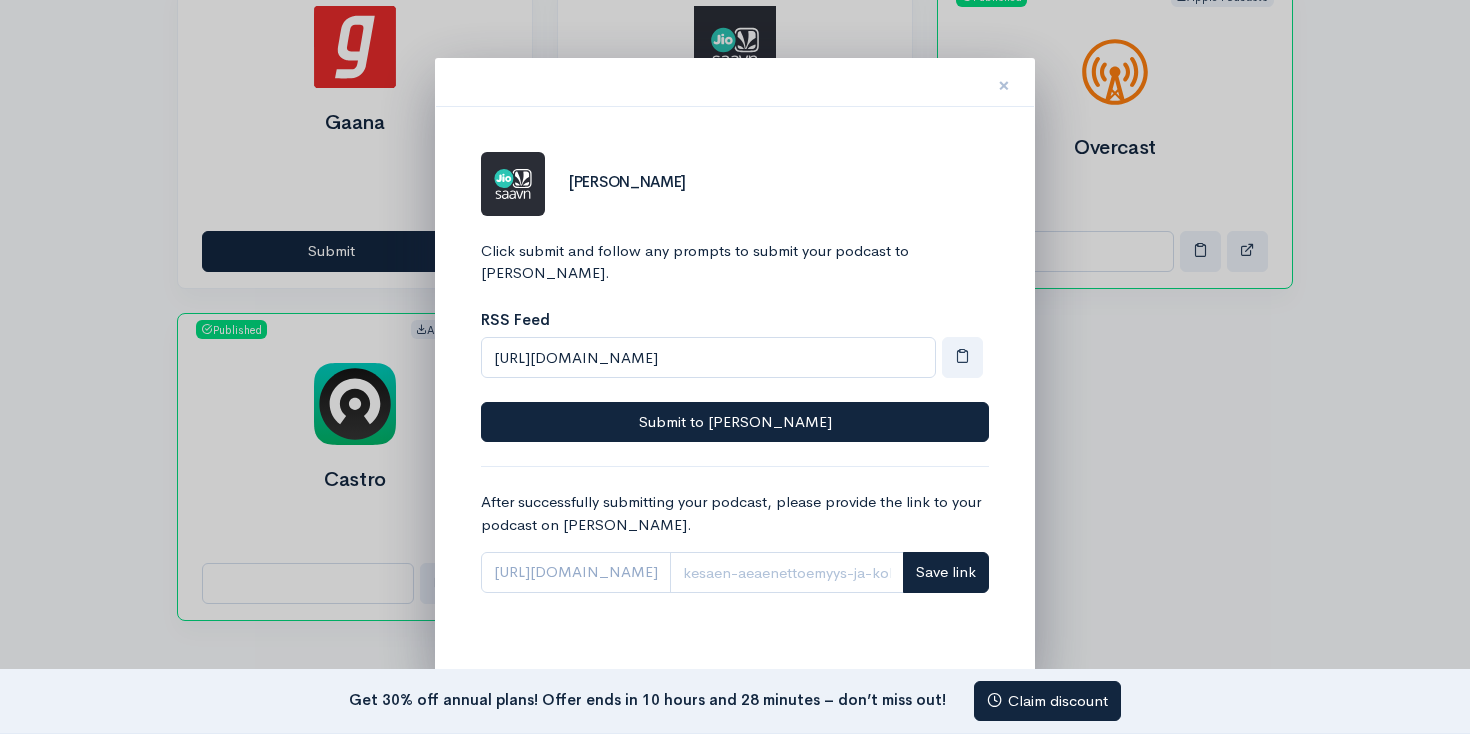 click on "×" at bounding box center [1004, 82] 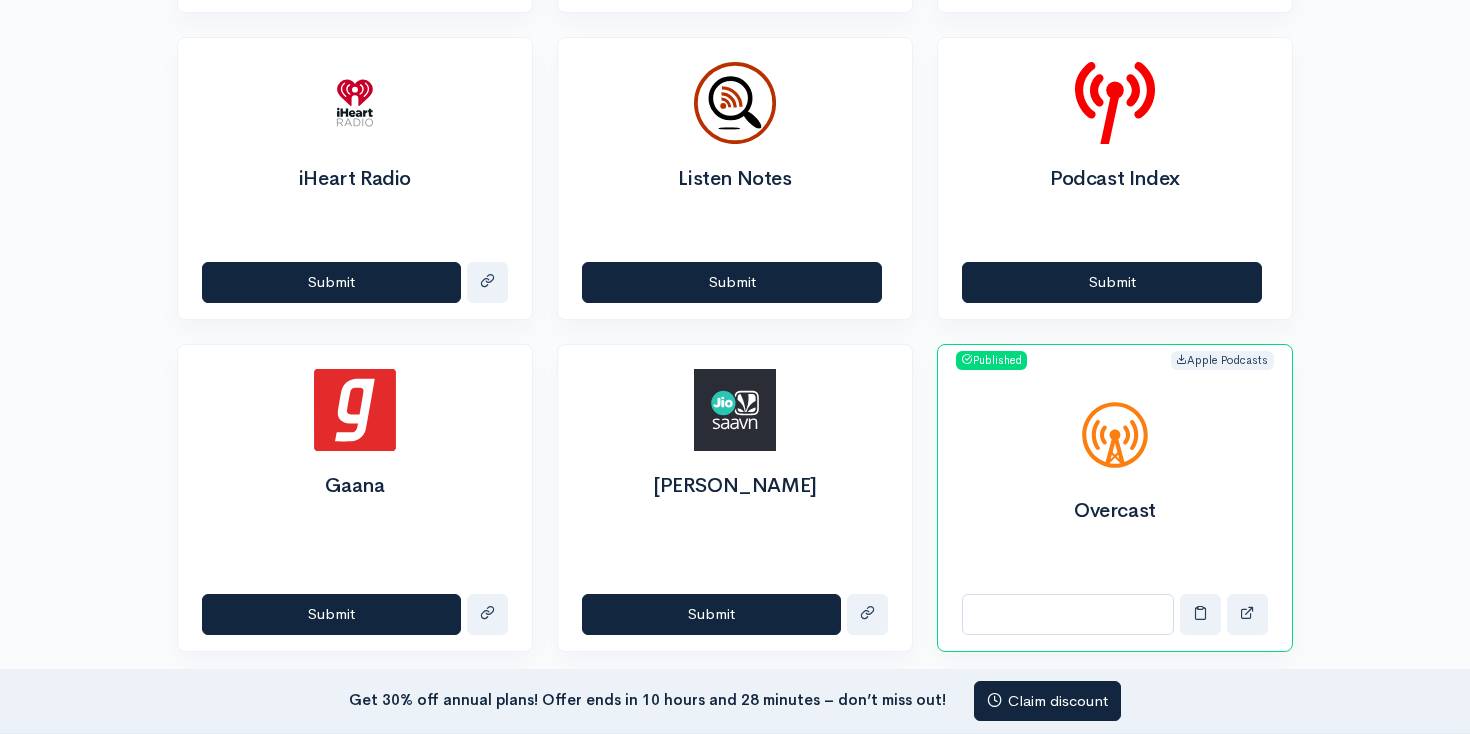 scroll, scrollTop: 1452, scrollLeft: 0, axis: vertical 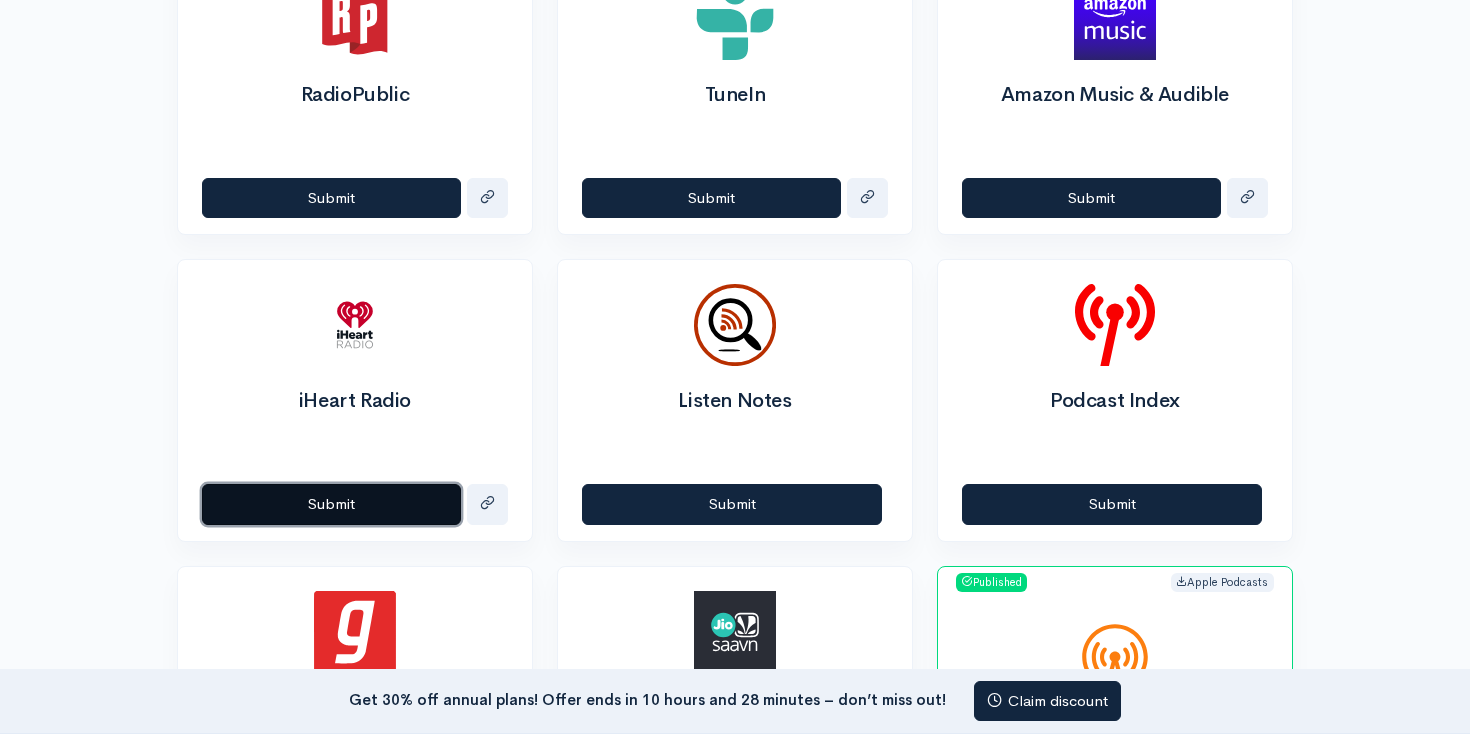 click on "Submit" at bounding box center [331, 504] 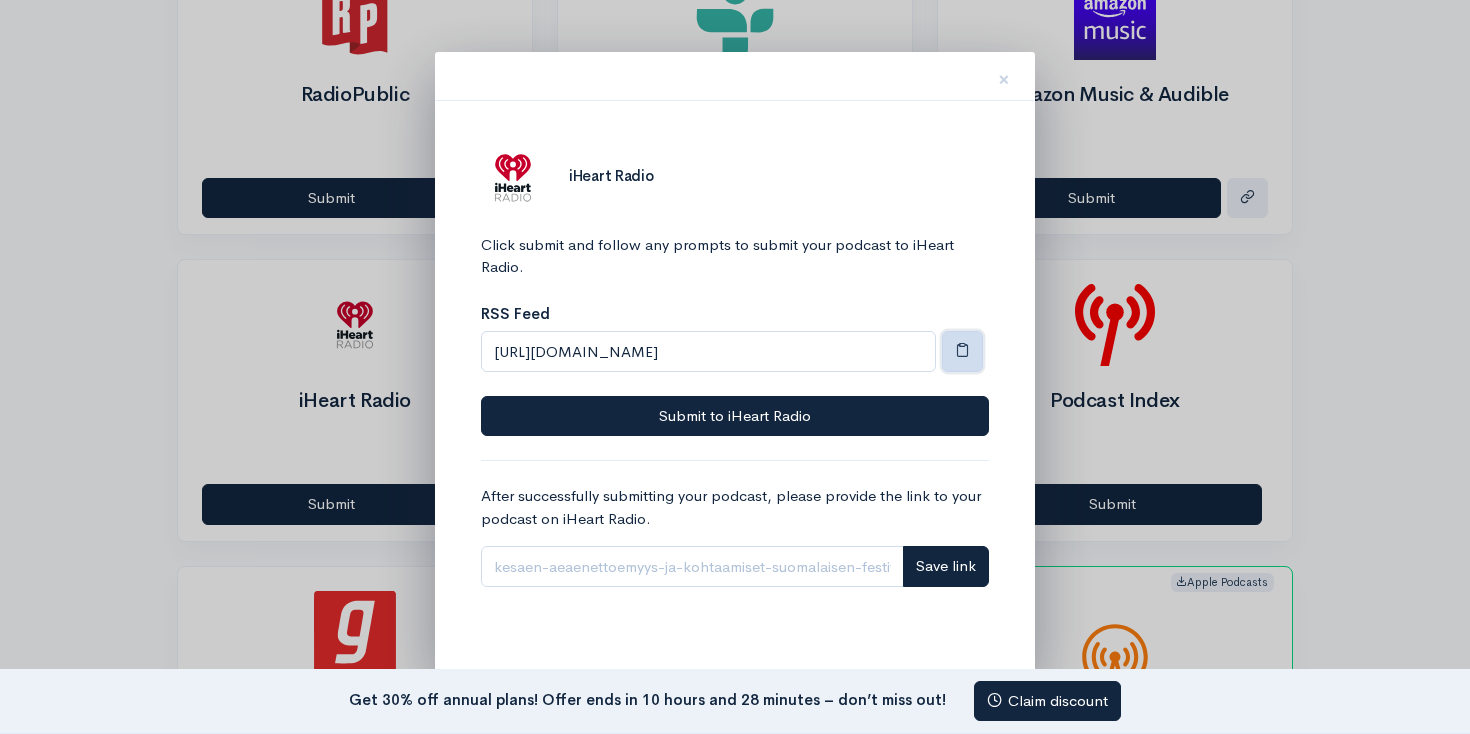 click at bounding box center [962, 351] 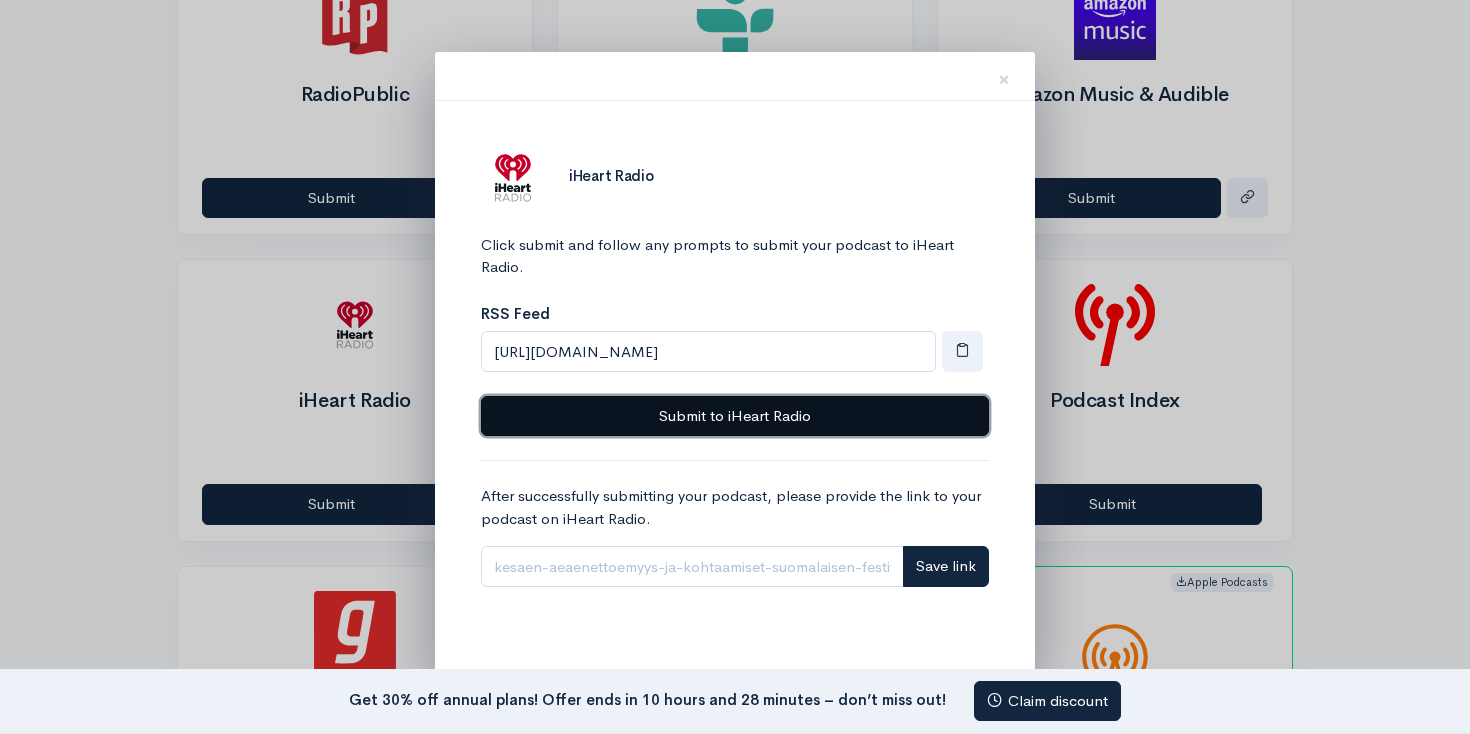 click on "Submit to iHeart Radio" at bounding box center (735, 416) 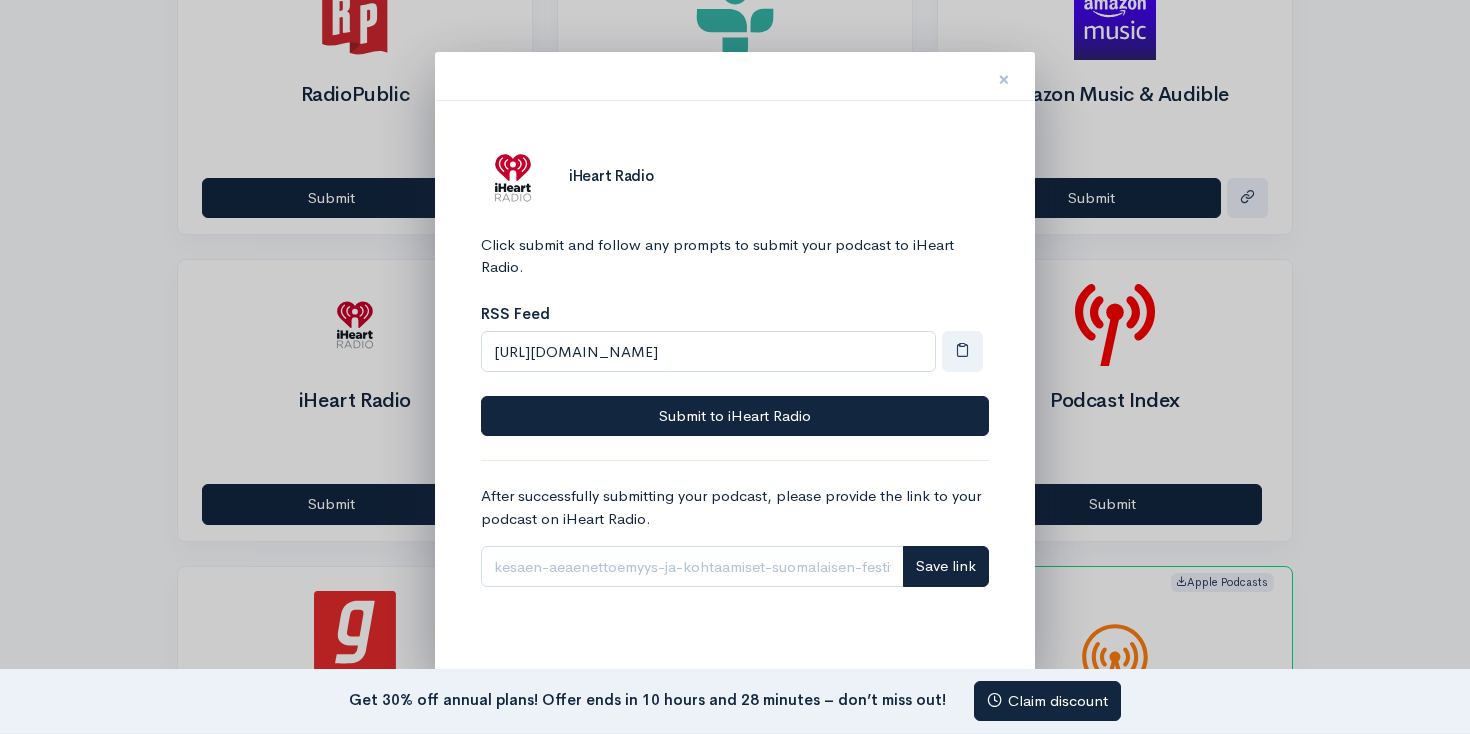 click on "×" at bounding box center (1004, 79) 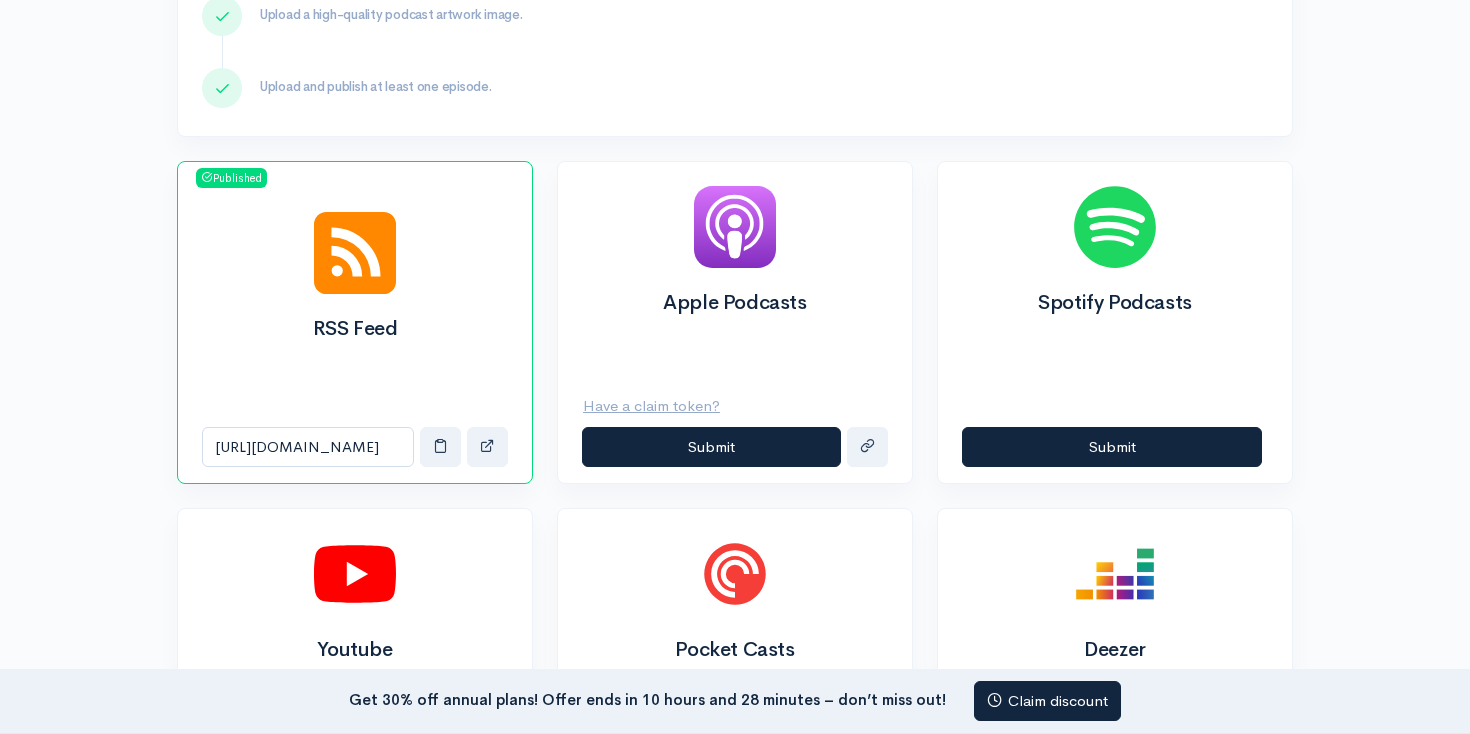 scroll, scrollTop: 503, scrollLeft: 0, axis: vertical 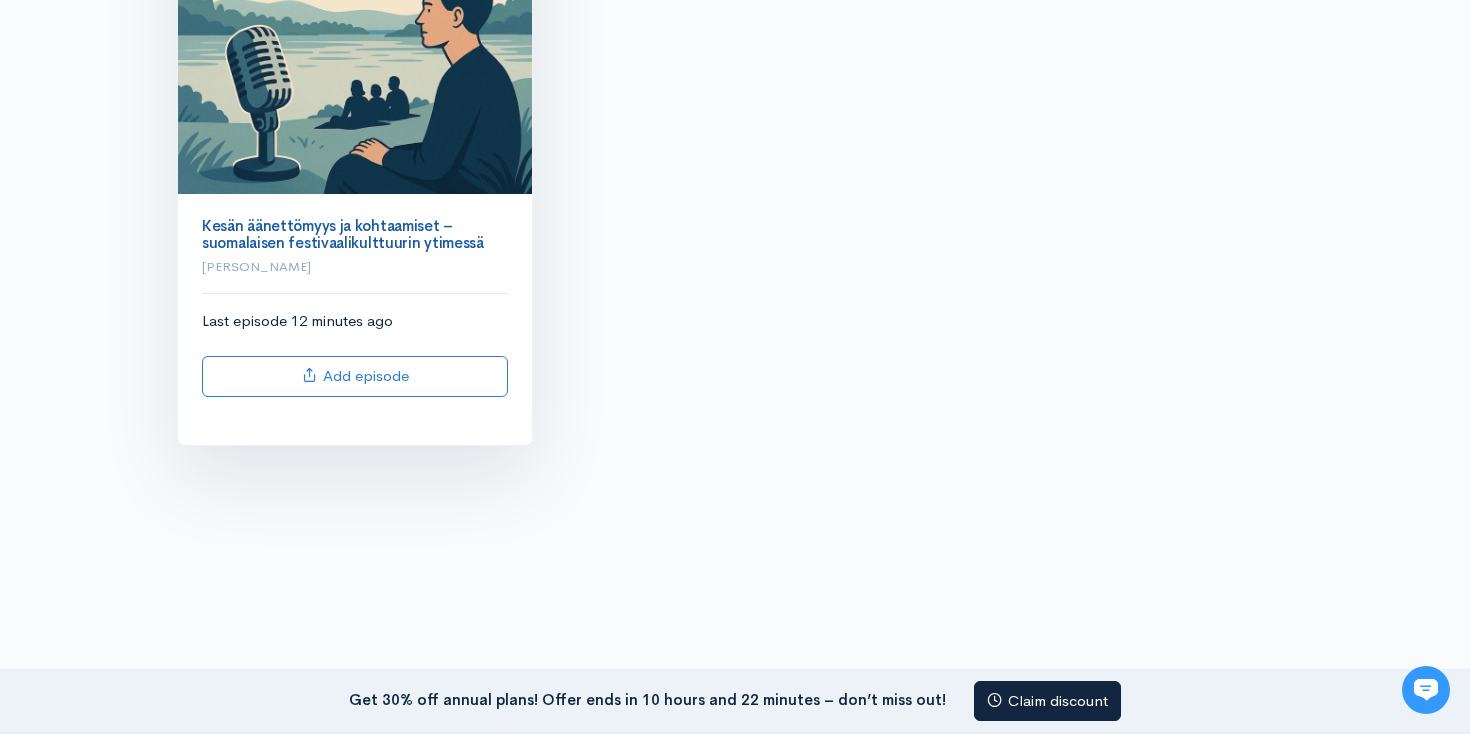 click on "Kesän äänettömyys ja kohtaamiset – suomalaisen festivaalikulttuurin ytimessä" at bounding box center (343, 234) 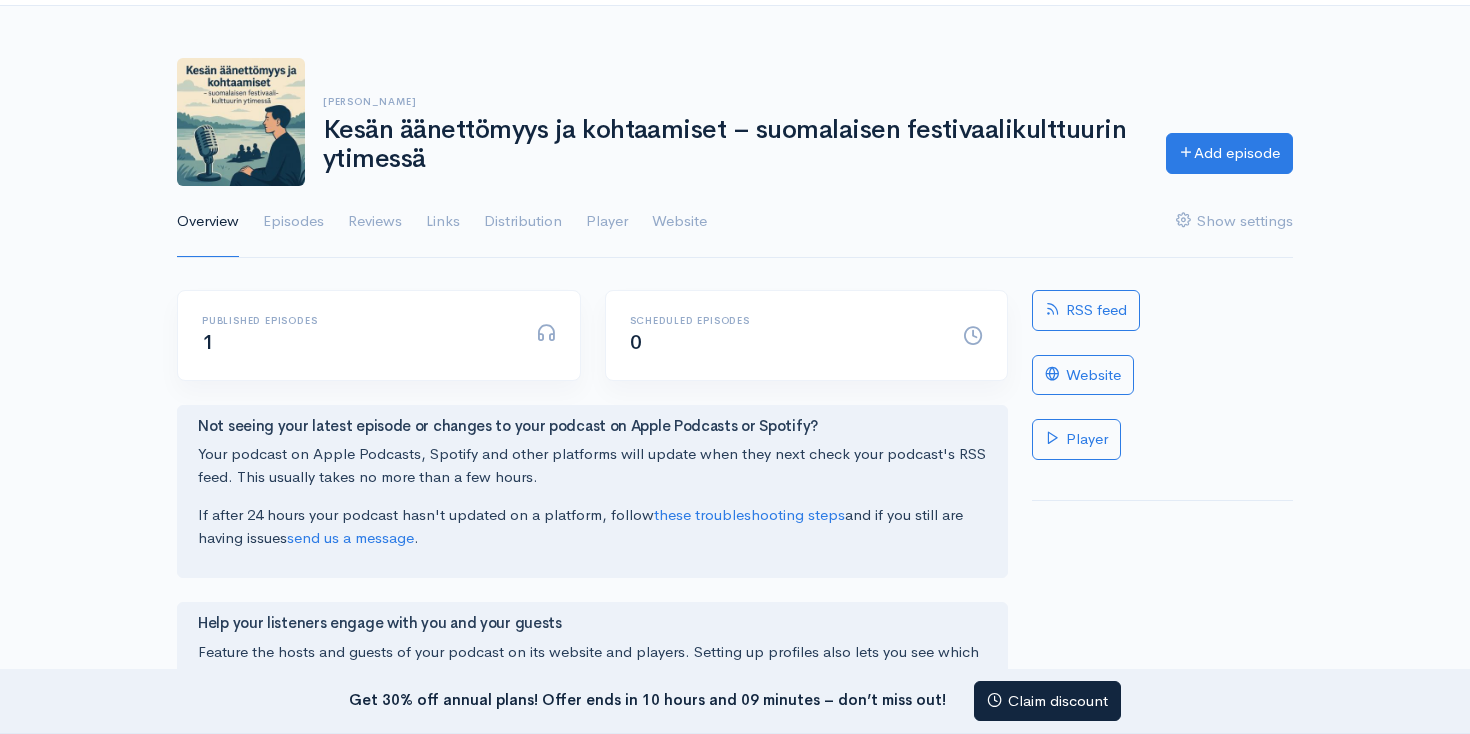 scroll, scrollTop: 0, scrollLeft: 0, axis: both 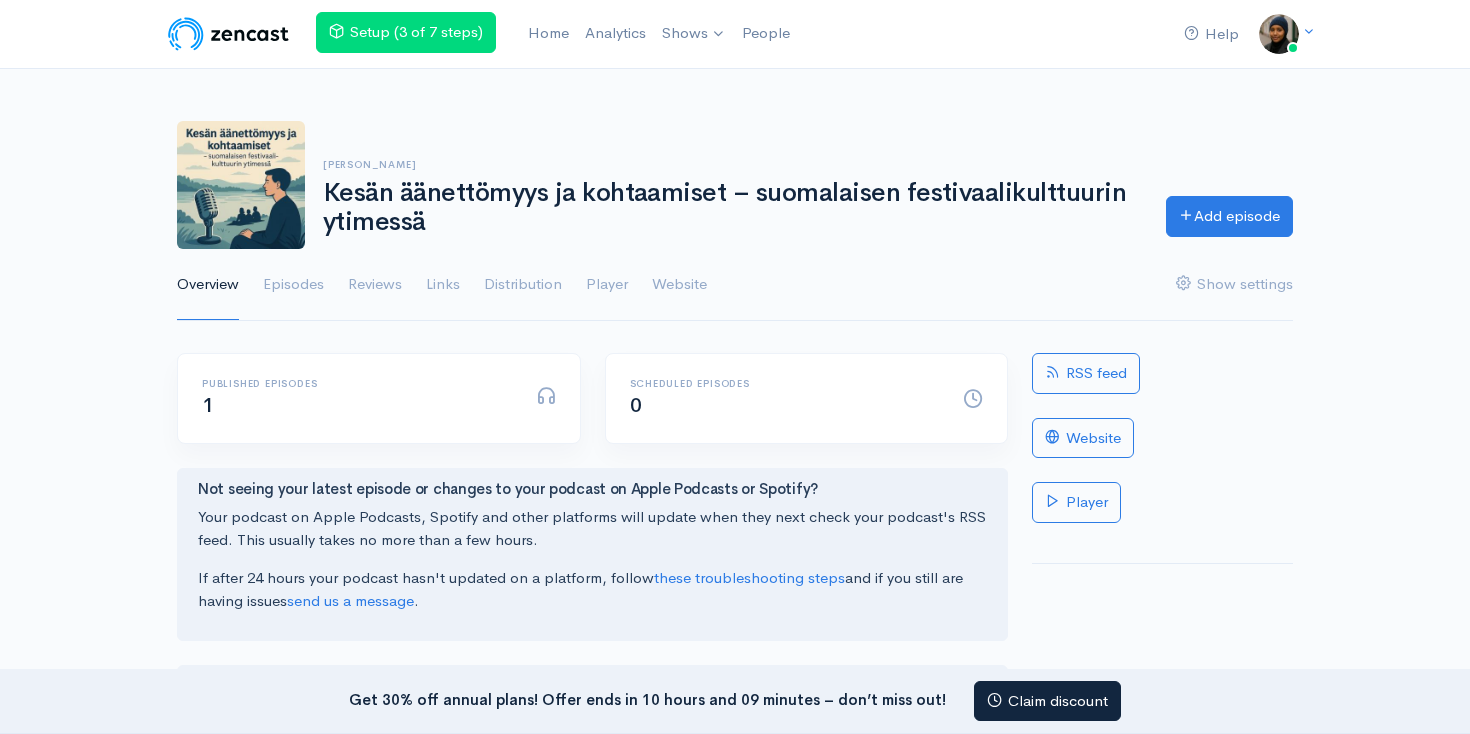 click on "Kesän äänettömyys ja kohtaamiset – suomalaisen festivaalikulttuurin ytimessä" at bounding box center (732, 207) 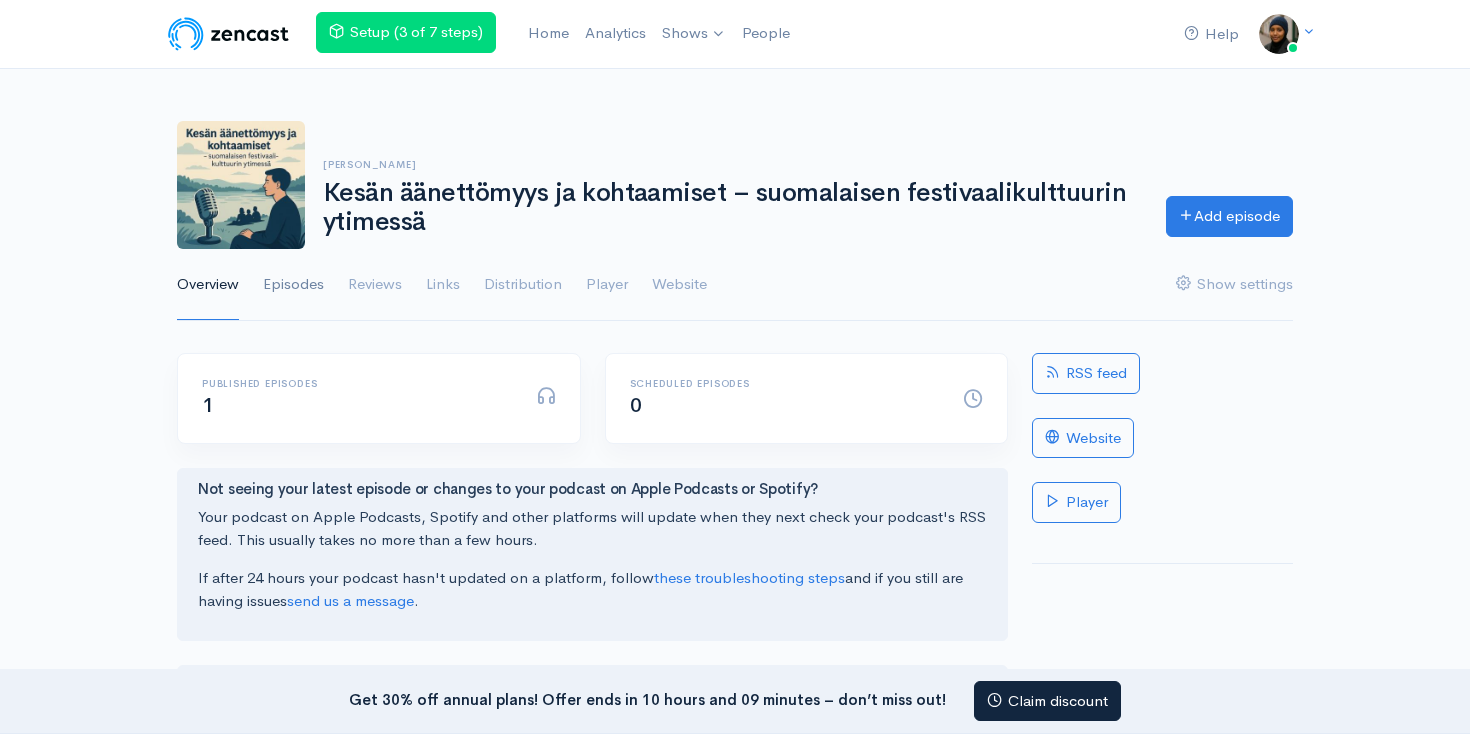 click on "Episodes" at bounding box center [293, 285] 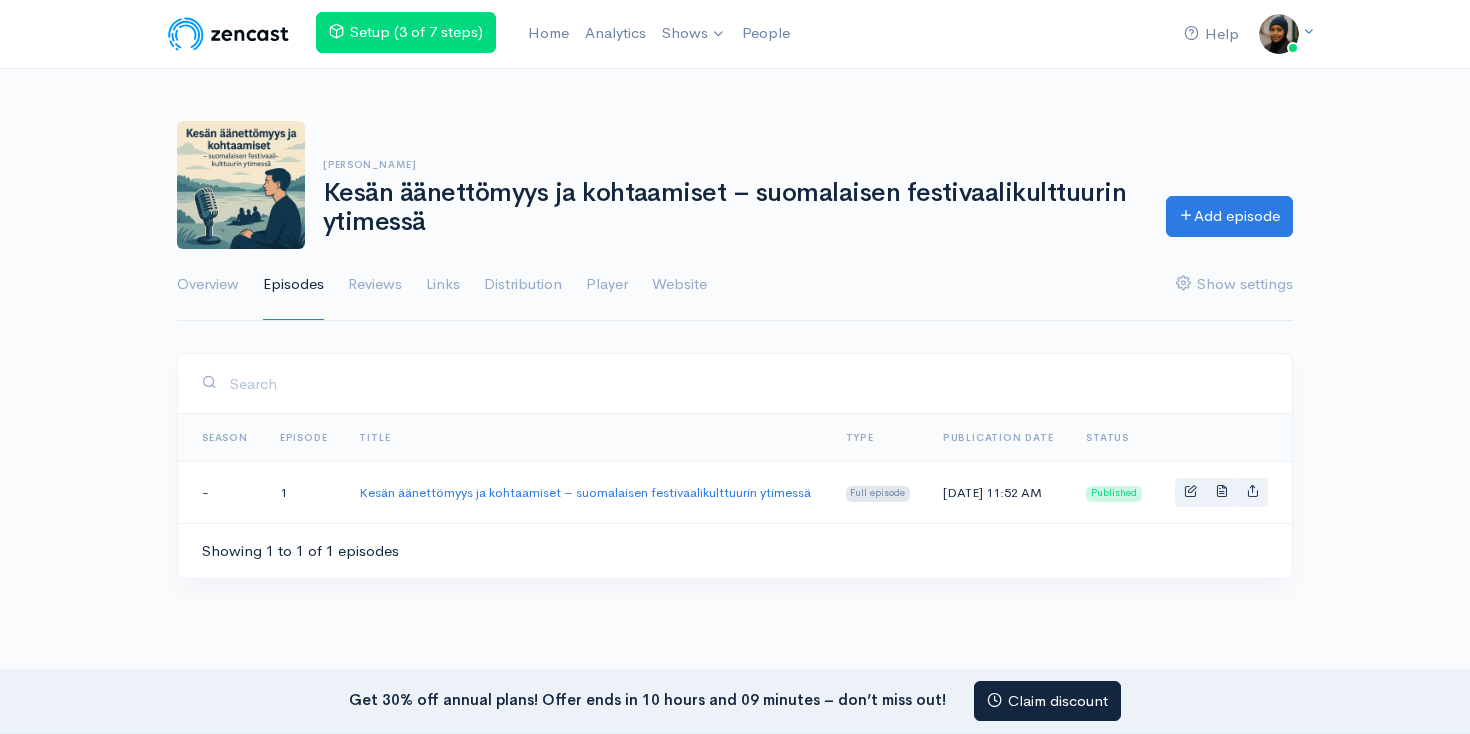 scroll, scrollTop: 0, scrollLeft: 0, axis: both 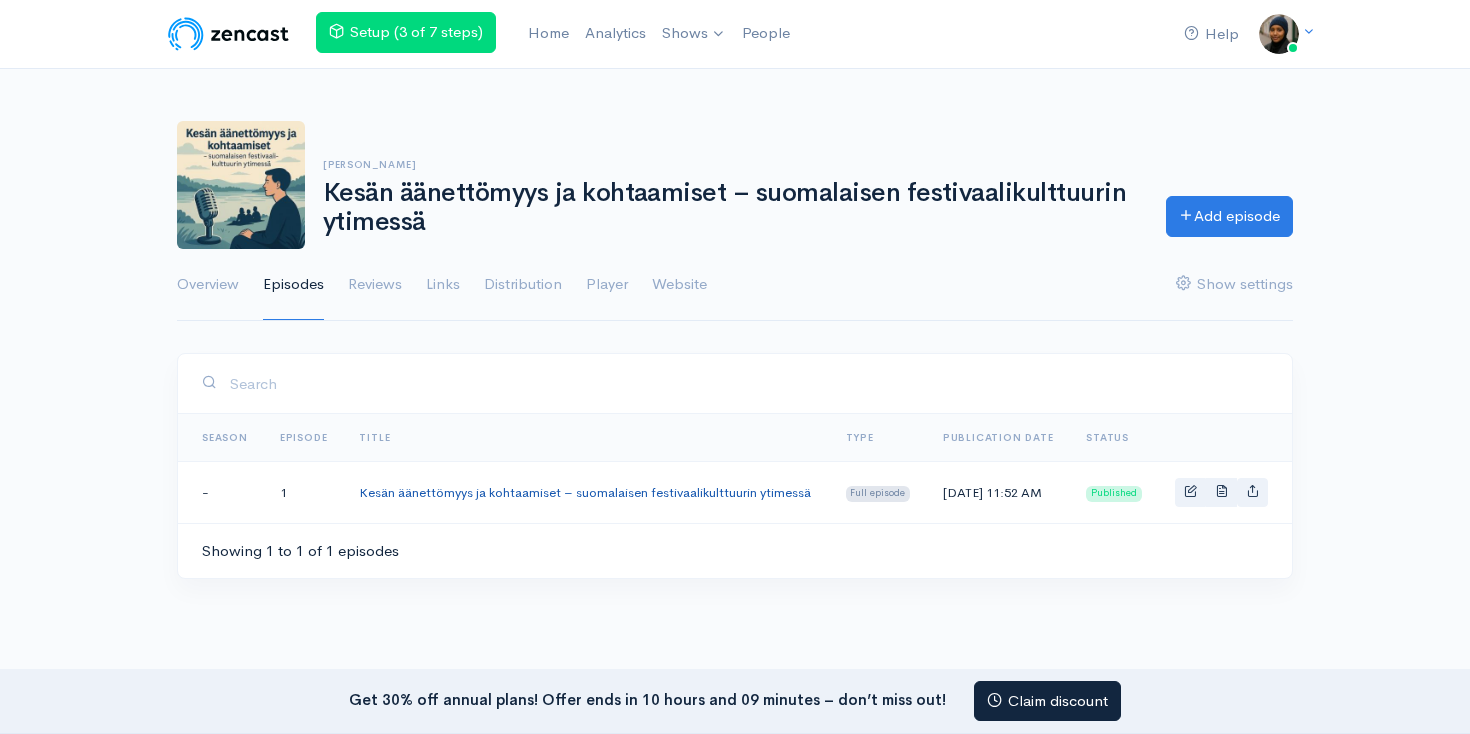 click on "Kesän äänettömyys ja kohtaamiset – suomalaisen festivaalikulttuurin ytimessä" at bounding box center (585, 492) 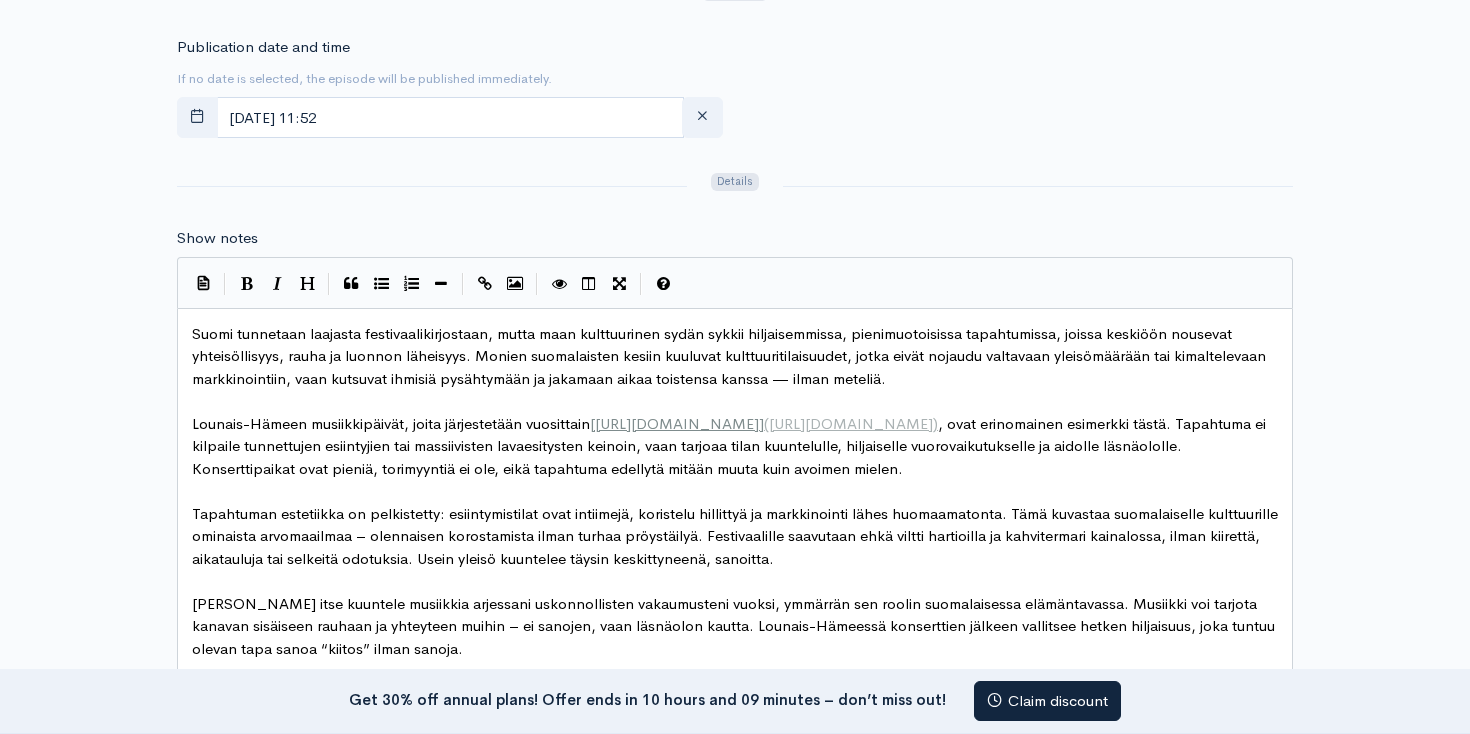 scroll, scrollTop: 977, scrollLeft: 0, axis: vertical 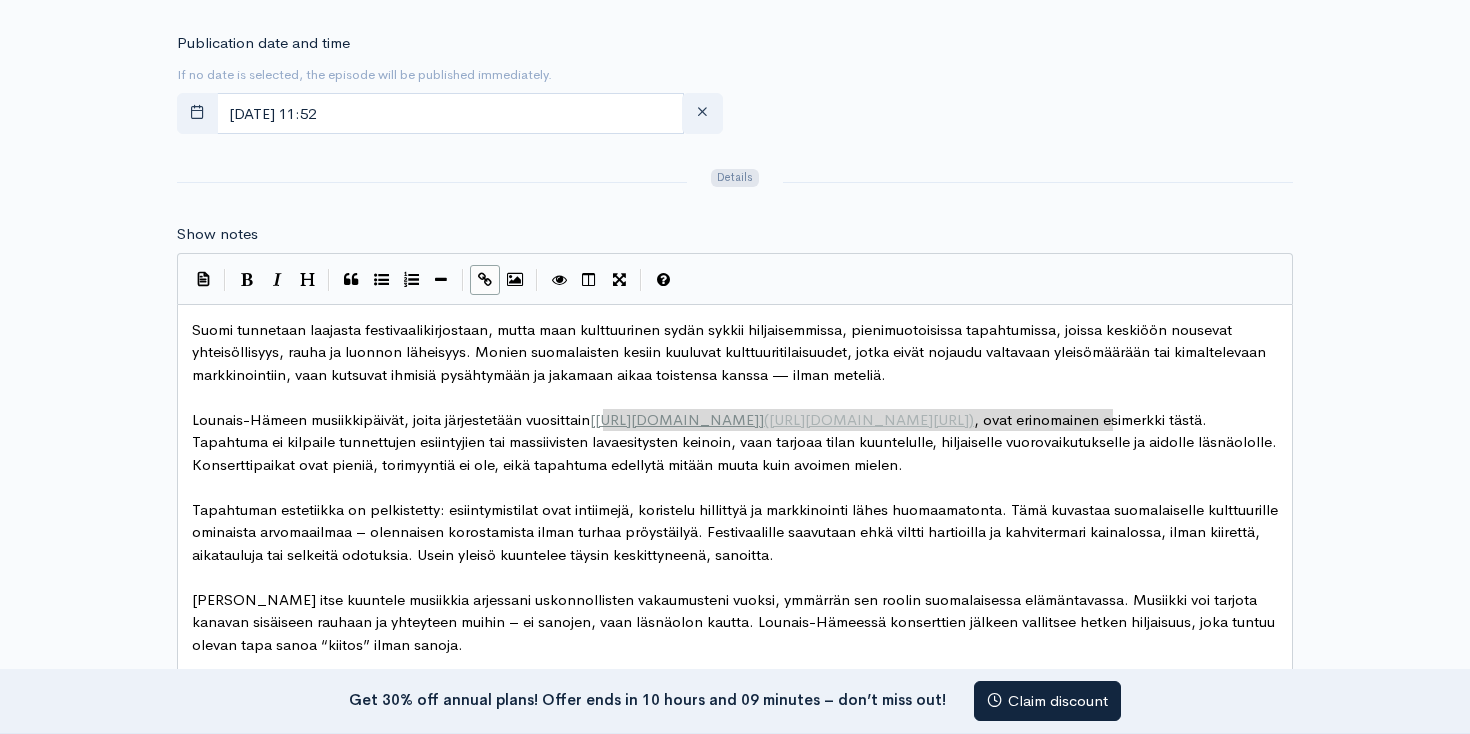type on "https://lounaishameenmusiikkipaivat.fi/](https://lounaishameenmusiikkipaivat.fi/" 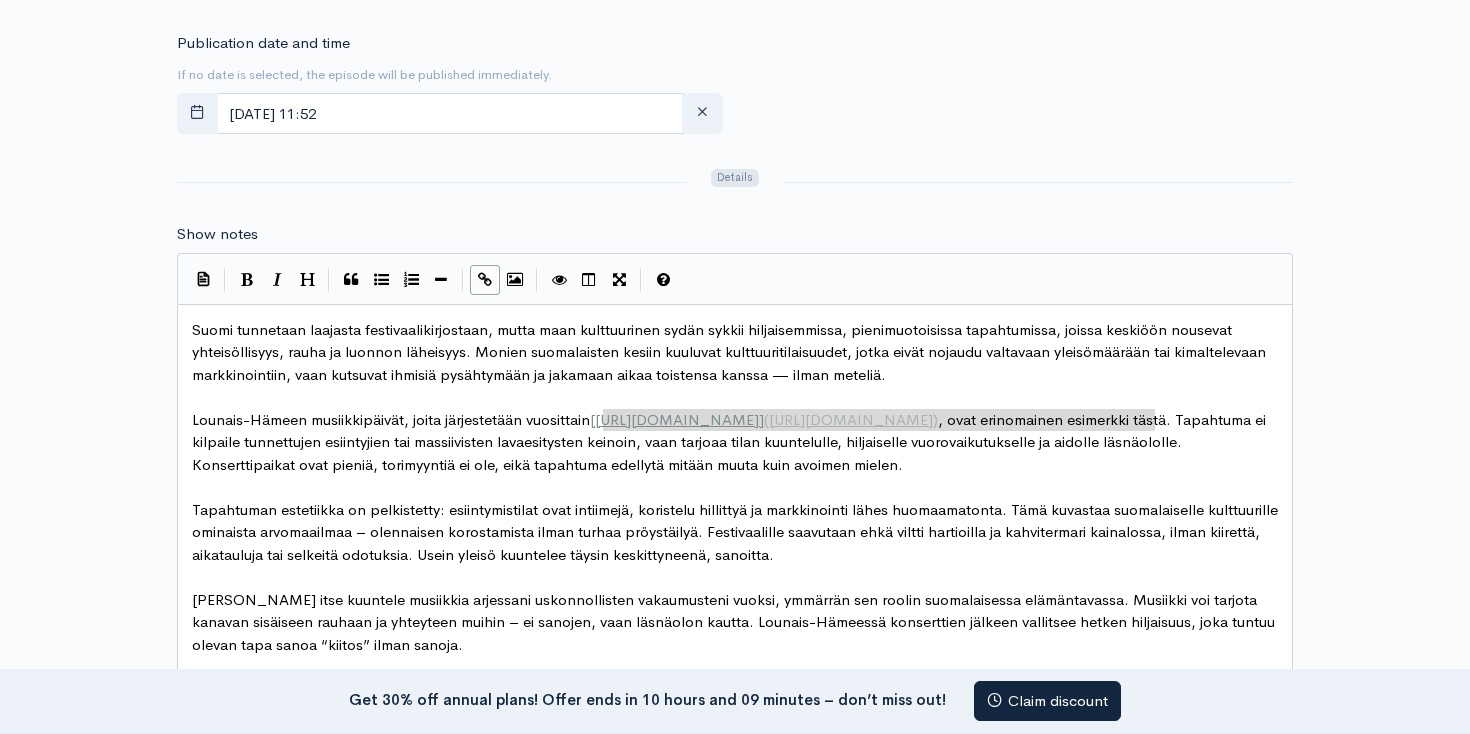 drag, startPoint x: 601, startPoint y: 420, endPoint x: 1157, endPoint y: 419, distance: 556.0009 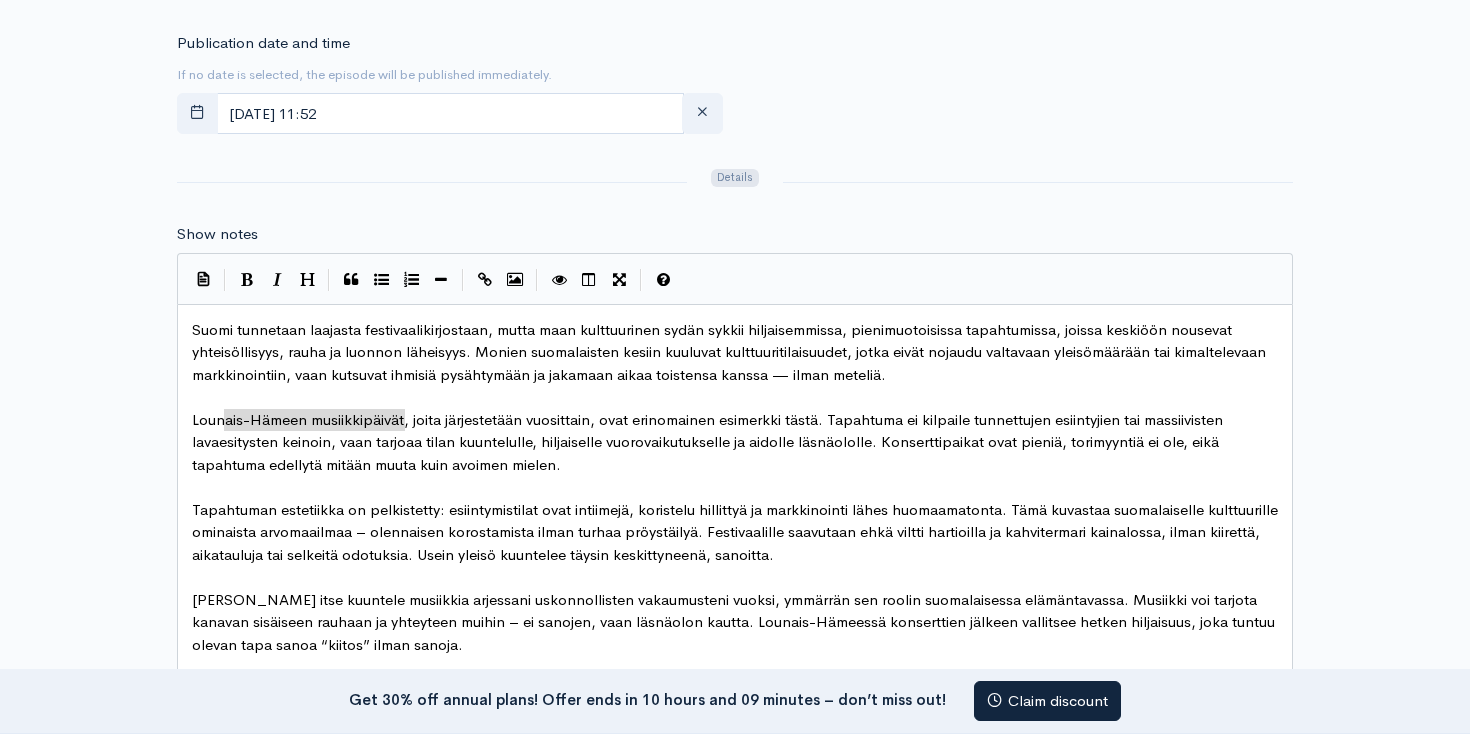 type on "Lounais-Hämeen musiikkipäivät" 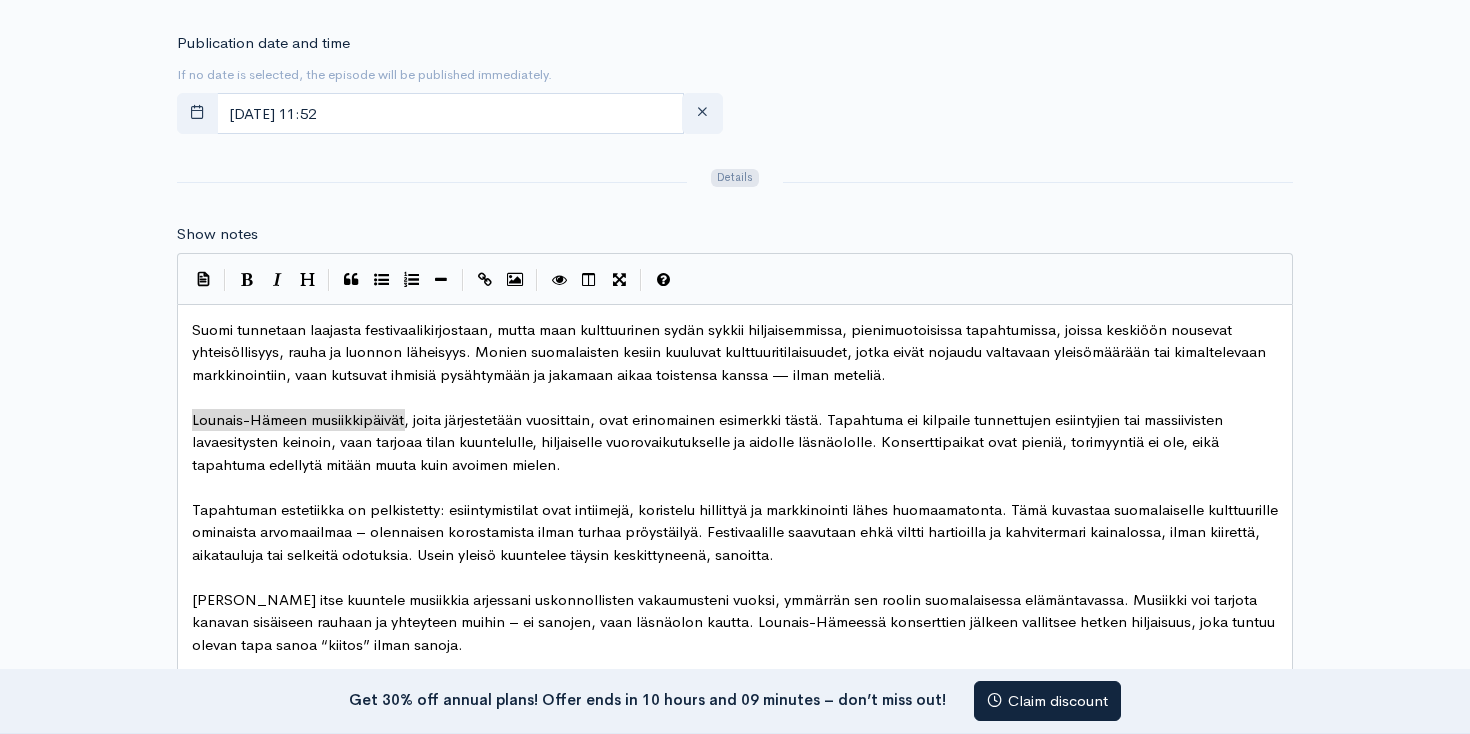 drag, startPoint x: 405, startPoint y: 419, endPoint x: 183, endPoint y: 411, distance: 222.1441 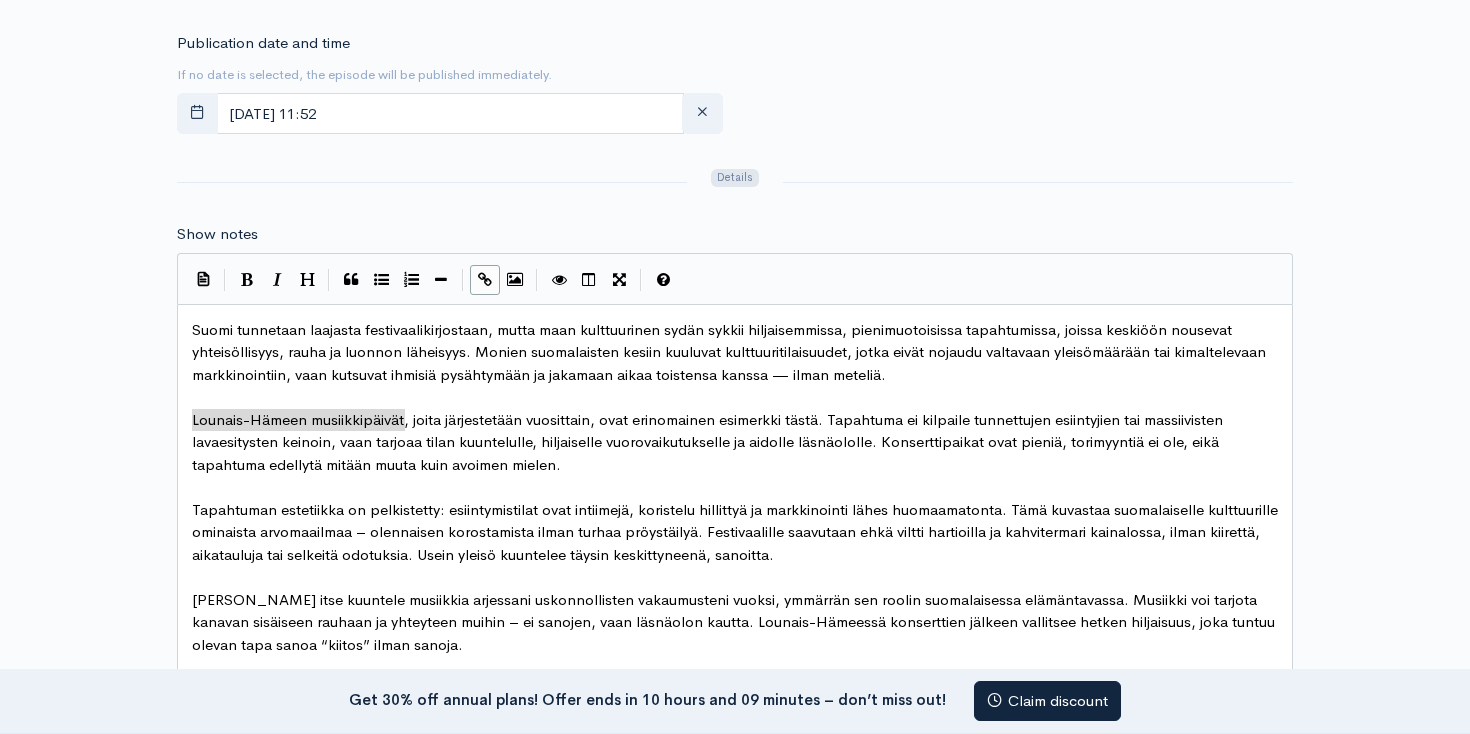 click at bounding box center (485, 279) 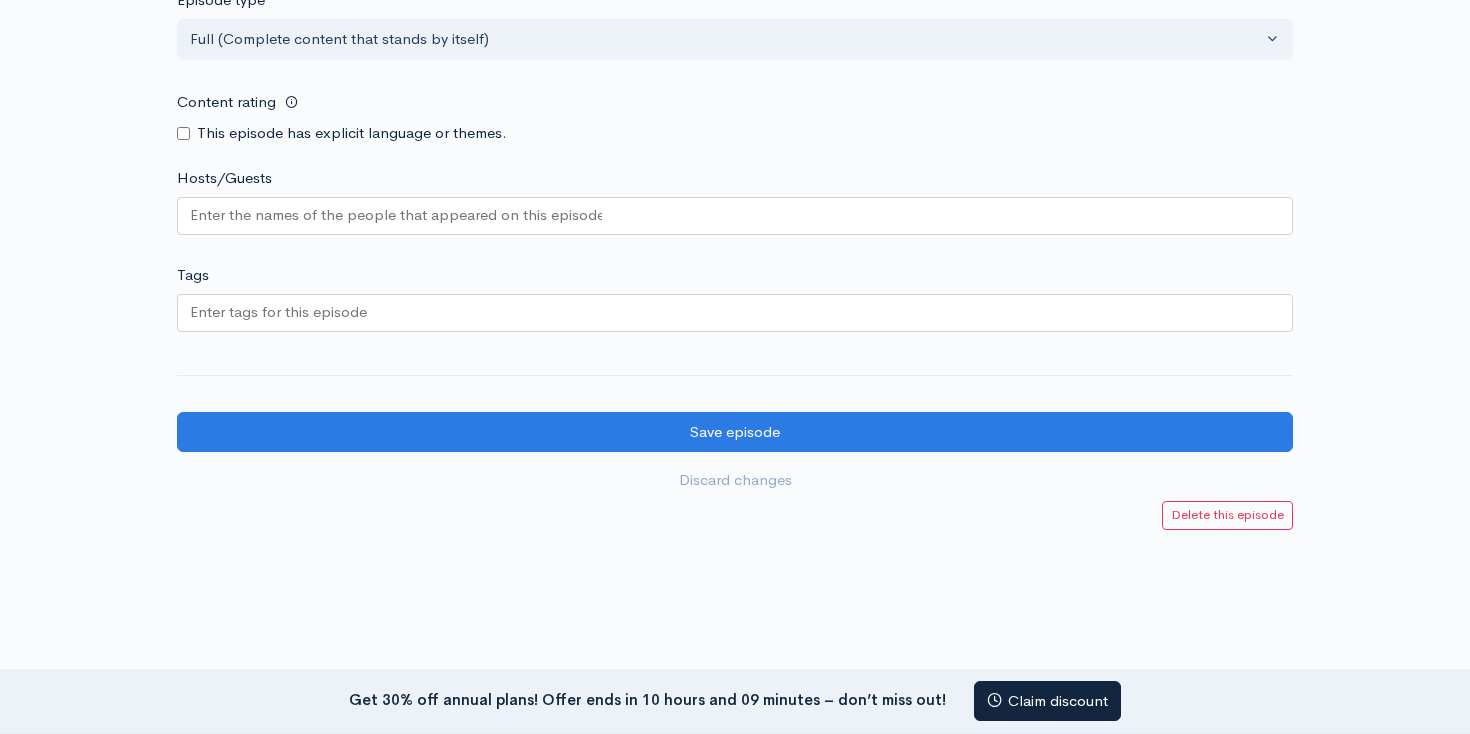 scroll, scrollTop: 1954, scrollLeft: 0, axis: vertical 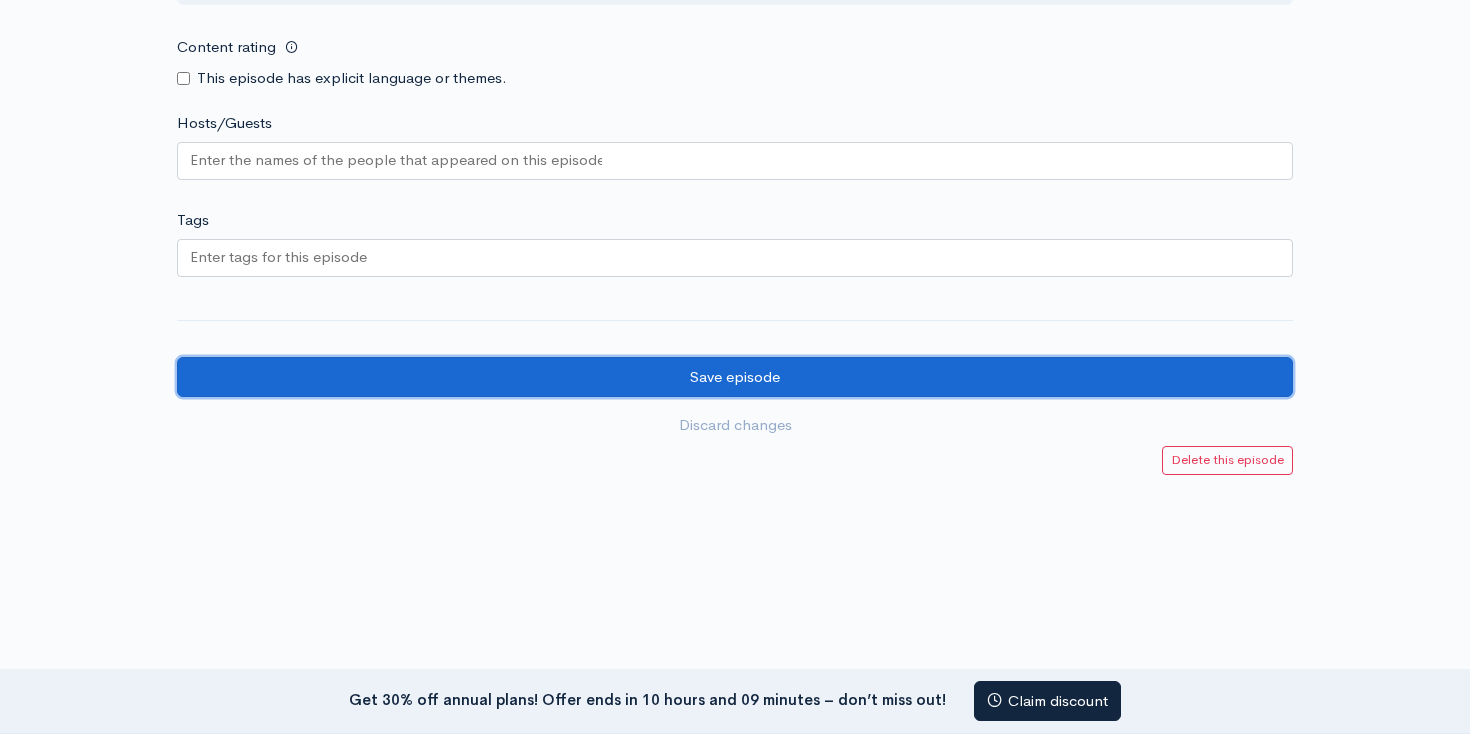 click on "Save episode" at bounding box center (735, 377) 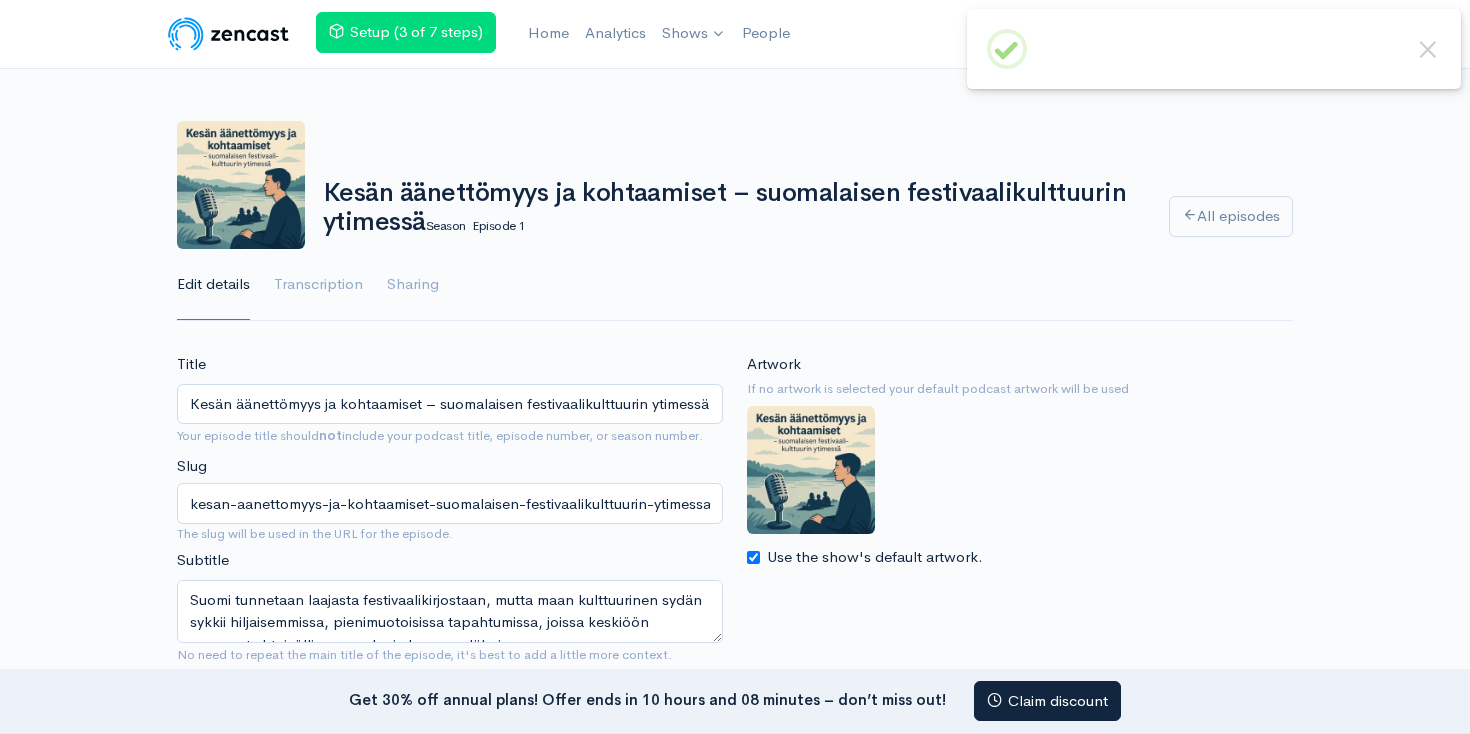 scroll, scrollTop: 1560, scrollLeft: 0, axis: vertical 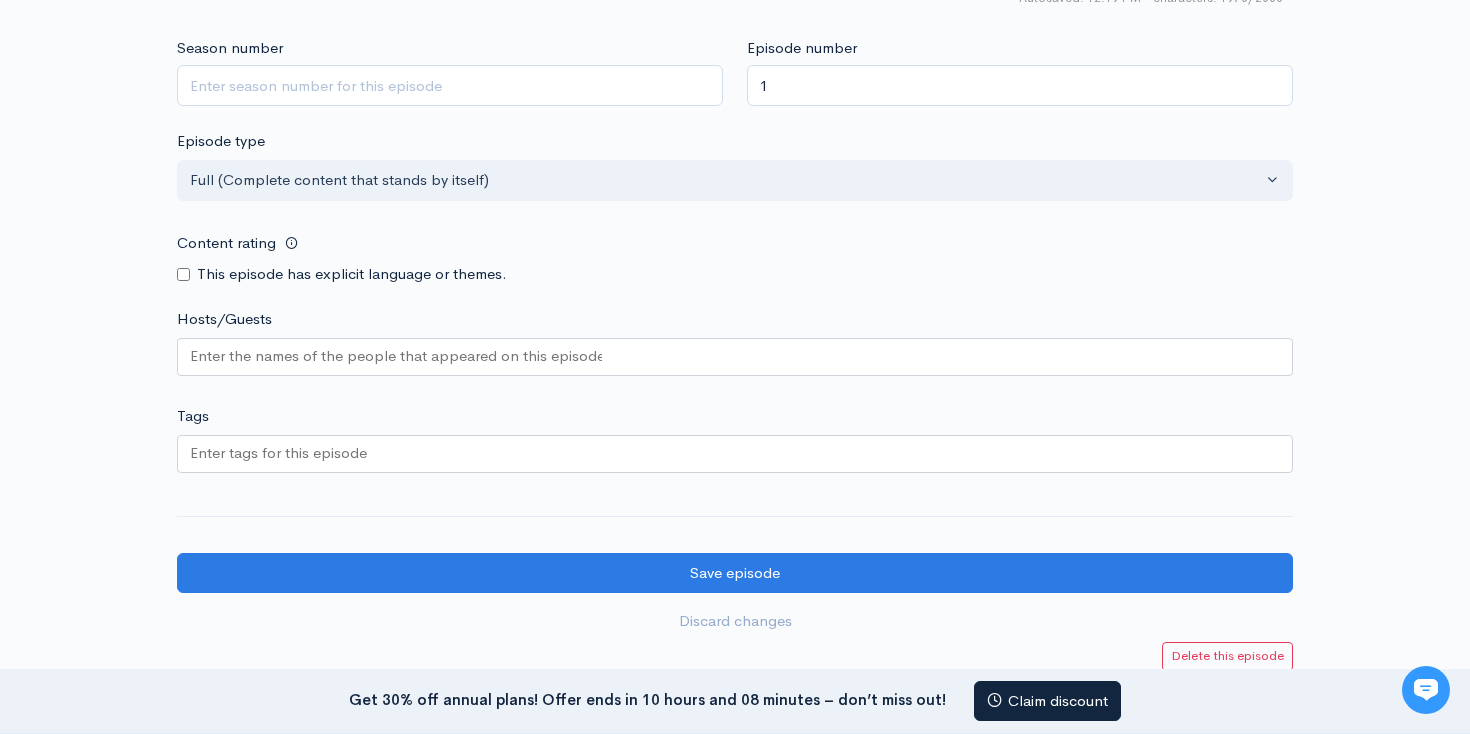 click at bounding box center [735, 454] 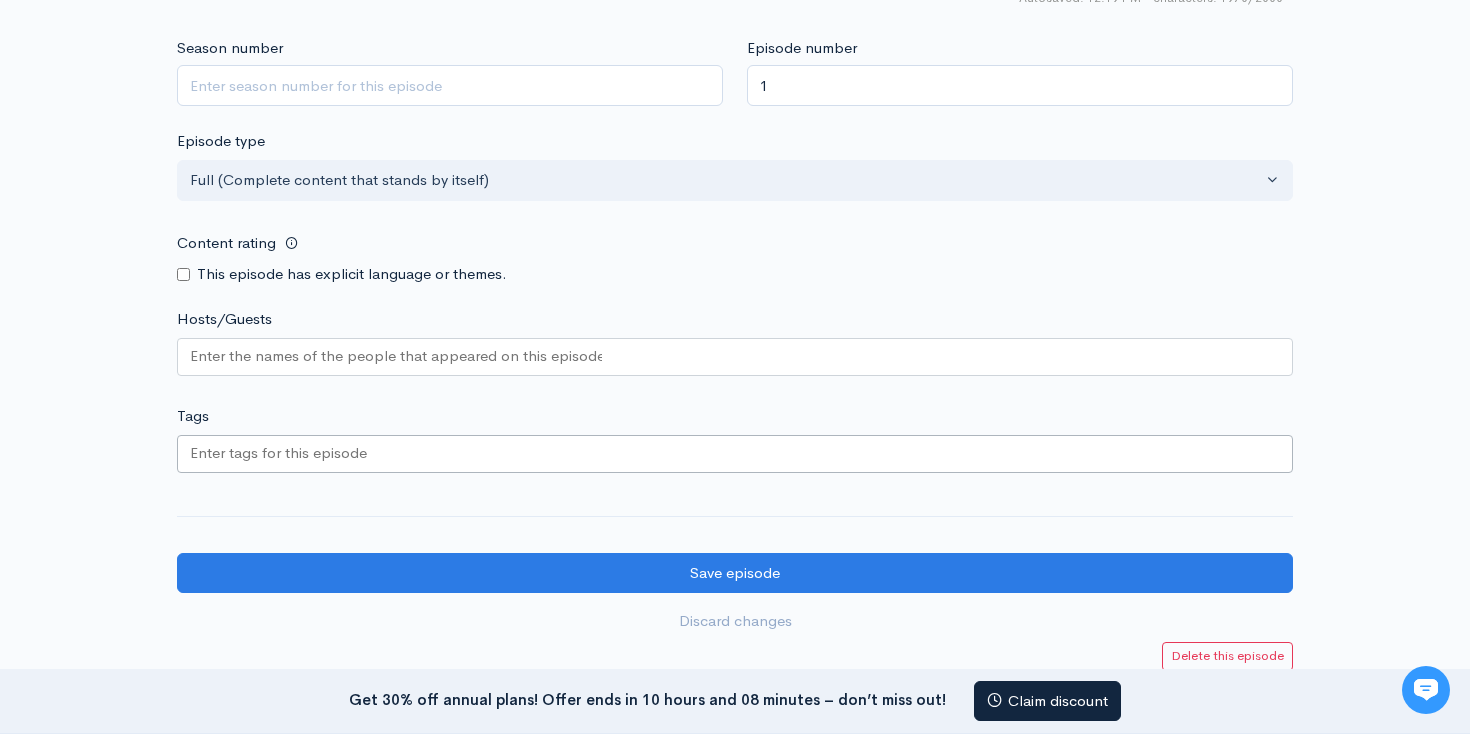 paste on "Lounais-Hämeen musiikkipäivät" 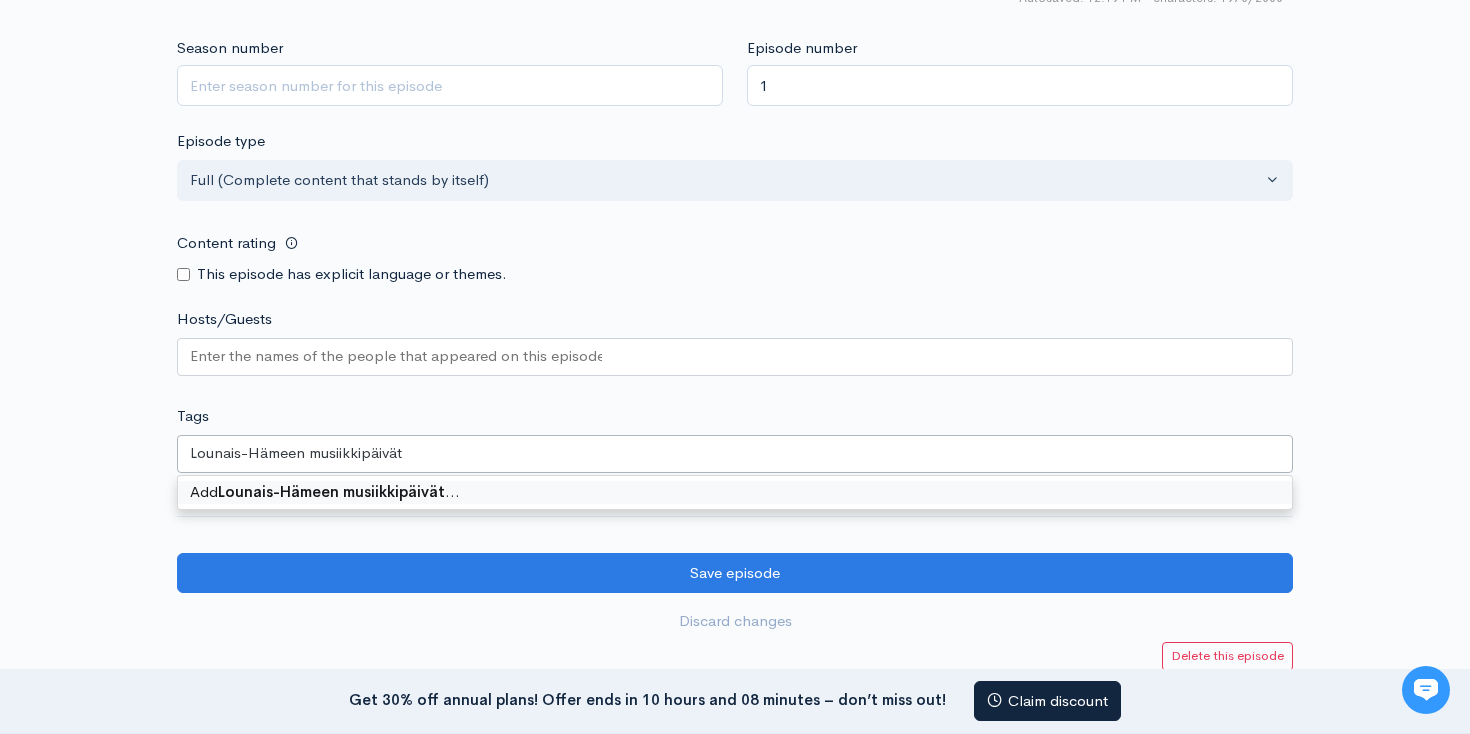 scroll, scrollTop: 0, scrollLeft: 0, axis: both 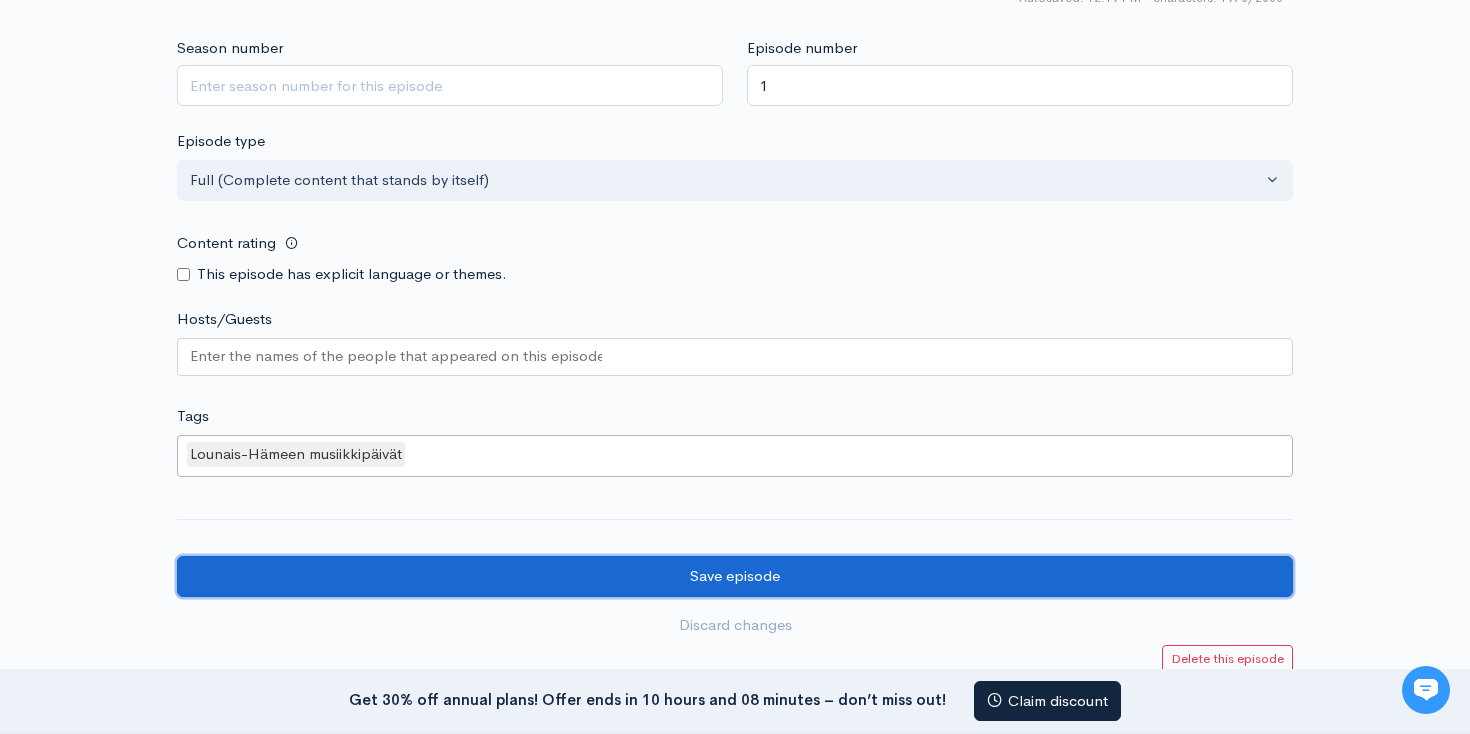 click on "Save episode" at bounding box center (735, 576) 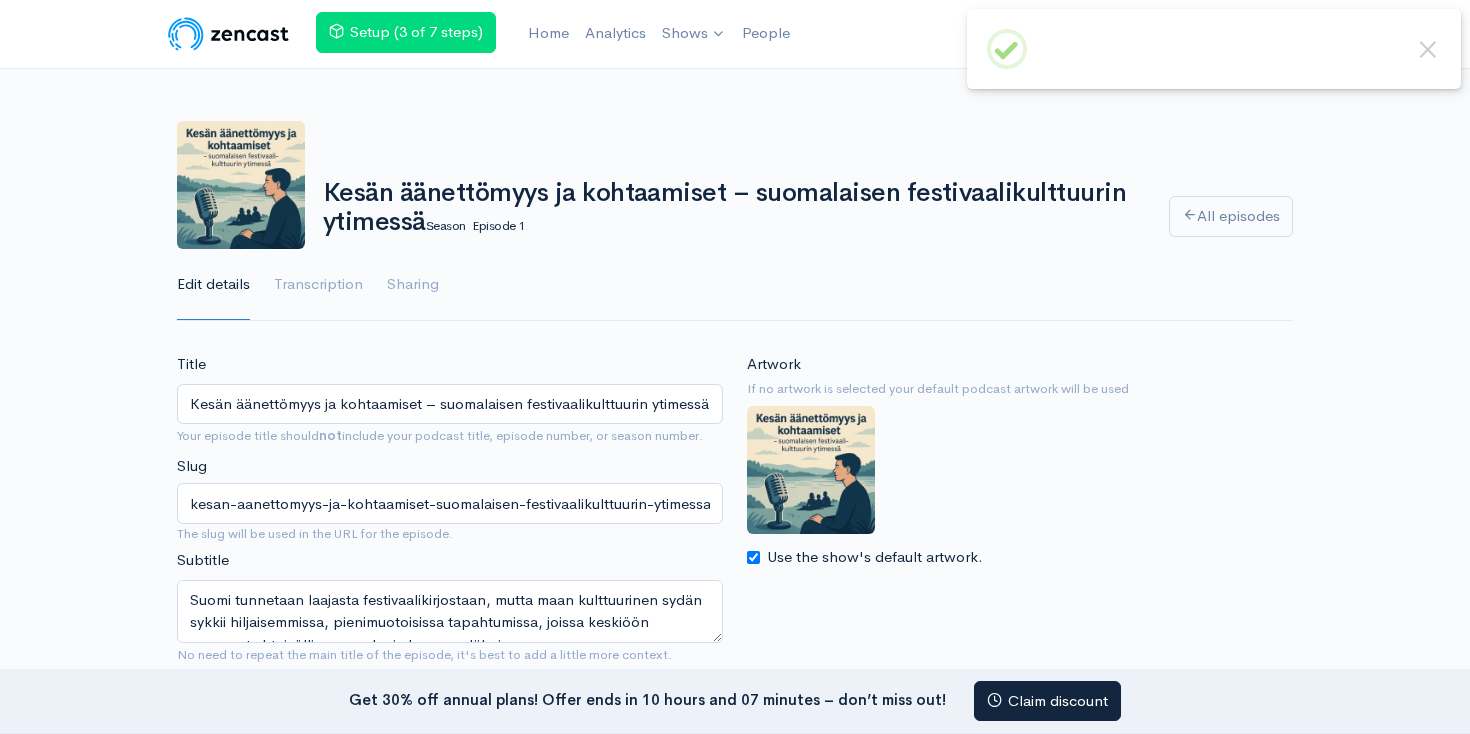 scroll, scrollTop: 0, scrollLeft: 0, axis: both 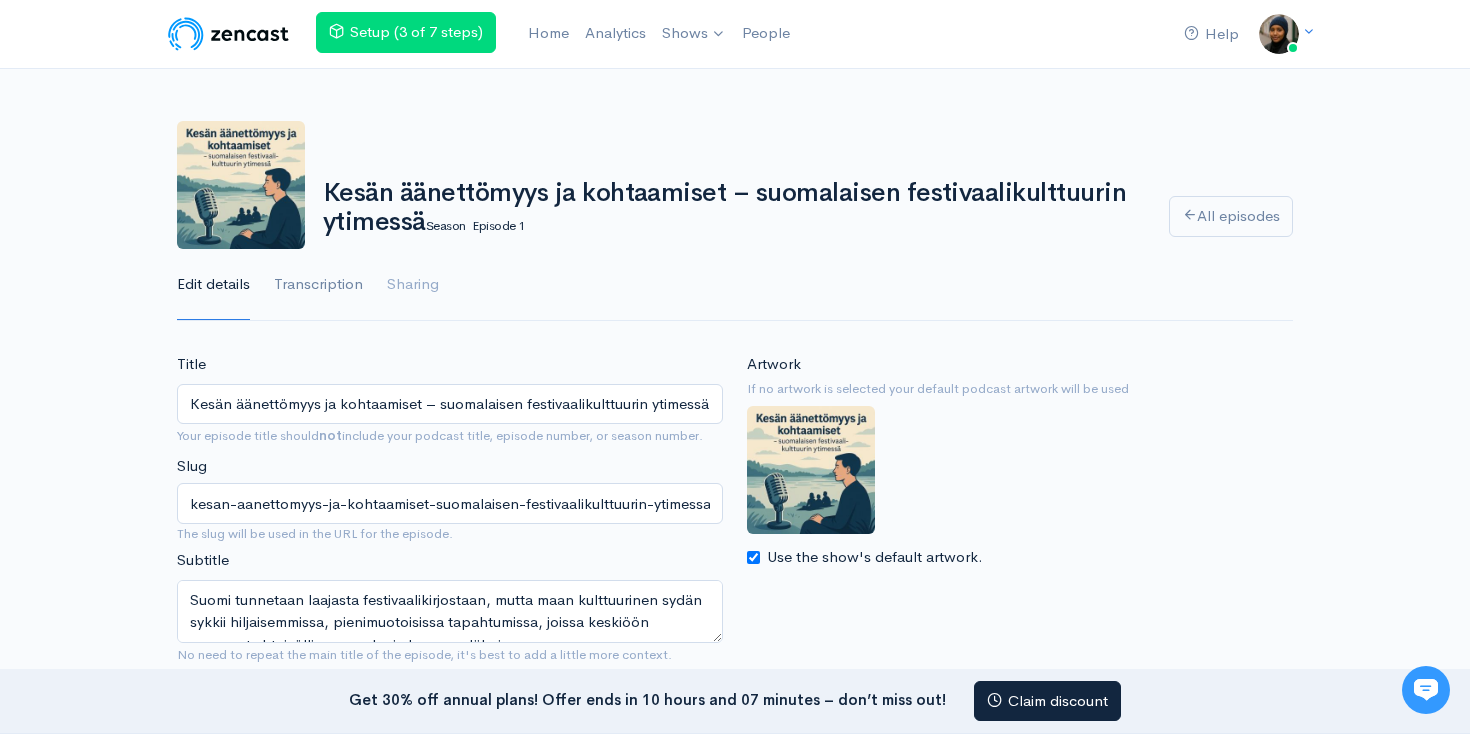 click on "Transcription" at bounding box center (318, 285) 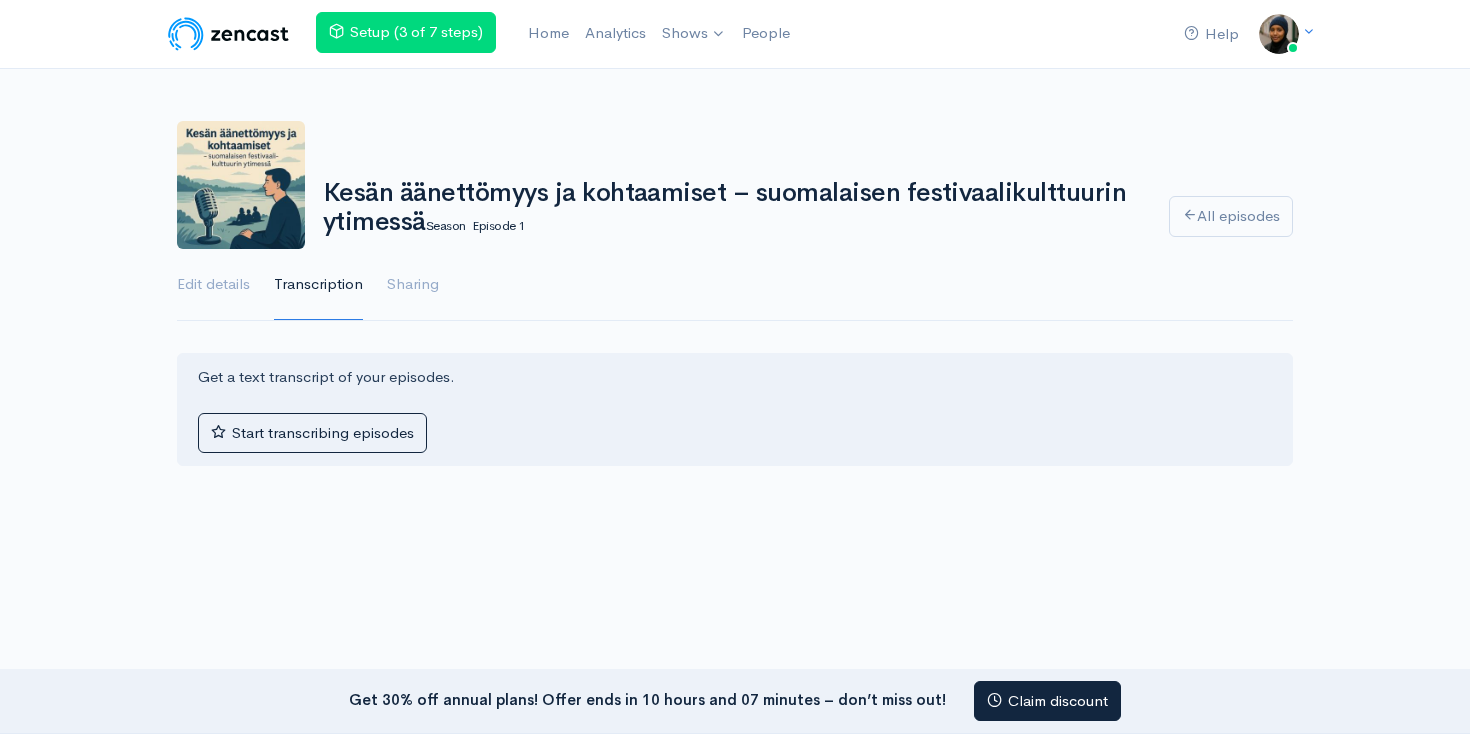 scroll, scrollTop: 0, scrollLeft: 0, axis: both 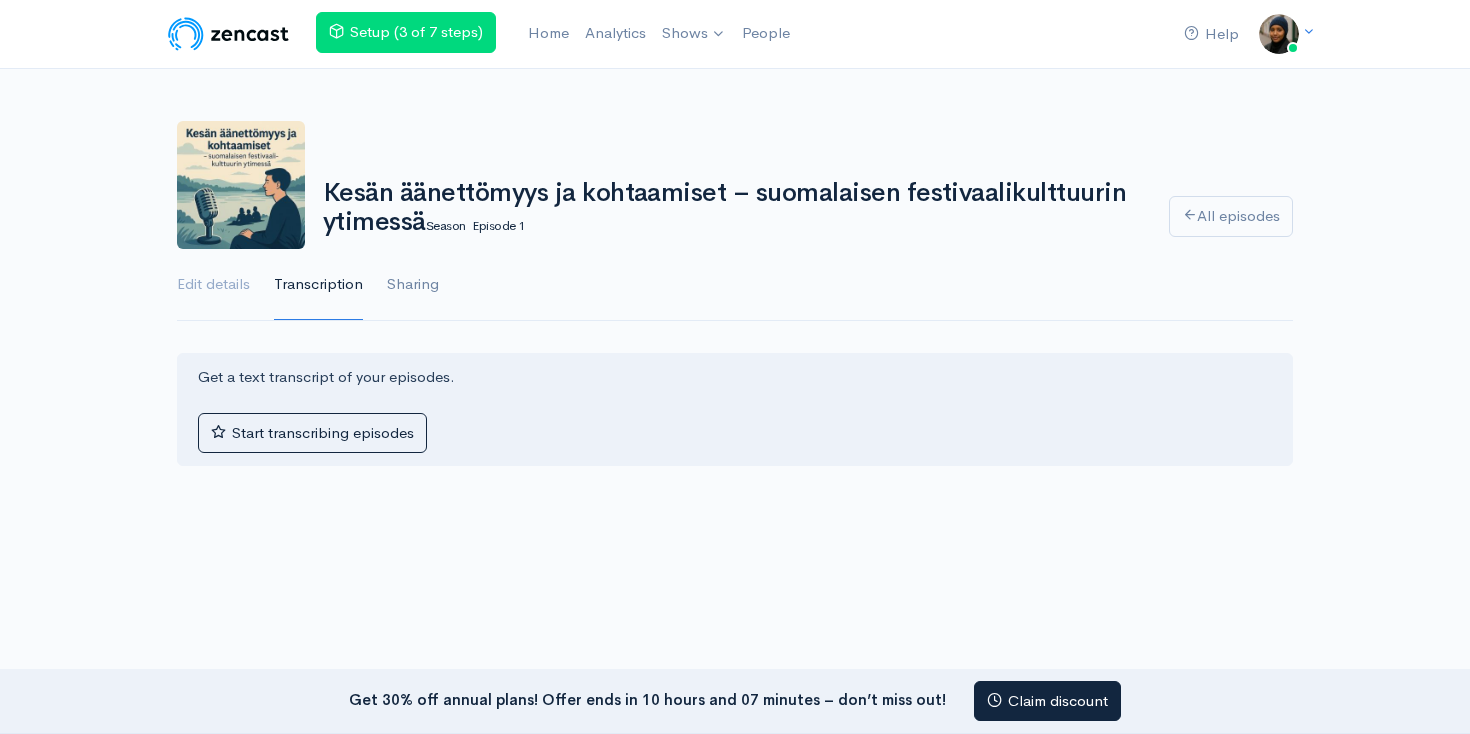 click on "Sharing" at bounding box center [413, 285] 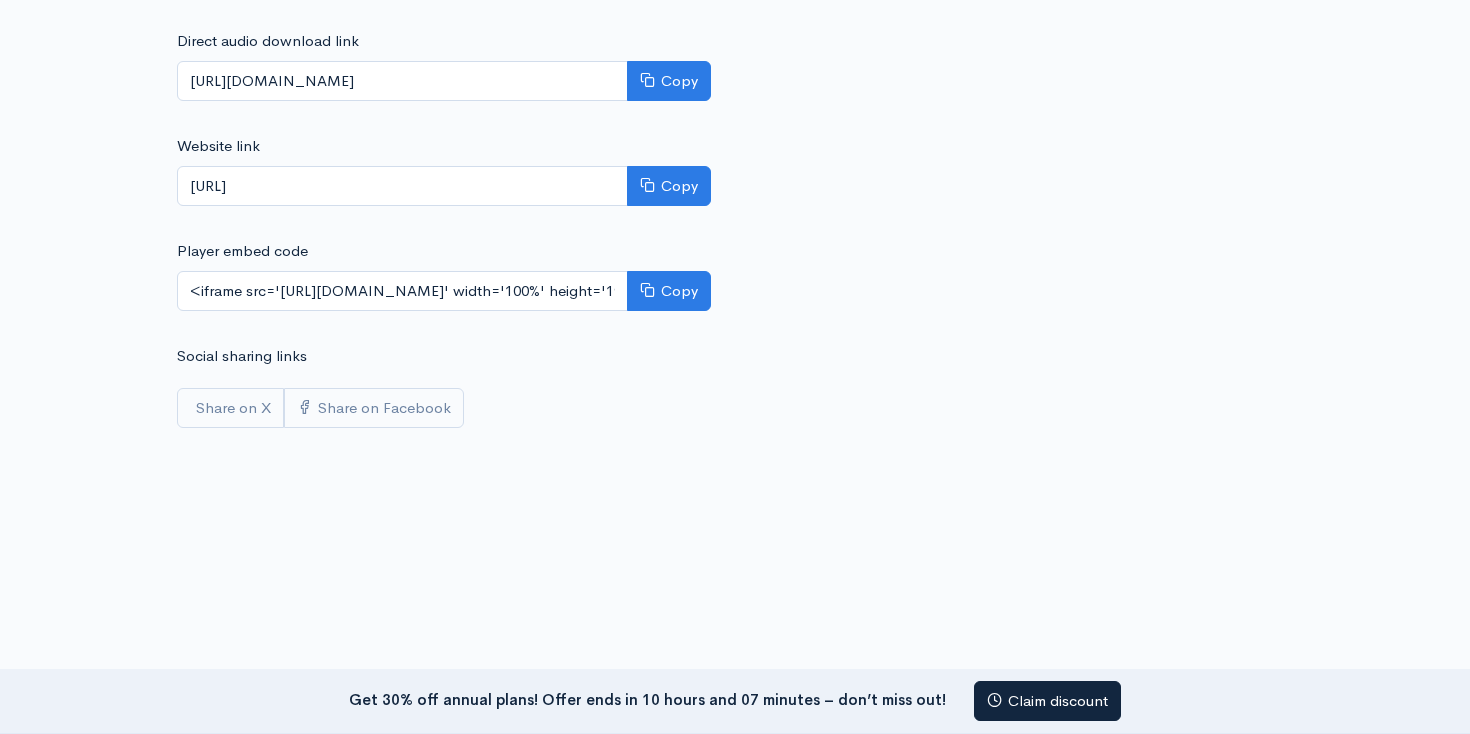 scroll, scrollTop: 0, scrollLeft: 0, axis: both 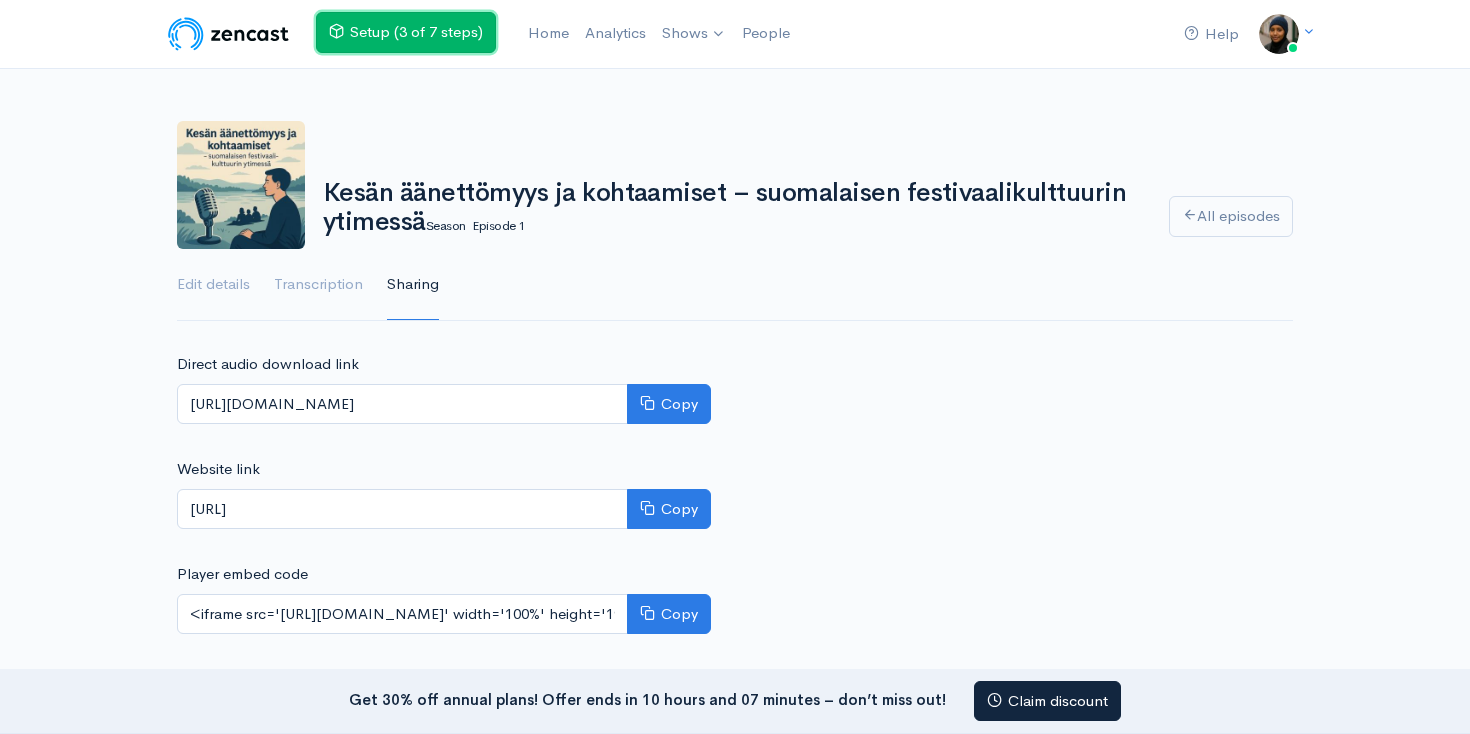 click on "Setup (3 of 7 steps)" at bounding box center [406, 32] 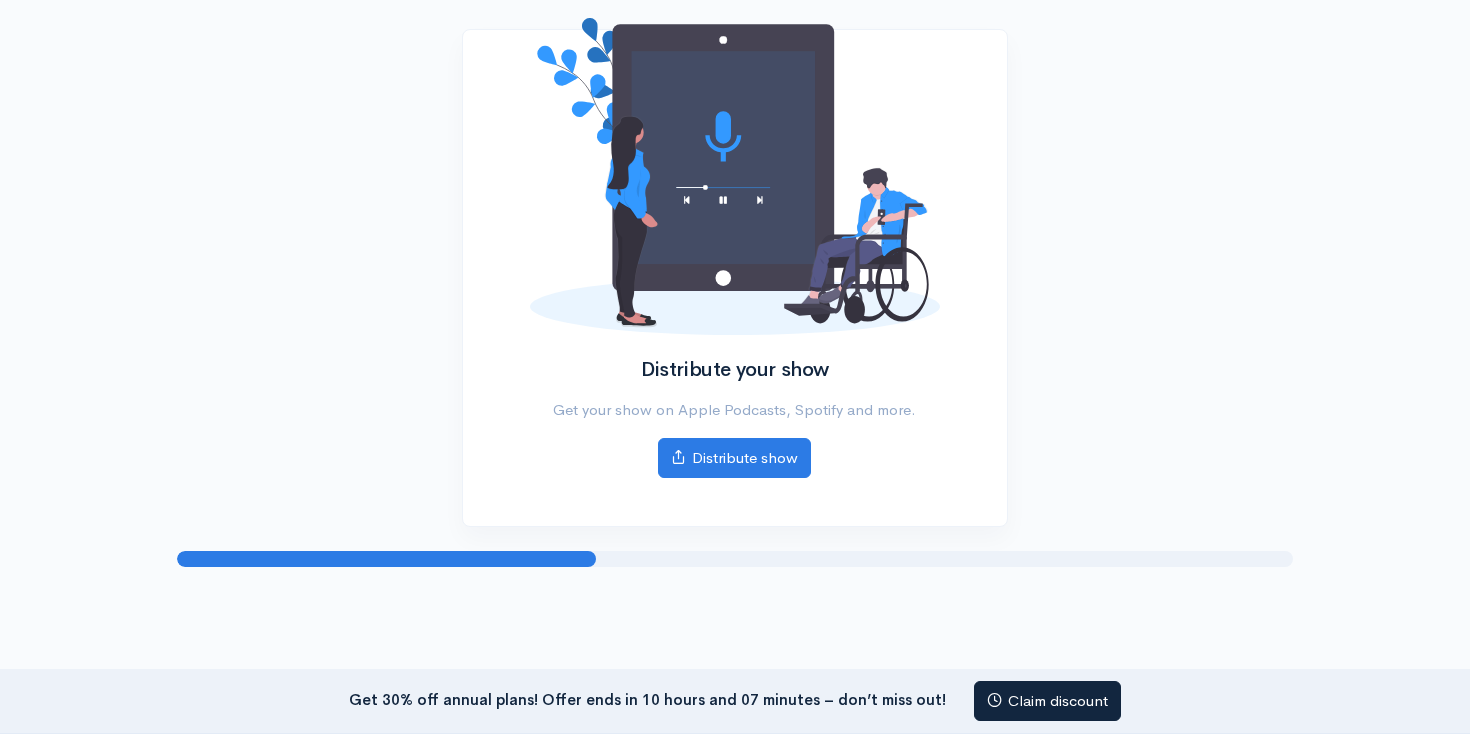 scroll, scrollTop: 302, scrollLeft: 0, axis: vertical 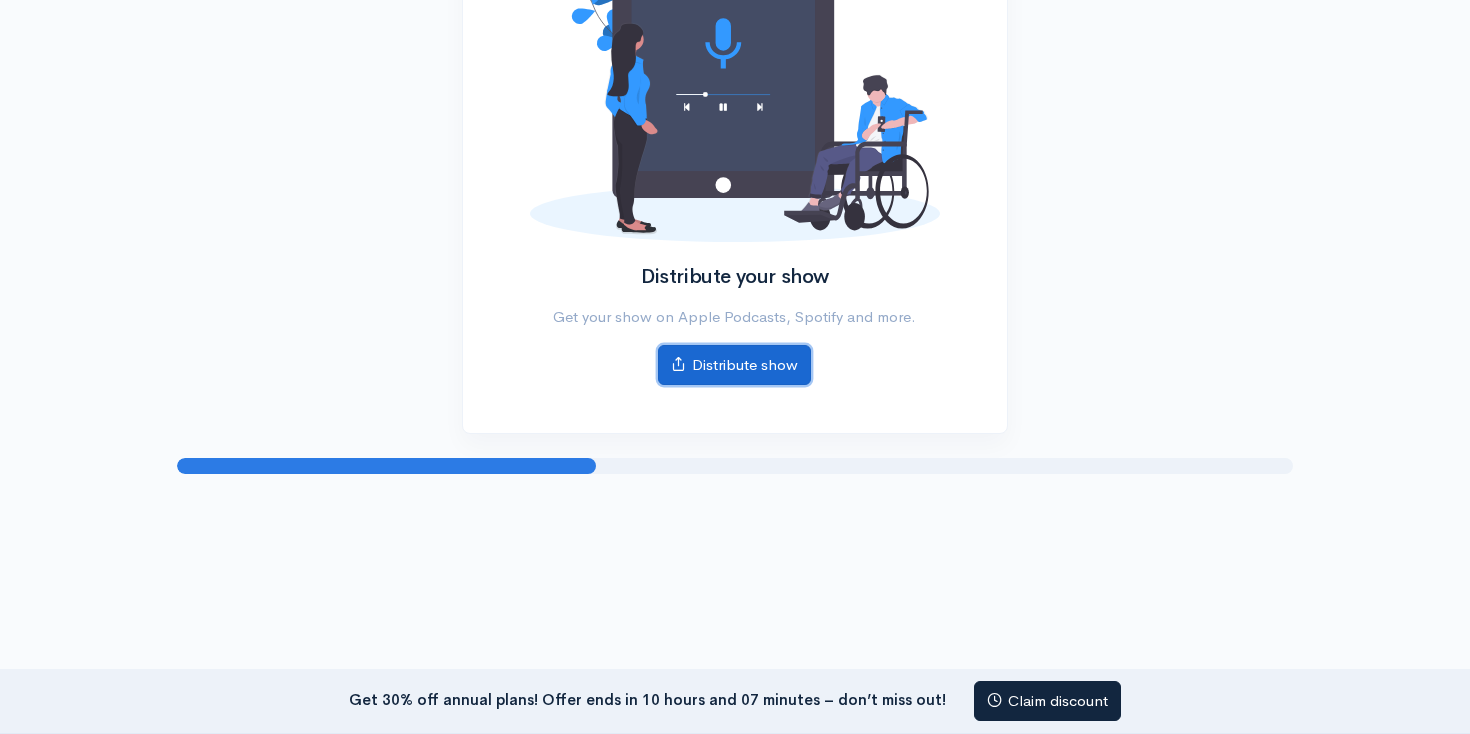 click on "Distribute show" at bounding box center [734, 365] 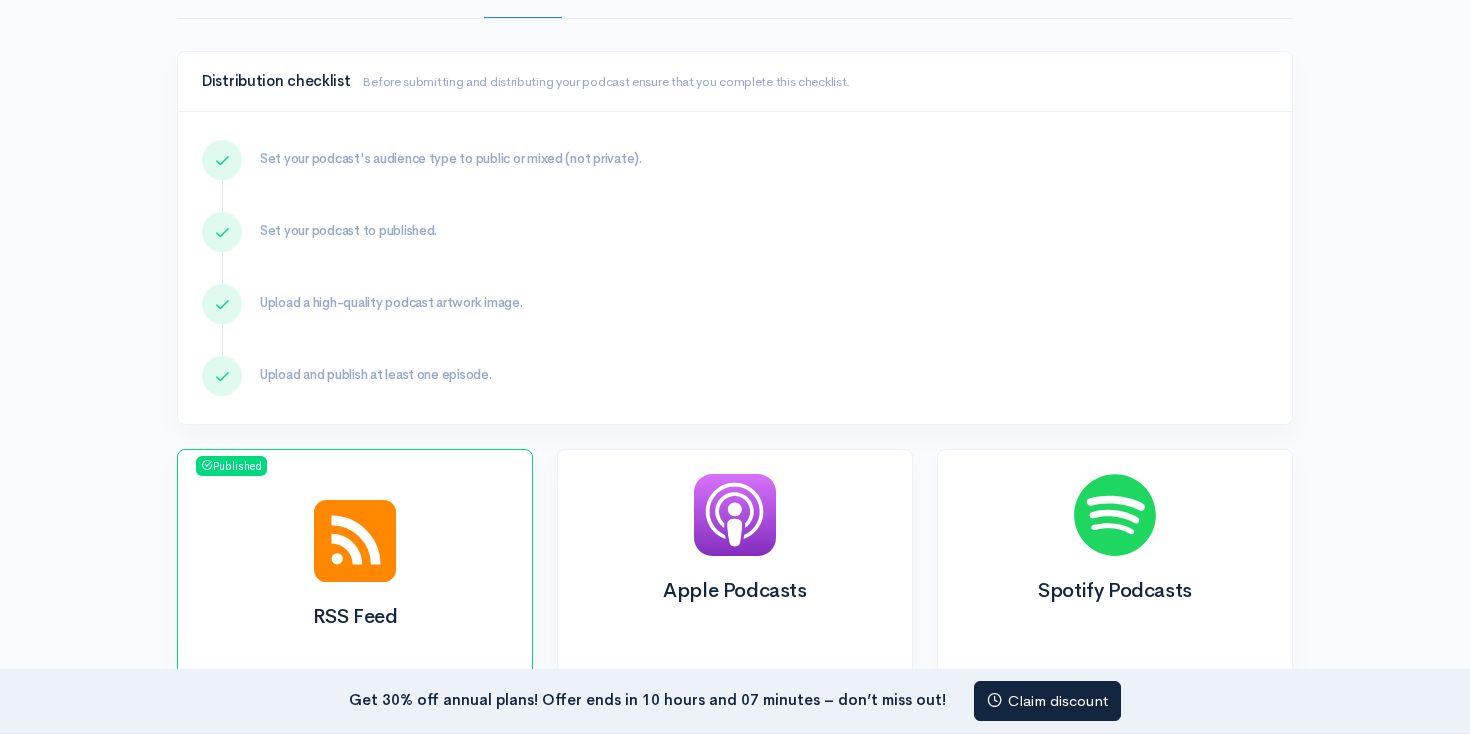 scroll, scrollTop: 0, scrollLeft: 0, axis: both 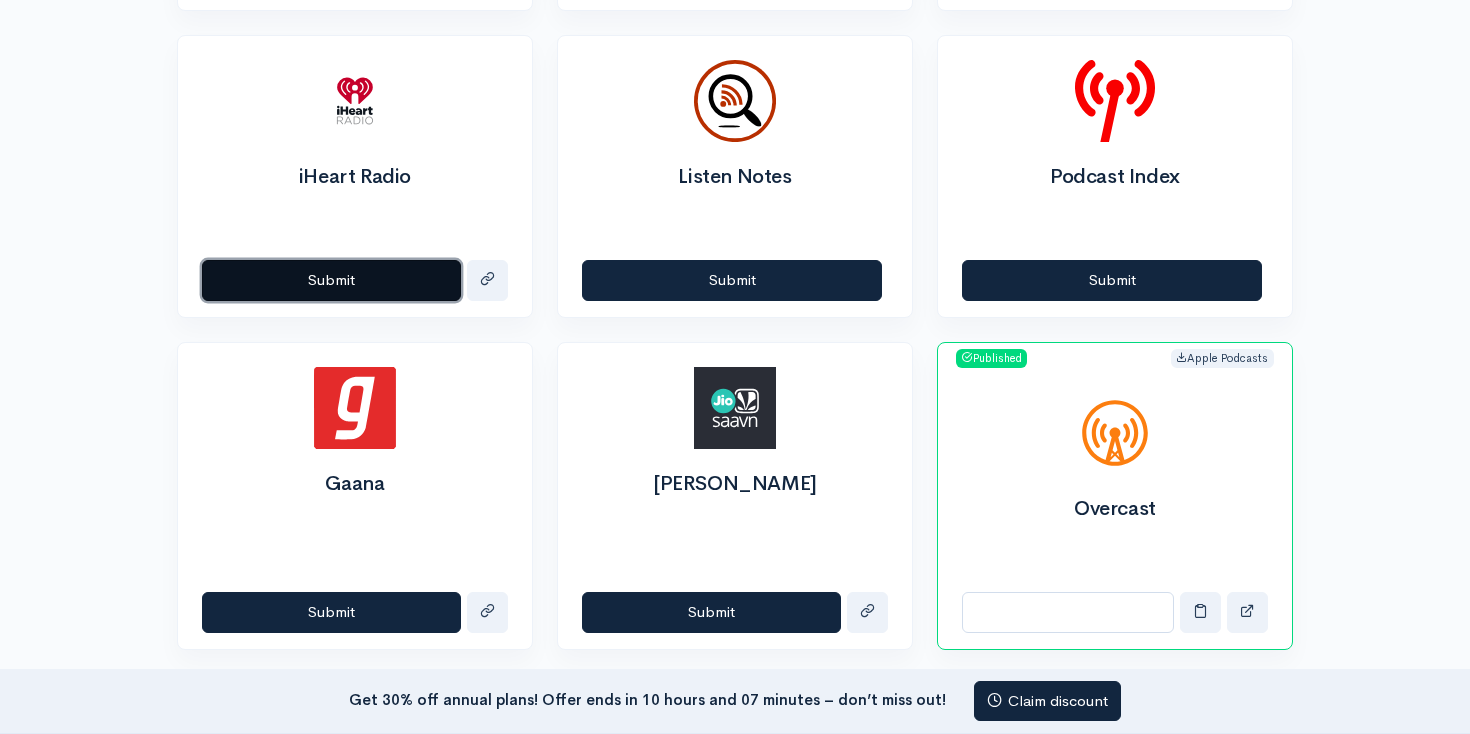 click on "Submit" at bounding box center (331, 280) 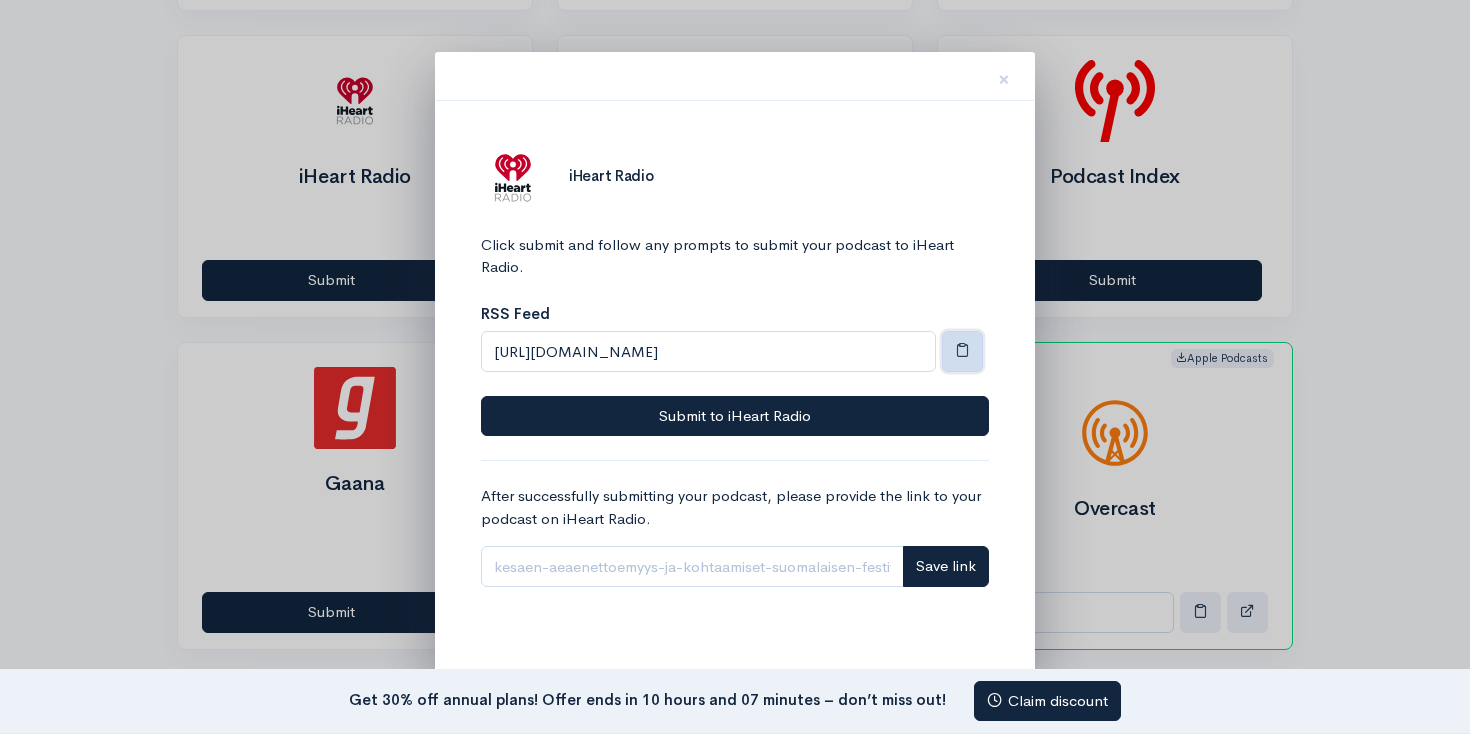 click at bounding box center (962, 351) 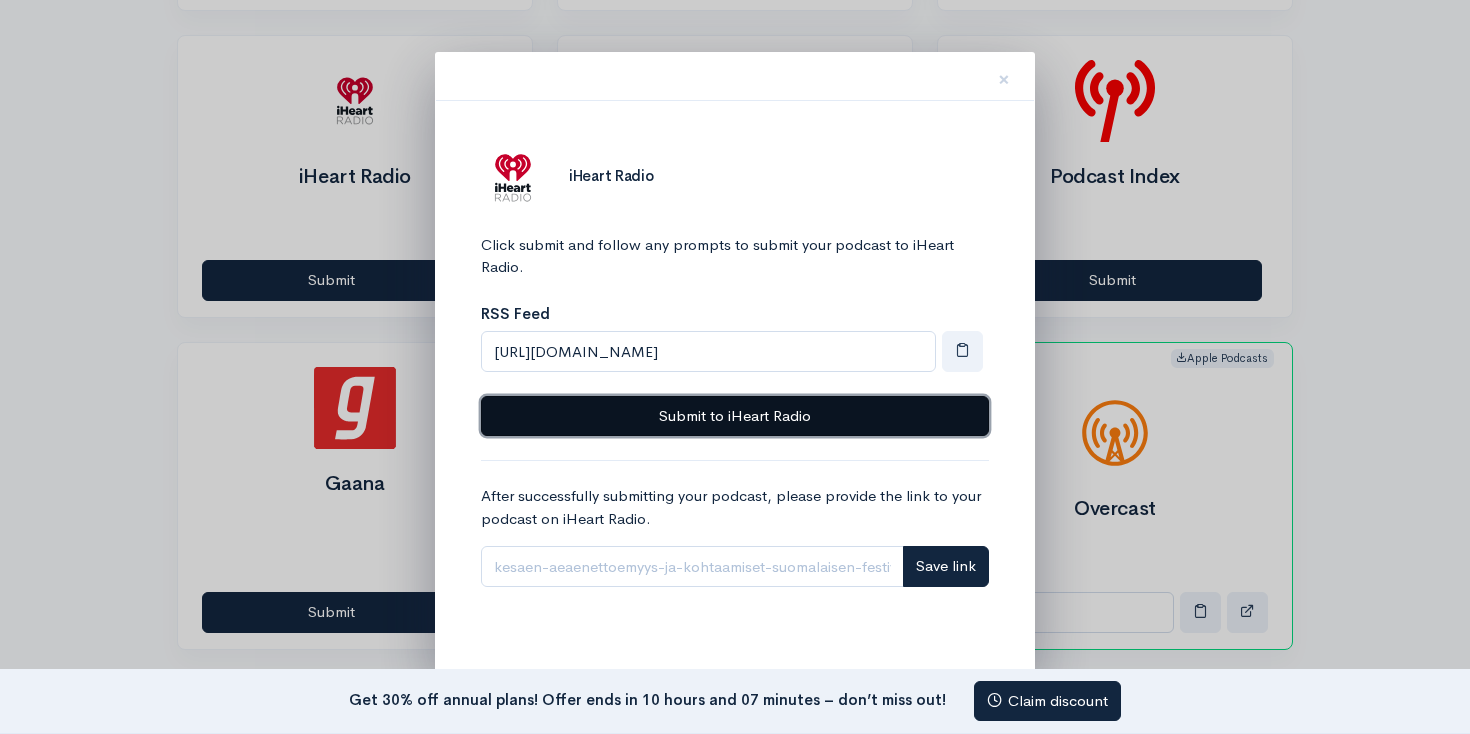 click on "Submit to iHeart Radio" at bounding box center [735, 416] 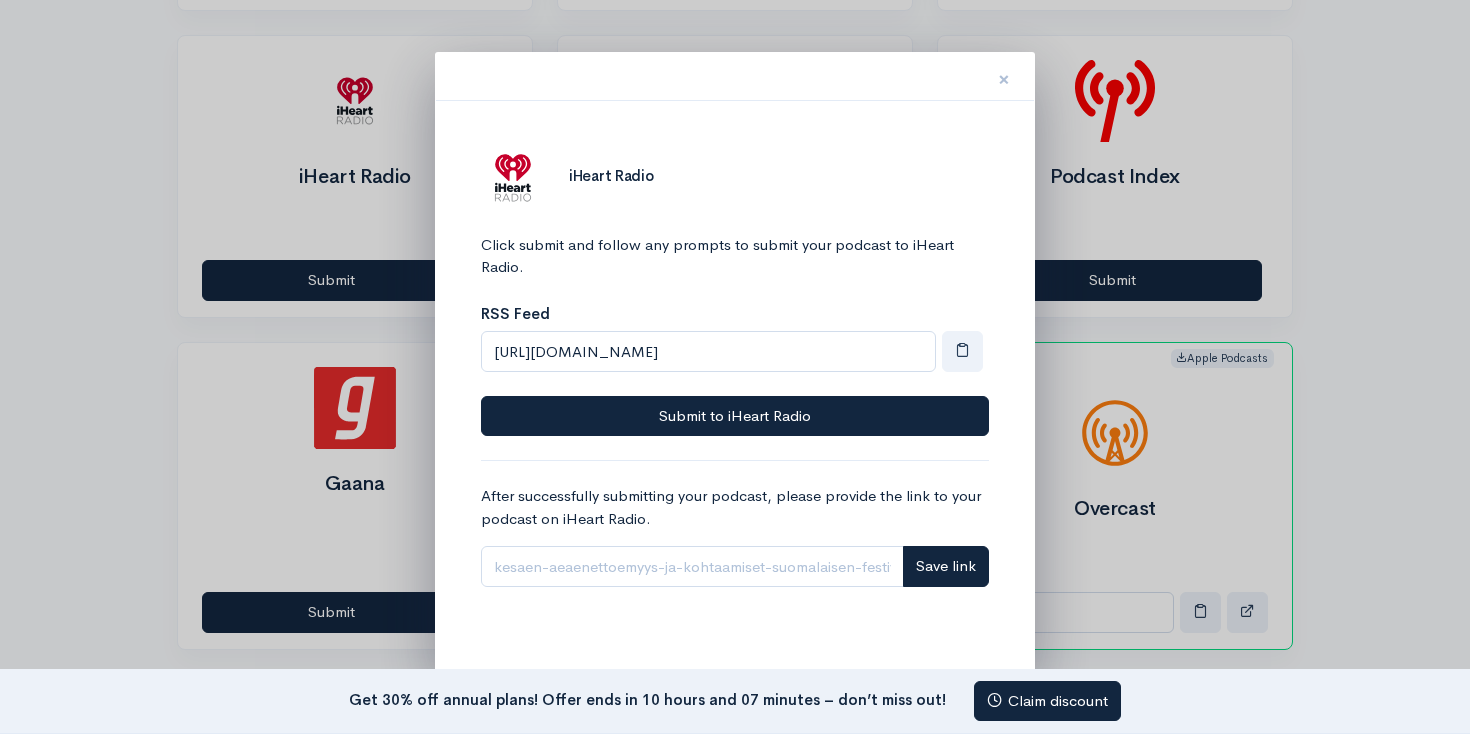 click on "×" at bounding box center [1004, 79] 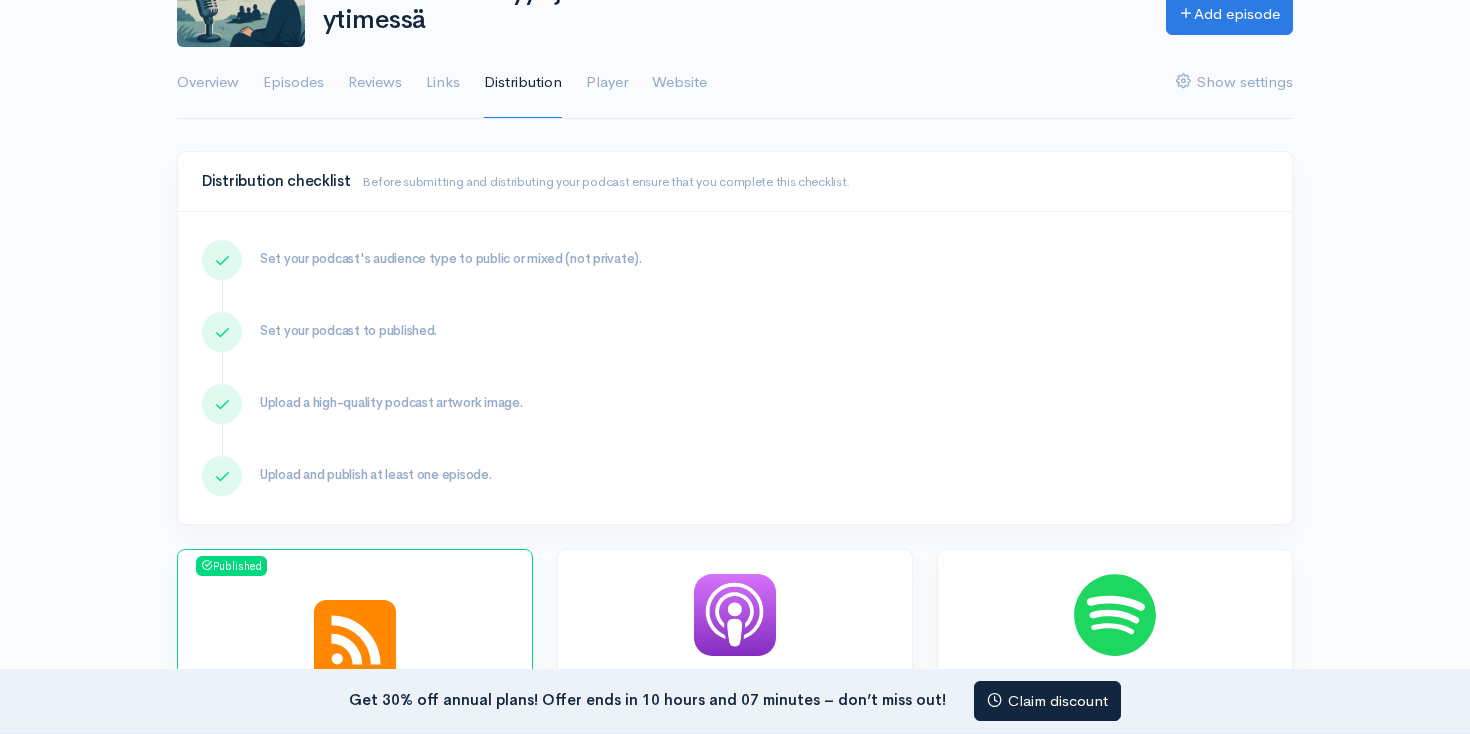 scroll, scrollTop: 0, scrollLeft: 0, axis: both 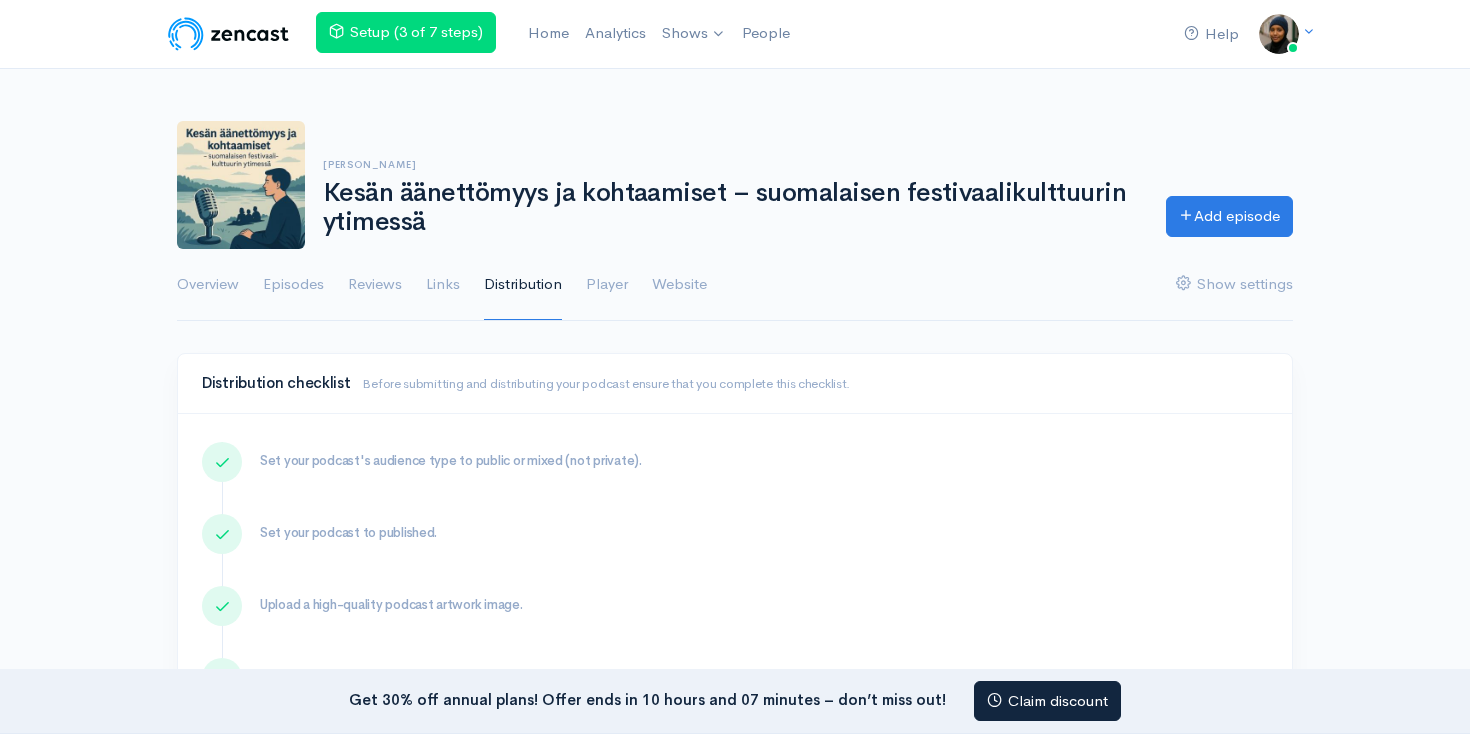 click on "Kesän äänettömyys ja kohtaamiset – suomalaisen festivaalikulttuurin ytimessä" at bounding box center (732, 207) 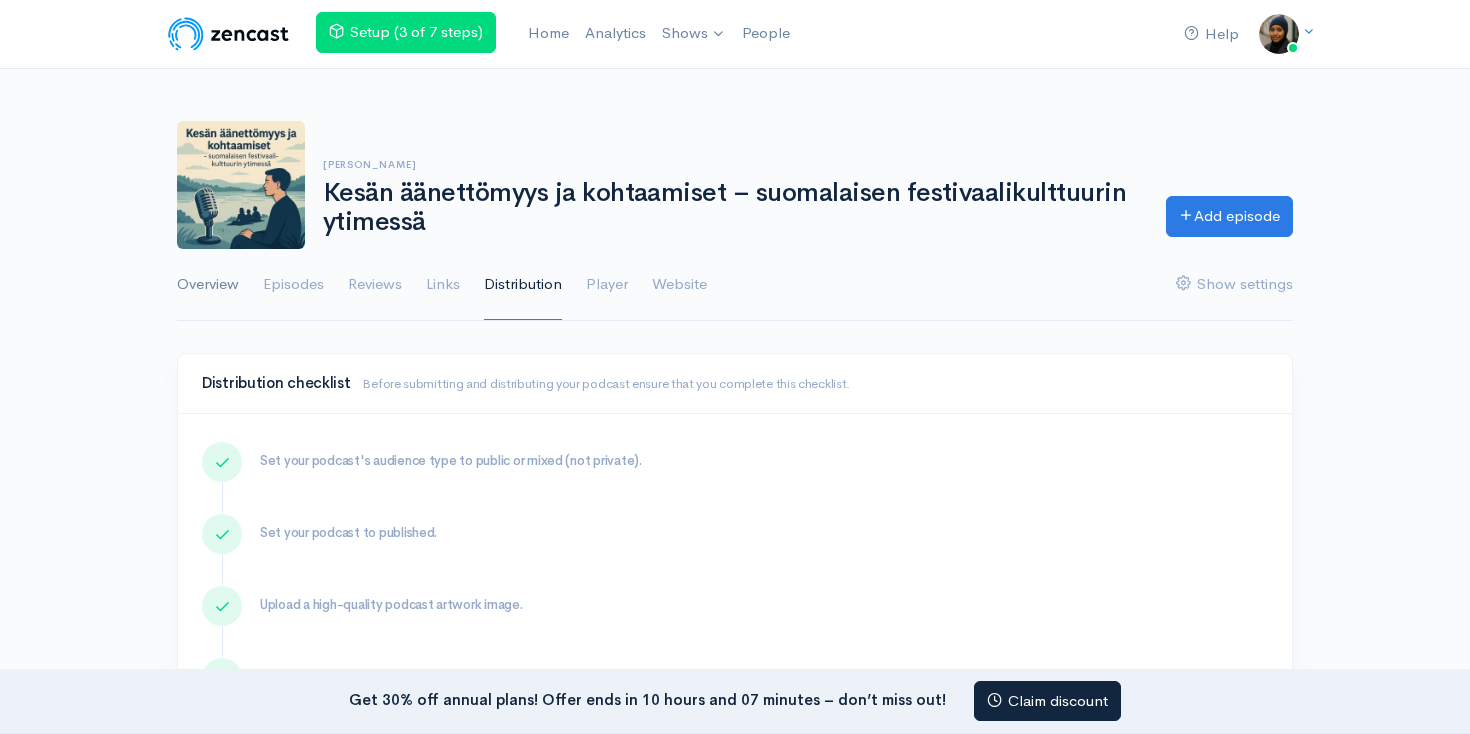 click on "Overview" at bounding box center [208, 285] 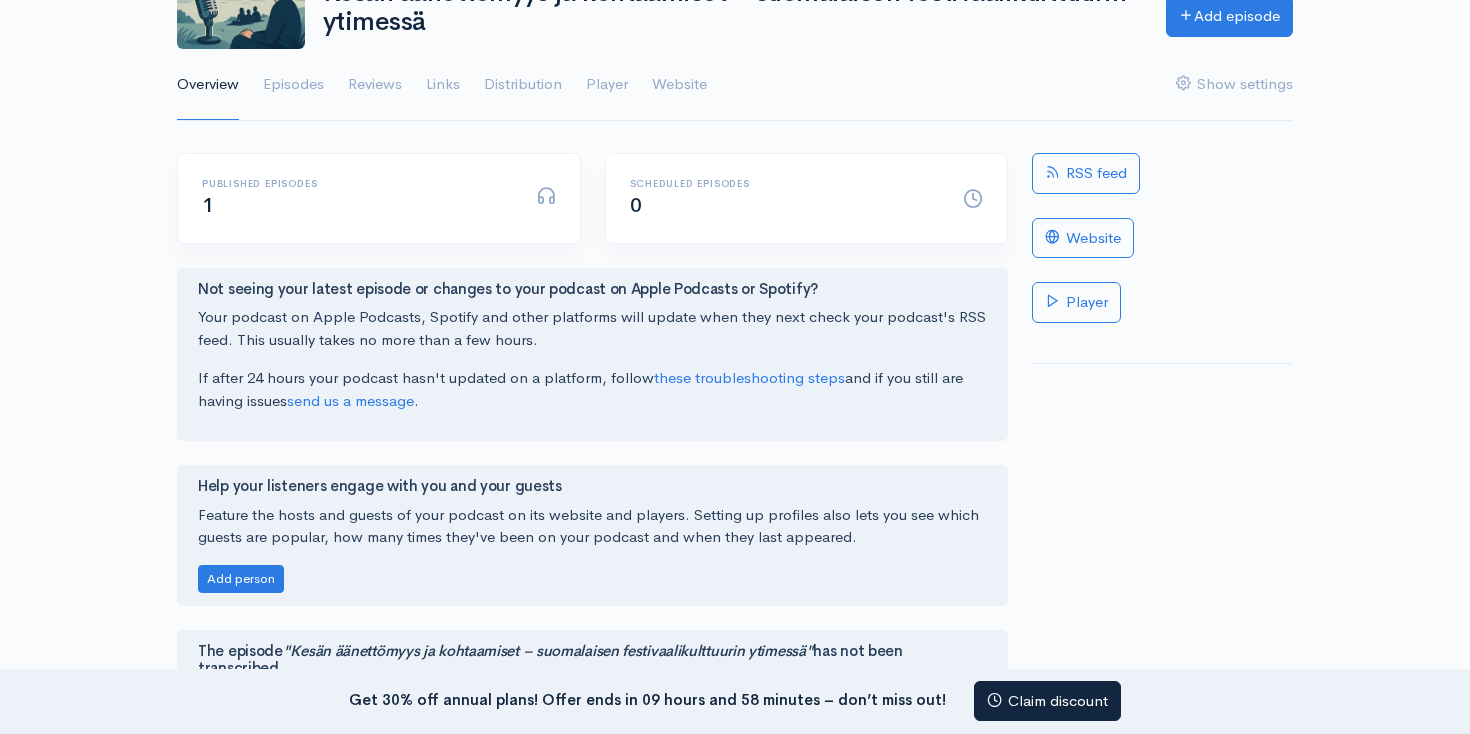 scroll, scrollTop: 164, scrollLeft: 0, axis: vertical 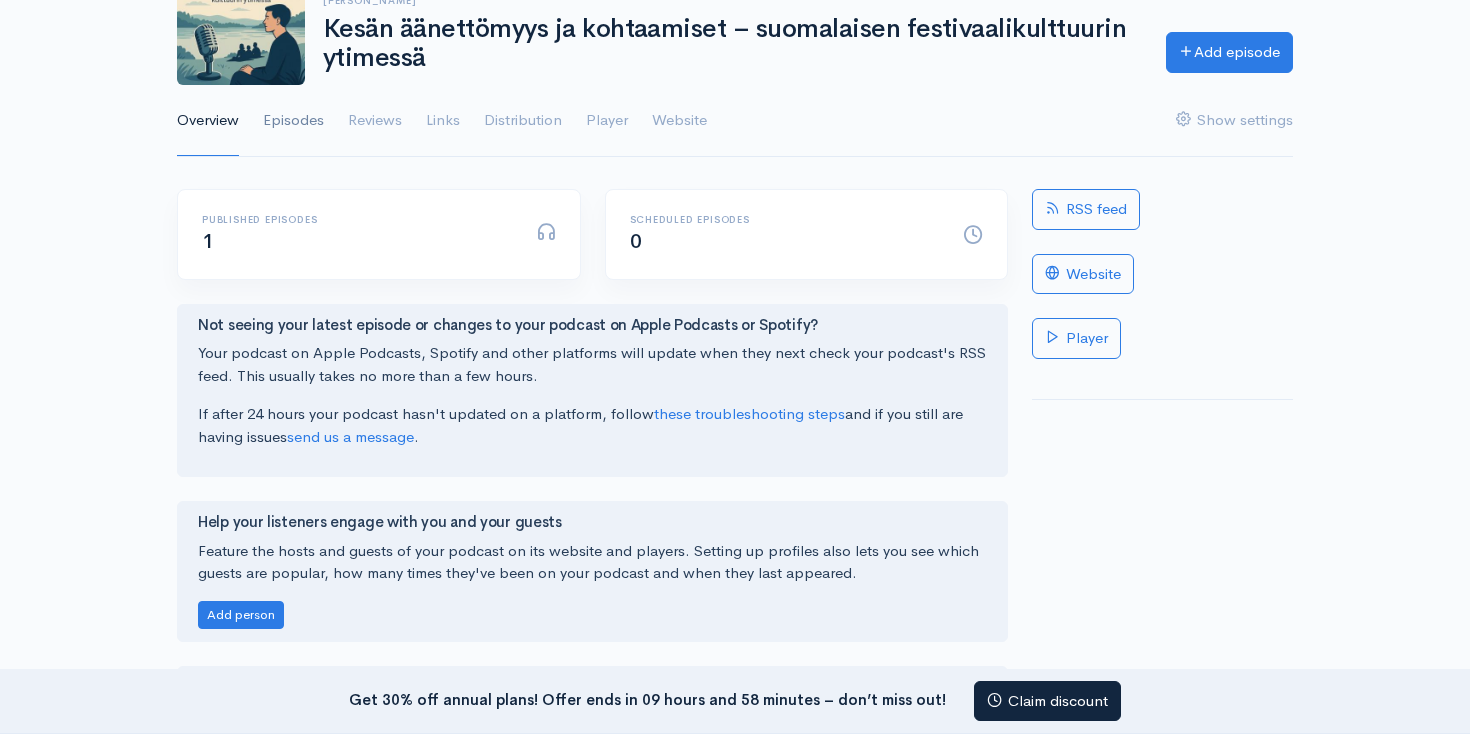 click on "Episodes" at bounding box center [293, 121] 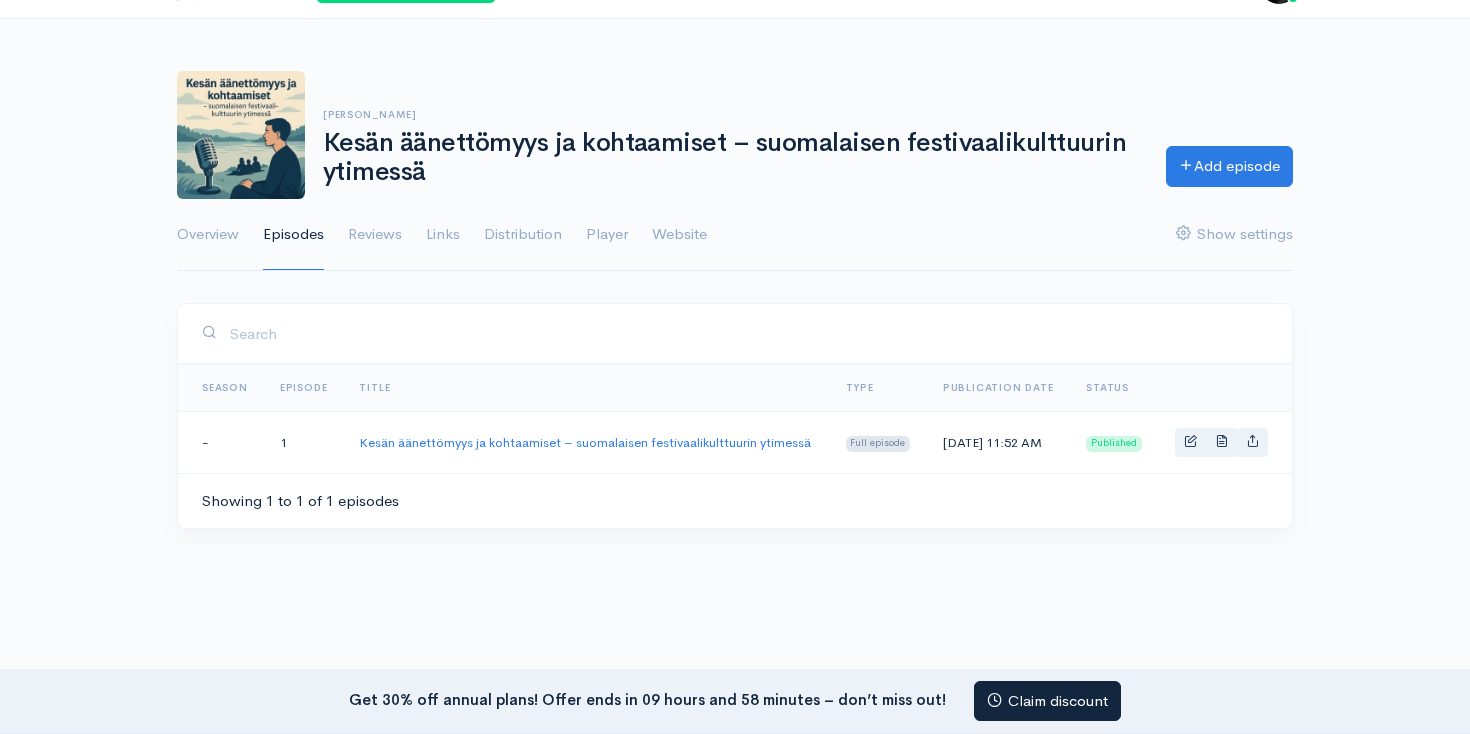scroll, scrollTop: 55, scrollLeft: 0, axis: vertical 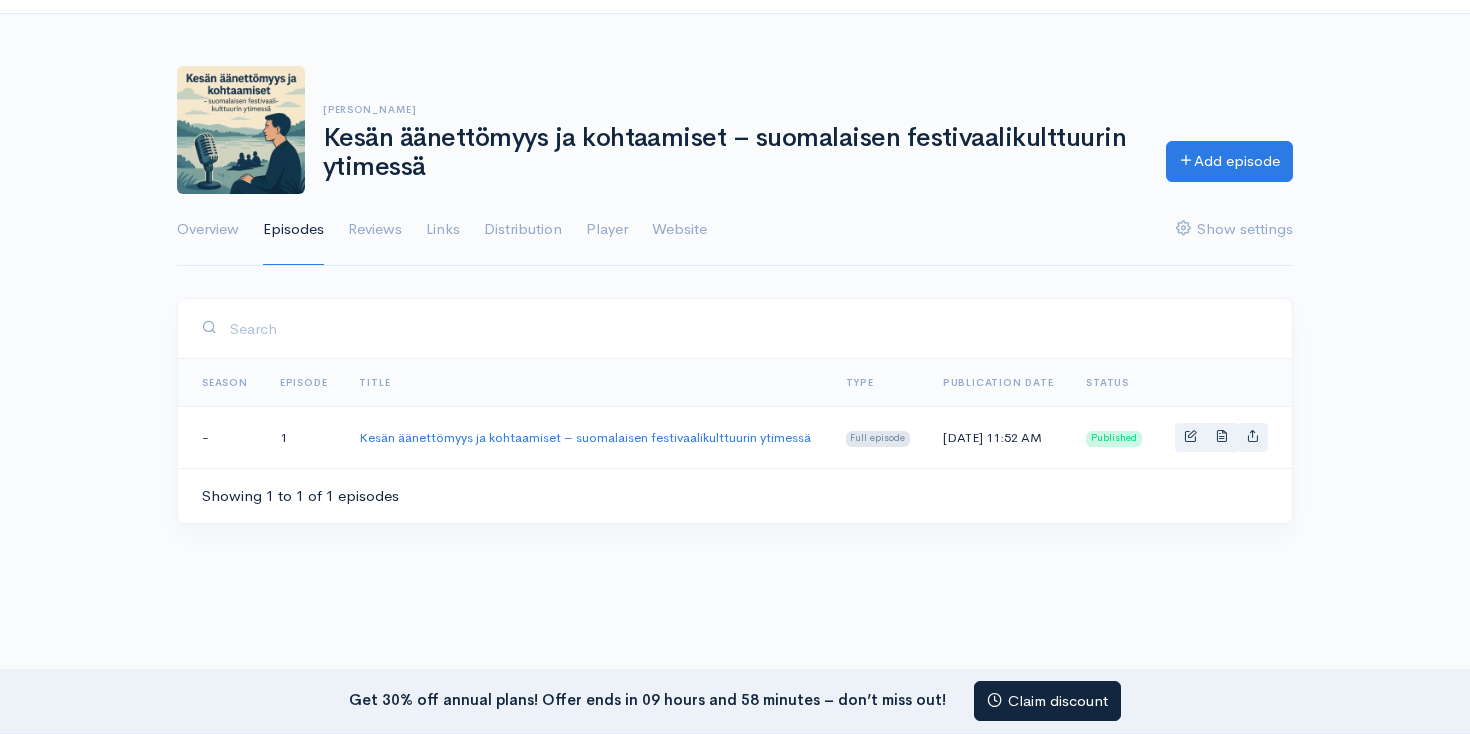 click on "Kesän äänettömyys ja kohtaamiset – suomalaisen festivaalikulttuurin ytimessä" at bounding box center (586, 437) 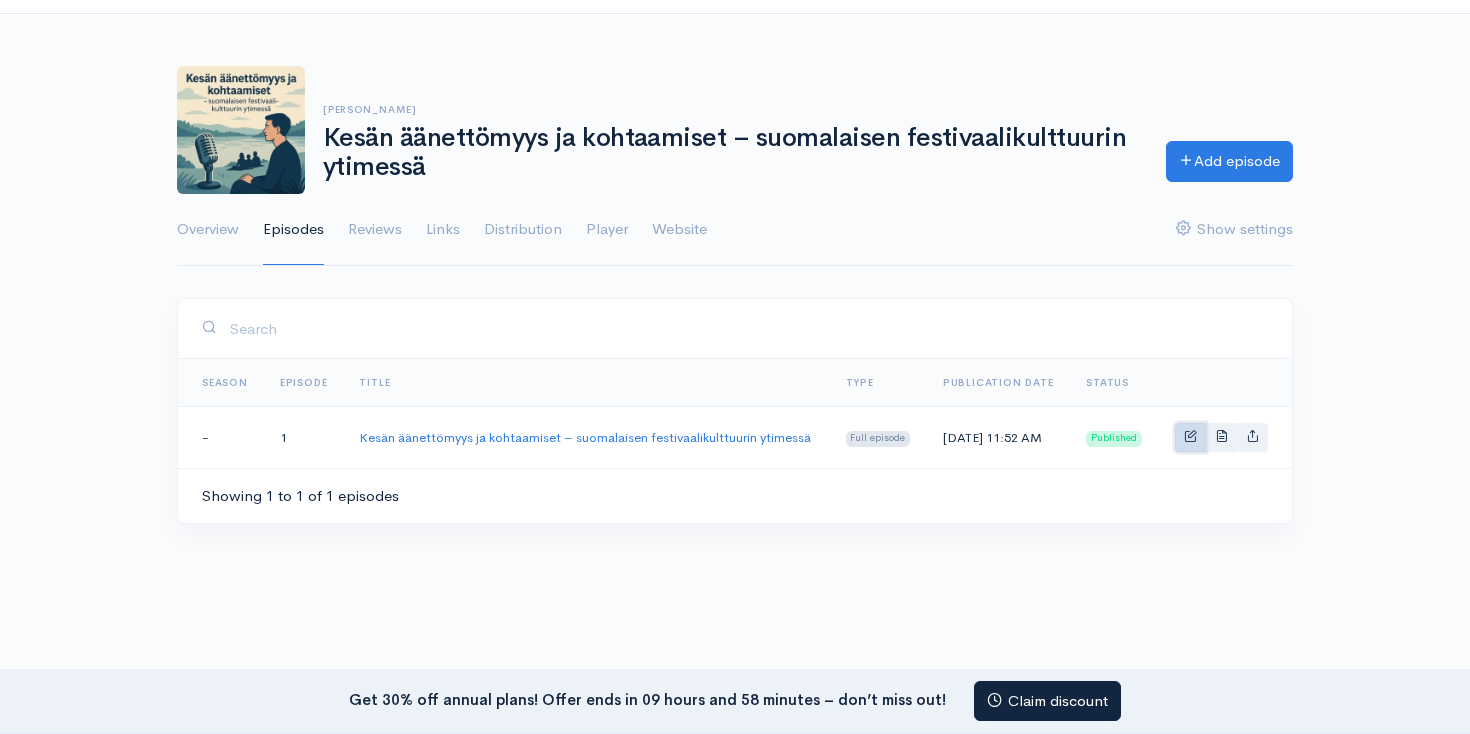 click at bounding box center (1190, 437) 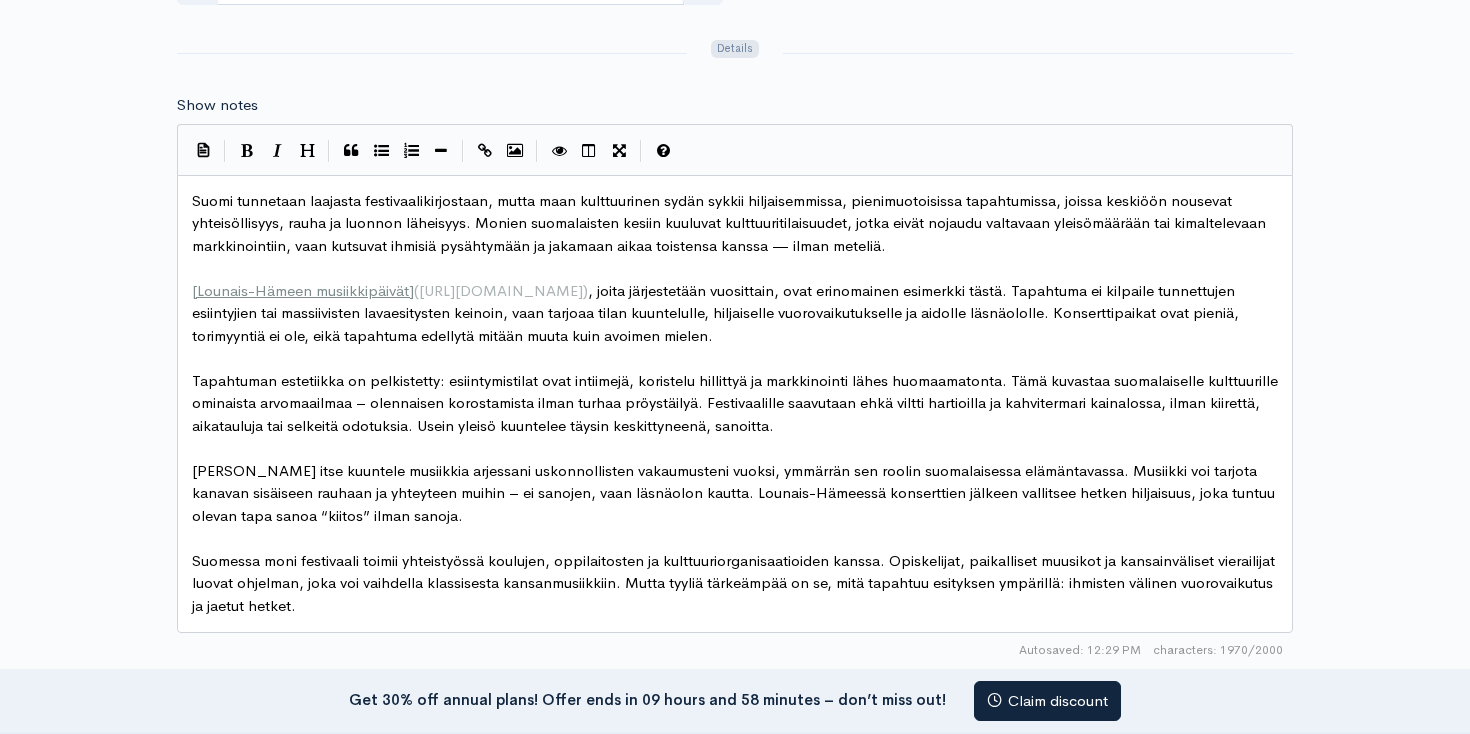 scroll, scrollTop: 1101, scrollLeft: 0, axis: vertical 